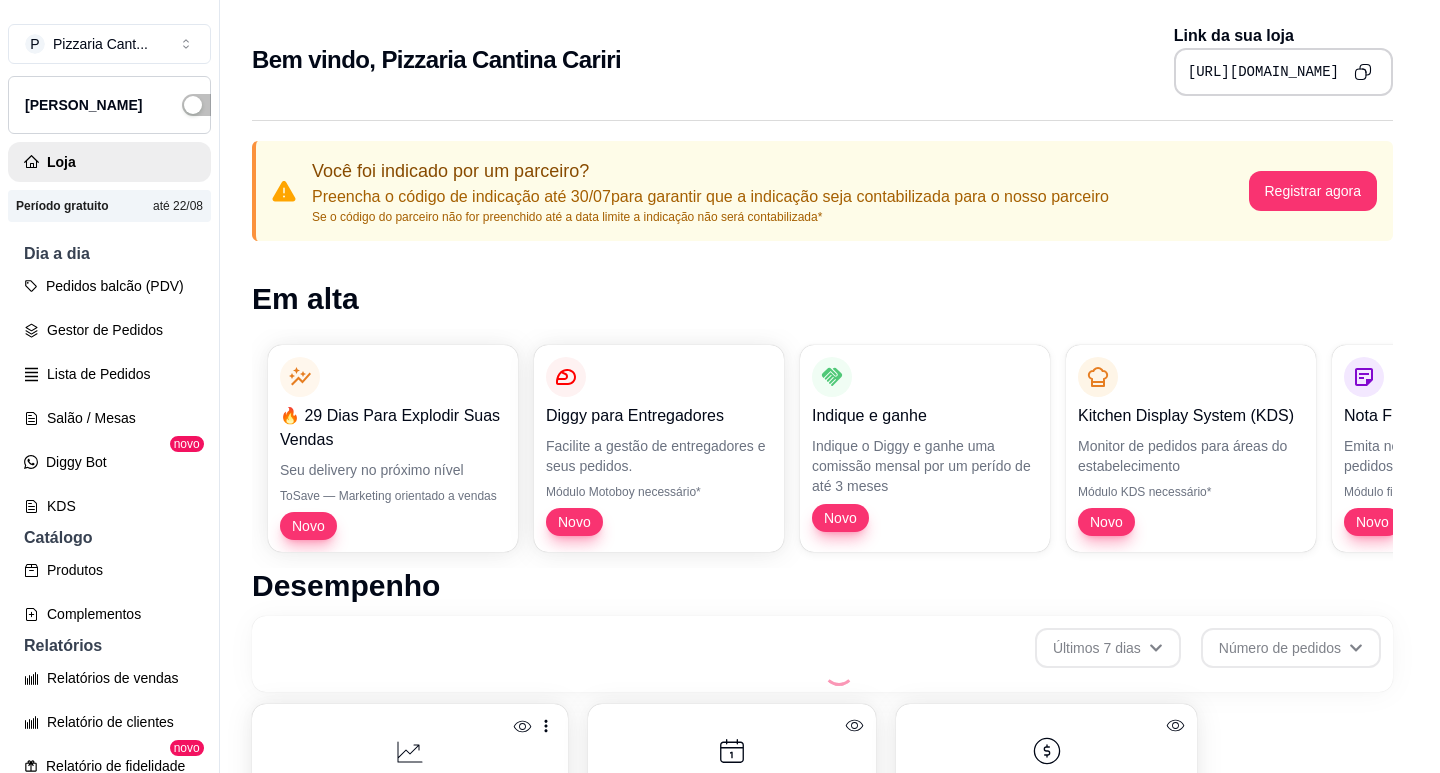 scroll, scrollTop: 0, scrollLeft: 0, axis: both 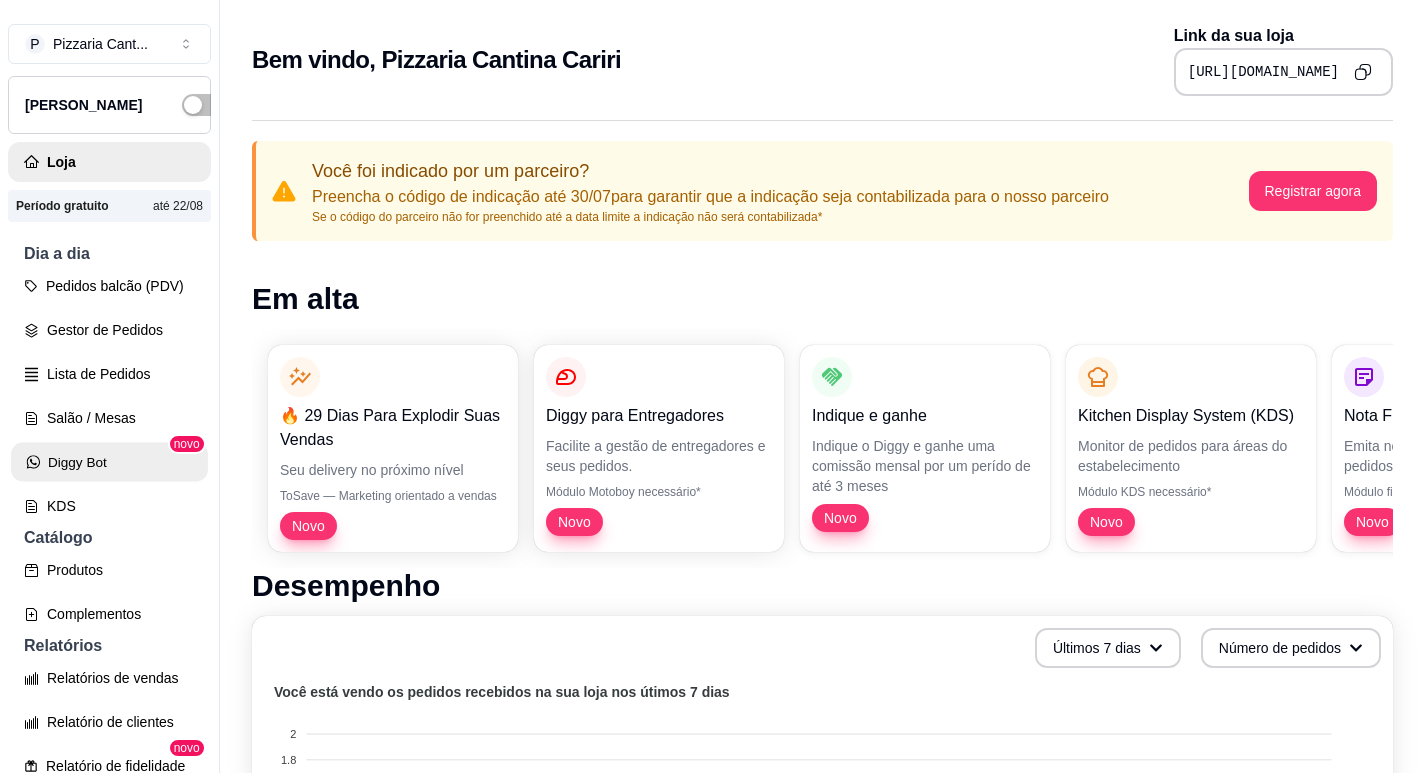 click on "Diggy Bot" at bounding box center (109, 462) 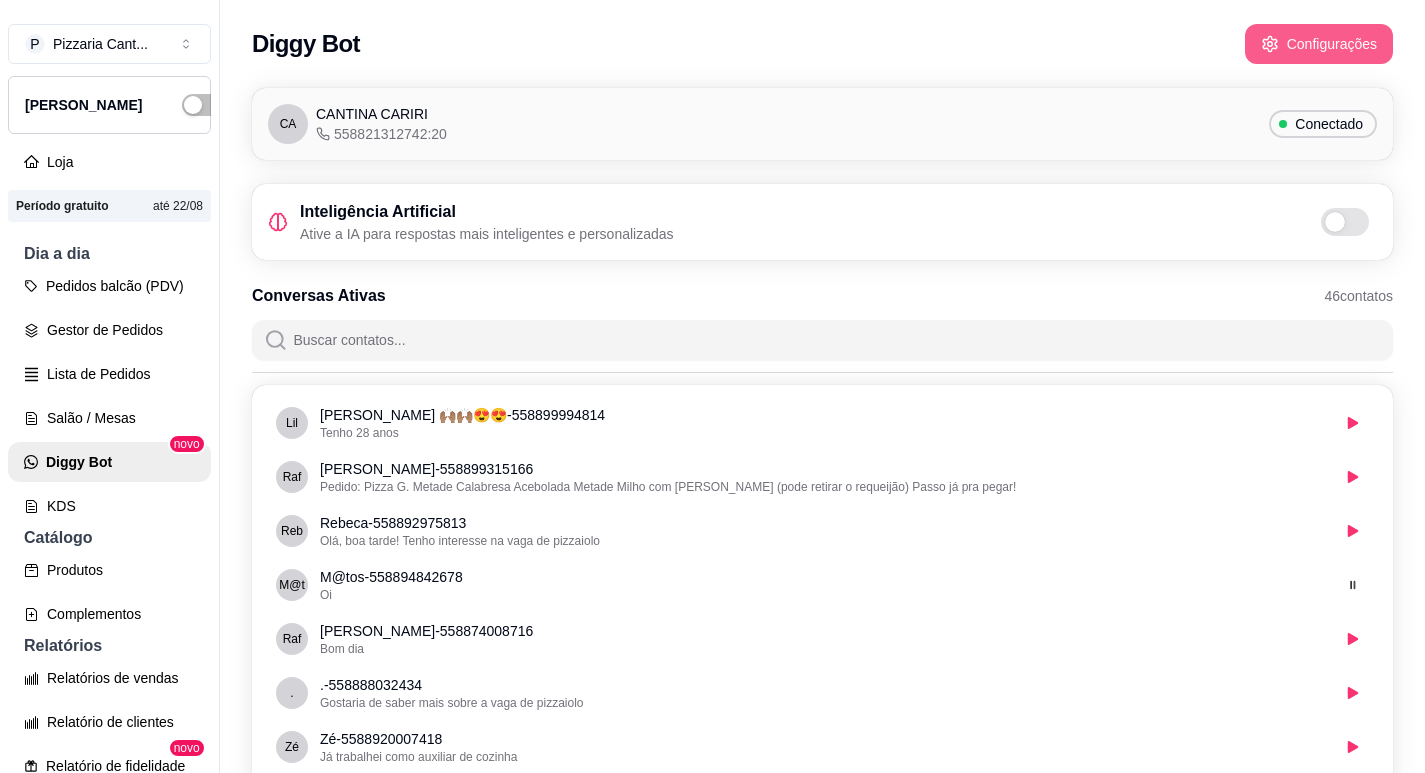 click on "Configurações" at bounding box center [1319, 44] 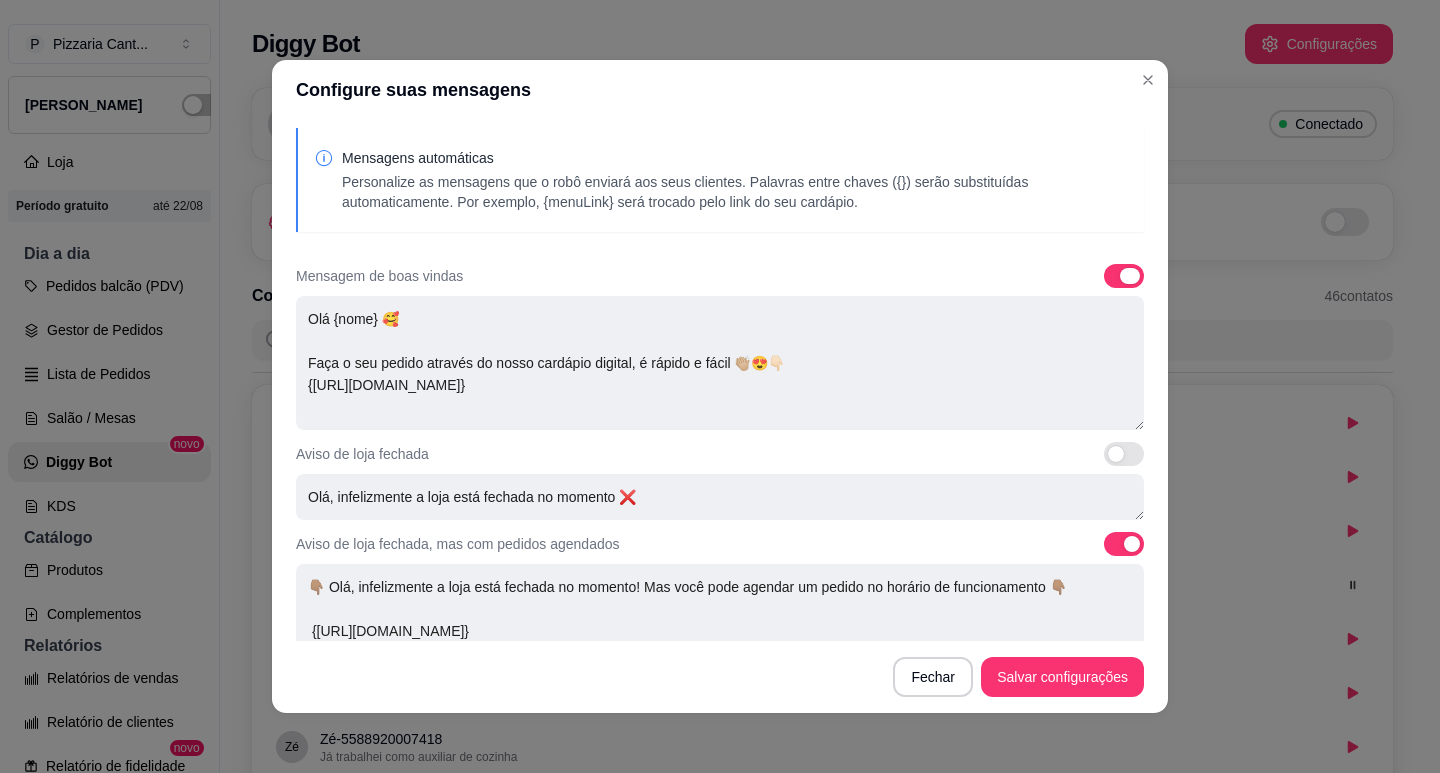 click at bounding box center [1124, 276] 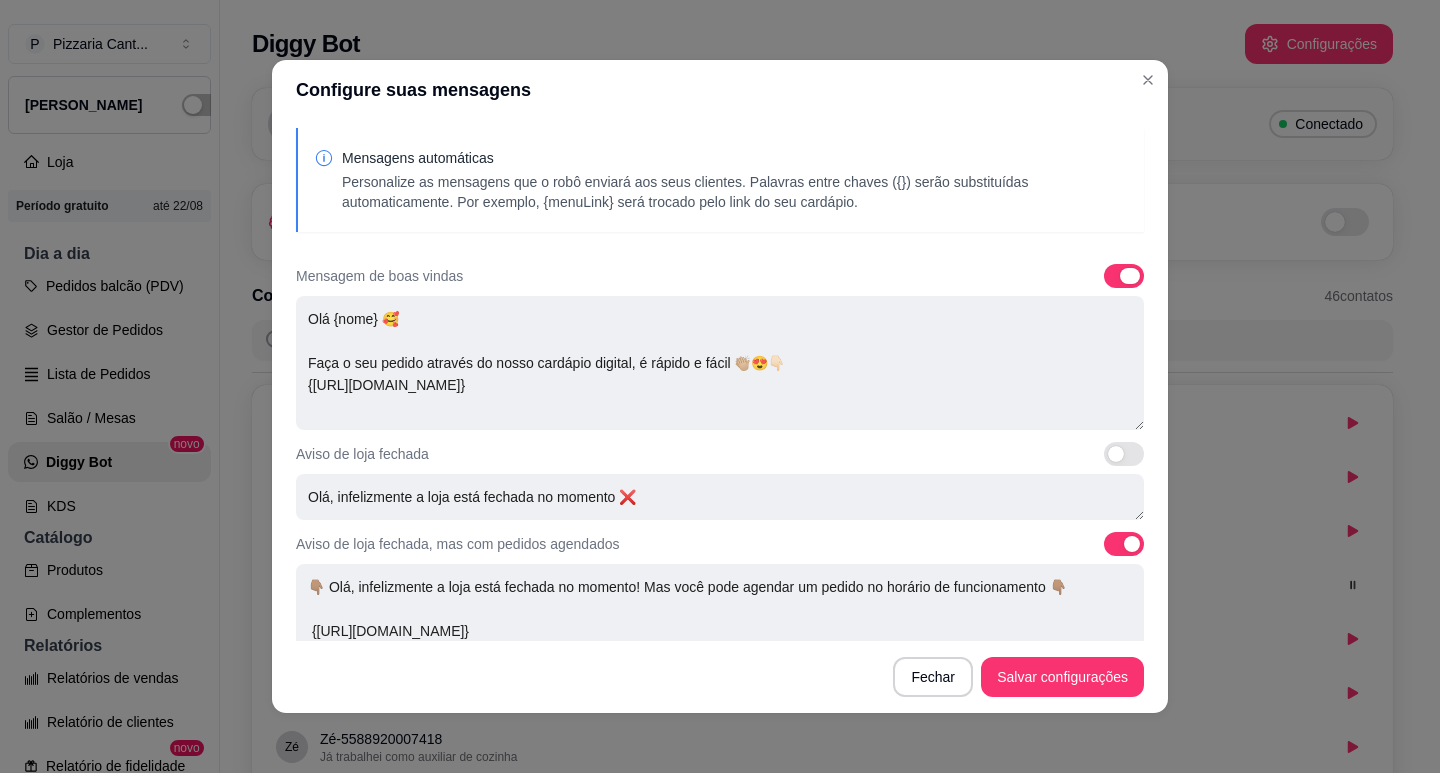click at bounding box center [1109, 286] 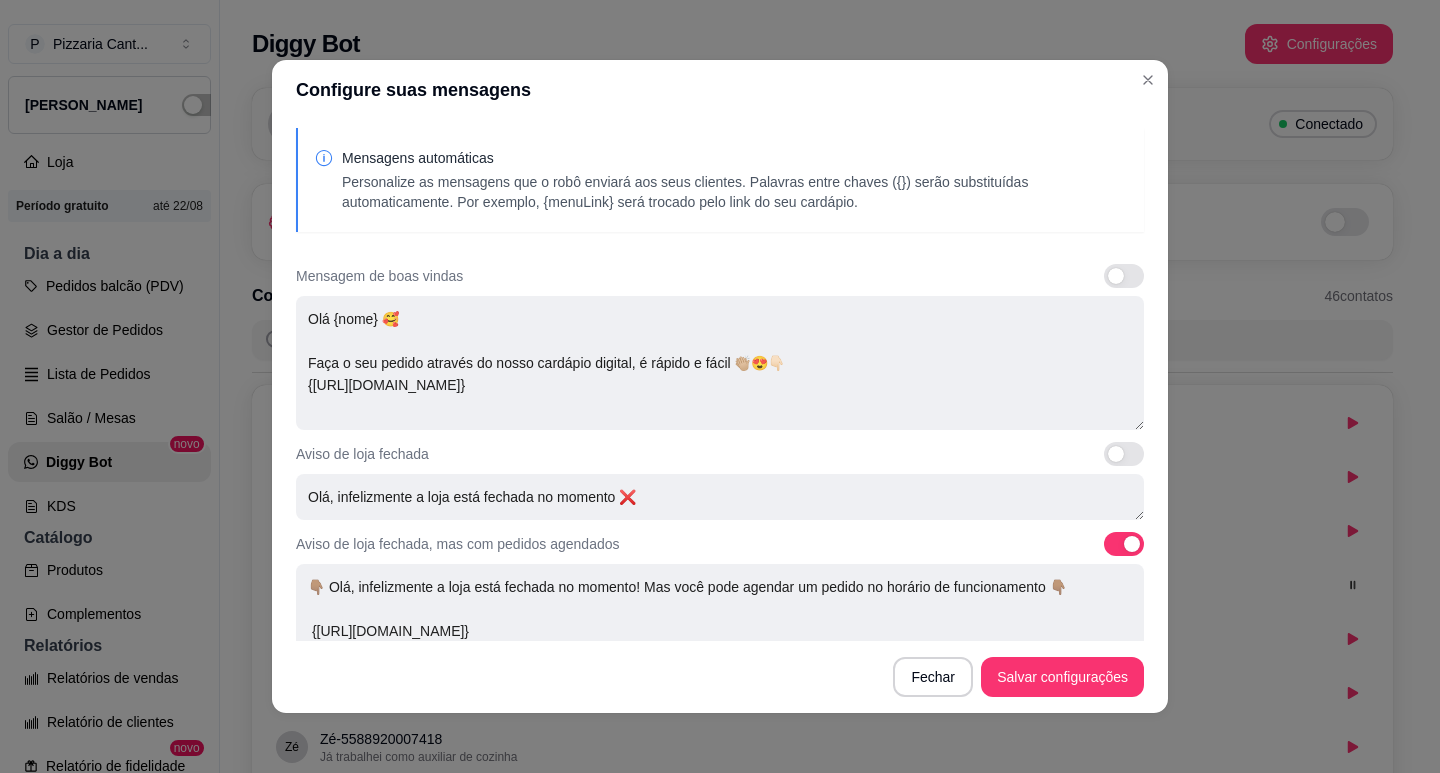 click at bounding box center [1124, 544] 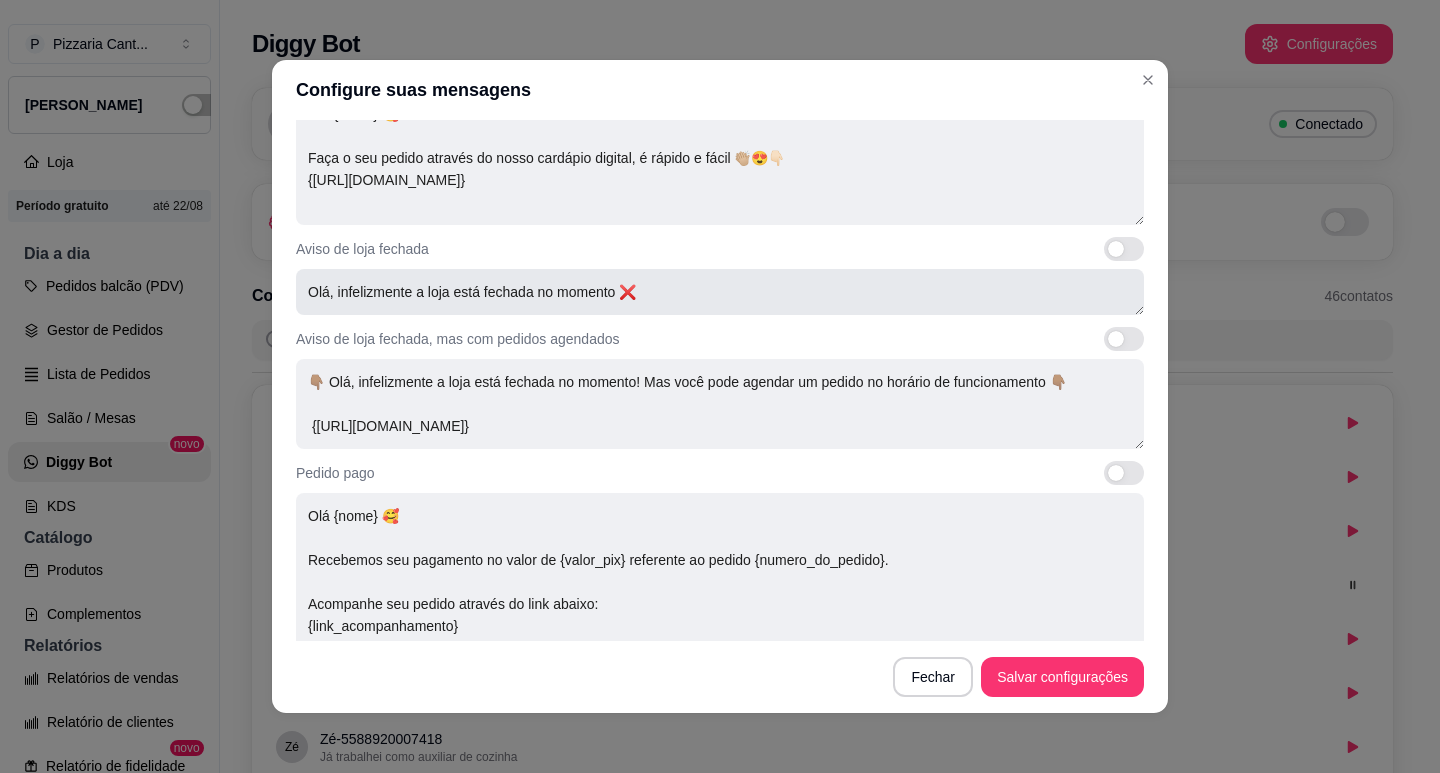 scroll, scrollTop: 400, scrollLeft: 0, axis: vertical 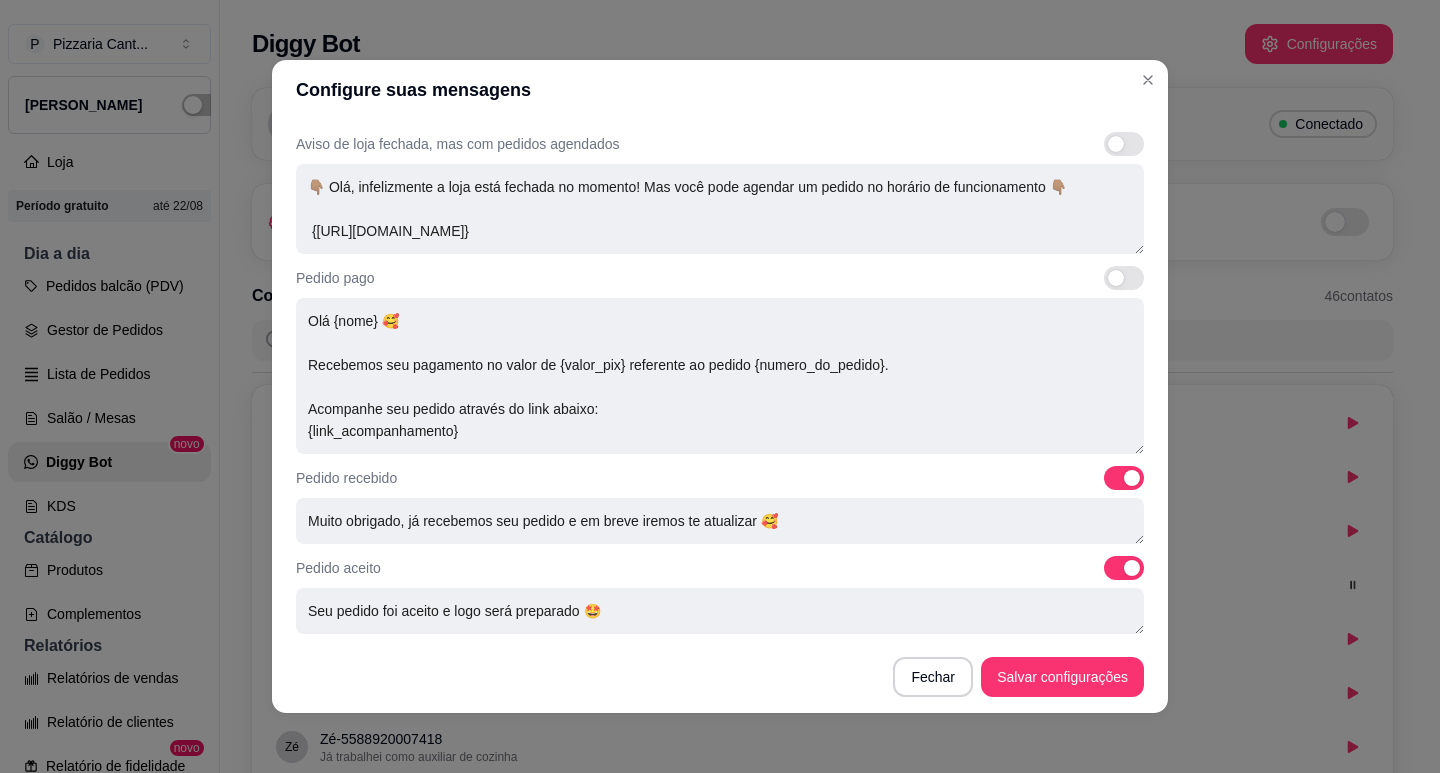 click at bounding box center [1124, 478] 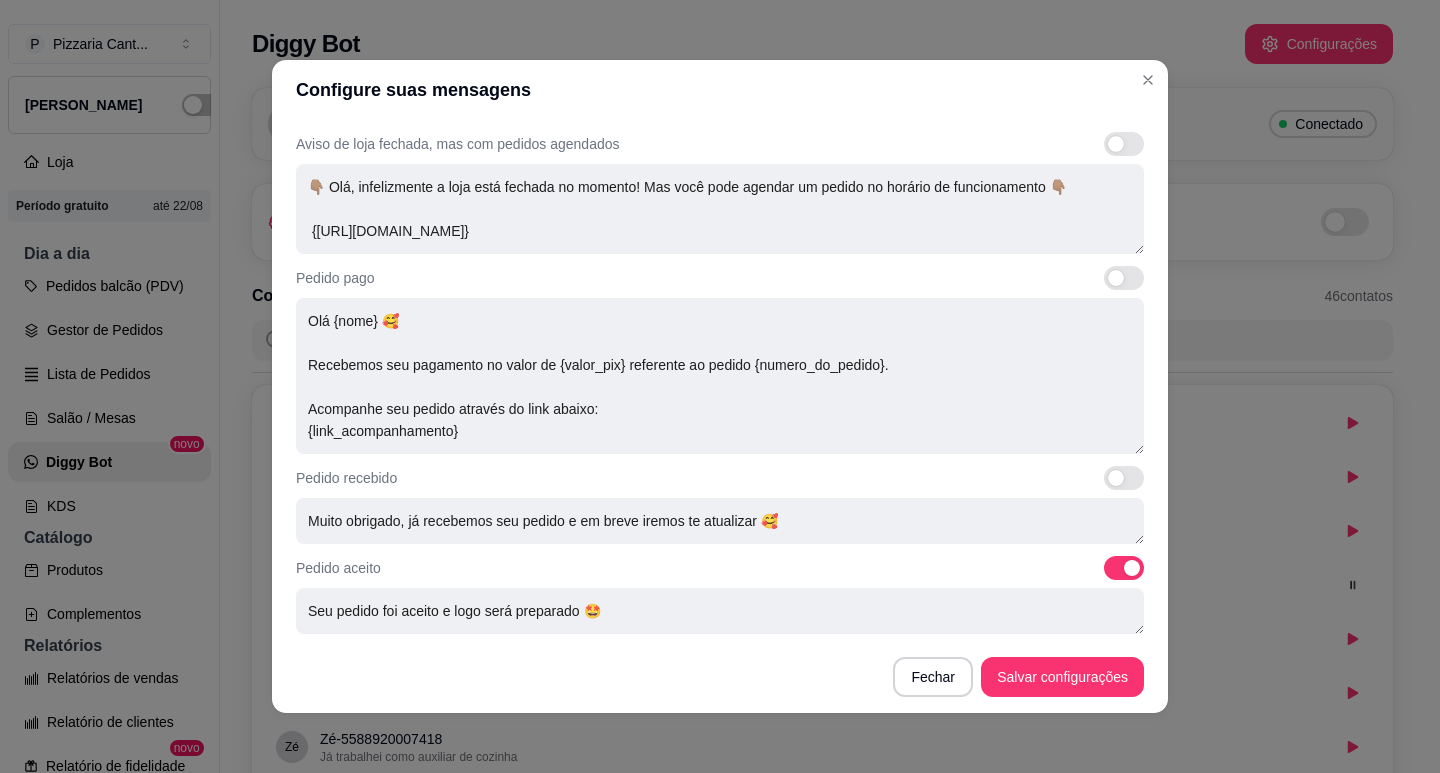 click at bounding box center (1124, 568) 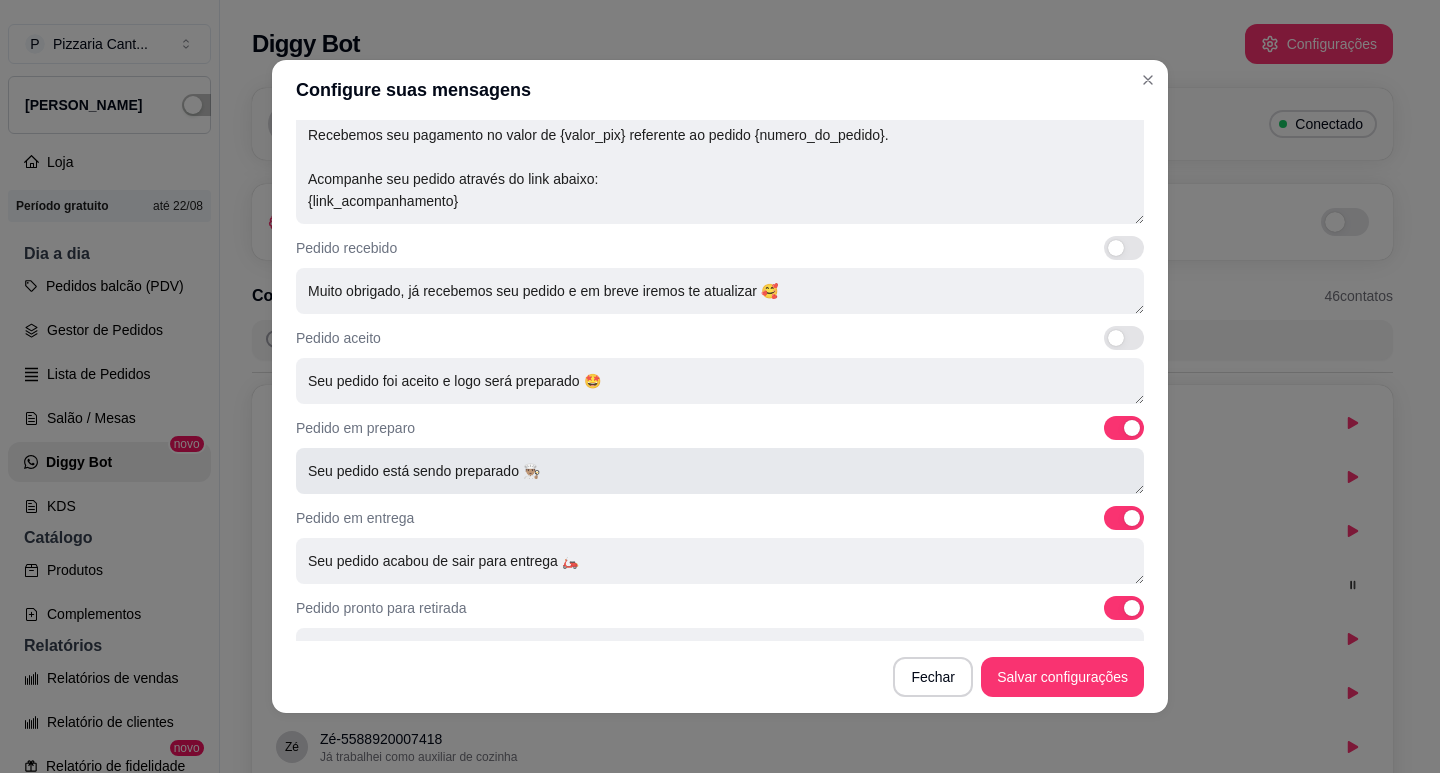 scroll, scrollTop: 671, scrollLeft: 0, axis: vertical 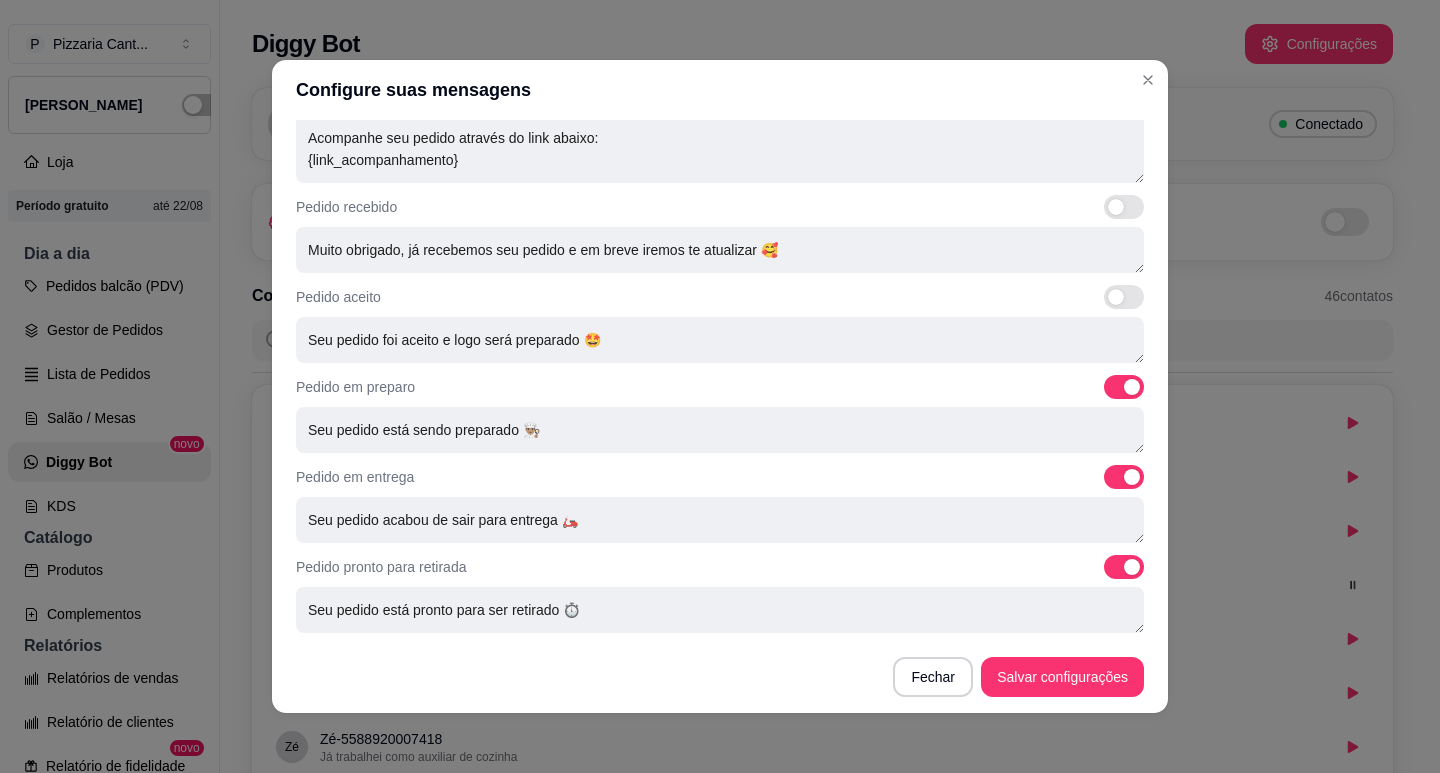 click at bounding box center (1124, 387) 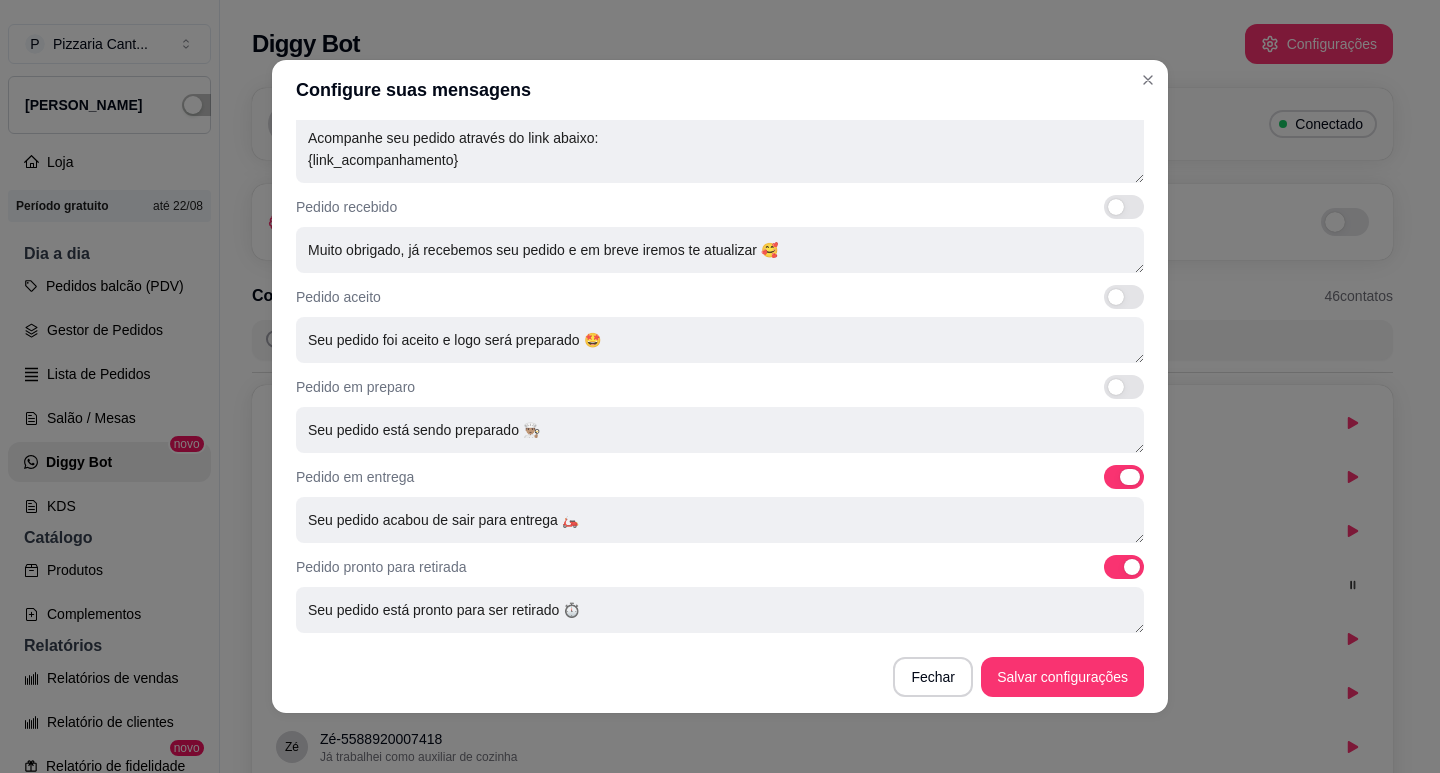 click at bounding box center (1124, 477) 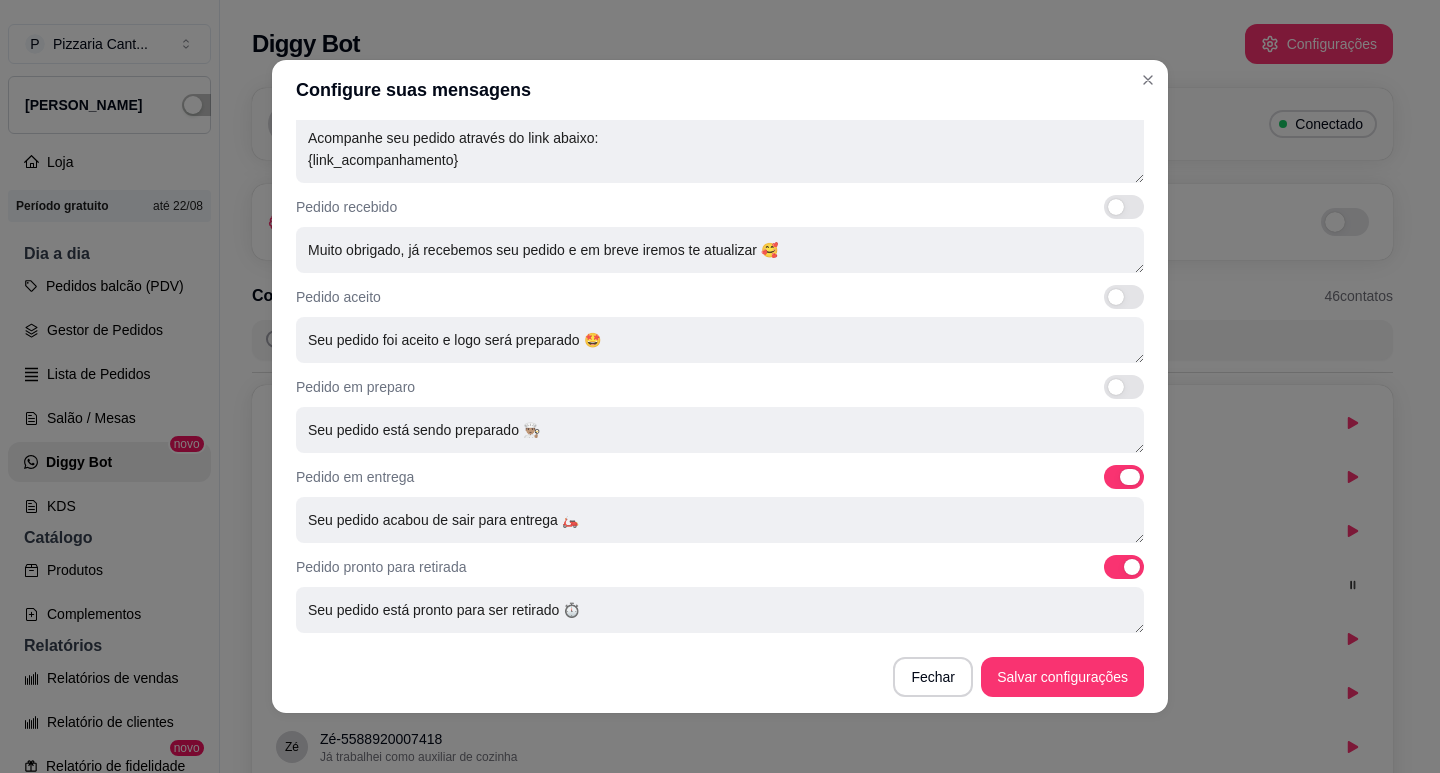 click at bounding box center [1109, 487] 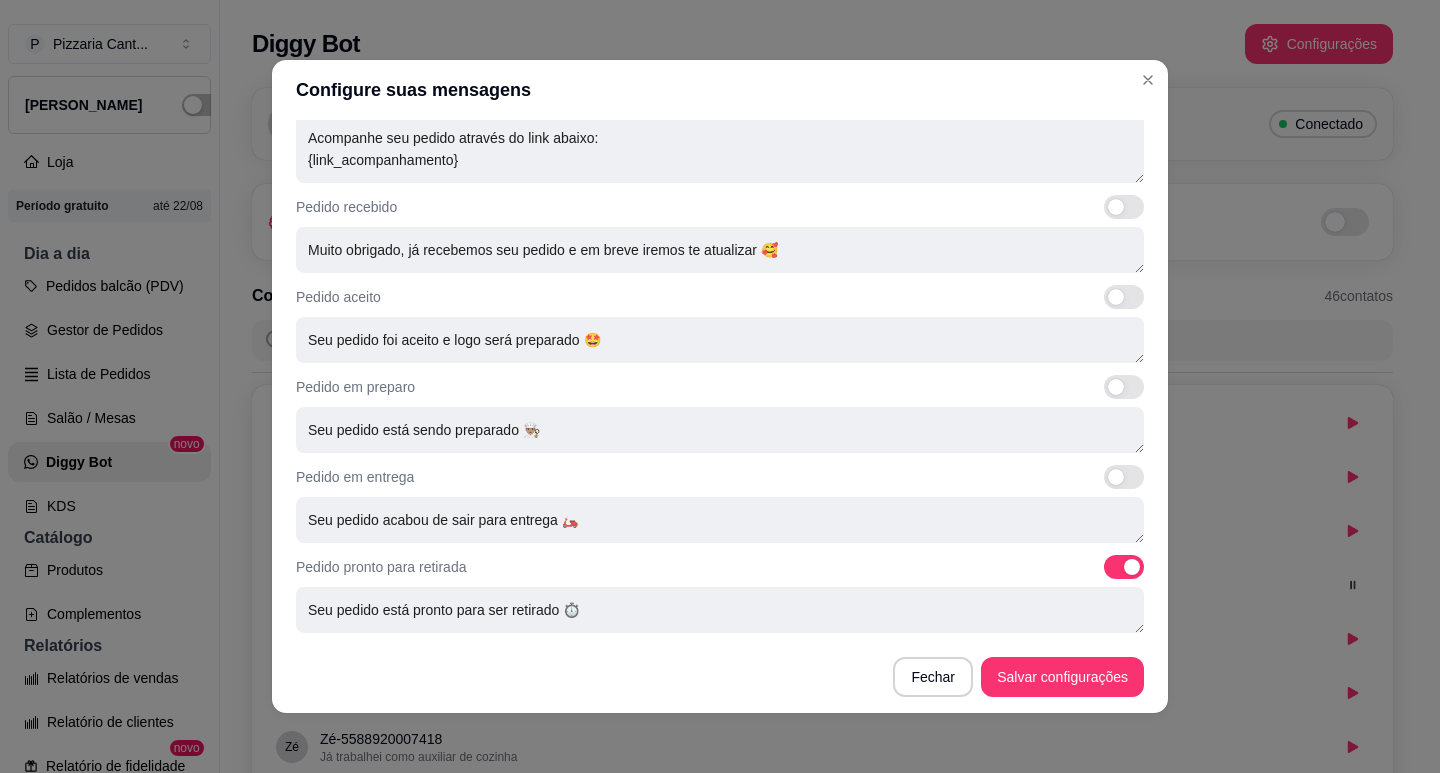 click at bounding box center [1124, 567] 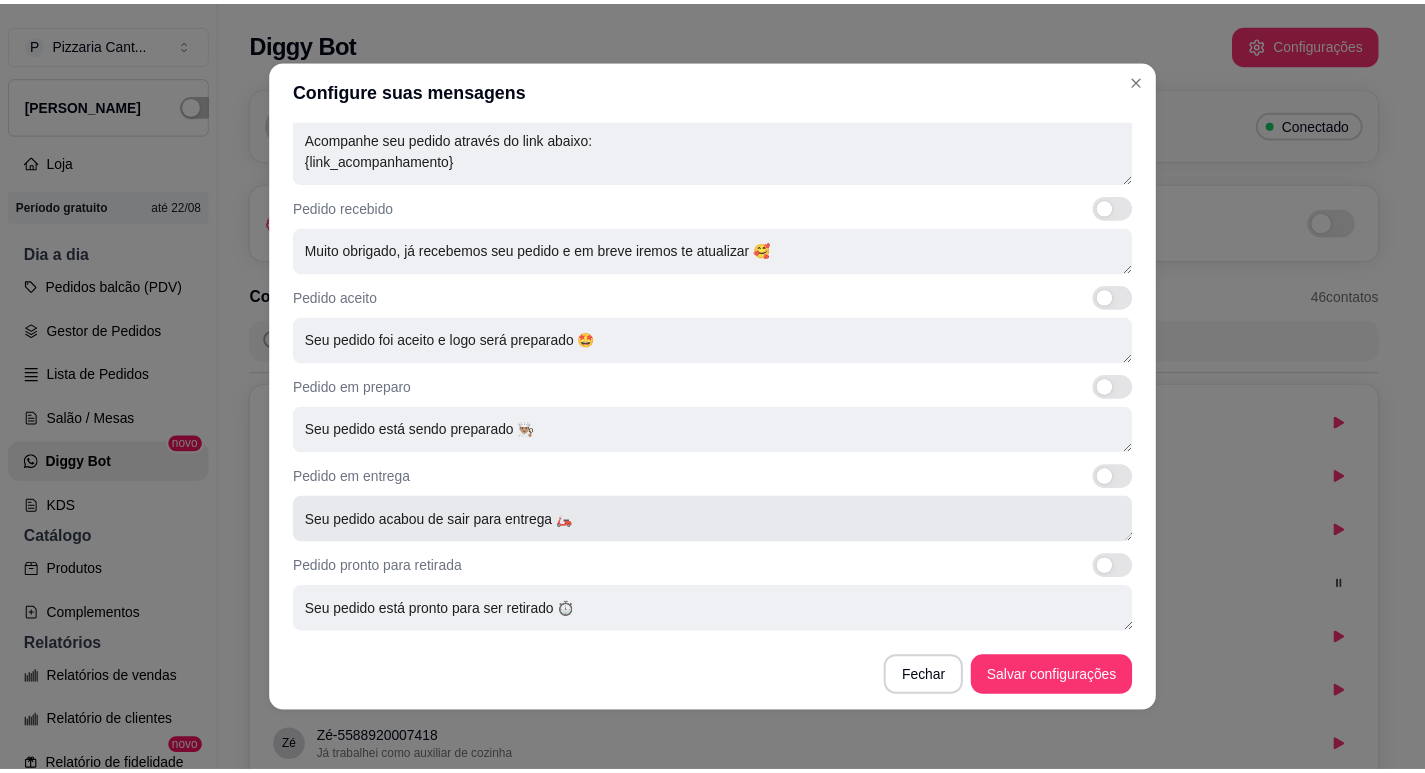 scroll, scrollTop: 4, scrollLeft: 0, axis: vertical 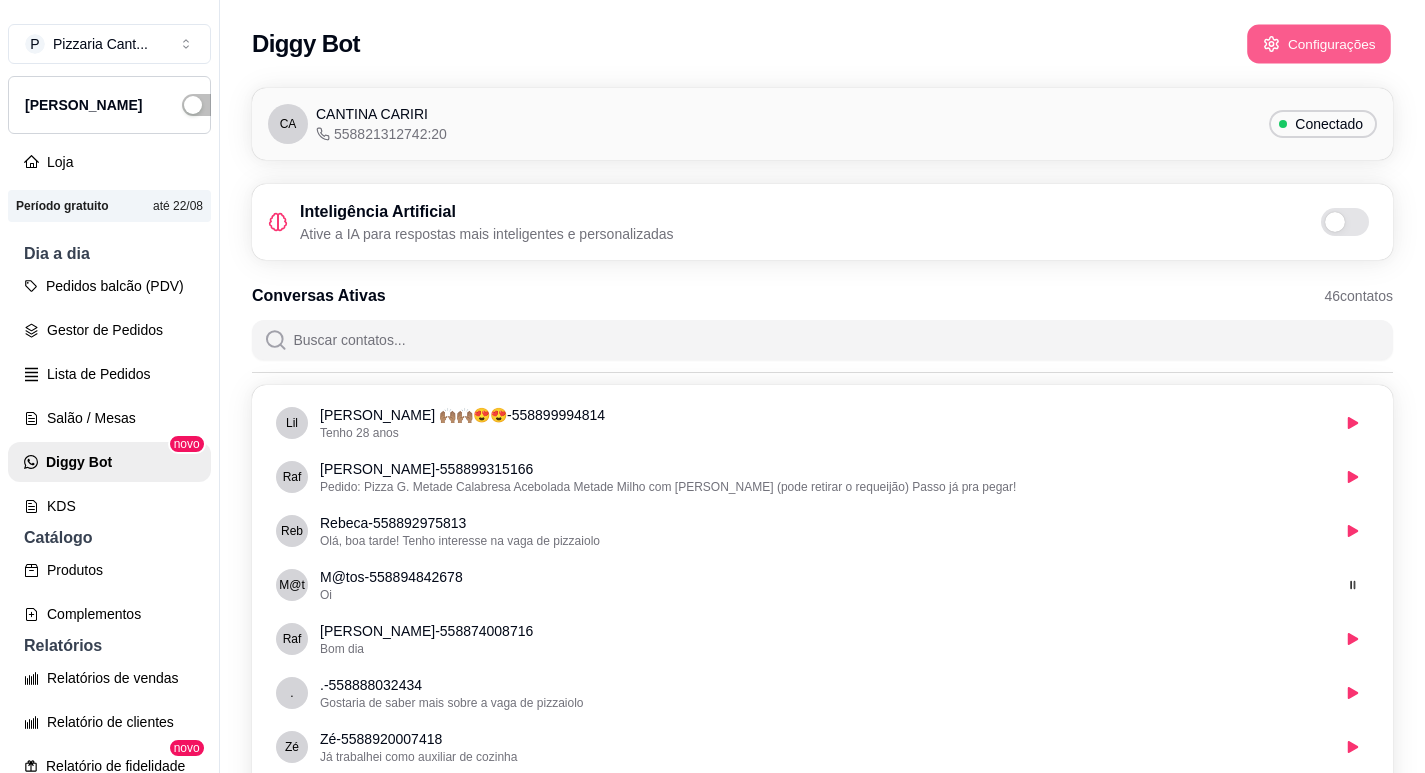 click on "Configurações" at bounding box center (1319, 44) 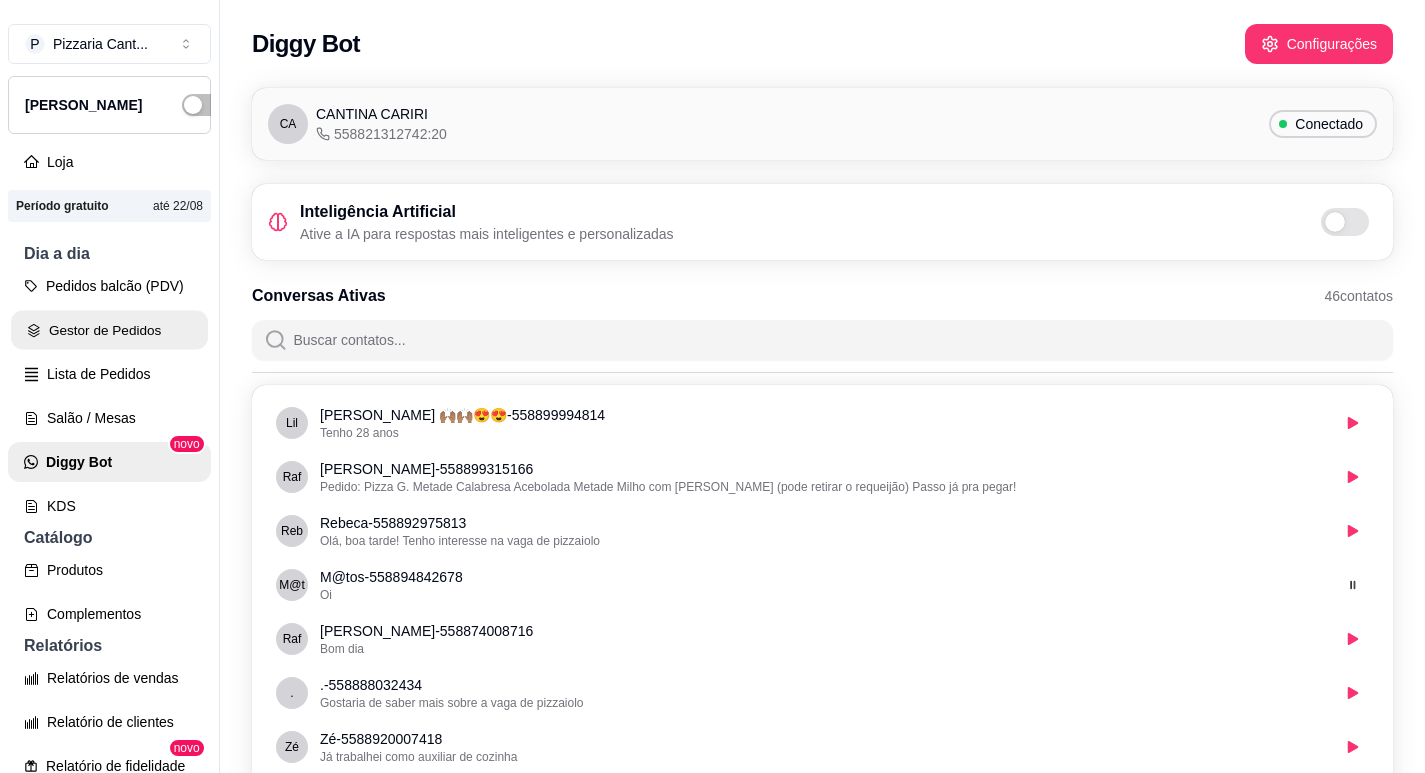 click on "Gestor de Pedidos" at bounding box center (109, 330) 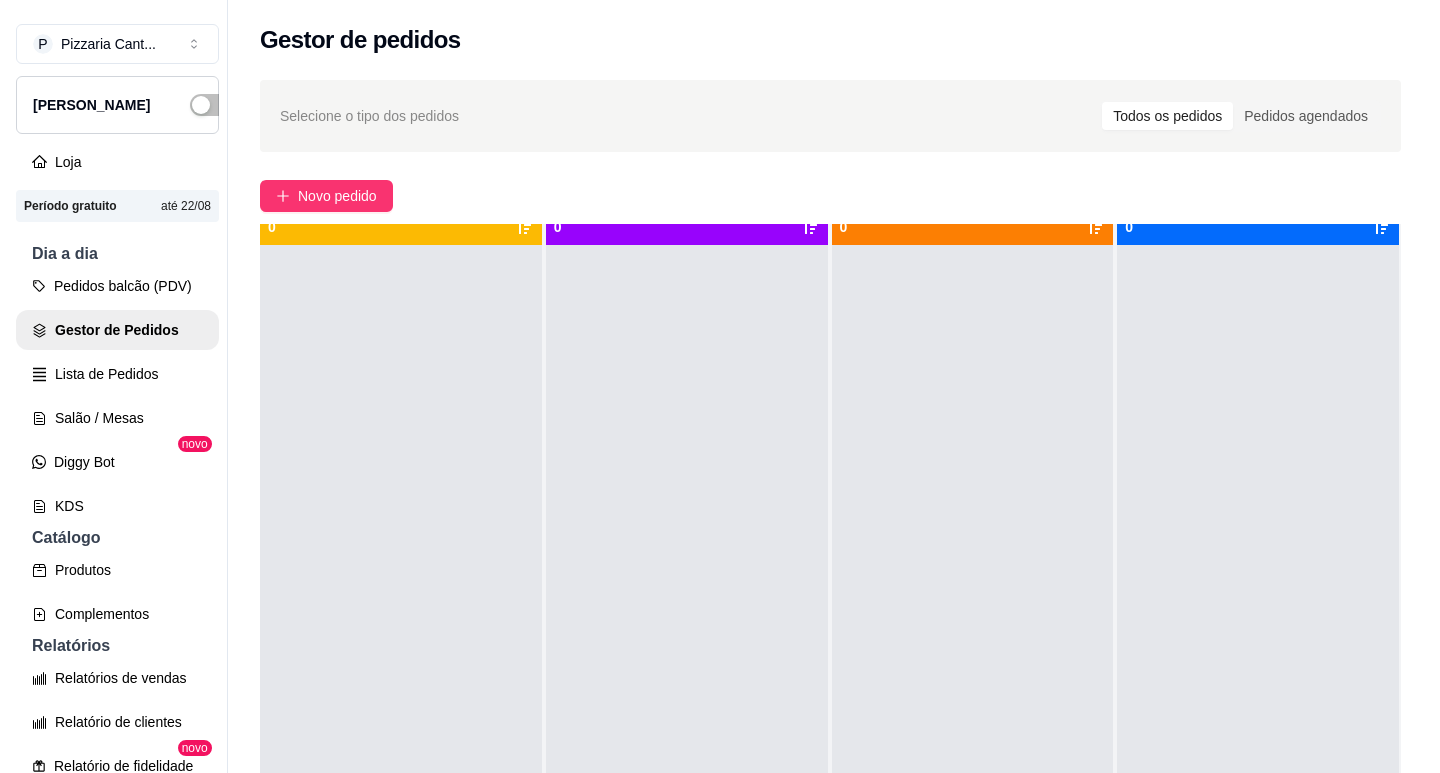 scroll, scrollTop: 56, scrollLeft: 0, axis: vertical 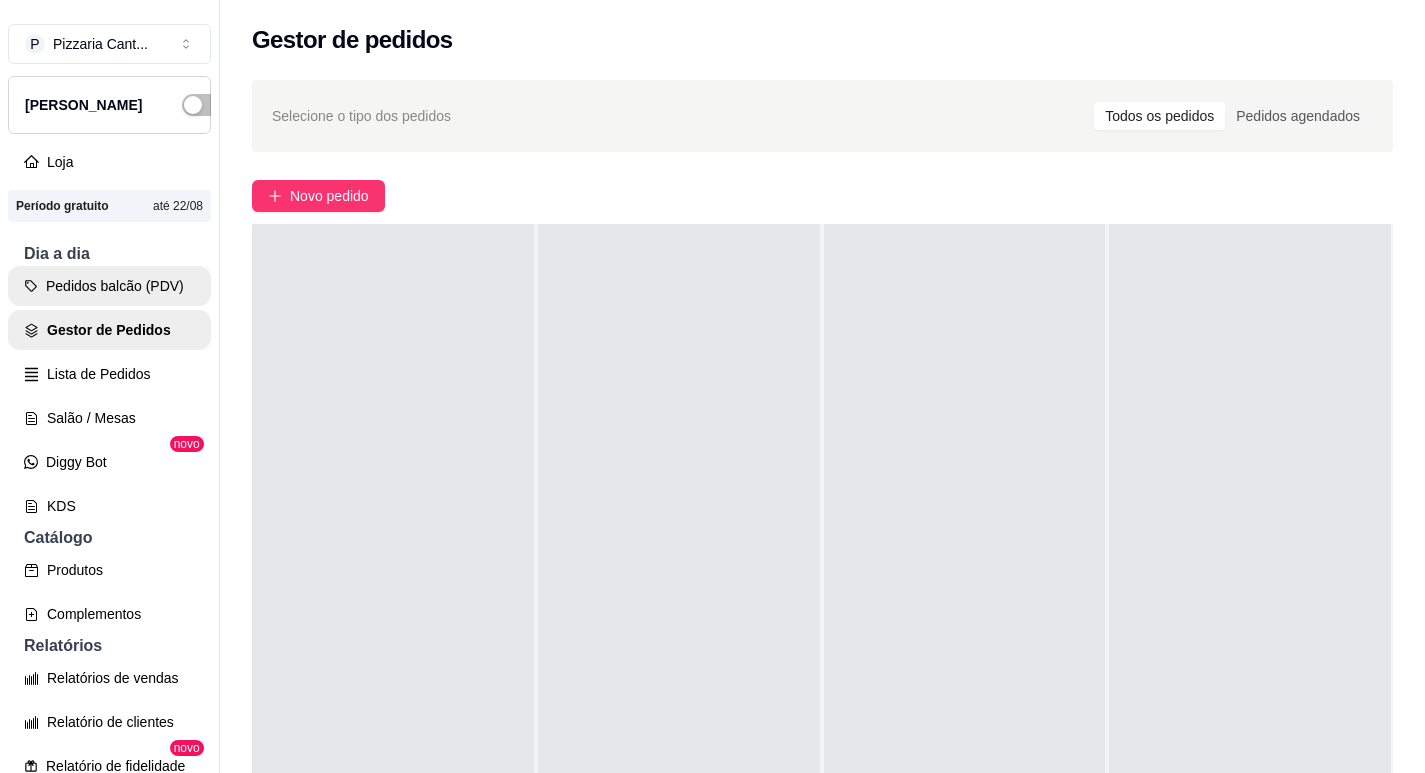 click on "Pedidos balcão (PDV)" at bounding box center (109, 286) 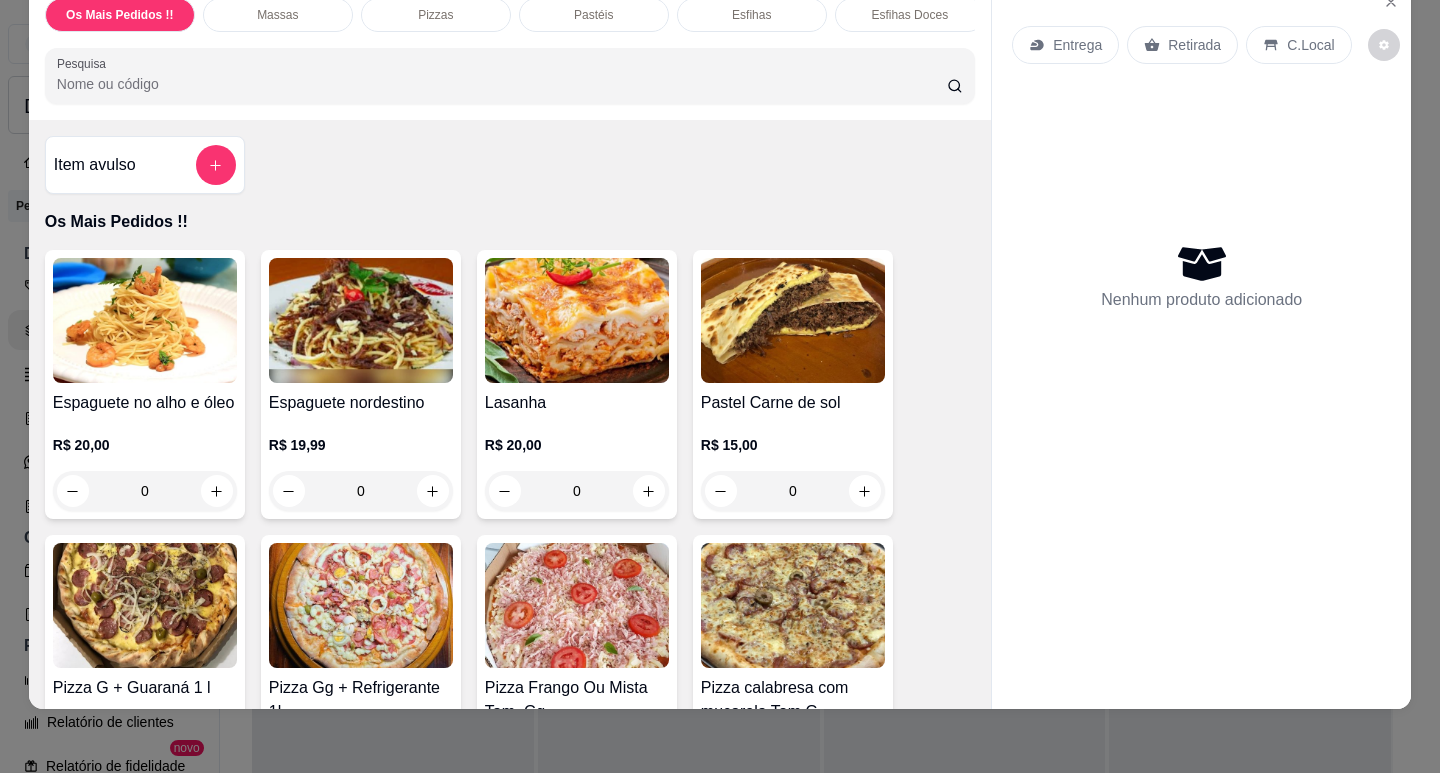 scroll, scrollTop: 48, scrollLeft: 0, axis: vertical 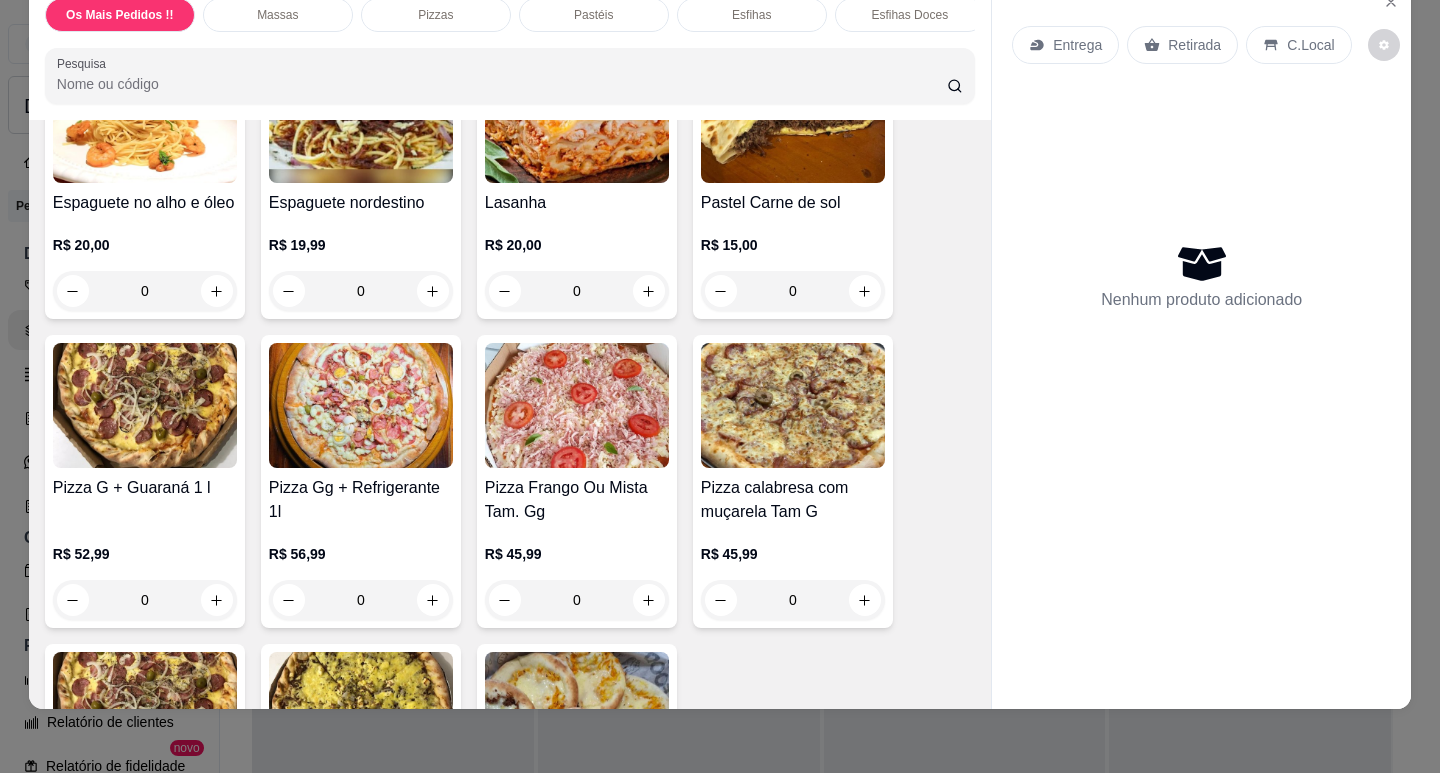 click at bounding box center [145, 405] 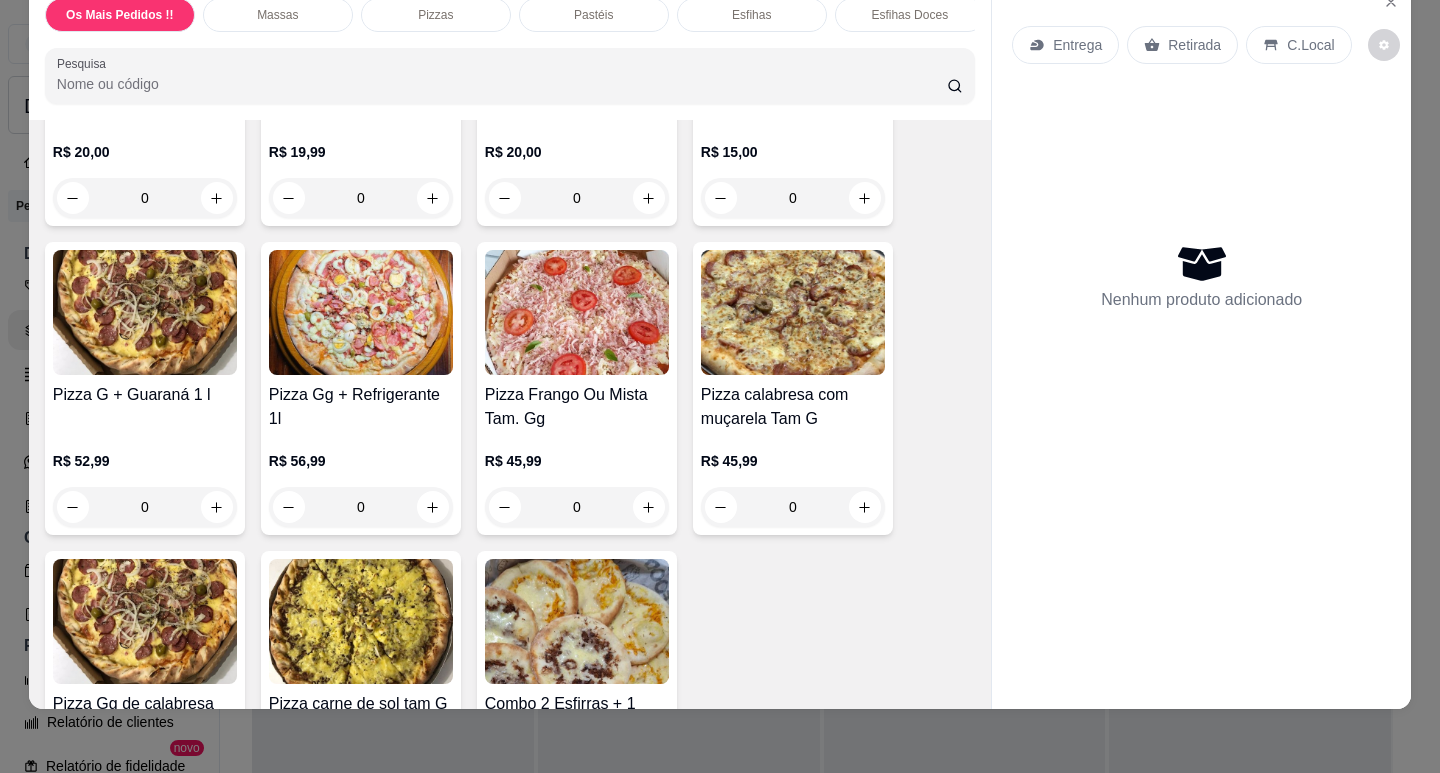 scroll, scrollTop: 0, scrollLeft: 0, axis: both 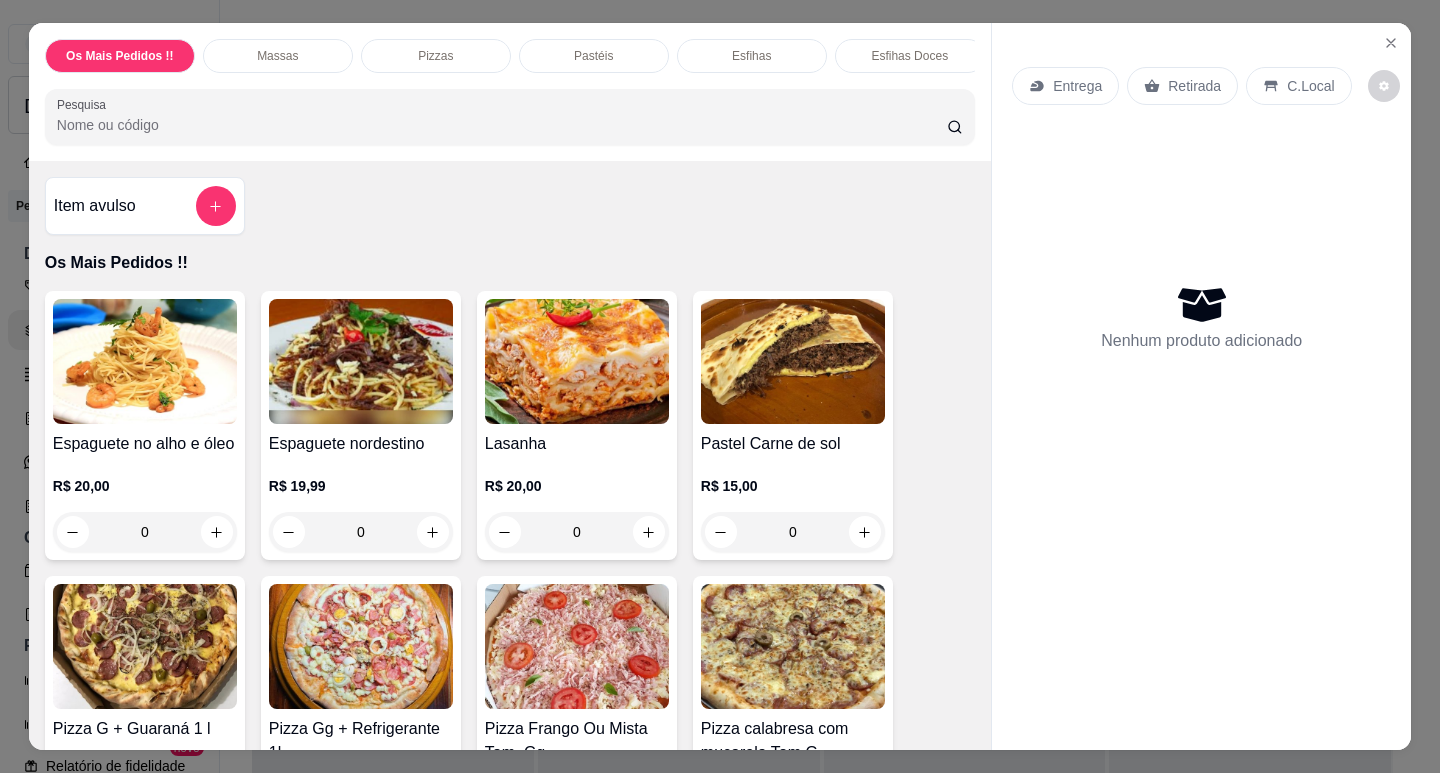 click on "Massas" at bounding box center [277, 56] 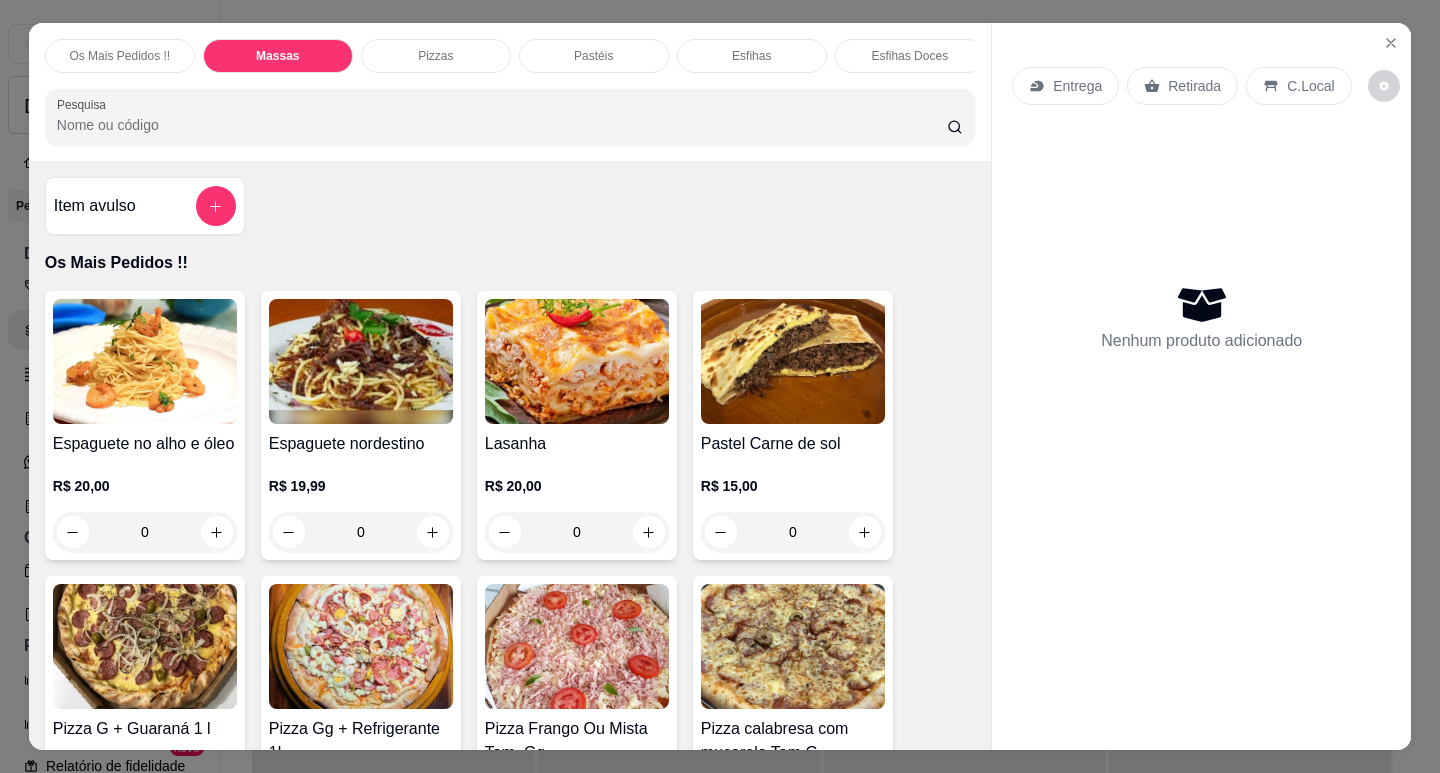scroll, scrollTop: 1033, scrollLeft: 0, axis: vertical 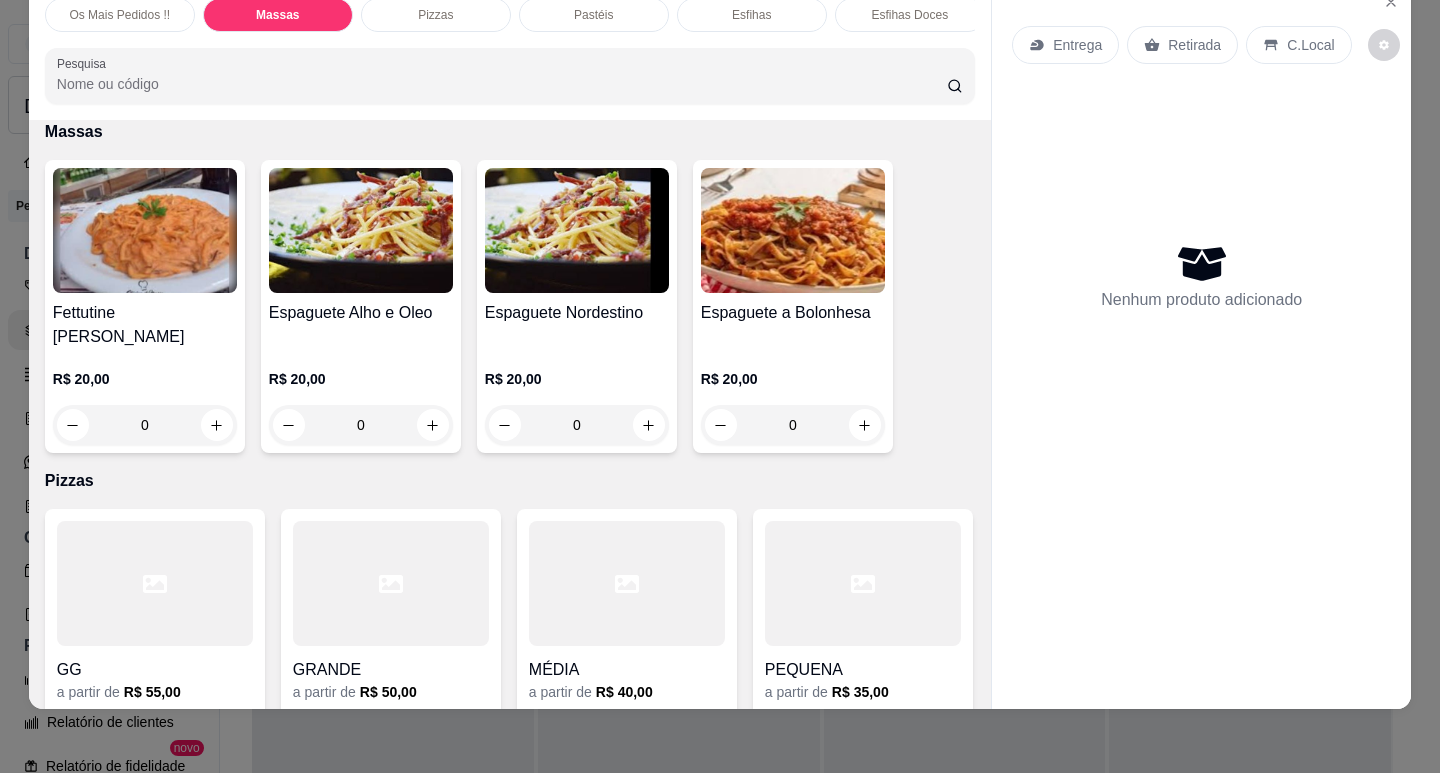 click on "Pizzas" at bounding box center (435, 15) 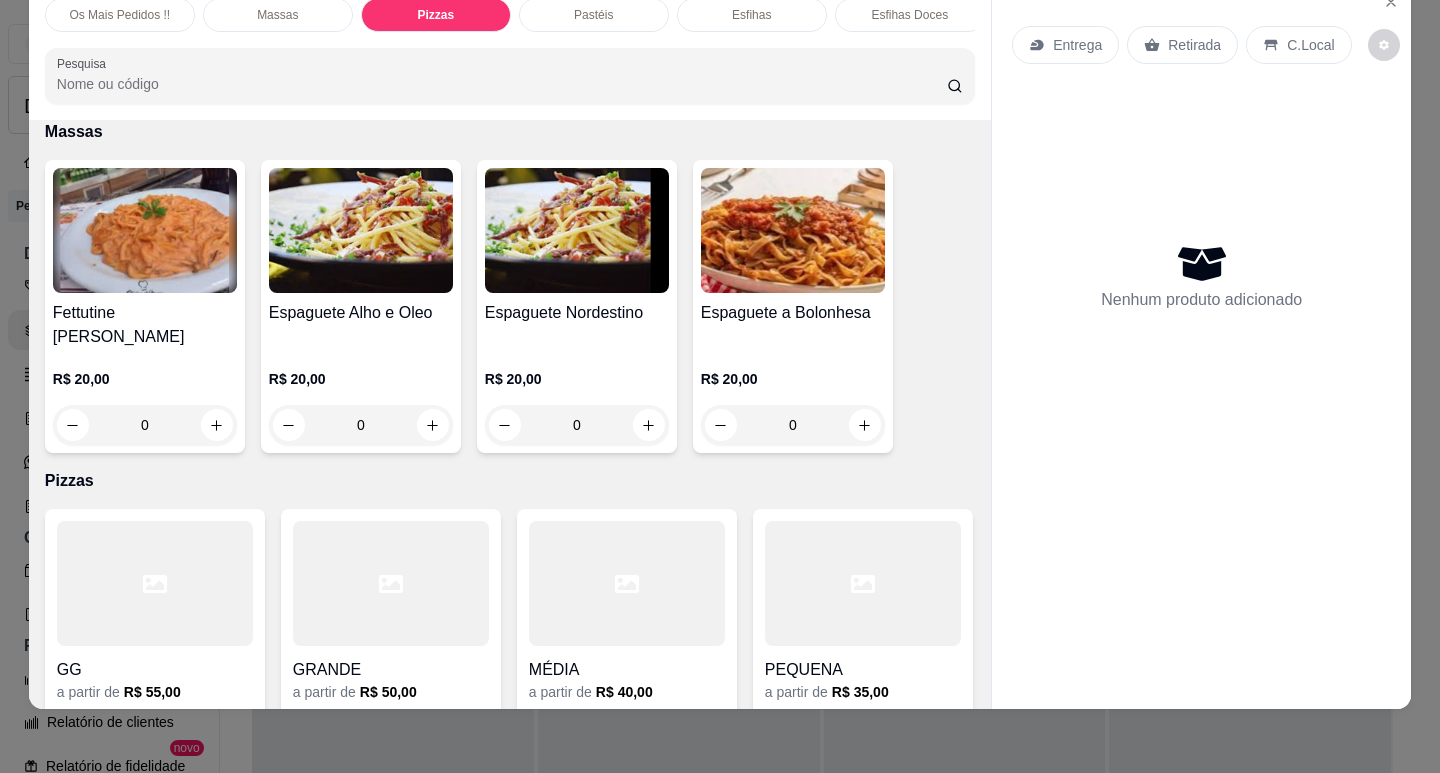 scroll, scrollTop: 1358, scrollLeft: 0, axis: vertical 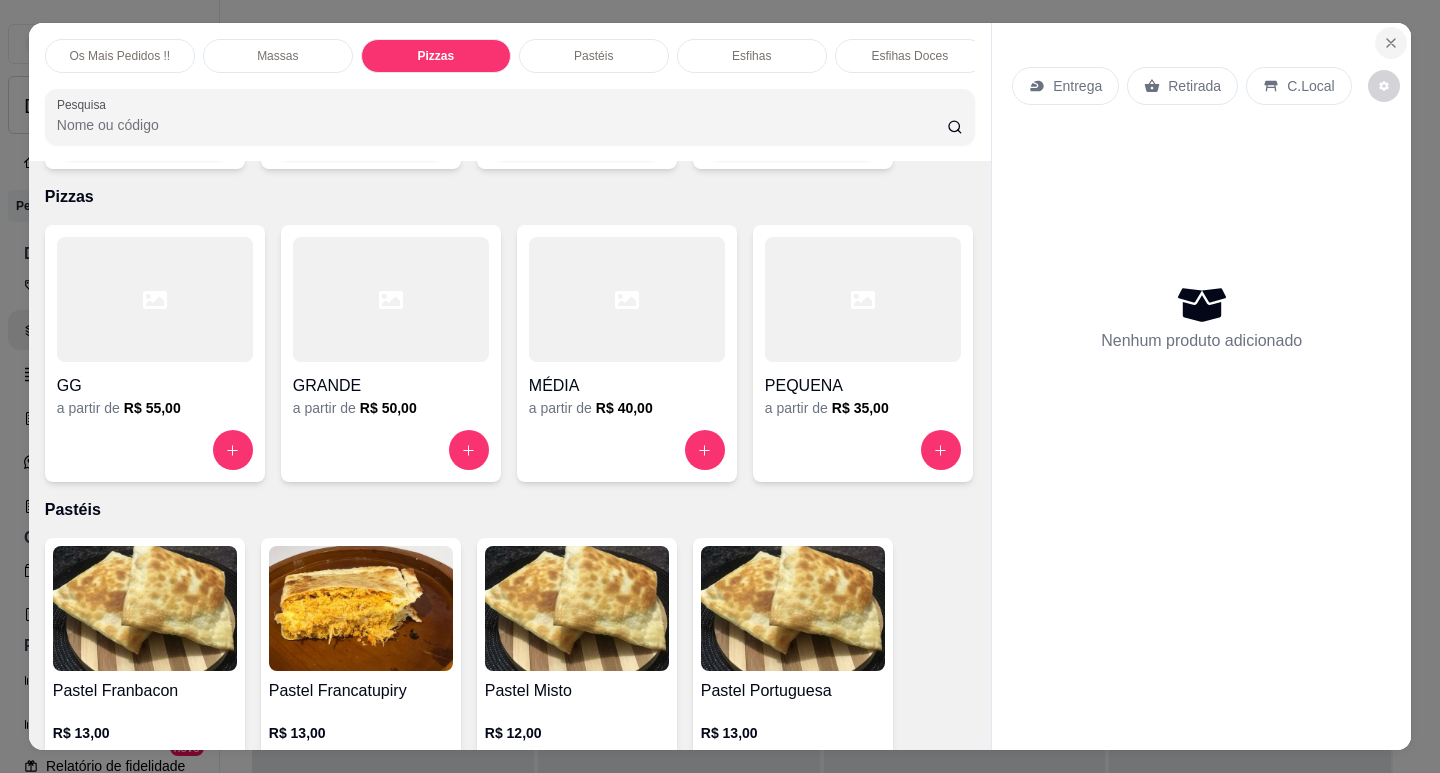 click 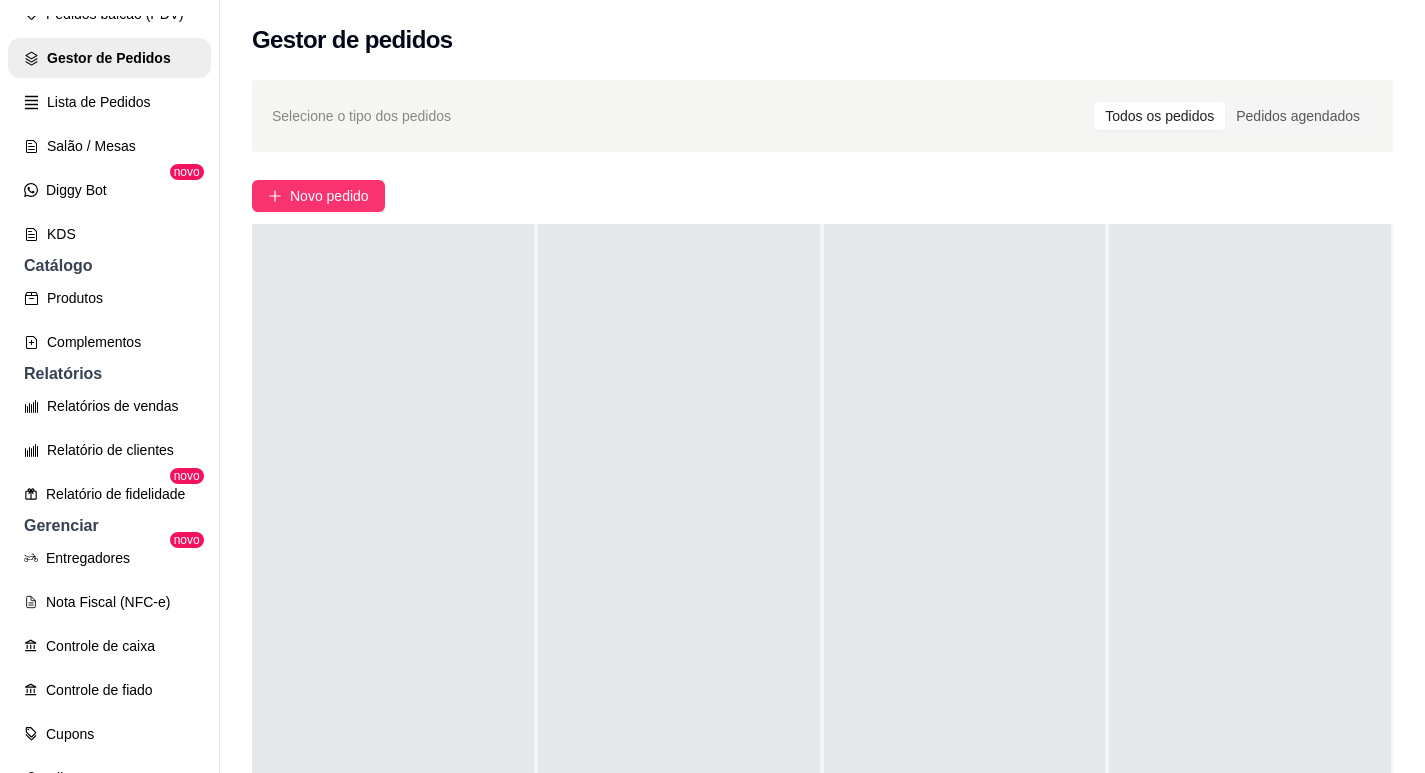 scroll, scrollTop: 0, scrollLeft: 0, axis: both 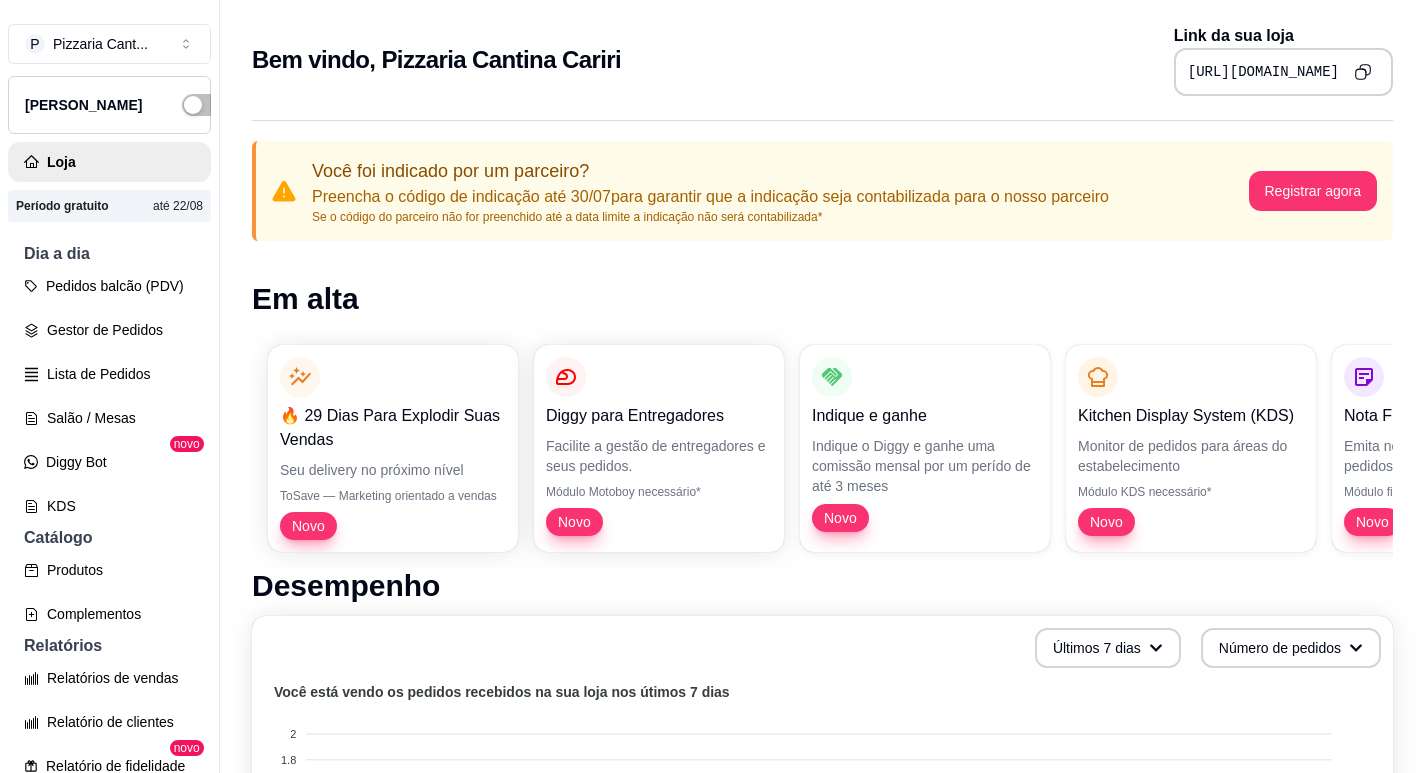 click 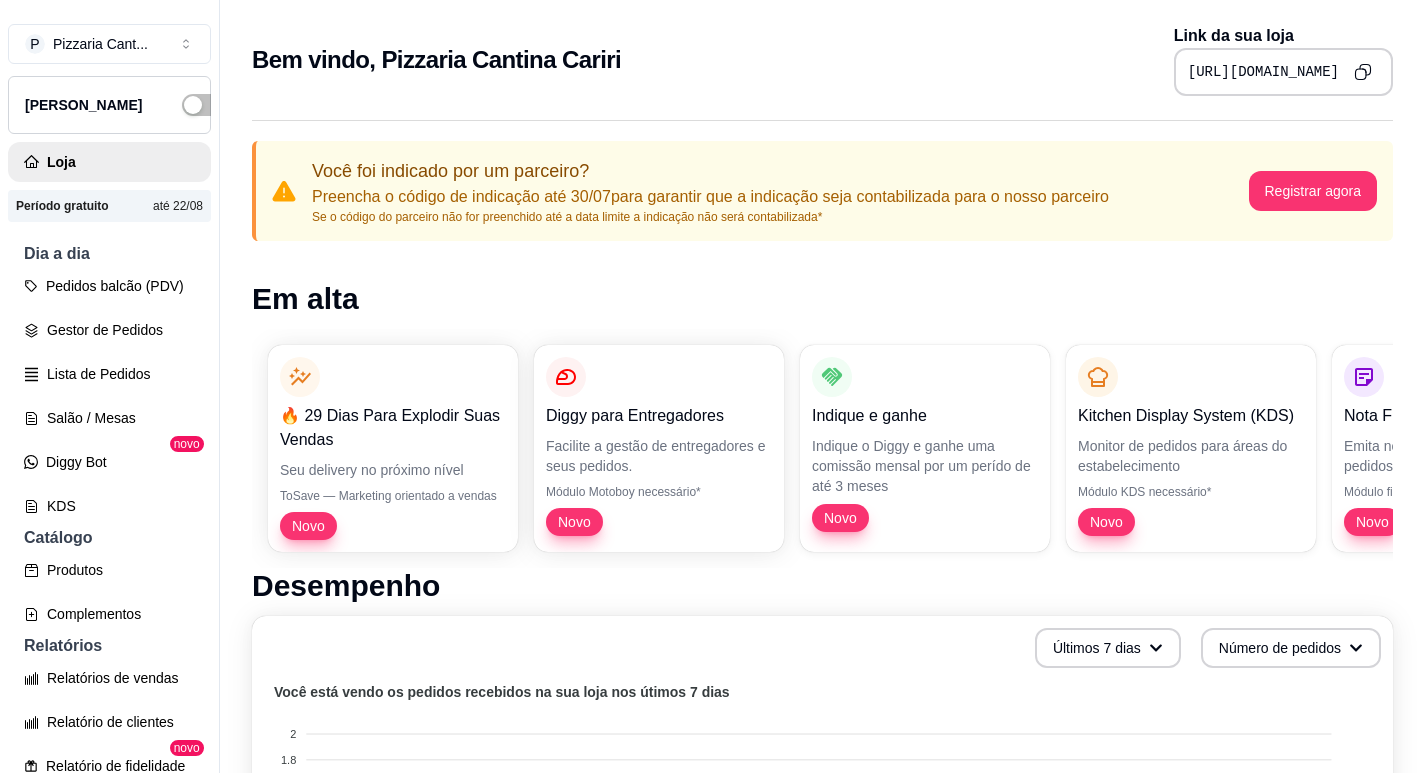 click on "https://diggy.menu/6880e52a7755bea0ce5d6b97" at bounding box center [1263, 72] 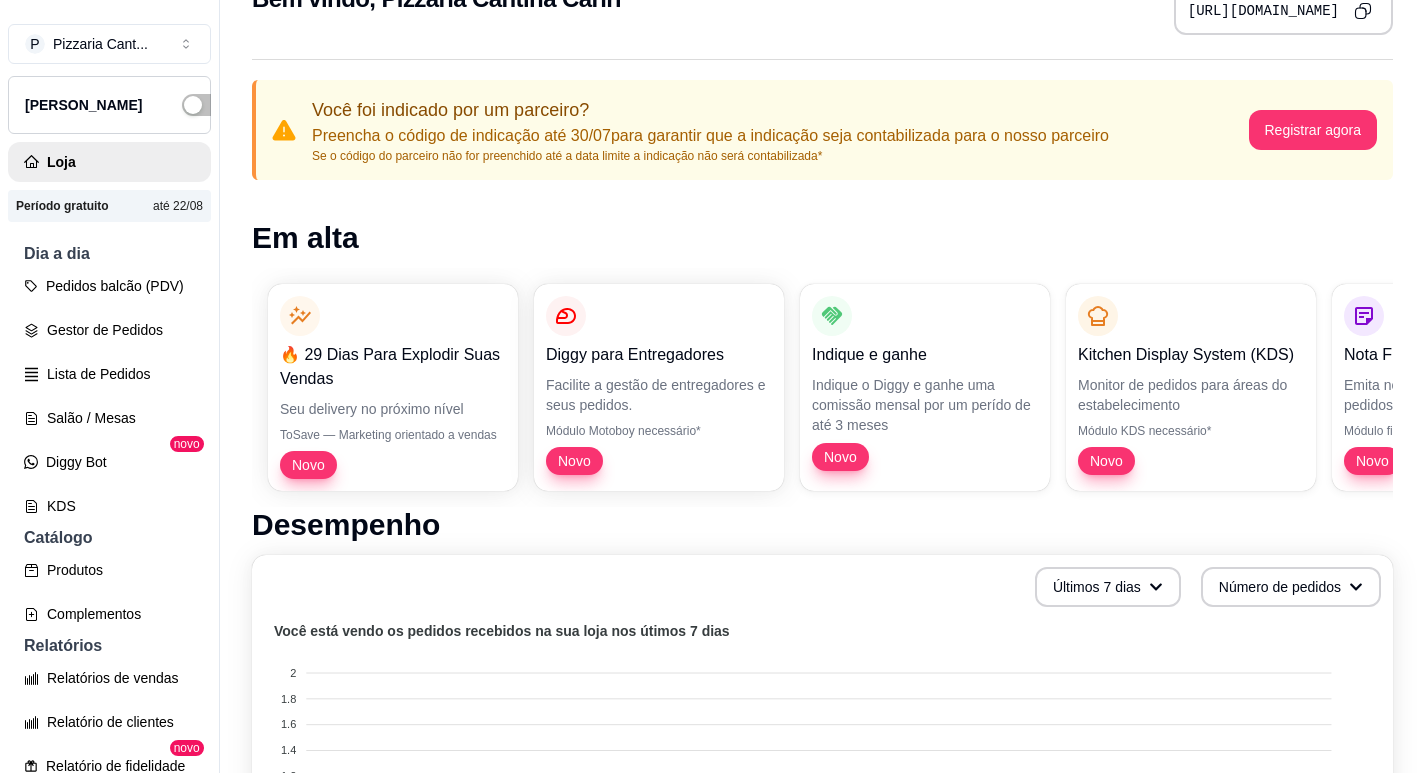 scroll, scrollTop: 100, scrollLeft: 0, axis: vertical 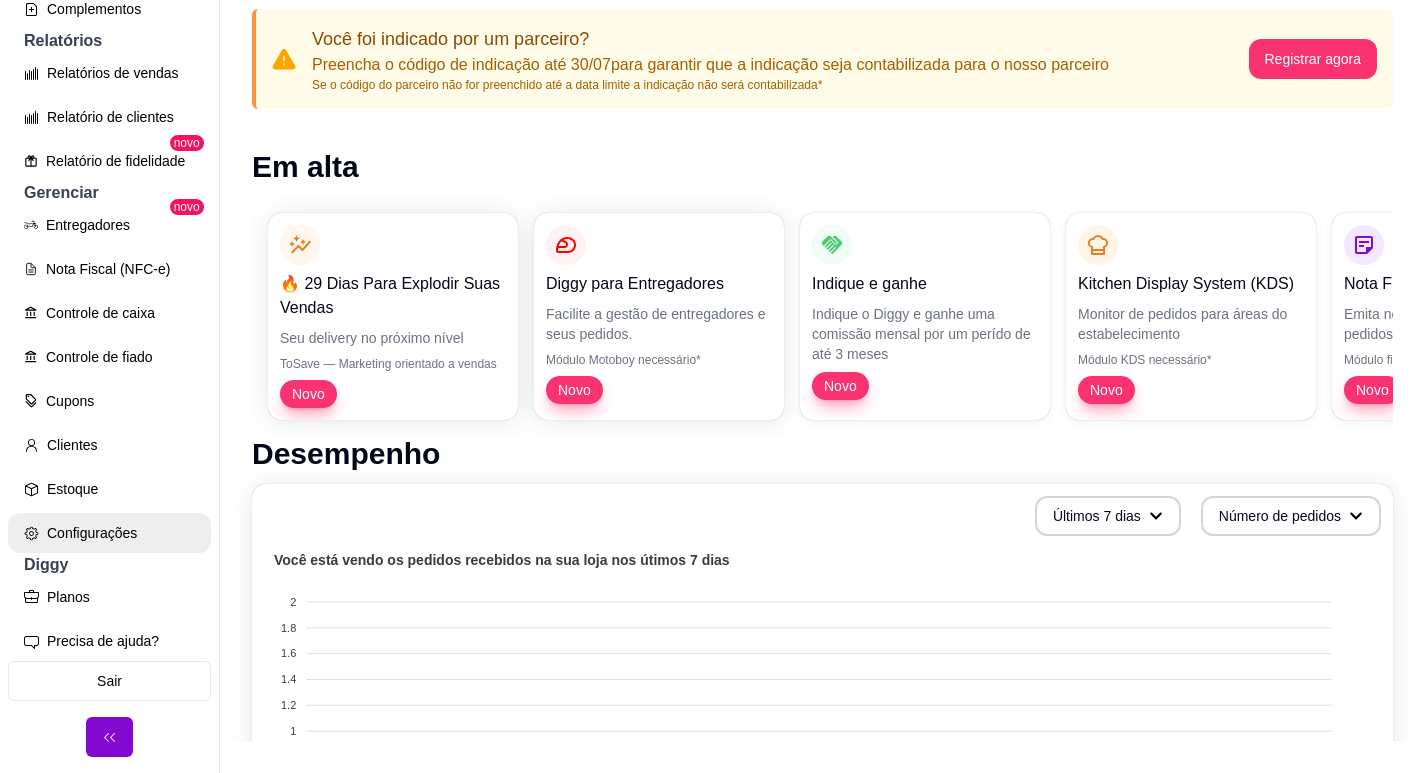 click on "Configurações" at bounding box center (109, 533) 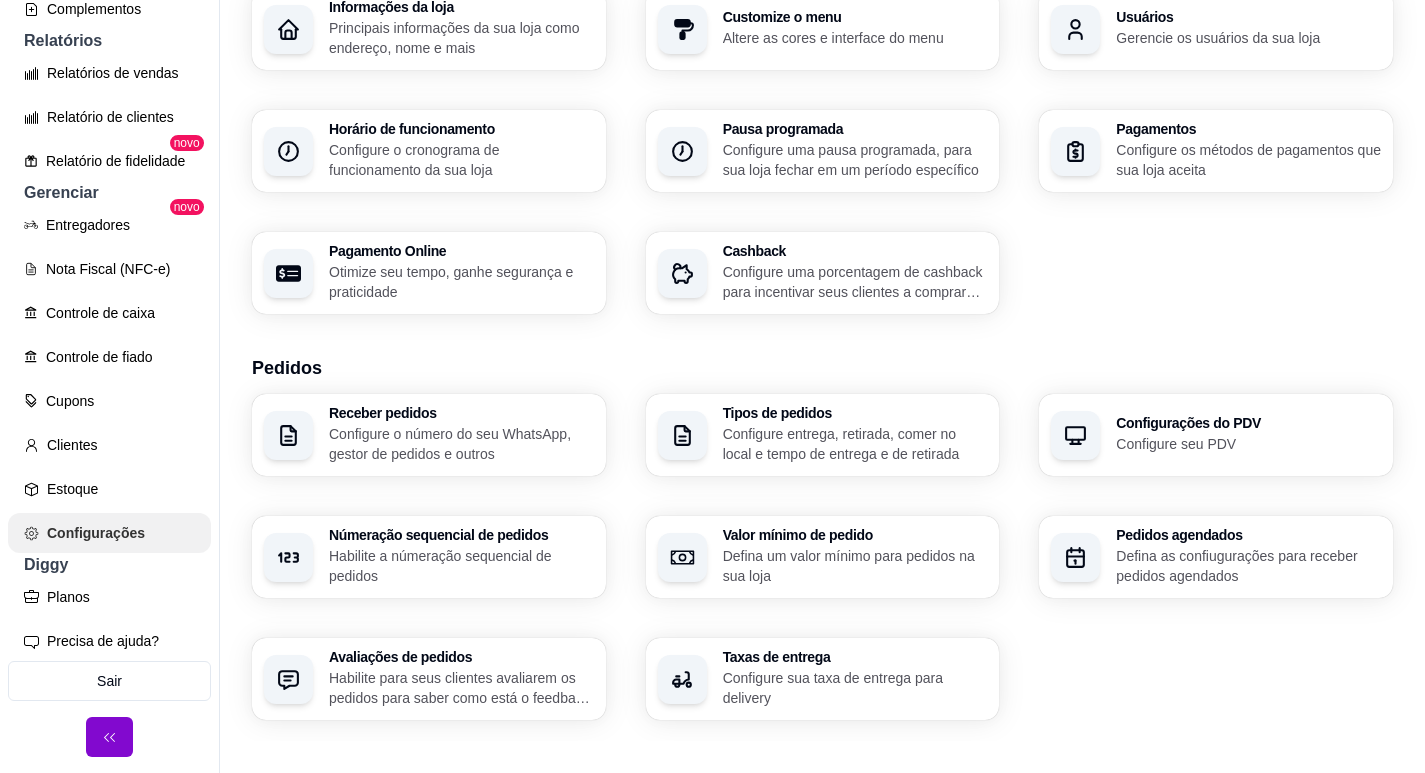 scroll, scrollTop: 0, scrollLeft: 0, axis: both 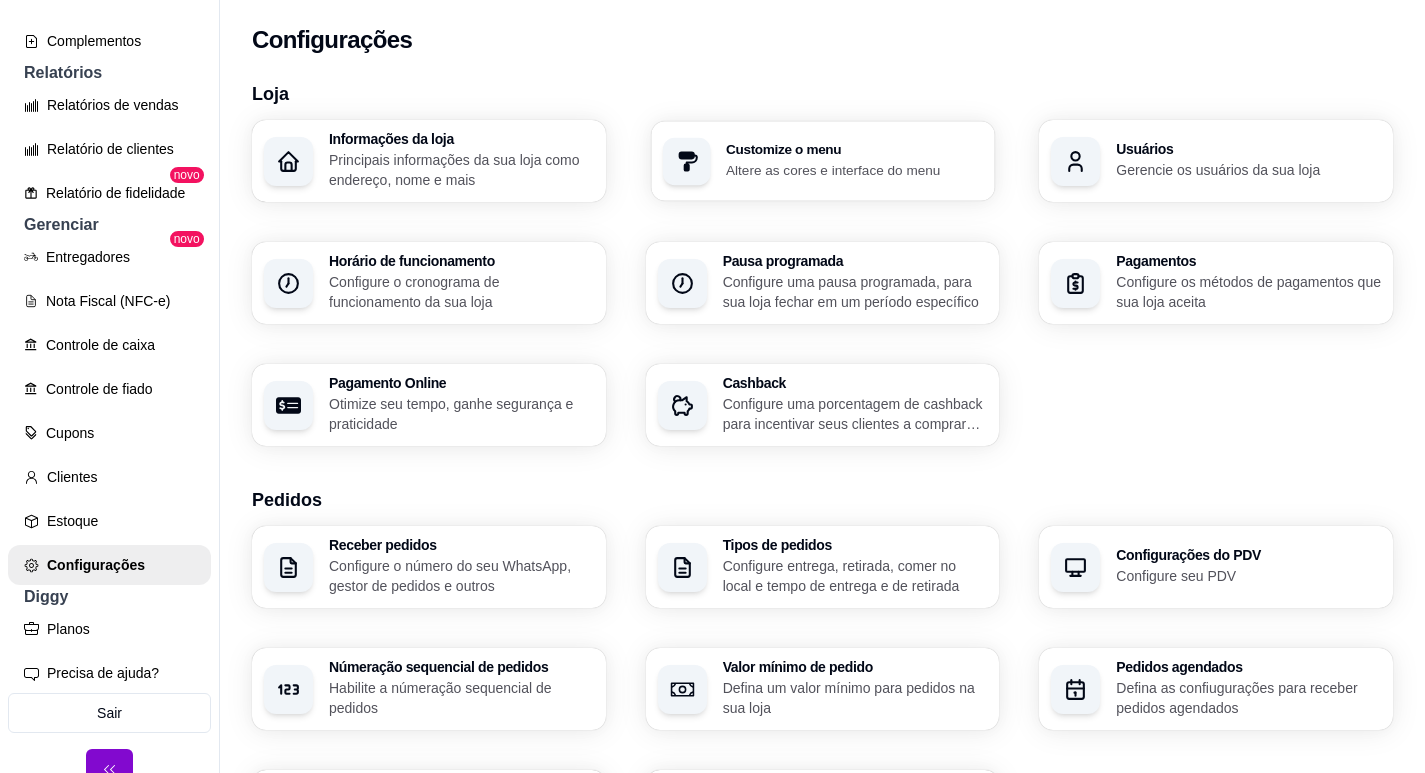 click on "Customize o menu" at bounding box center (854, 150) 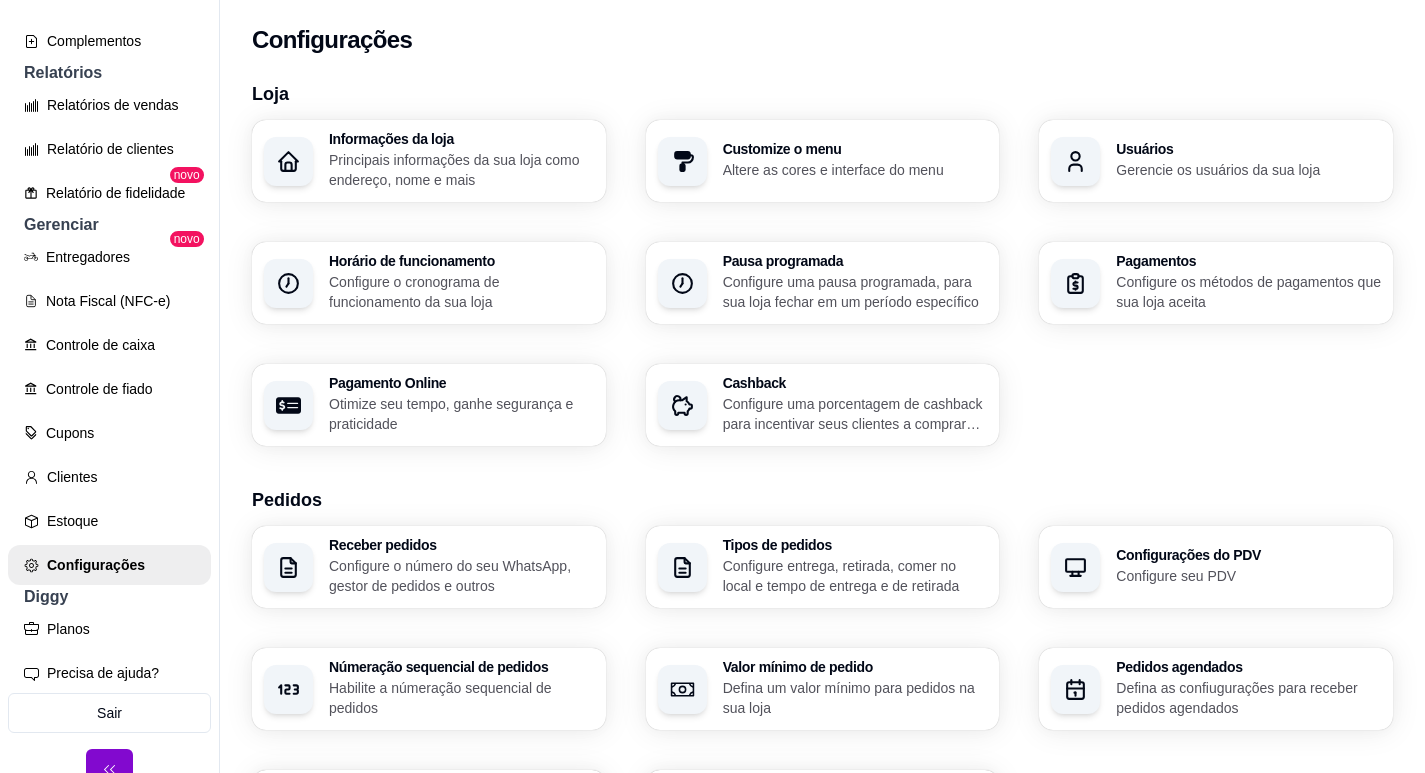 click on "Informações da loja" at bounding box center [461, 139] 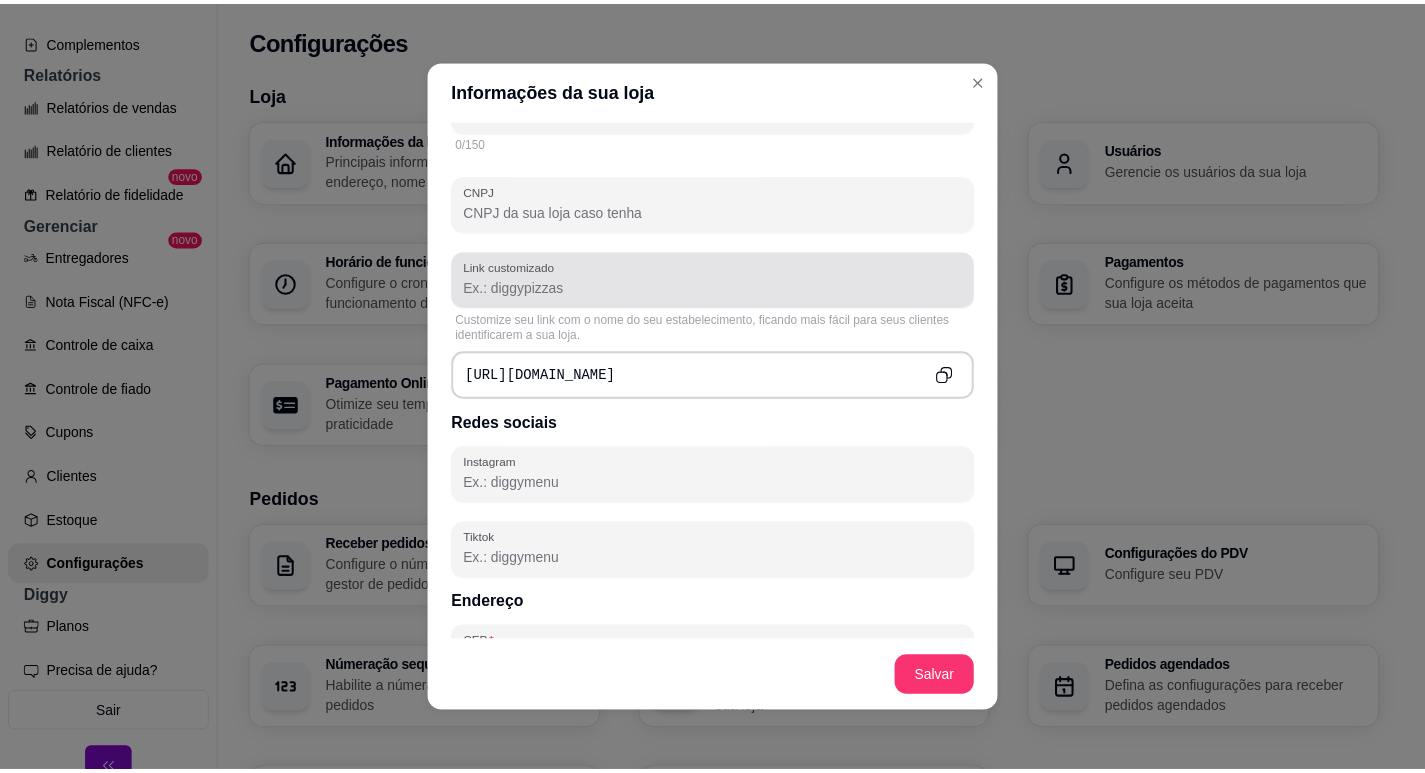 scroll, scrollTop: 700, scrollLeft: 0, axis: vertical 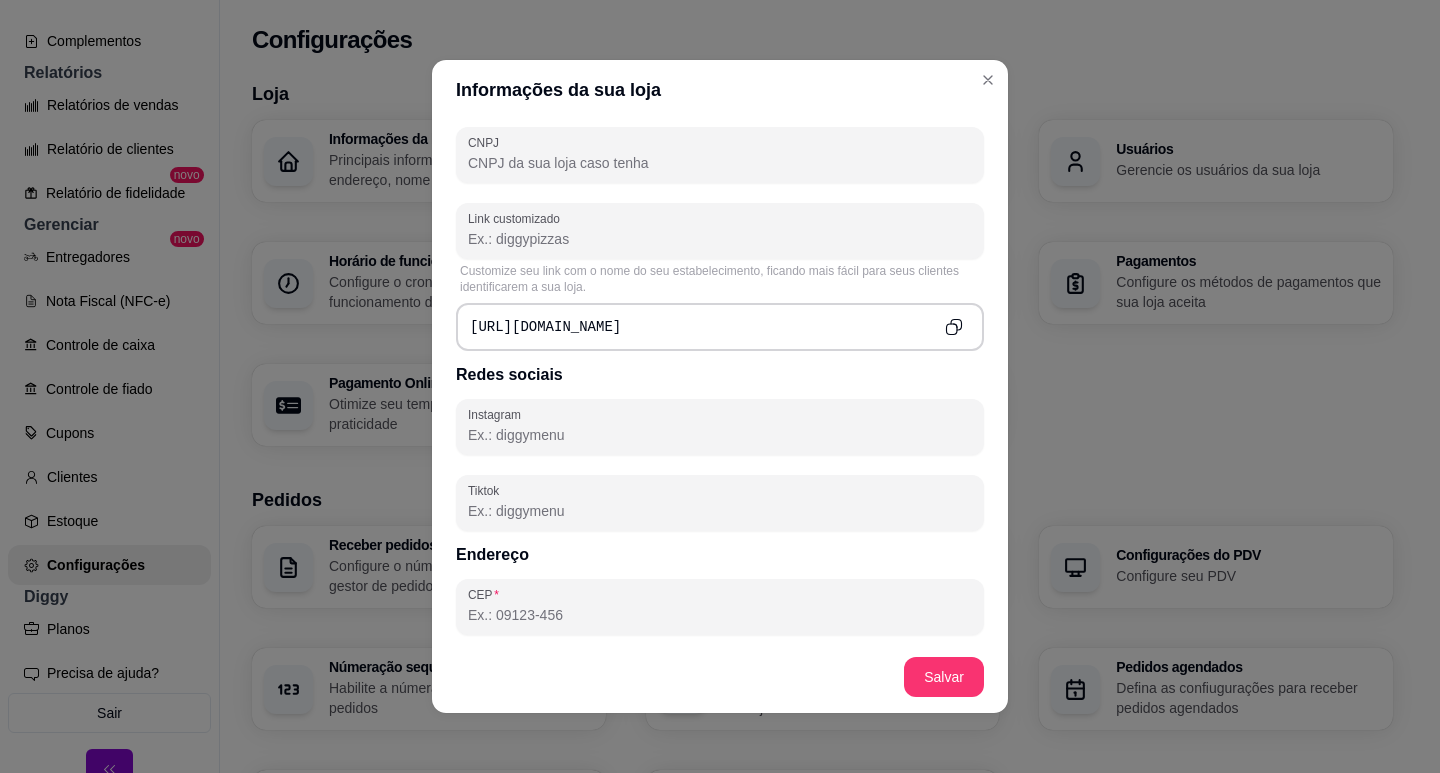 click on "https://diggy.menu/" at bounding box center (720, 327) 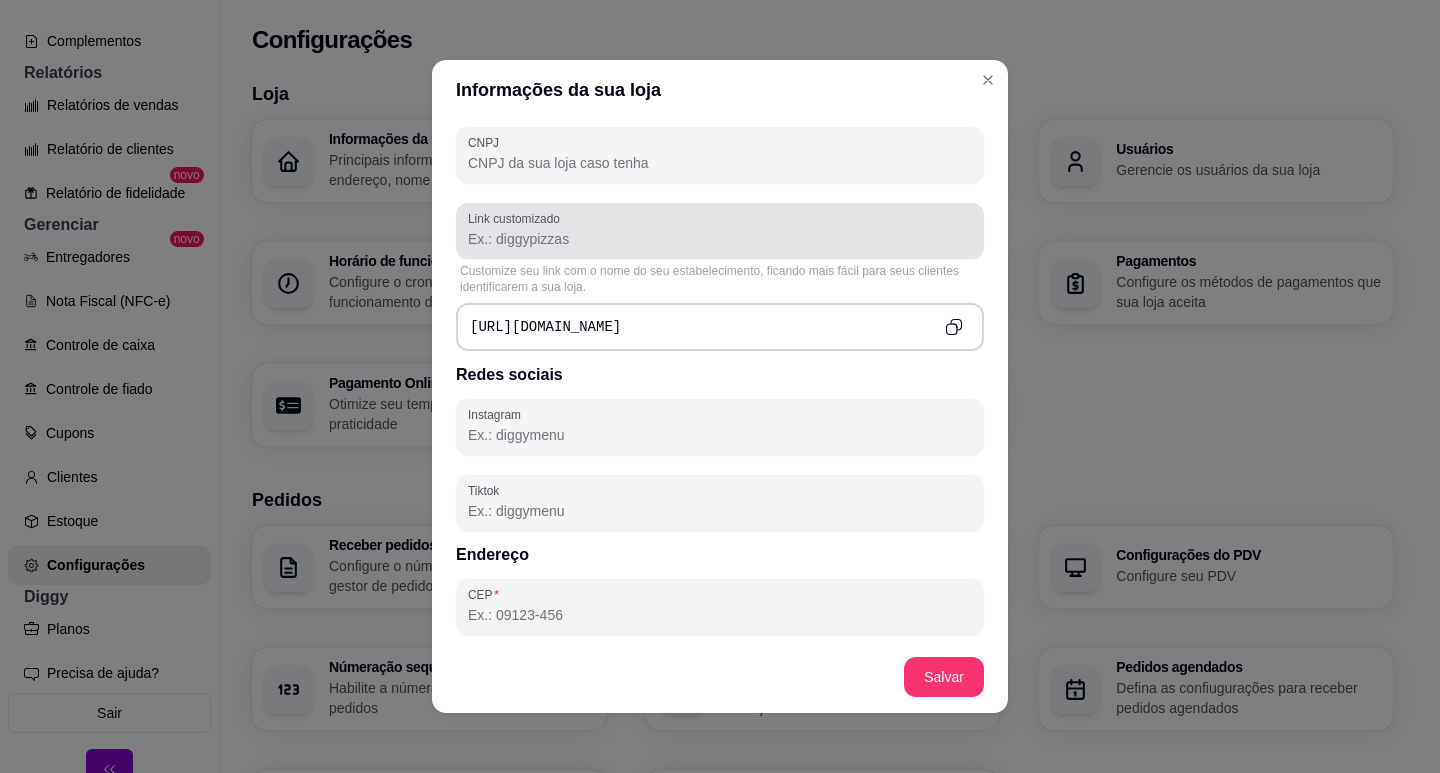 click on "Link customizado" at bounding box center [720, 239] 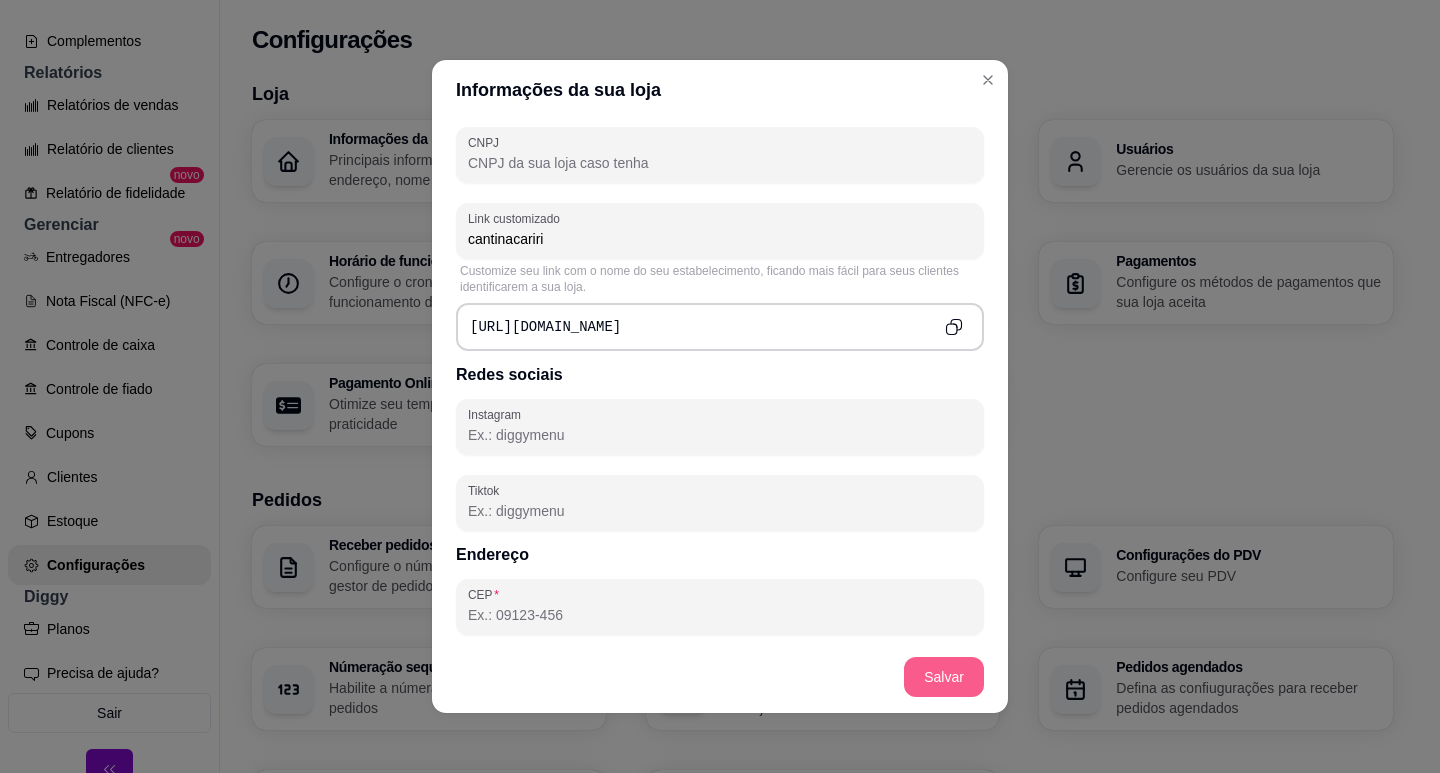 type on "cantinacariri" 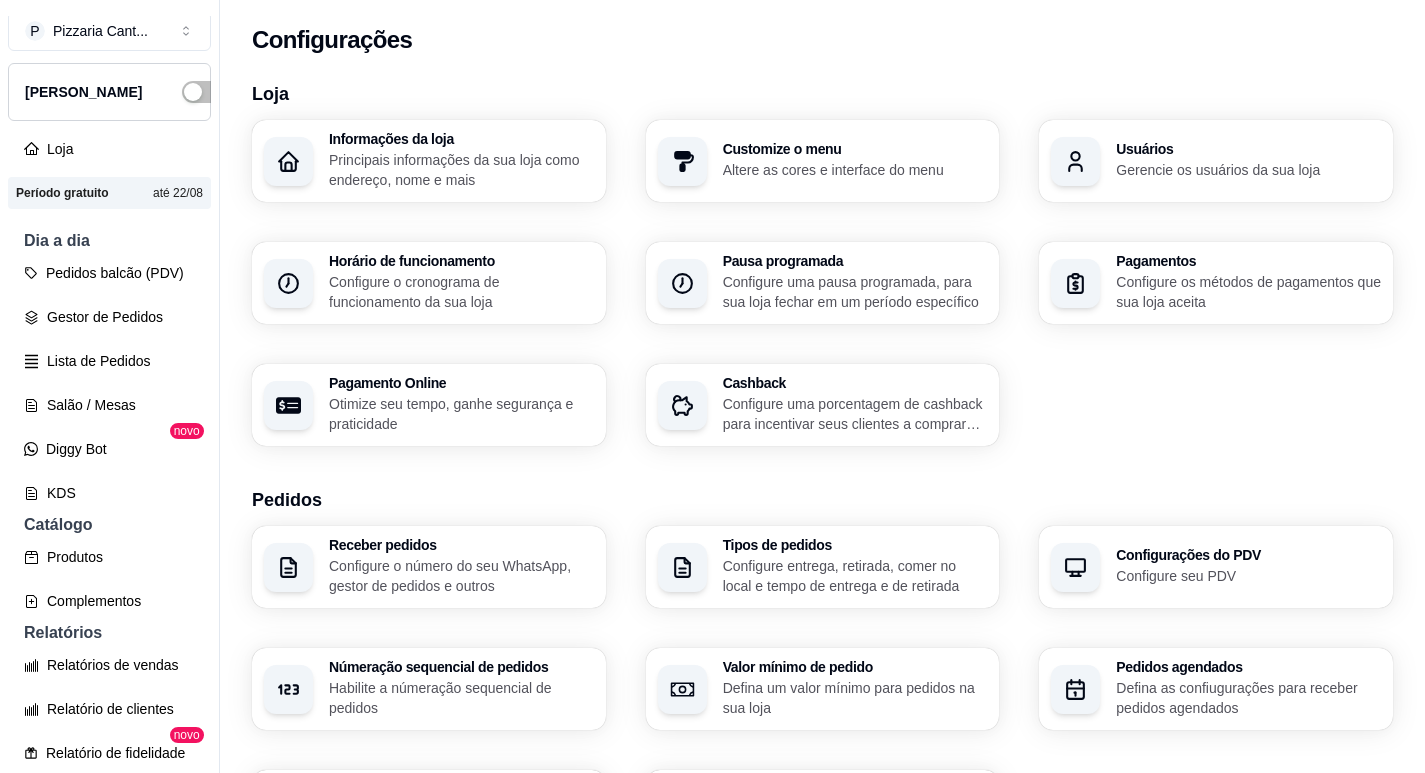 scroll, scrollTop: 0, scrollLeft: 0, axis: both 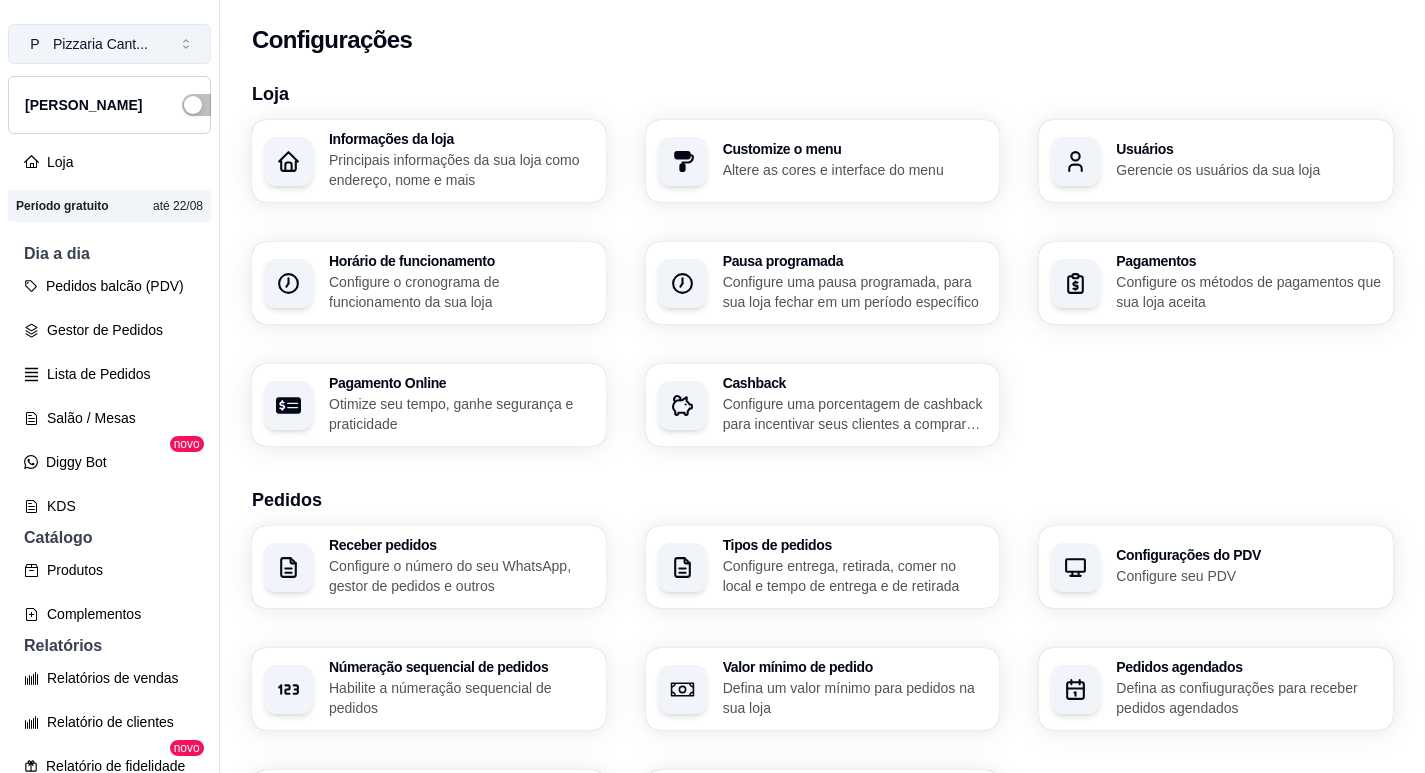 click on "Pizzaria Cant ..." at bounding box center (100, 44) 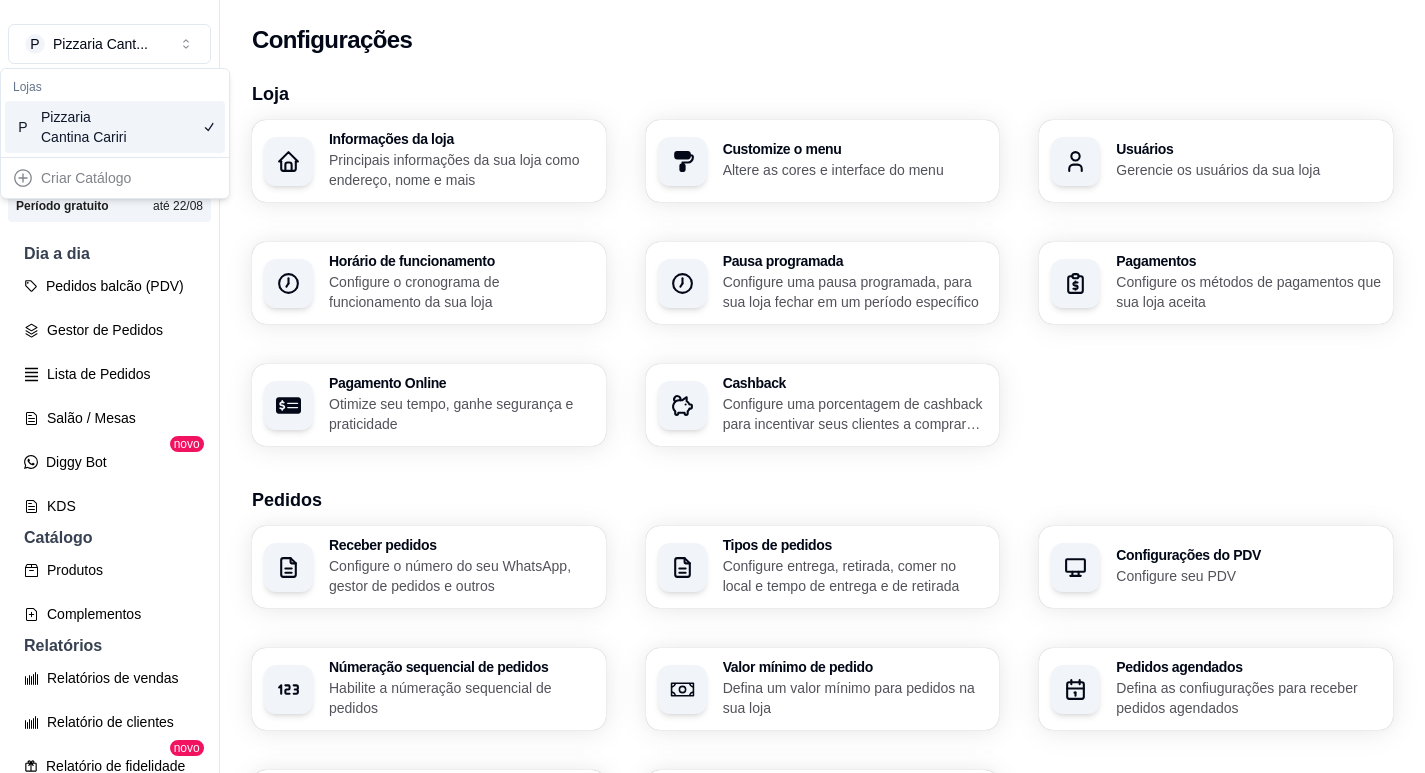 click on "P Pizzaria Cantina Cariri" at bounding box center [115, 127] 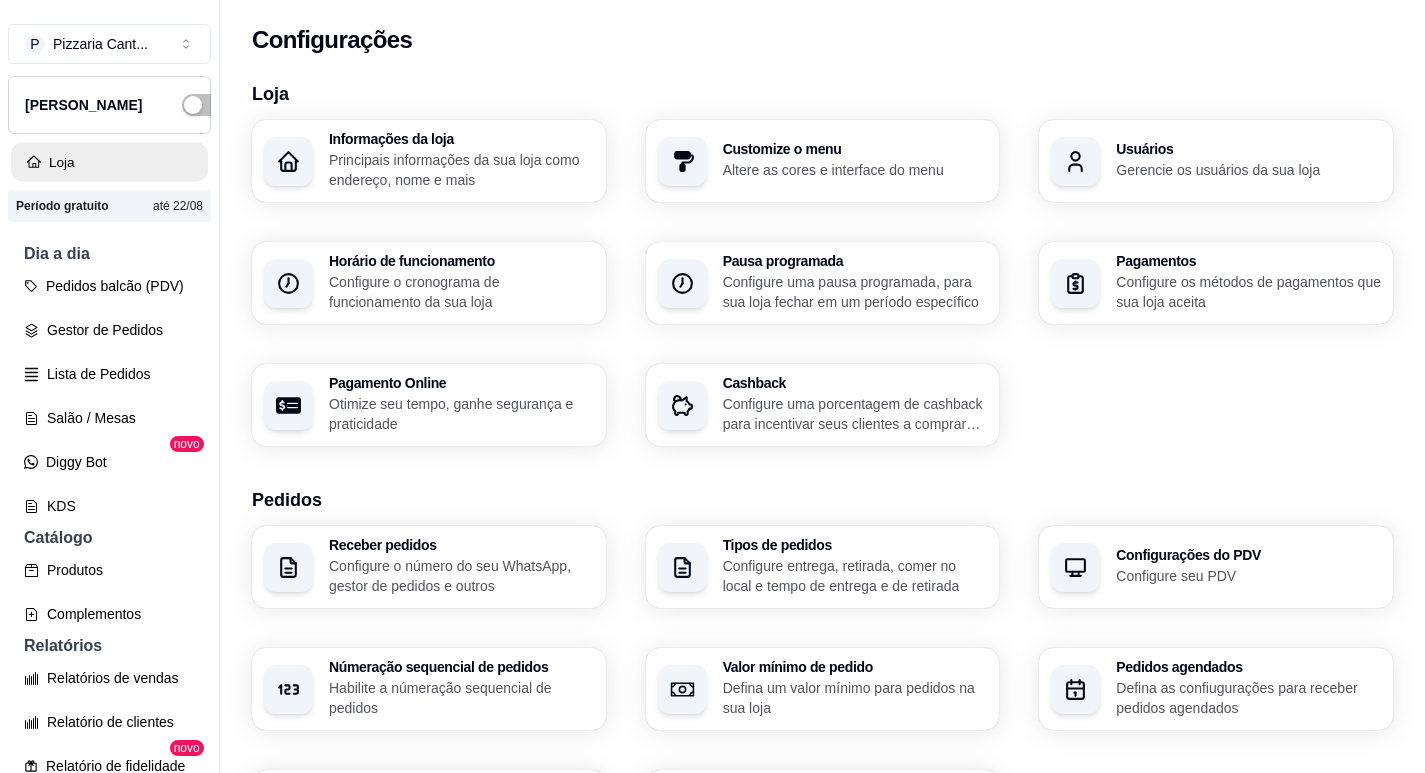 click on "Loja" at bounding box center (109, 162) 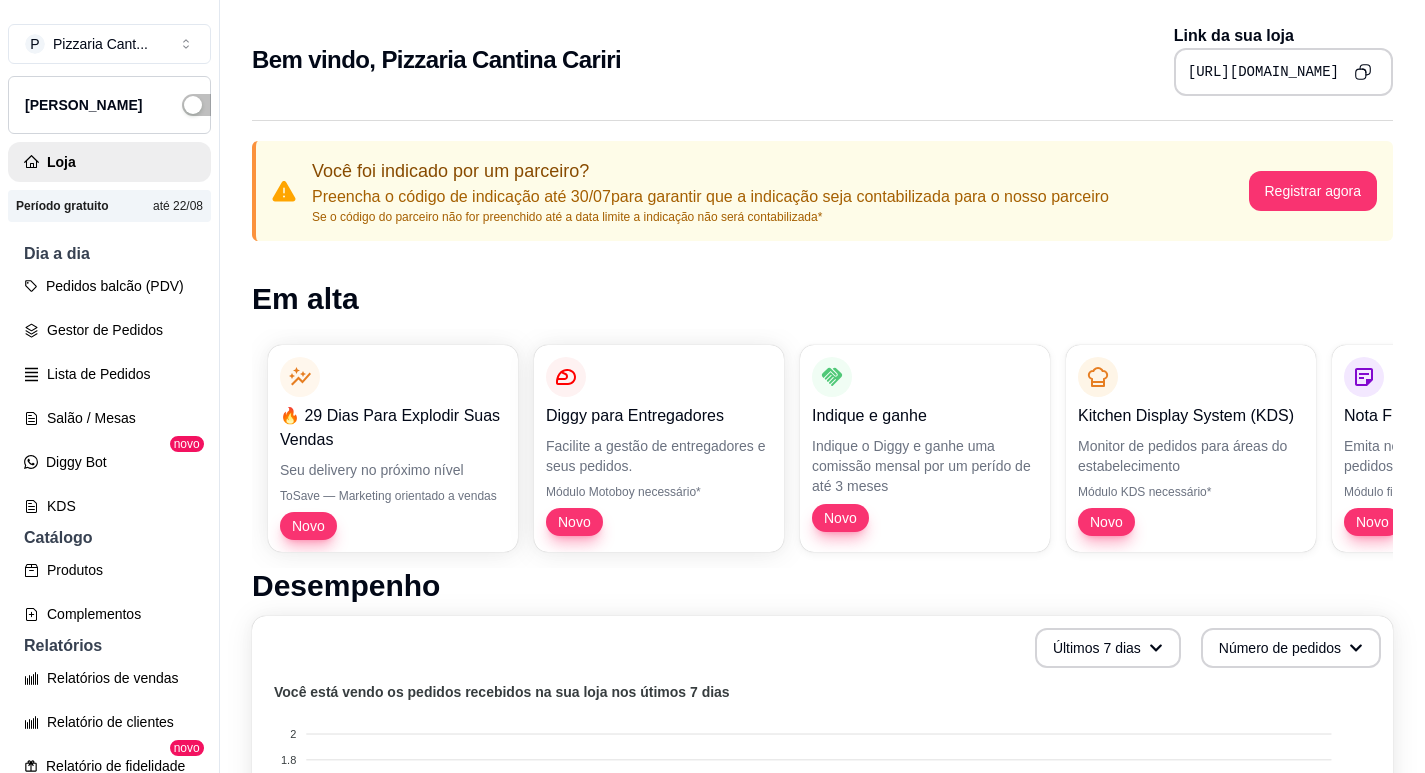 click 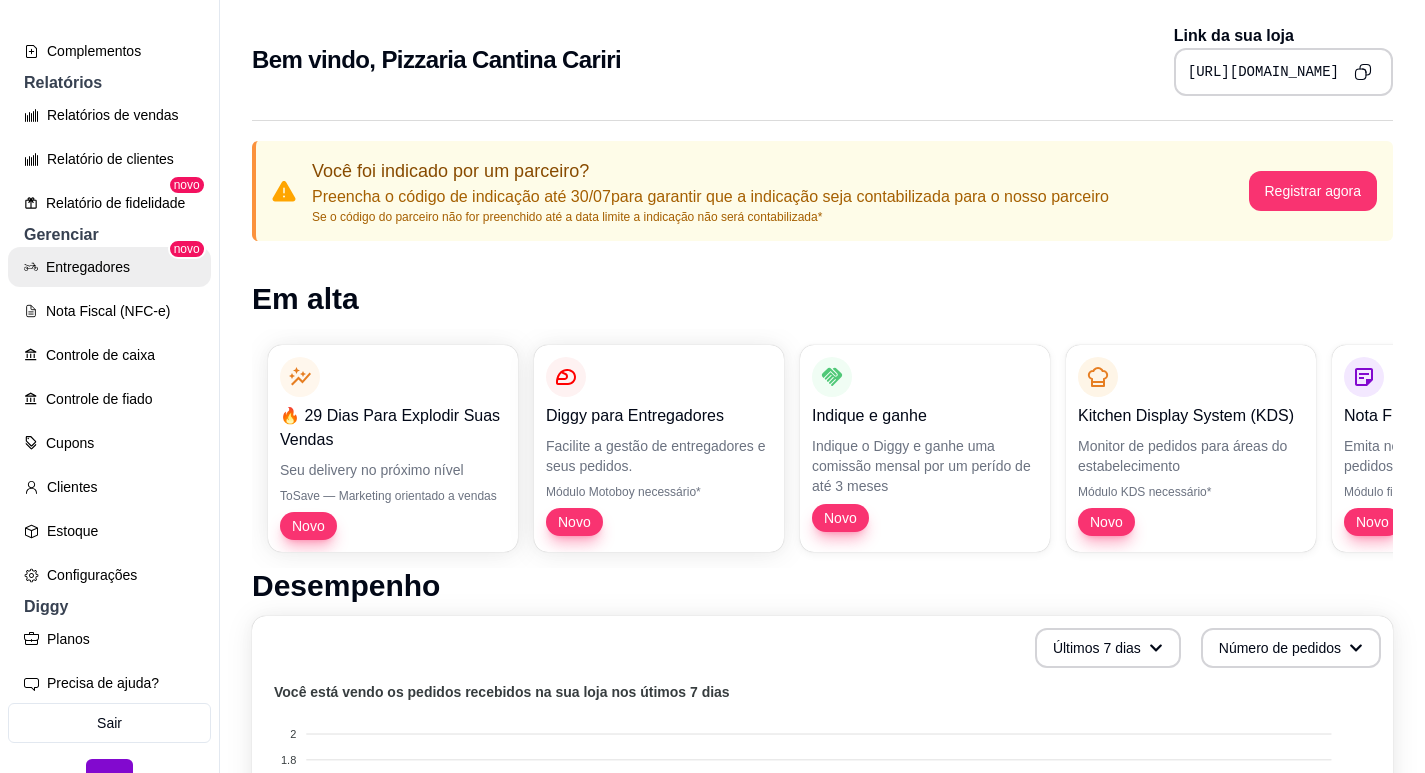 scroll, scrollTop: 597, scrollLeft: 0, axis: vertical 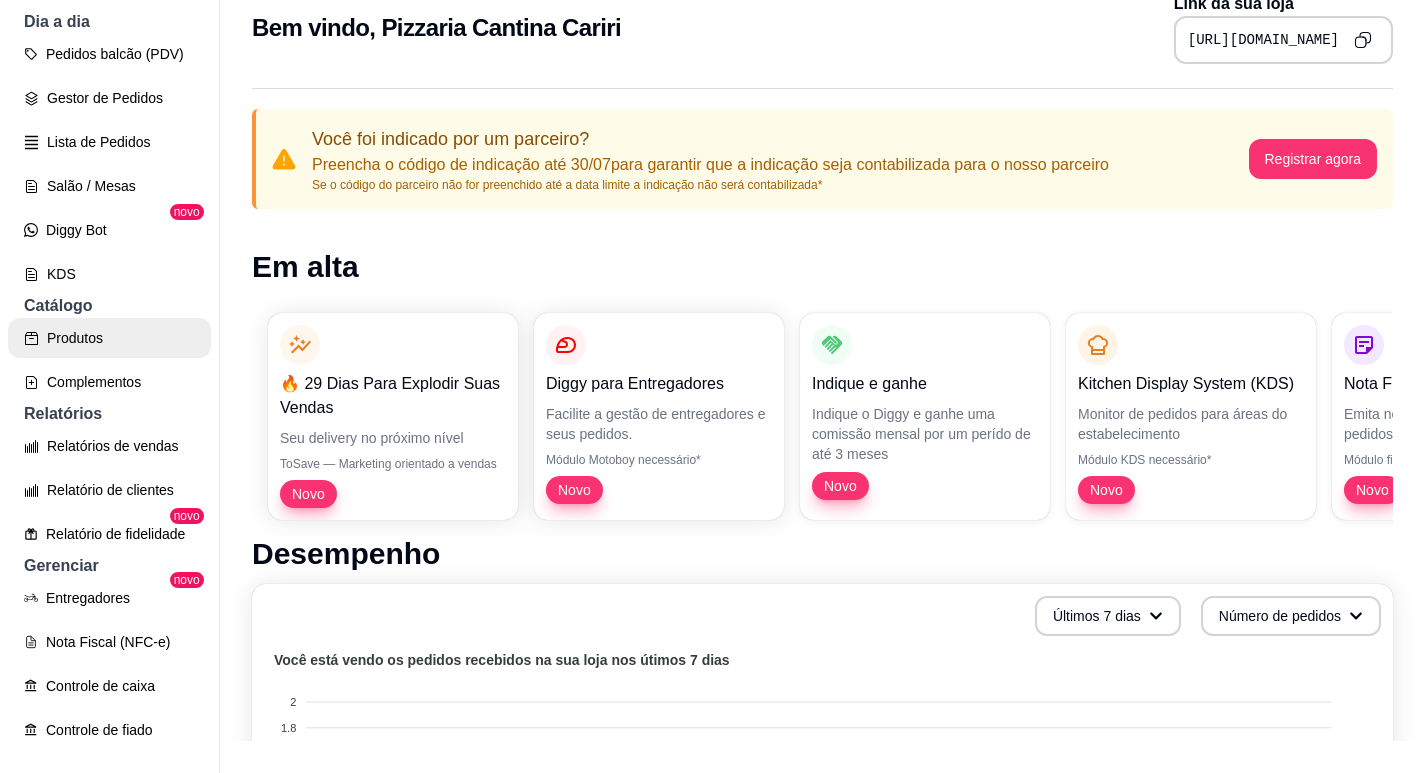 click on "Produtos" at bounding box center (109, 338) 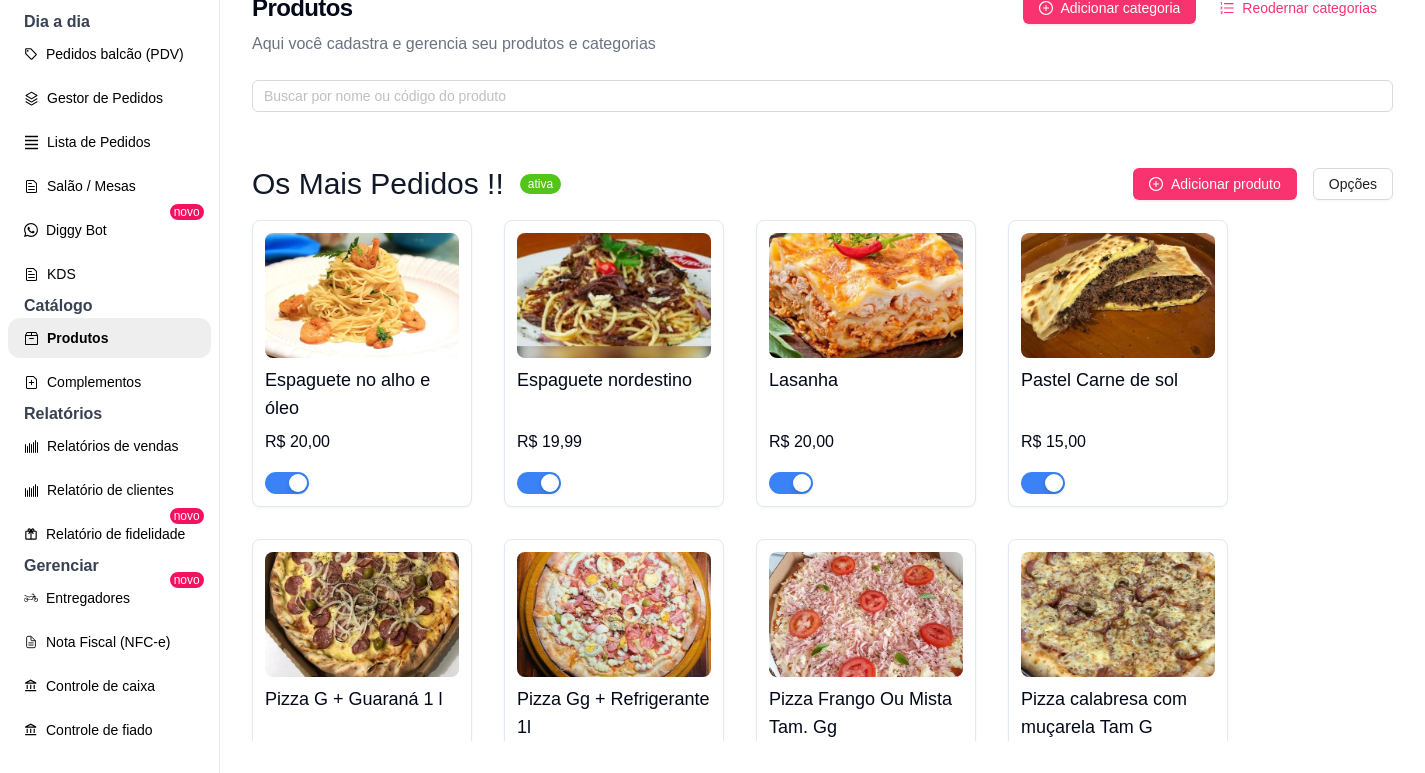 scroll, scrollTop: 0, scrollLeft: 0, axis: both 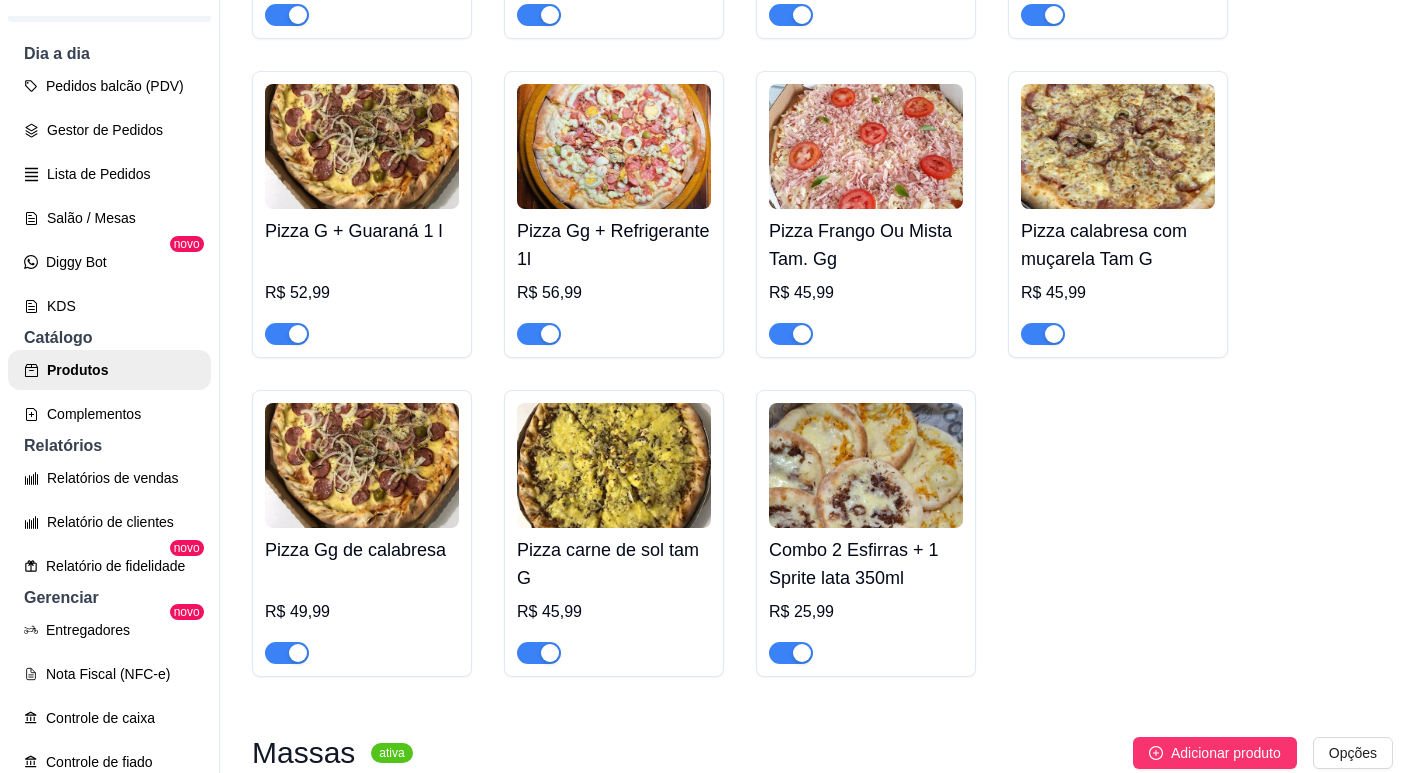 click at bounding box center [614, 146] 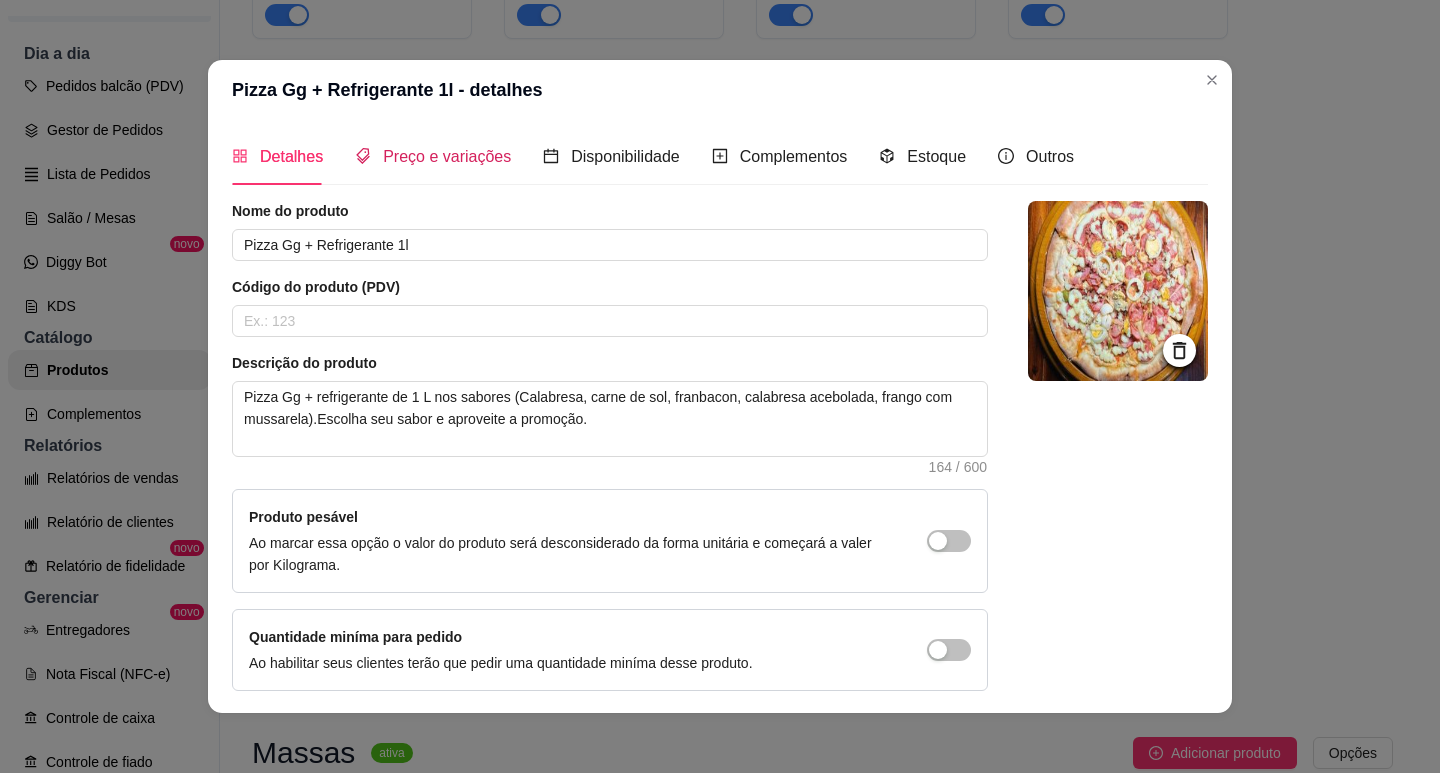 click on "Preço e variações" at bounding box center [447, 156] 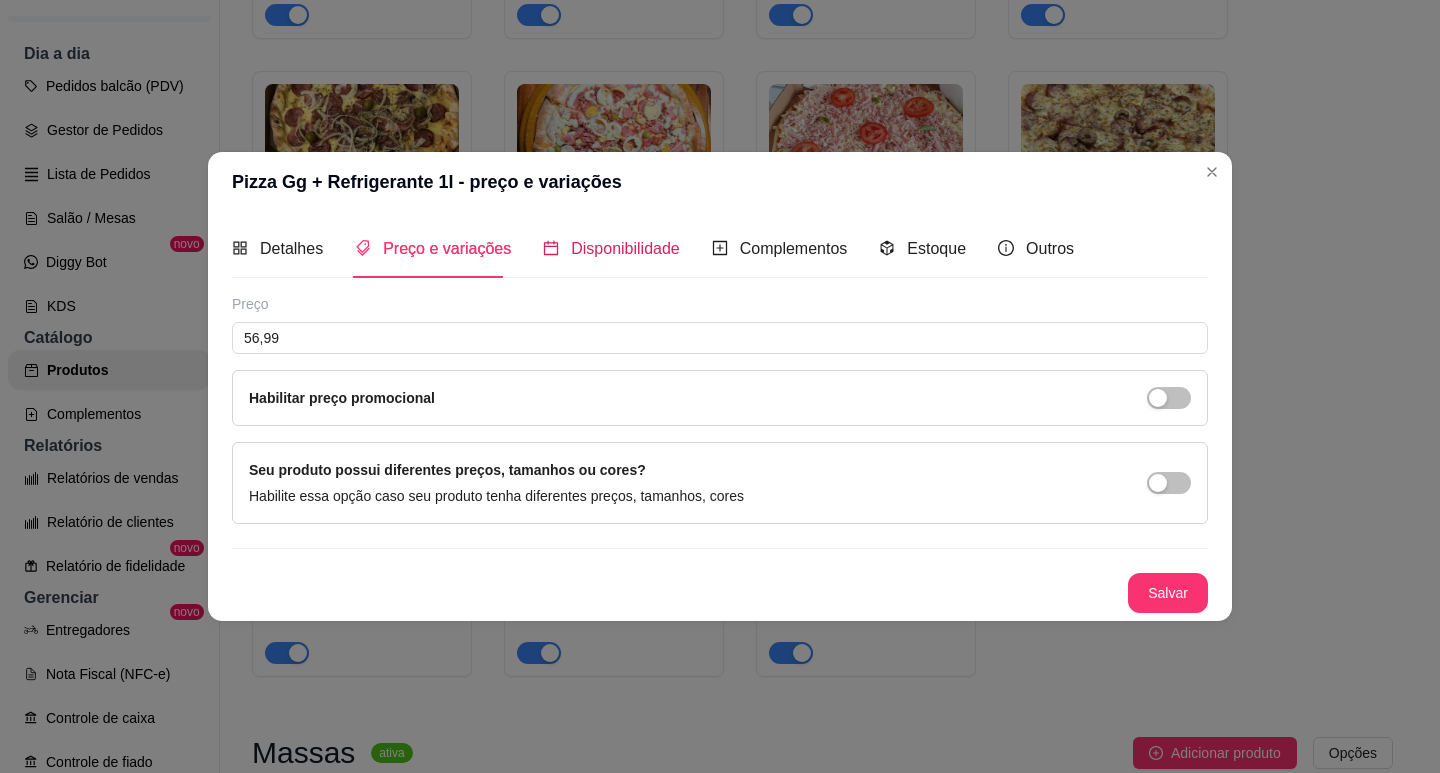 click on "Disponibilidade" at bounding box center [625, 248] 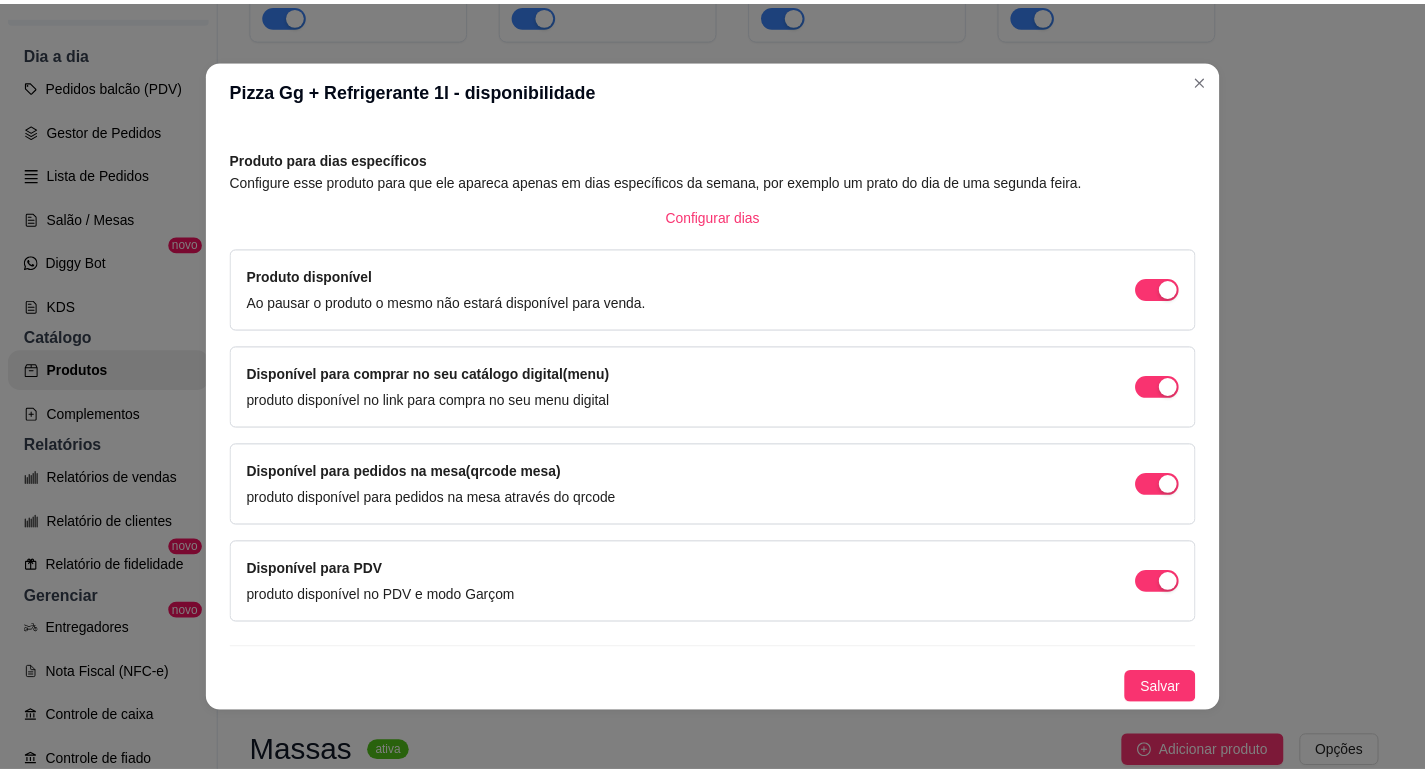 scroll, scrollTop: 0, scrollLeft: 0, axis: both 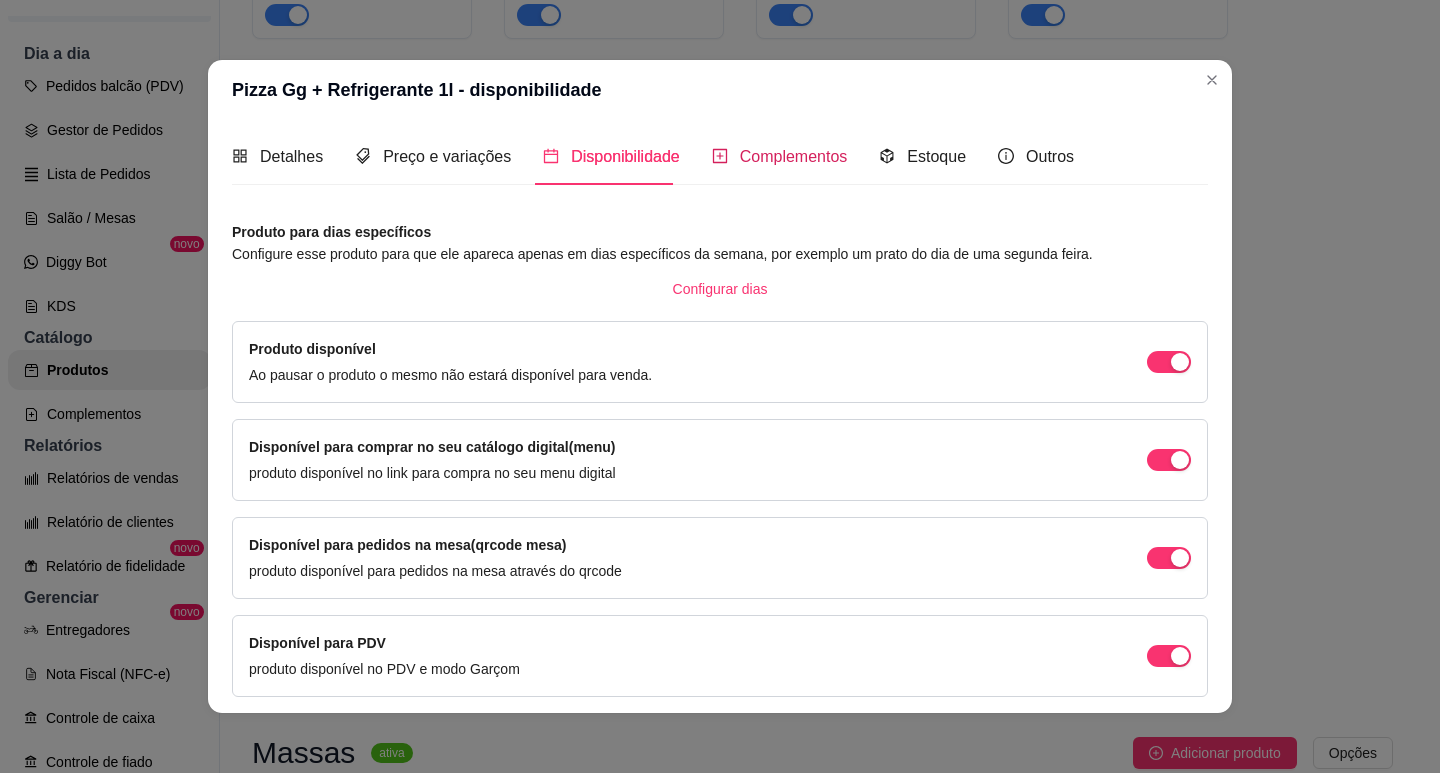 click on "Complementos" at bounding box center [794, 156] 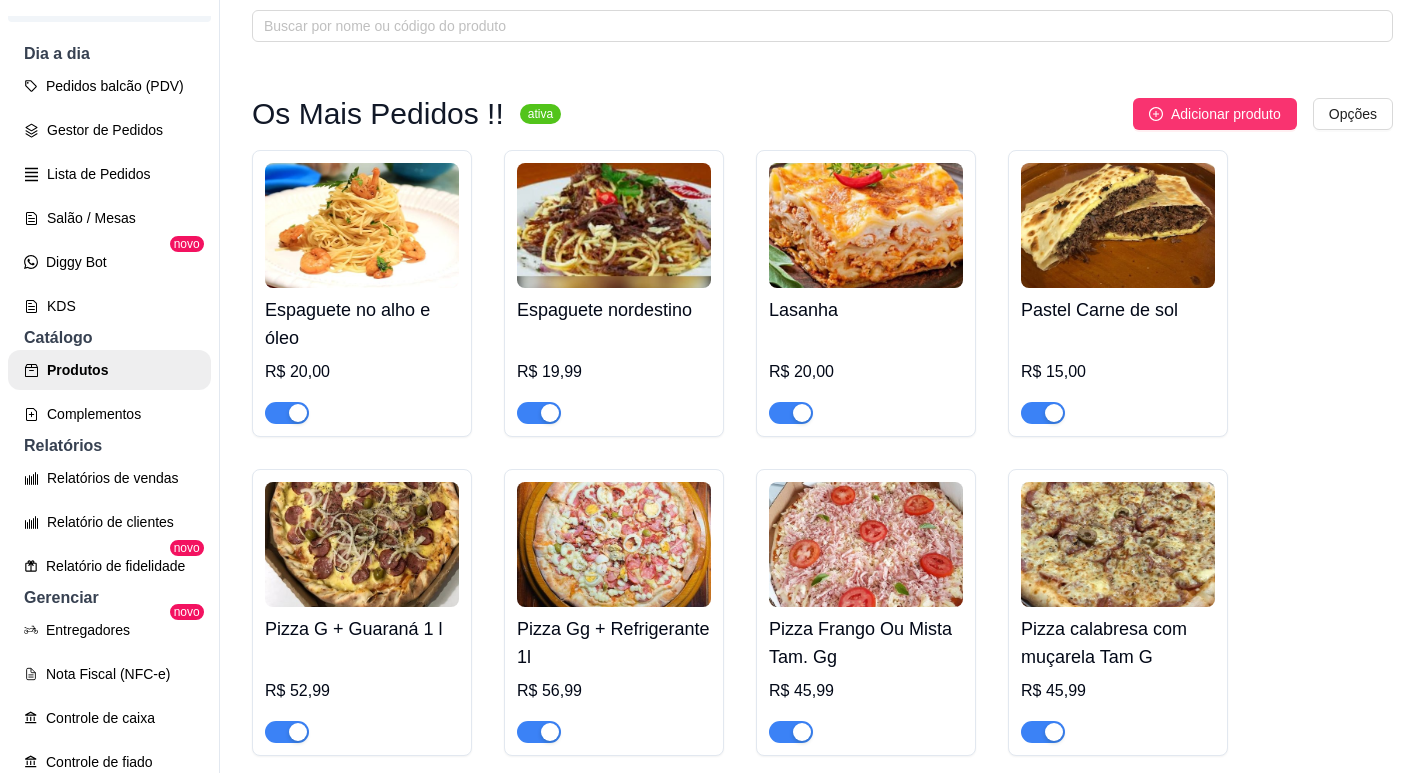 scroll, scrollTop: 100, scrollLeft: 0, axis: vertical 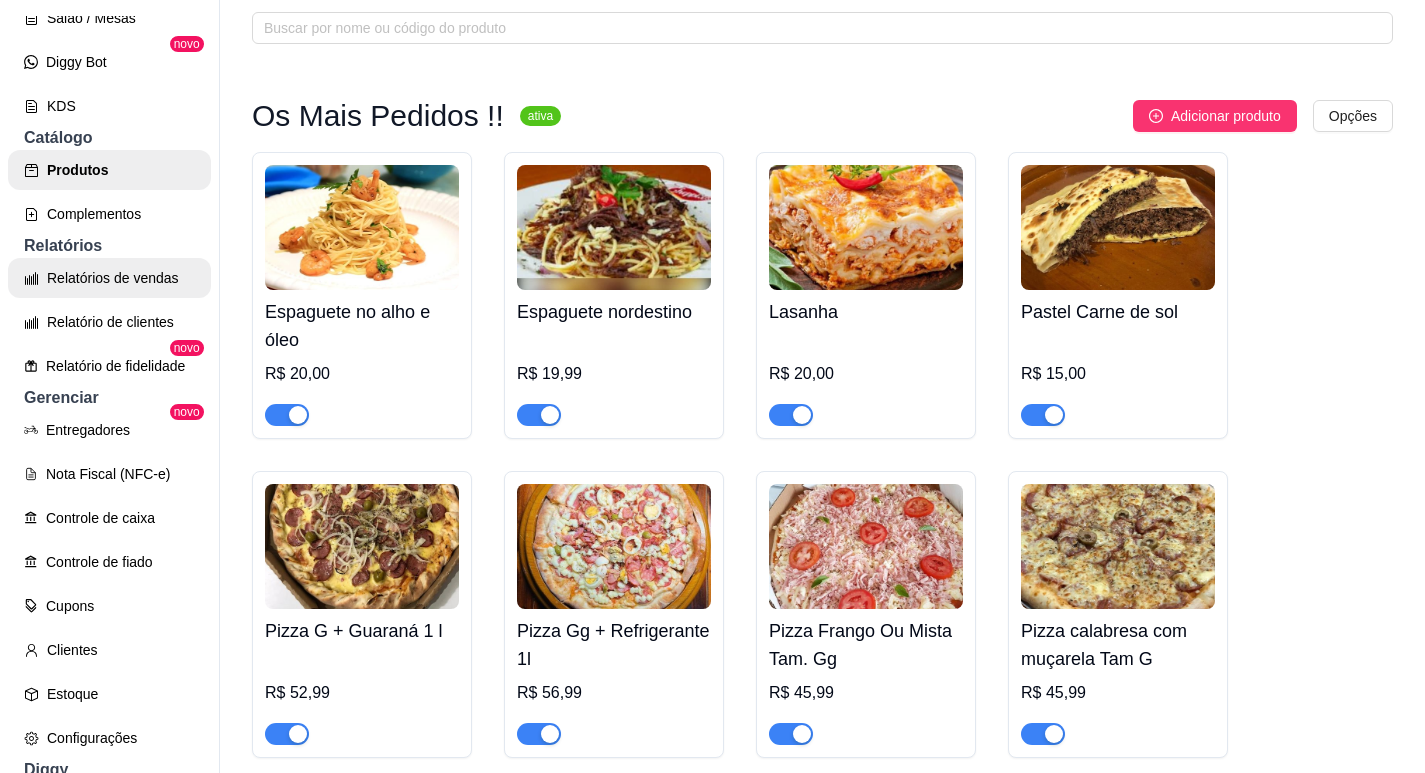 click on "Relatórios de vendas" at bounding box center (109, 278) 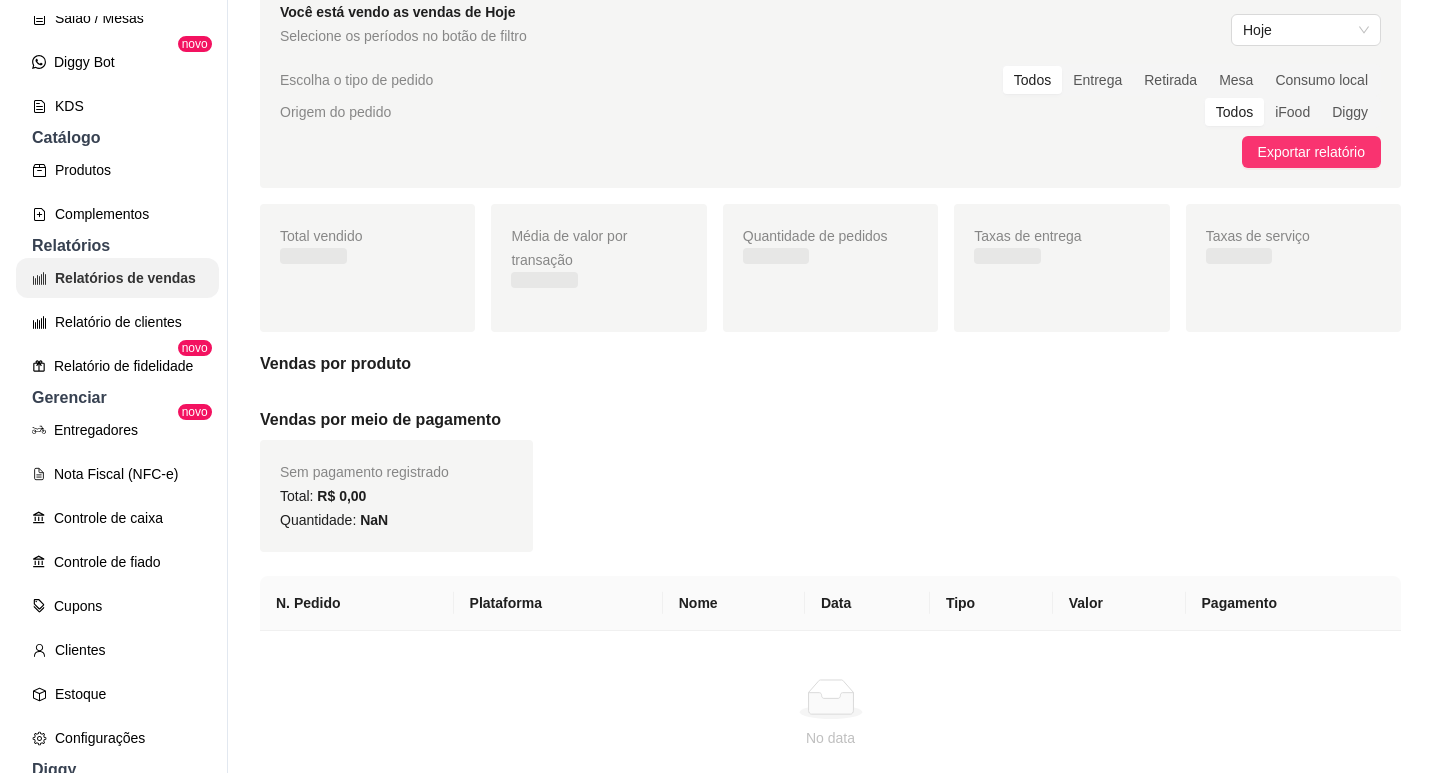 scroll, scrollTop: 0, scrollLeft: 0, axis: both 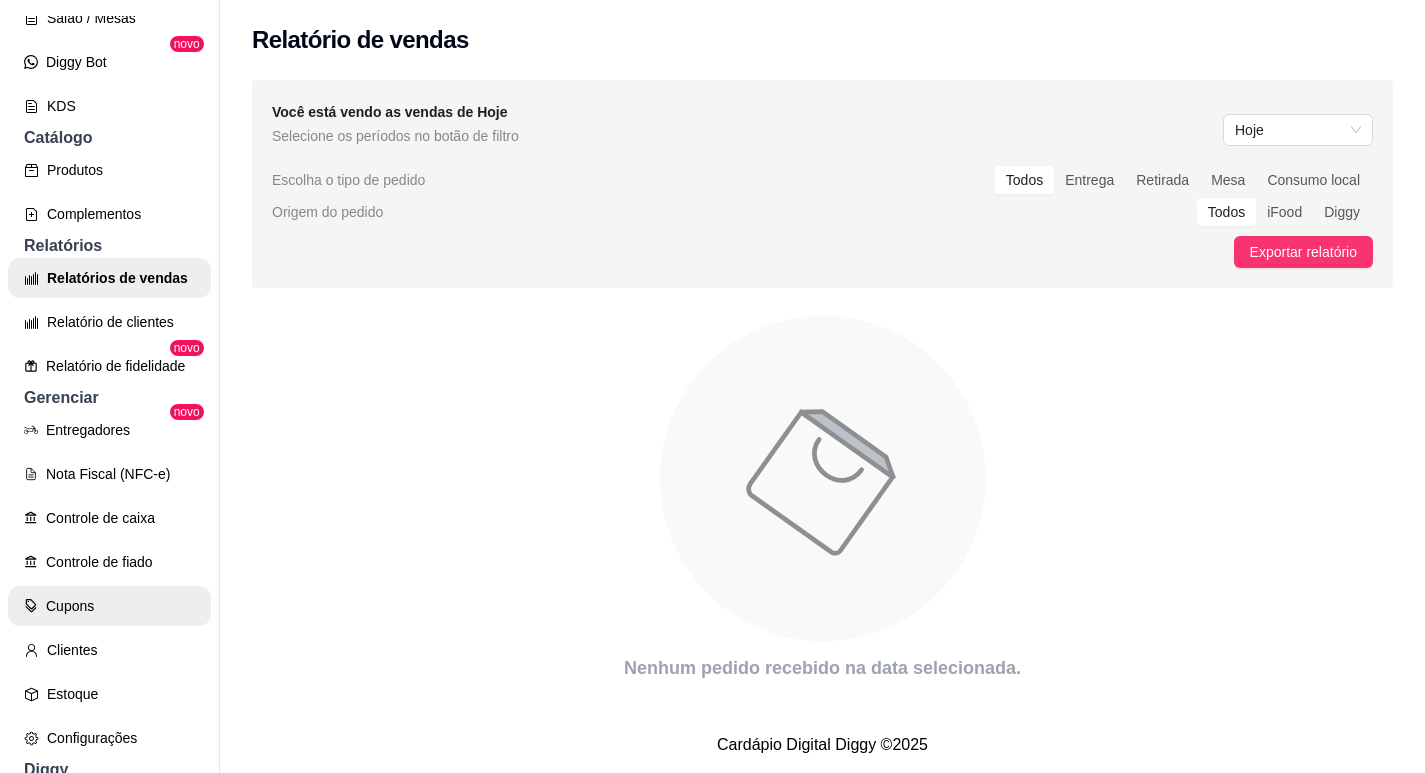 click on "Cupons" at bounding box center [109, 606] 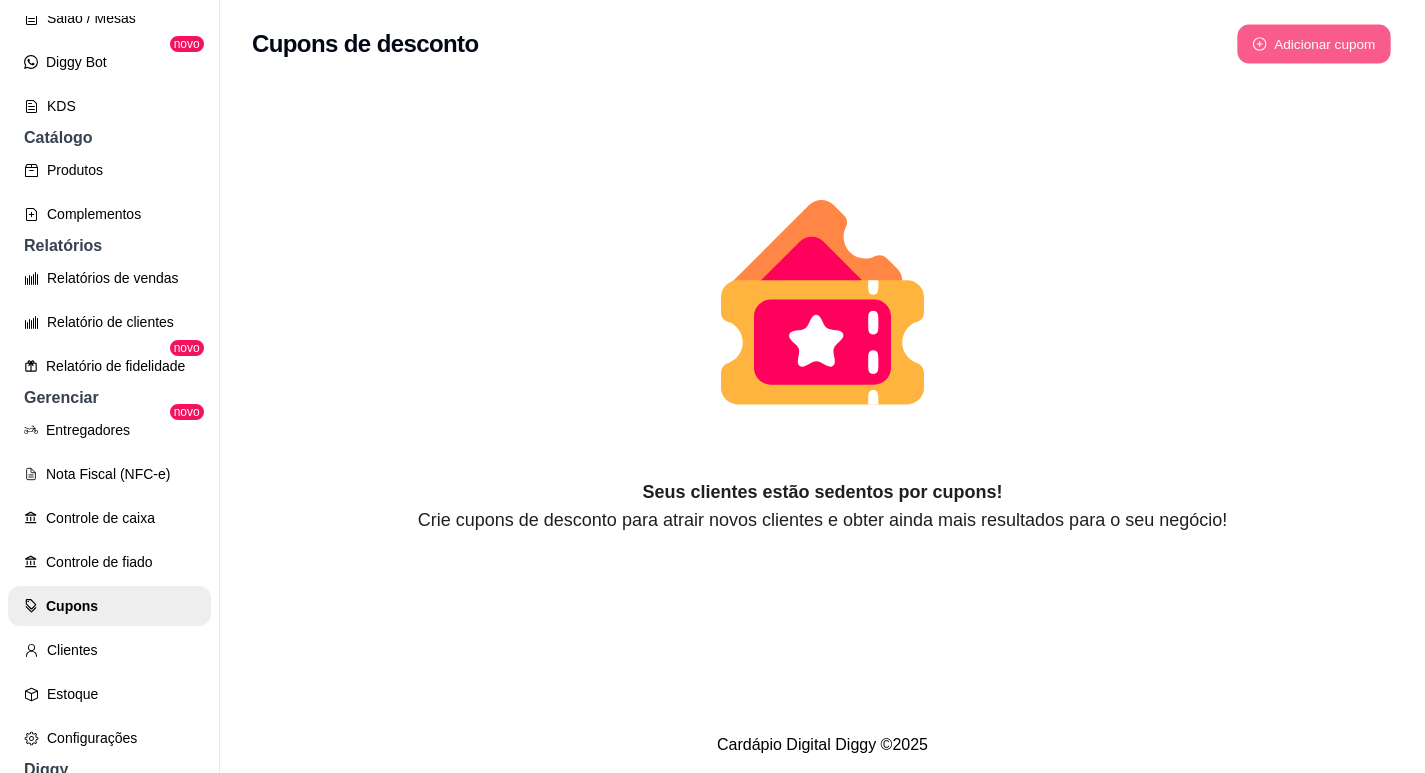 click on "Adicionar cupom" at bounding box center (1314, 44) 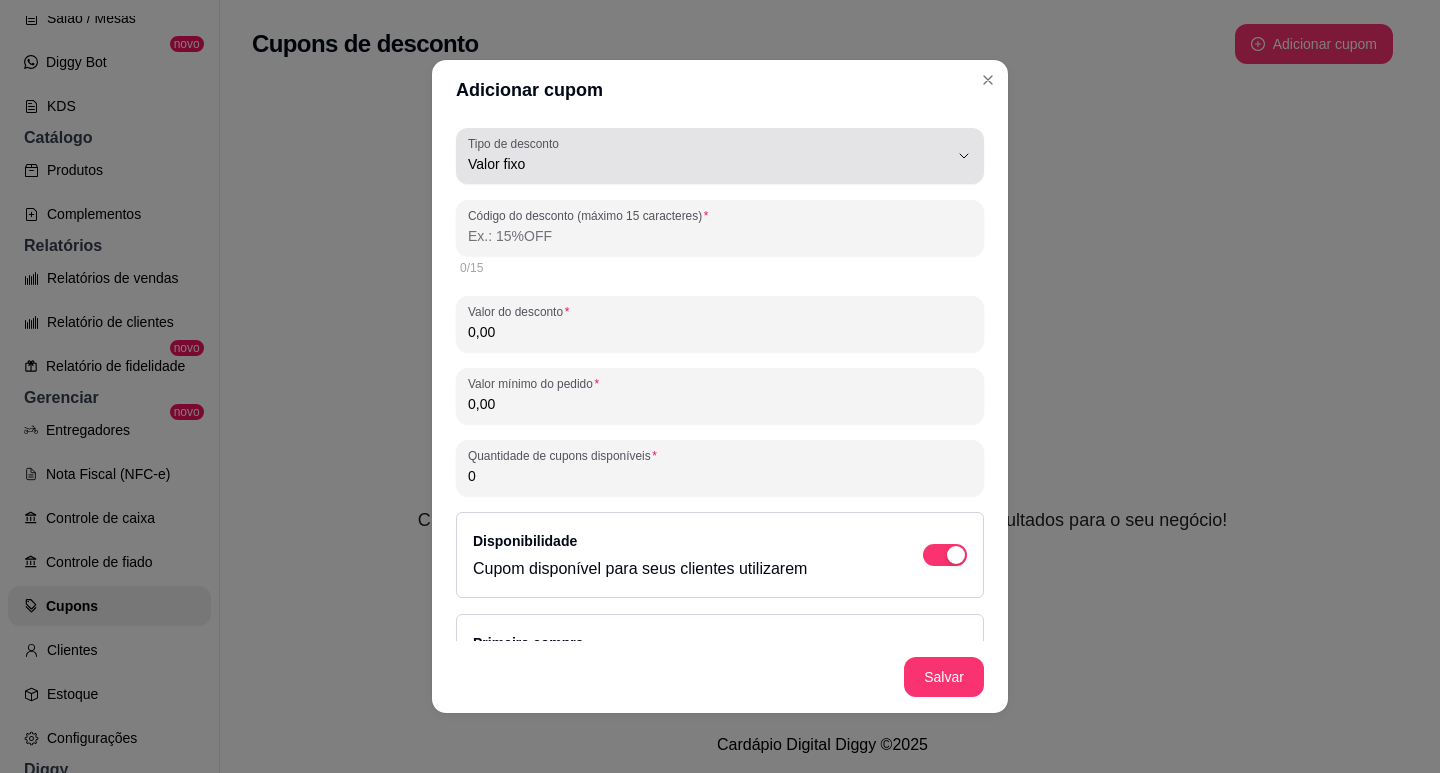 click on "Valor fixo" at bounding box center (708, 164) 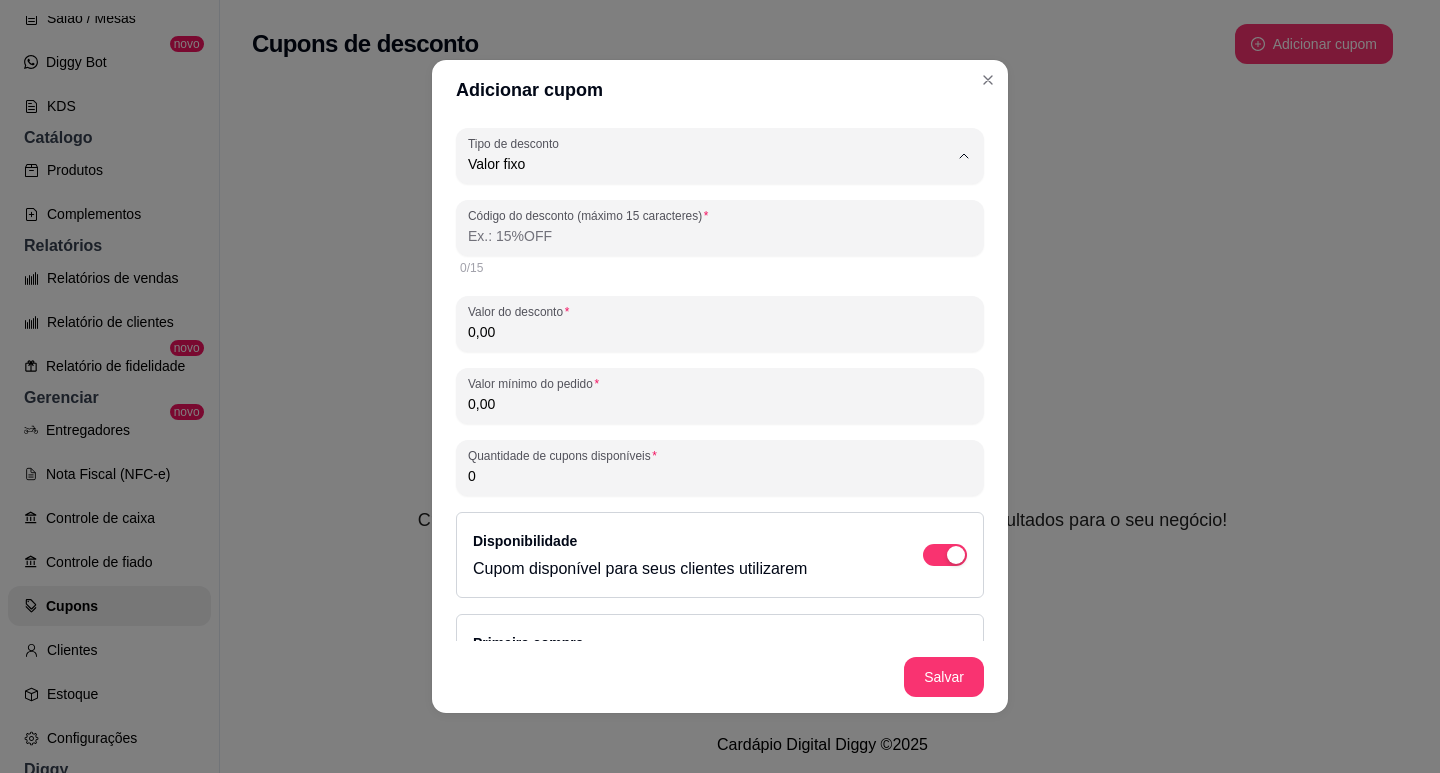 click on "Porcentagem" at bounding box center (695, 244) 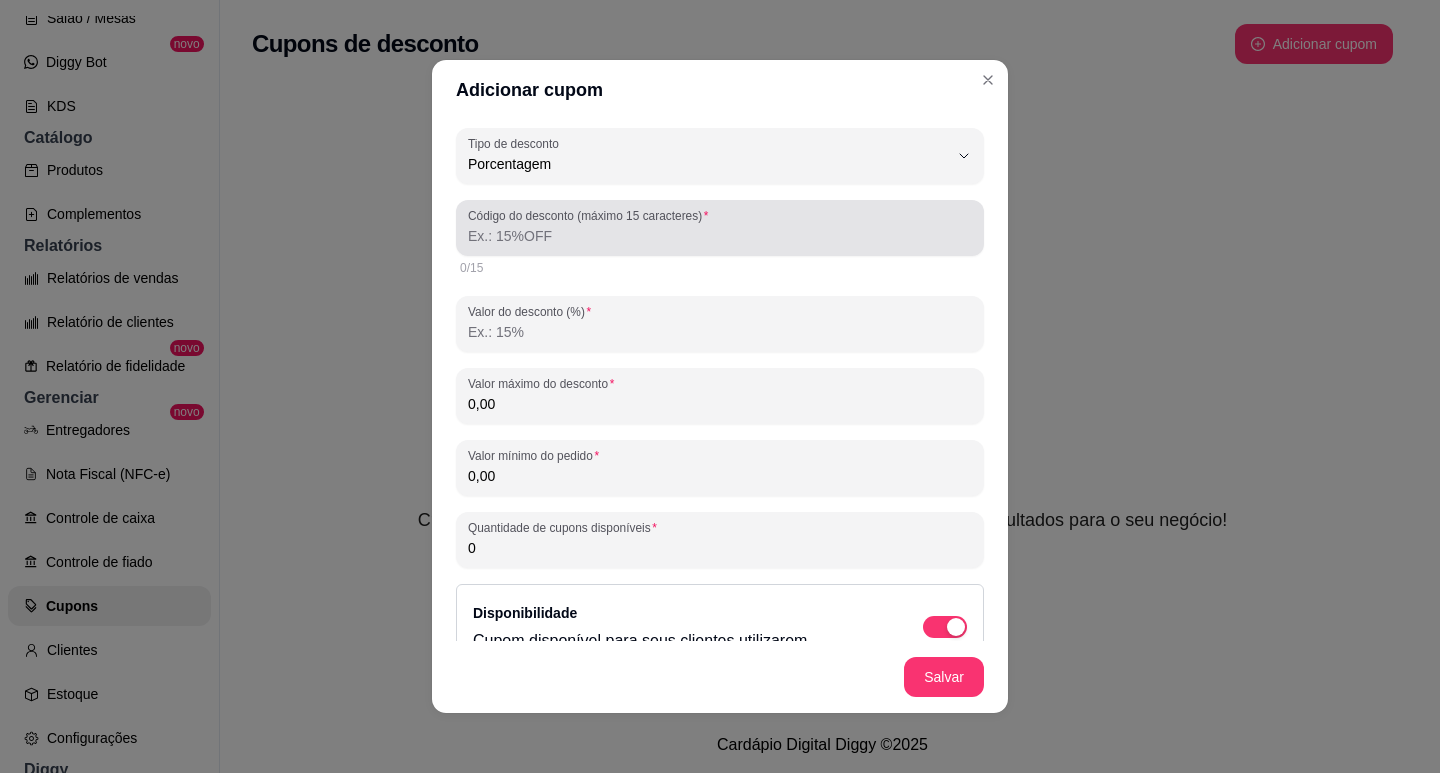 click on "Código do desconto (máximo 15 caracteres)" at bounding box center (720, 236) 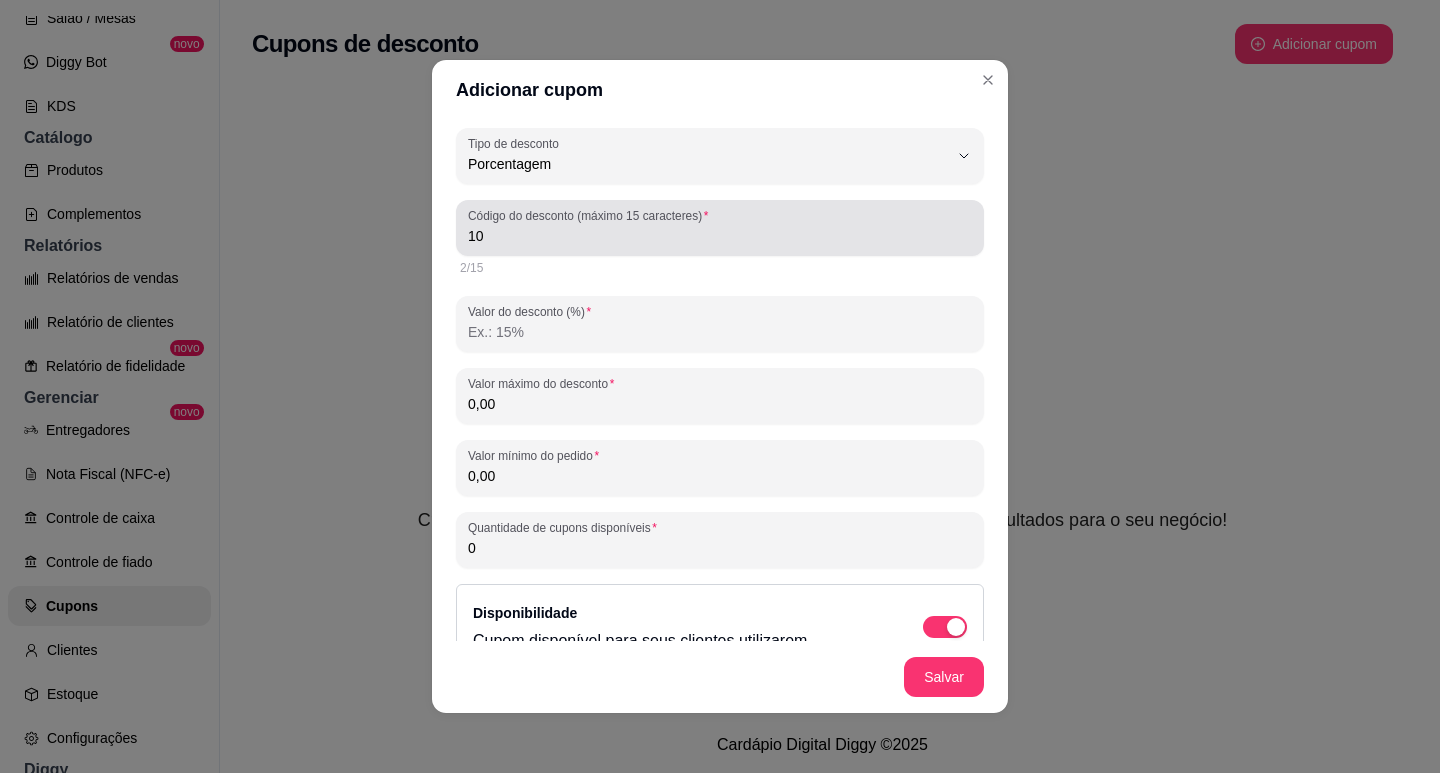 drag, startPoint x: 550, startPoint y: 247, endPoint x: 462, endPoint y: 245, distance: 88.02273 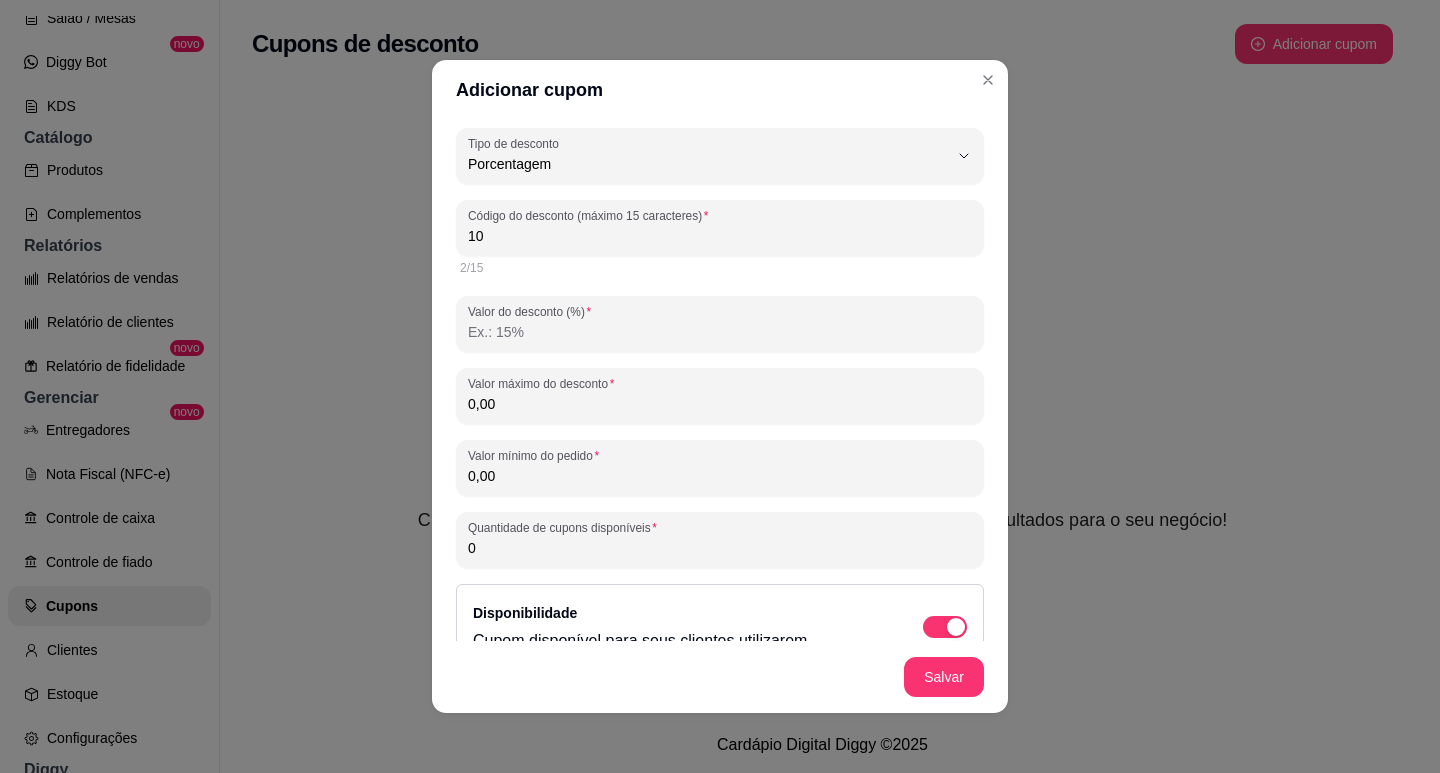 type on "1" 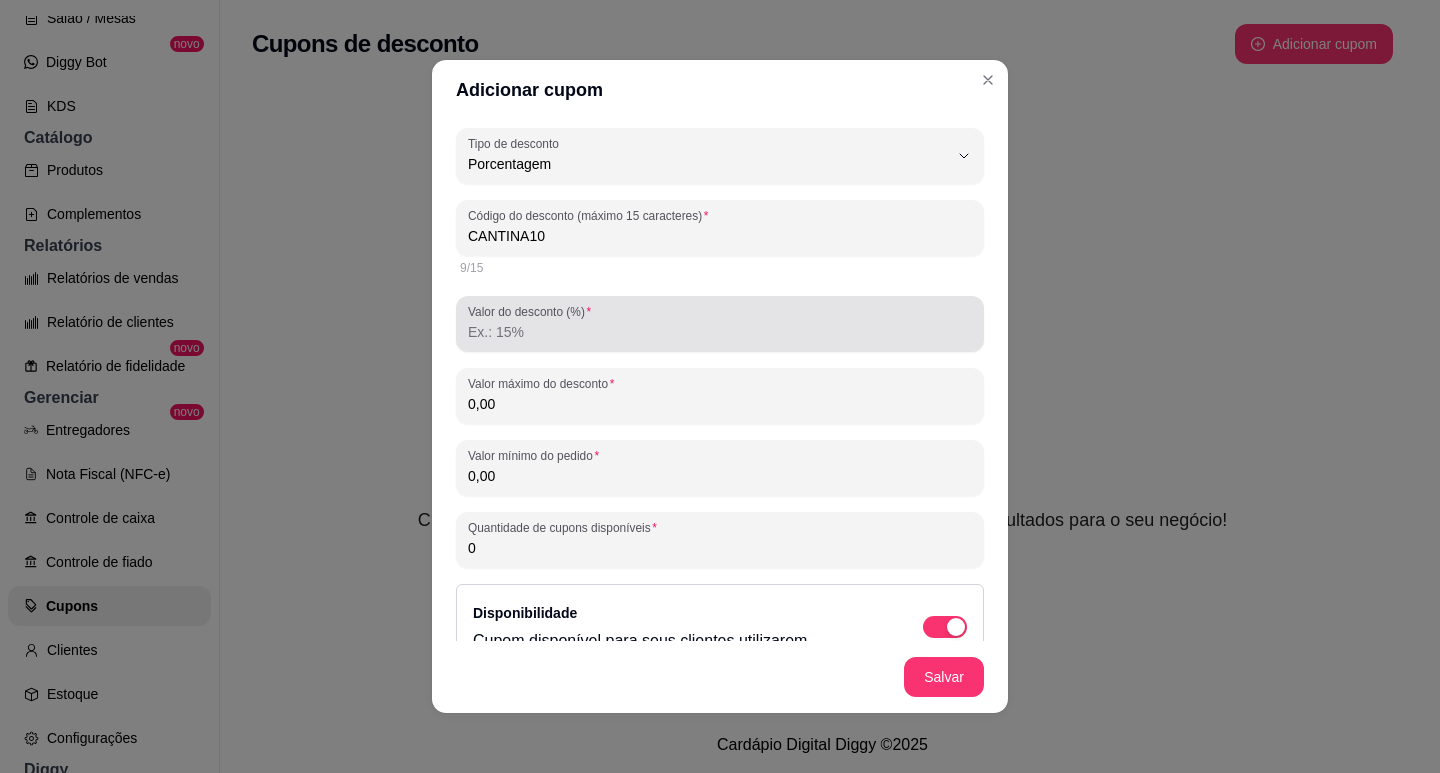 type on "CANTINA10" 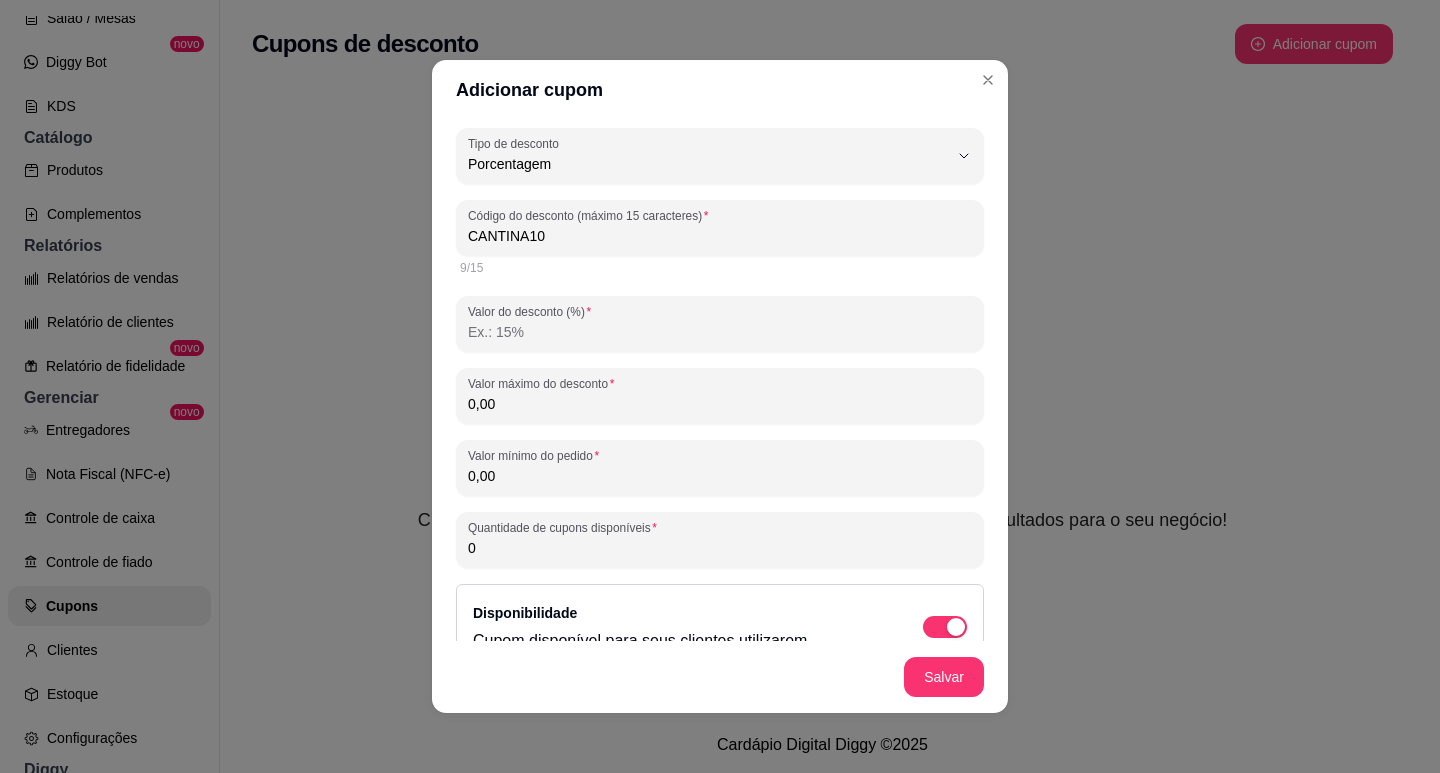 click on "Valor do desconto (%)" at bounding box center [720, 332] 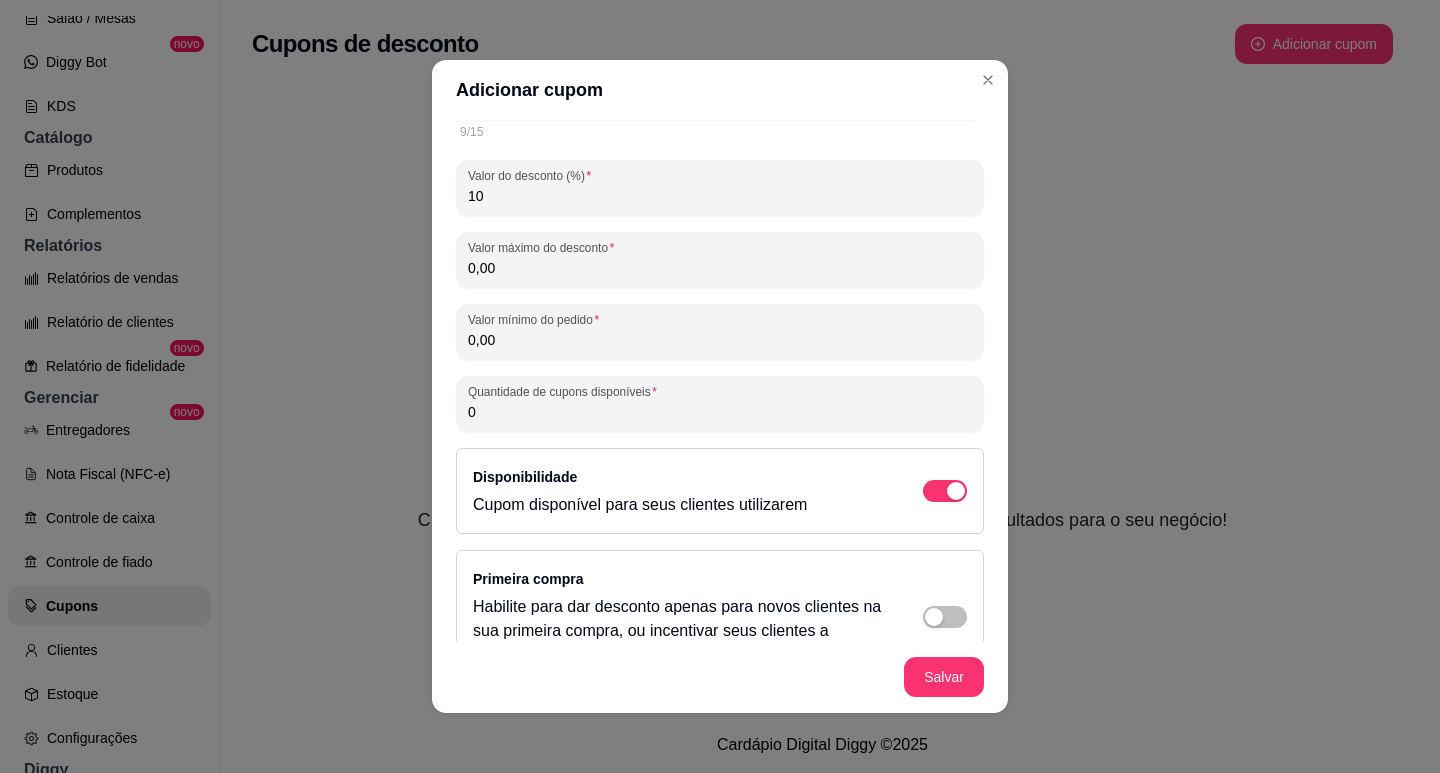 scroll, scrollTop: 100, scrollLeft: 0, axis: vertical 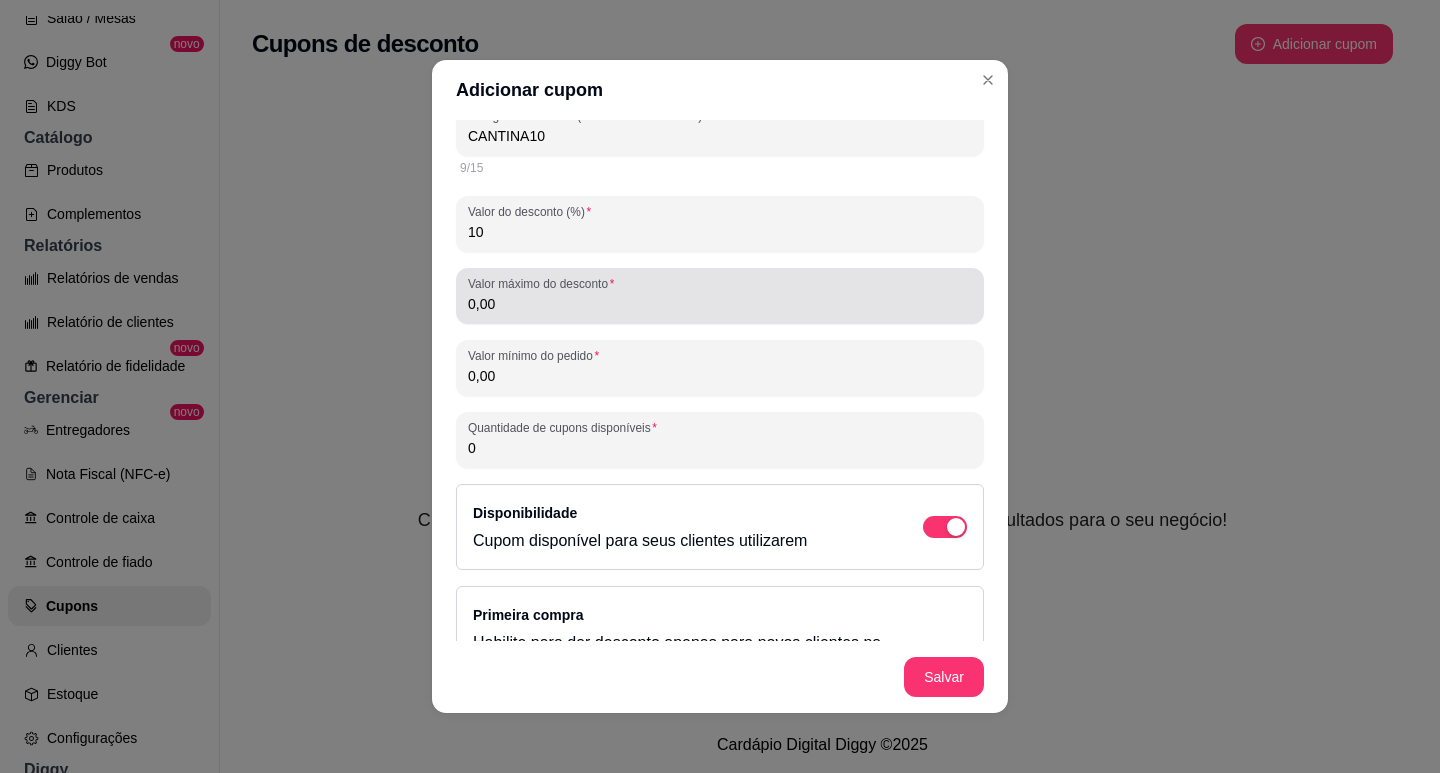 type on "10" 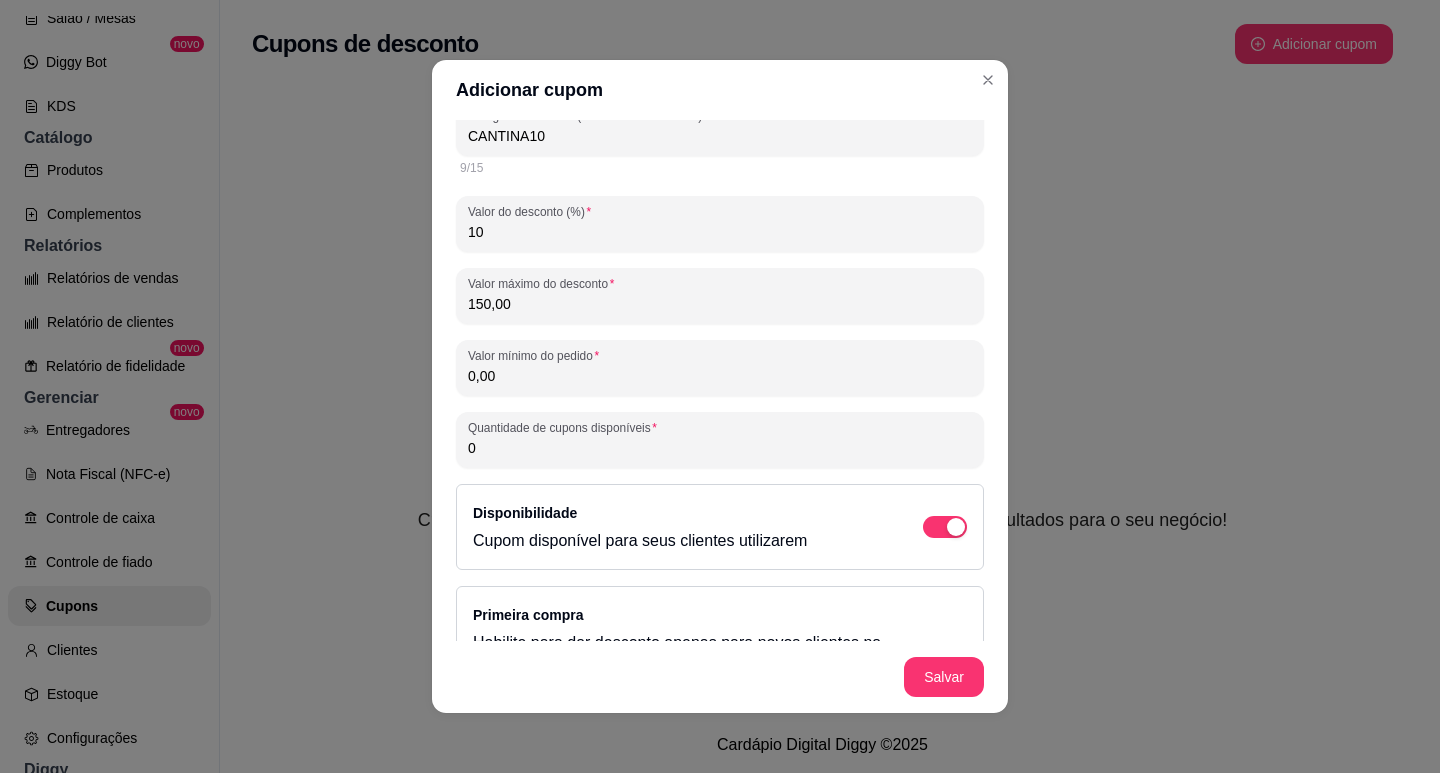 drag, startPoint x: 546, startPoint y: 304, endPoint x: 441, endPoint y: 322, distance: 106.531685 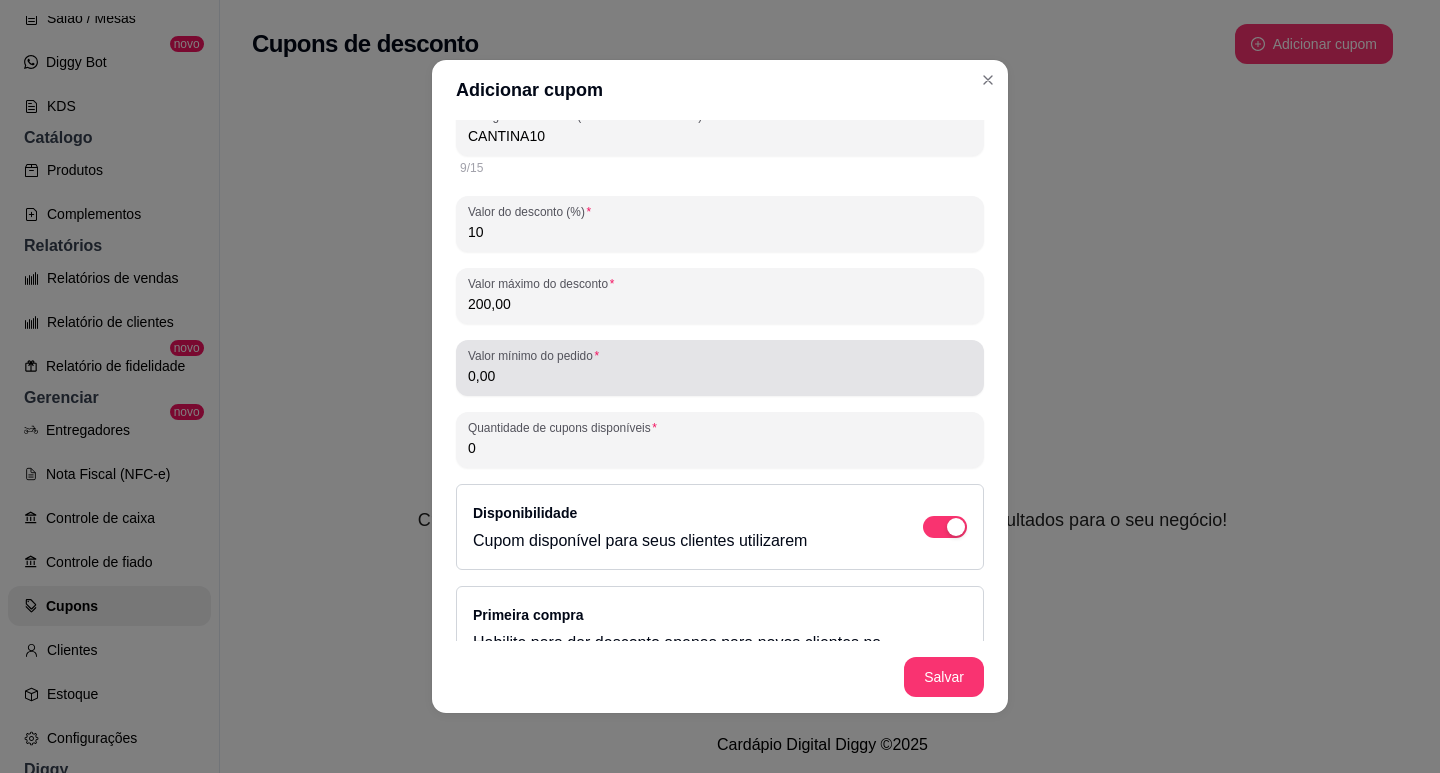 type on "200,00" 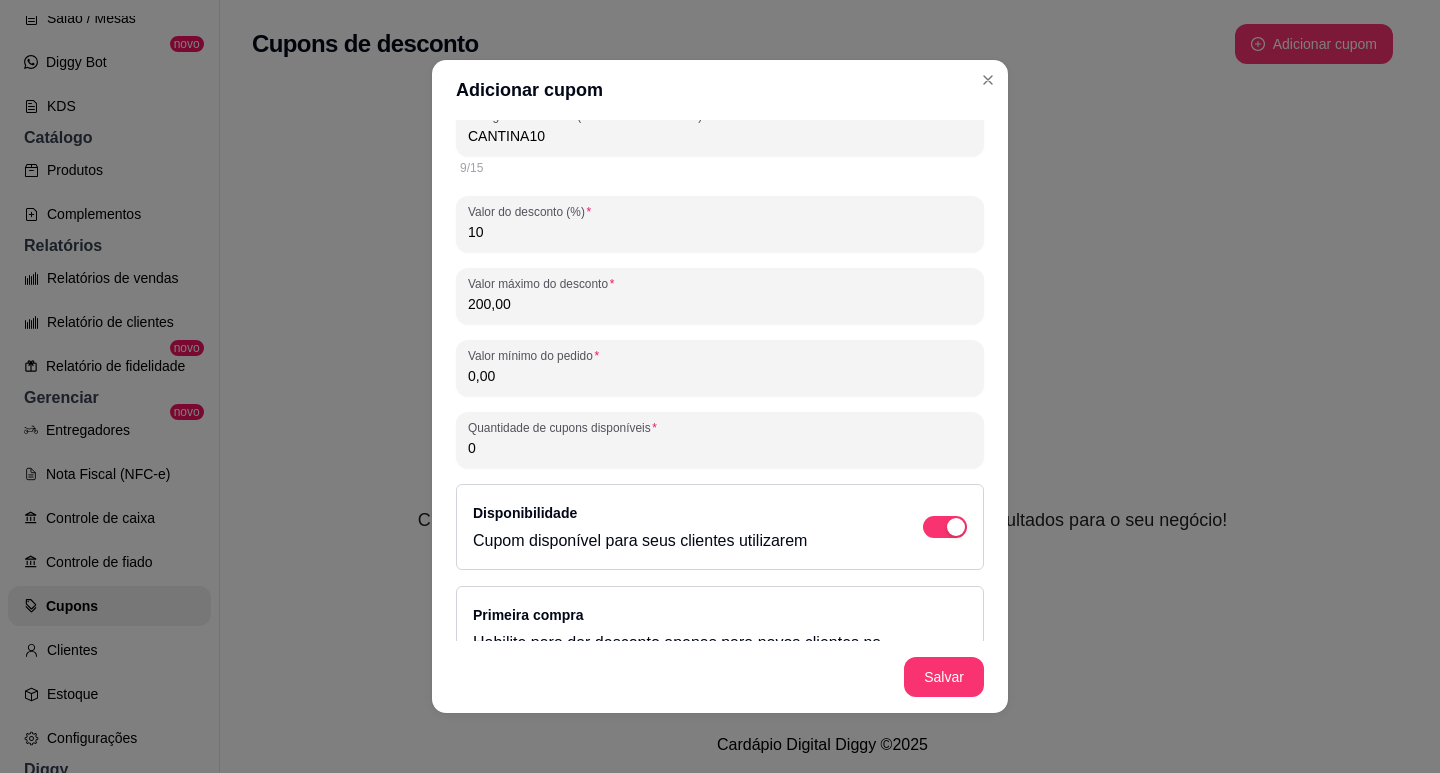 drag, startPoint x: 510, startPoint y: 374, endPoint x: 459, endPoint y: 392, distance: 54.08327 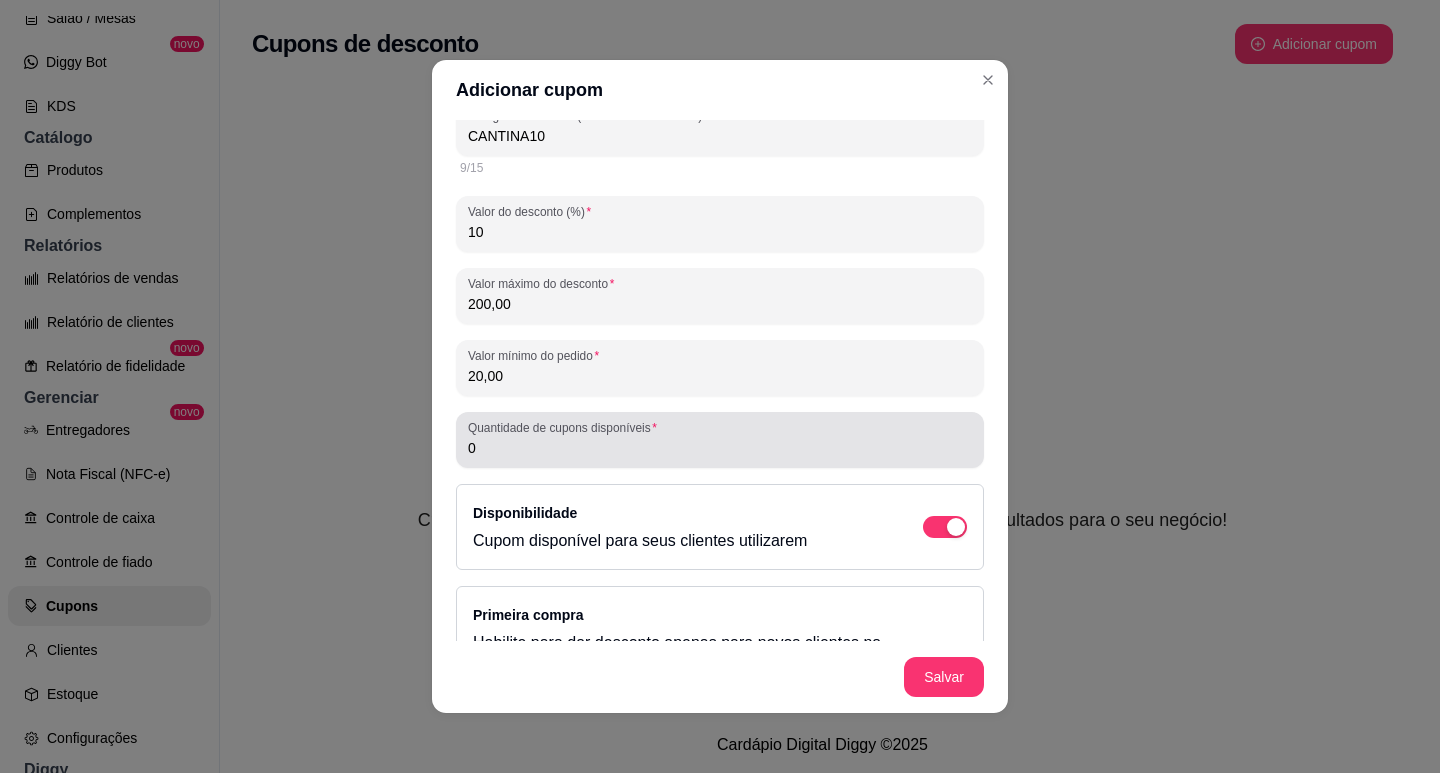 type on "20,00" 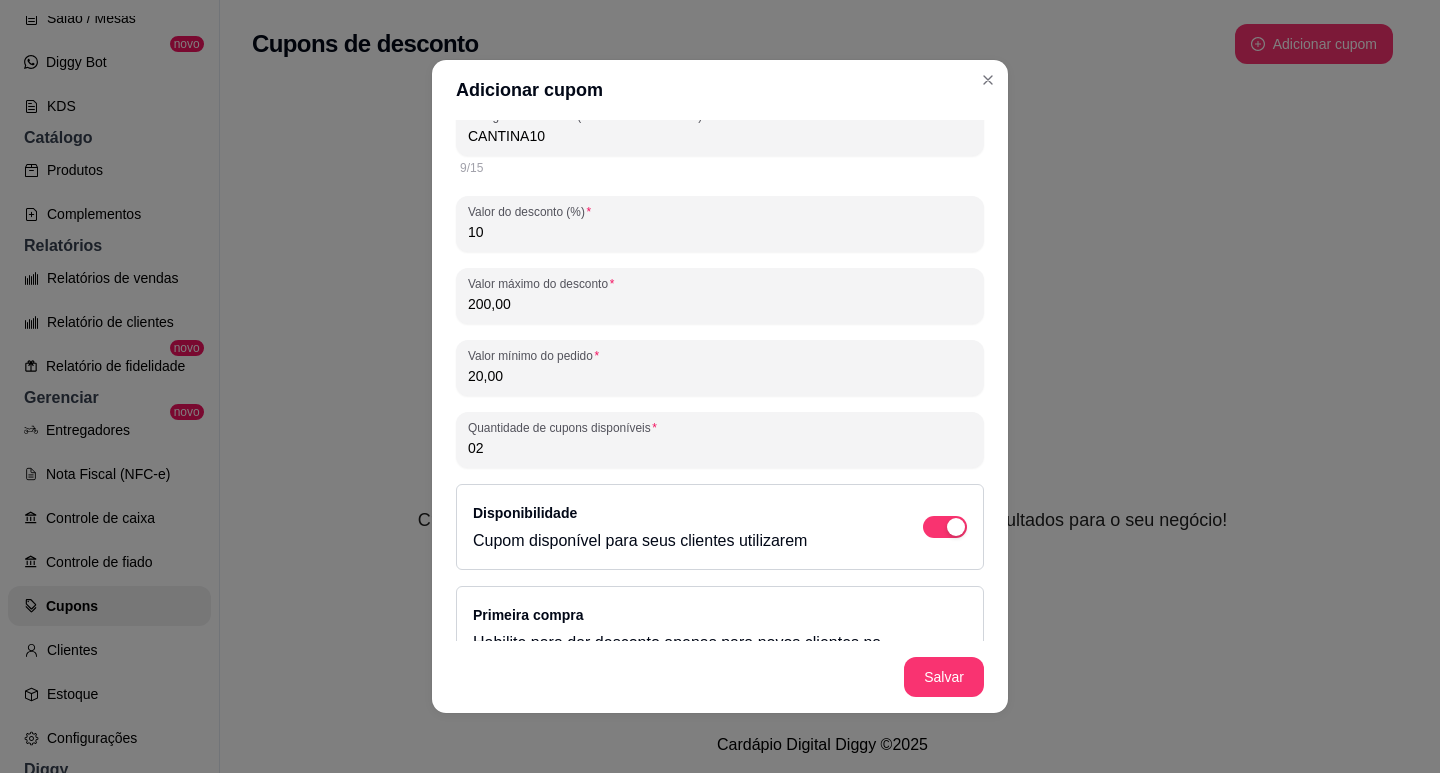 type on "0" 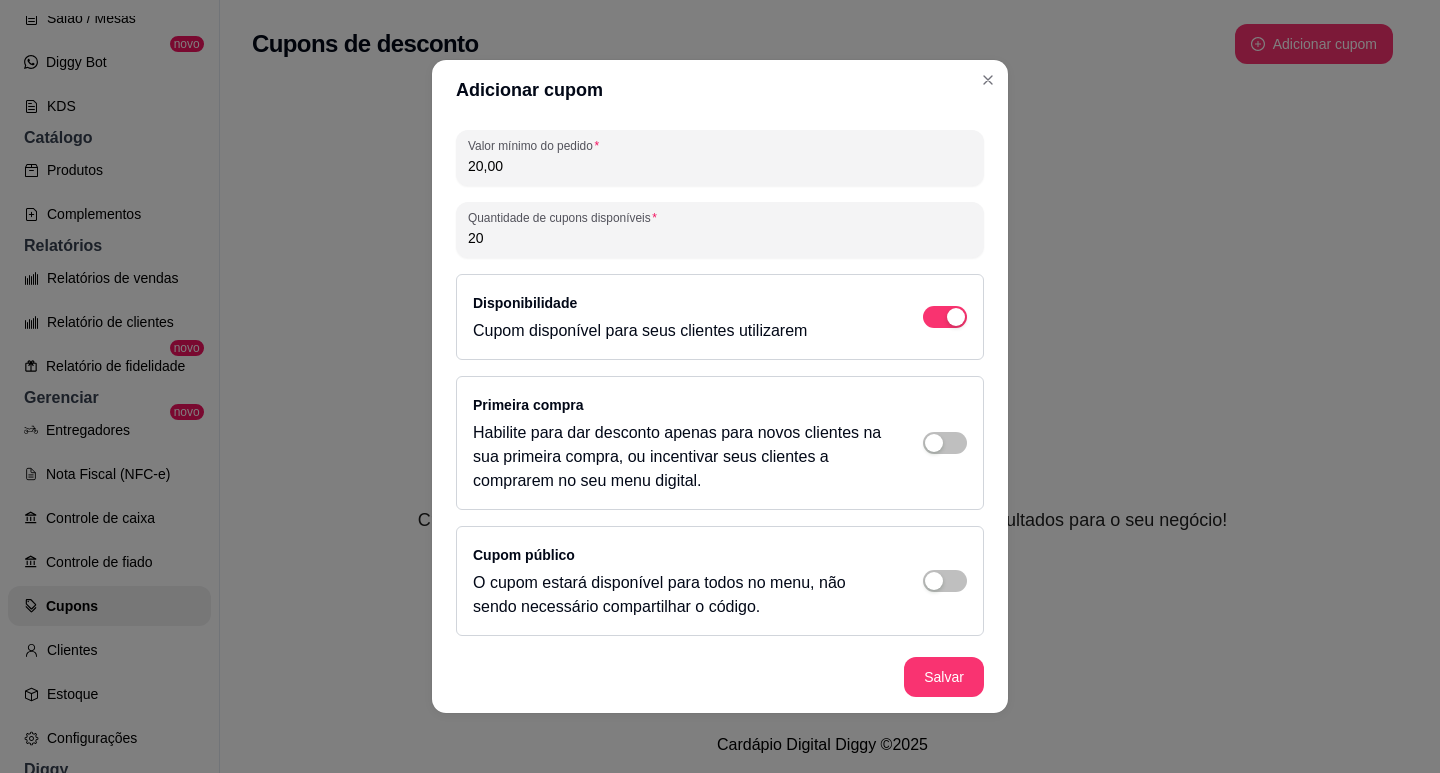 scroll, scrollTop: 313, scrollLeft: 0, axis: vertical 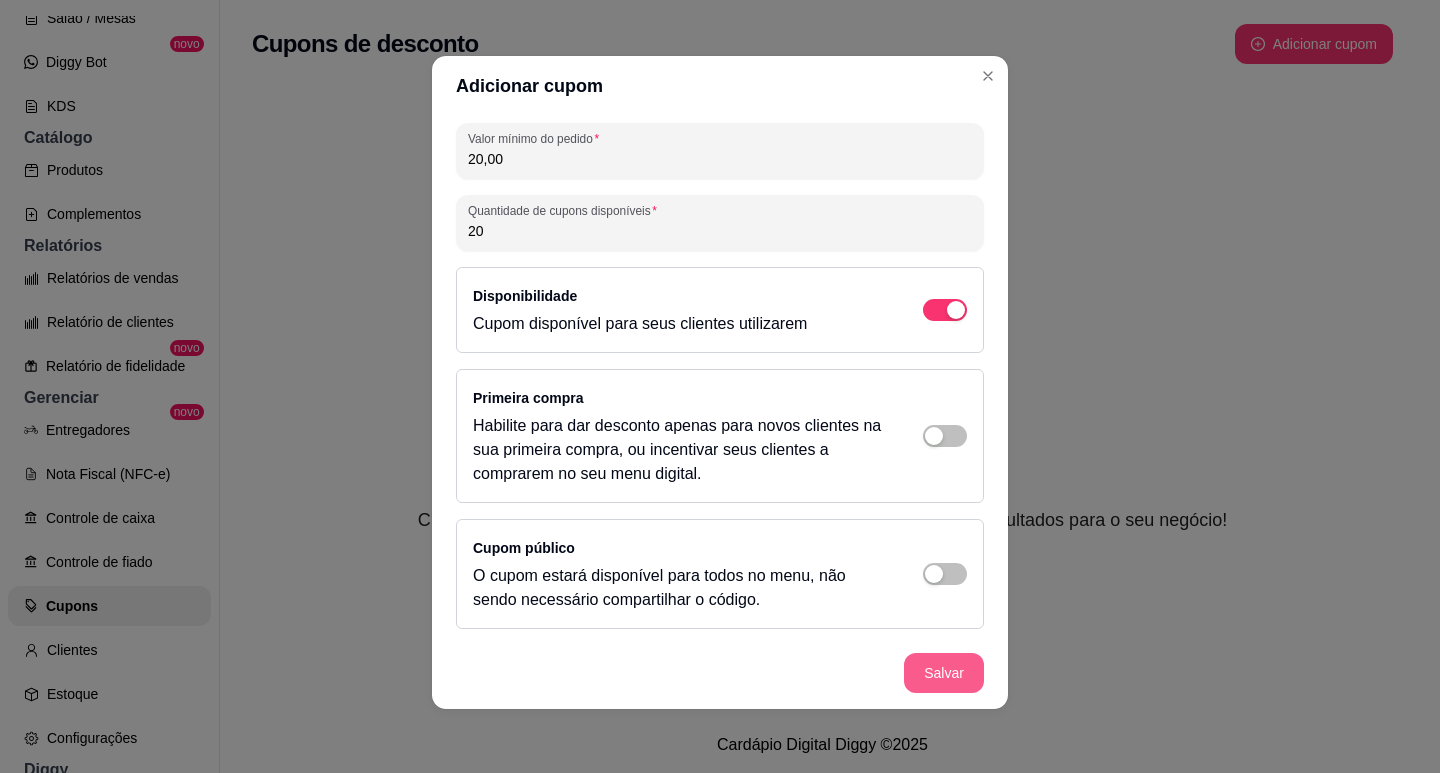 type on "20" 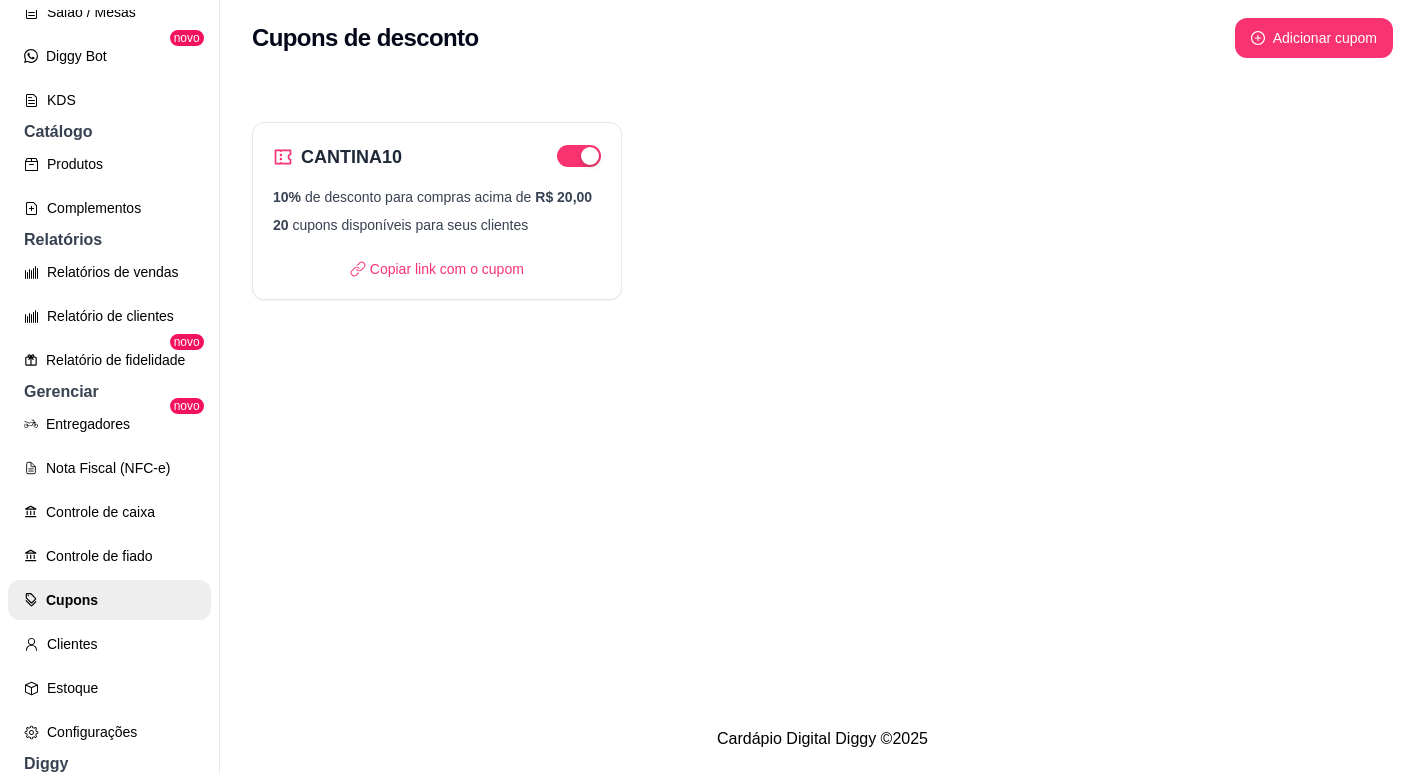 scroll, scrollTop: 0, scrollLeft: 0, axis: both 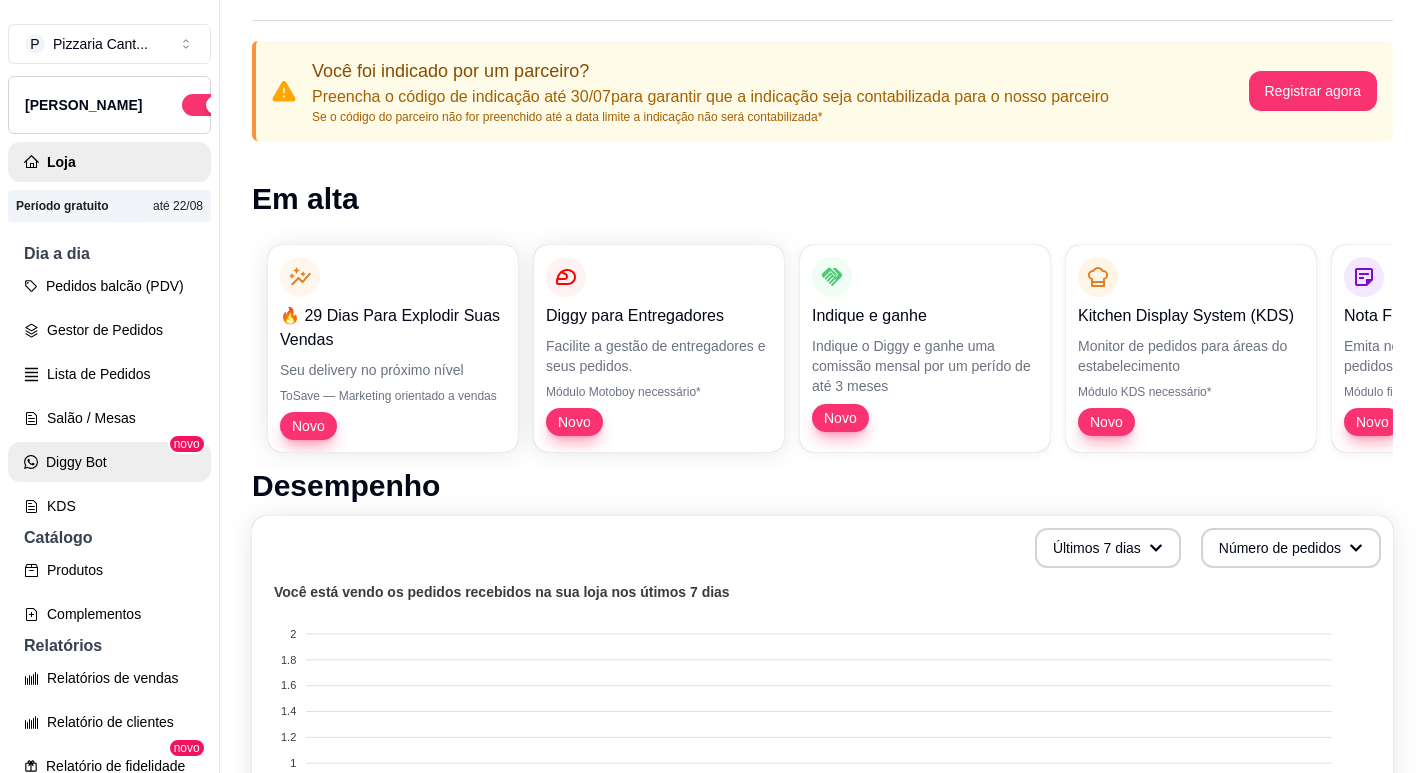 click on "Diggy Bot" at bounding box center [109, 462] 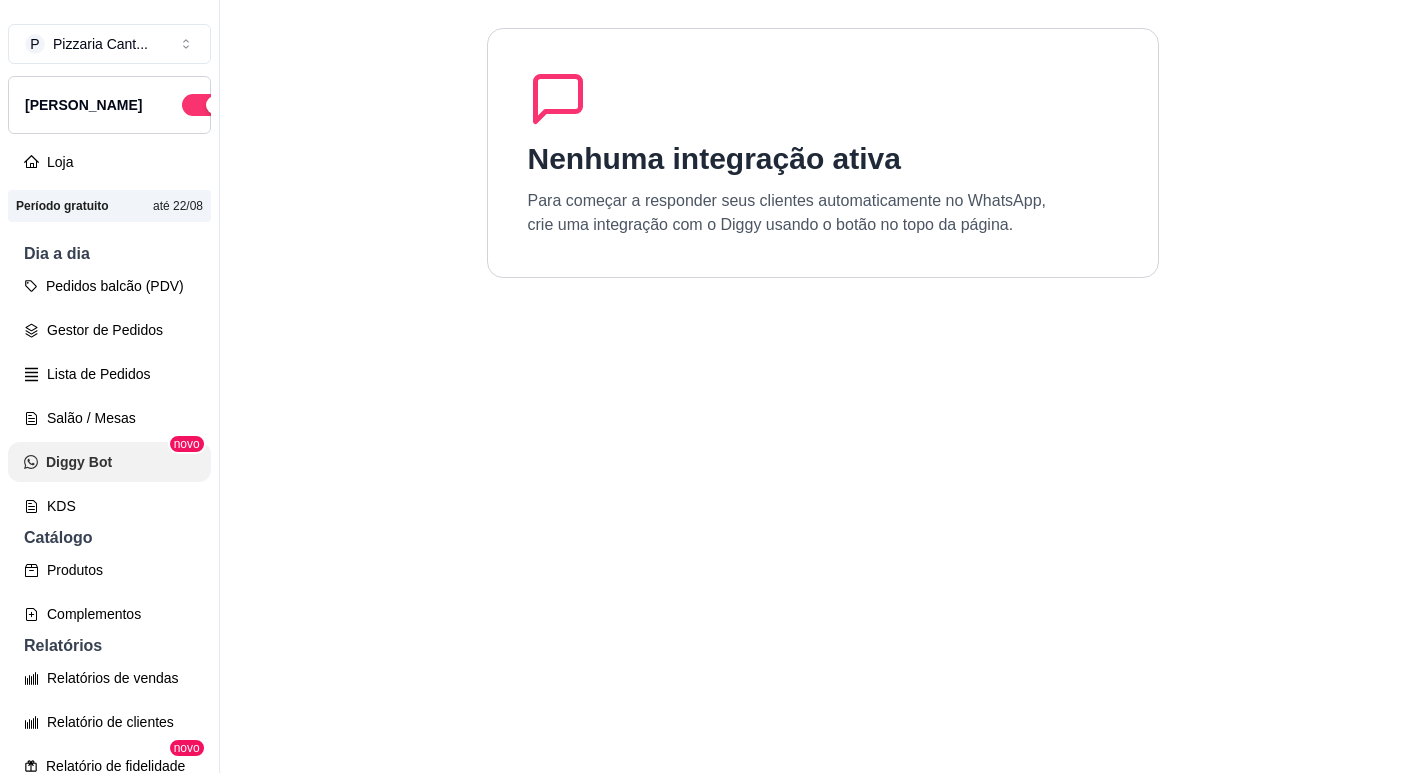 scroll, scrollTop: 0, scrollLeft: 0, axis: both 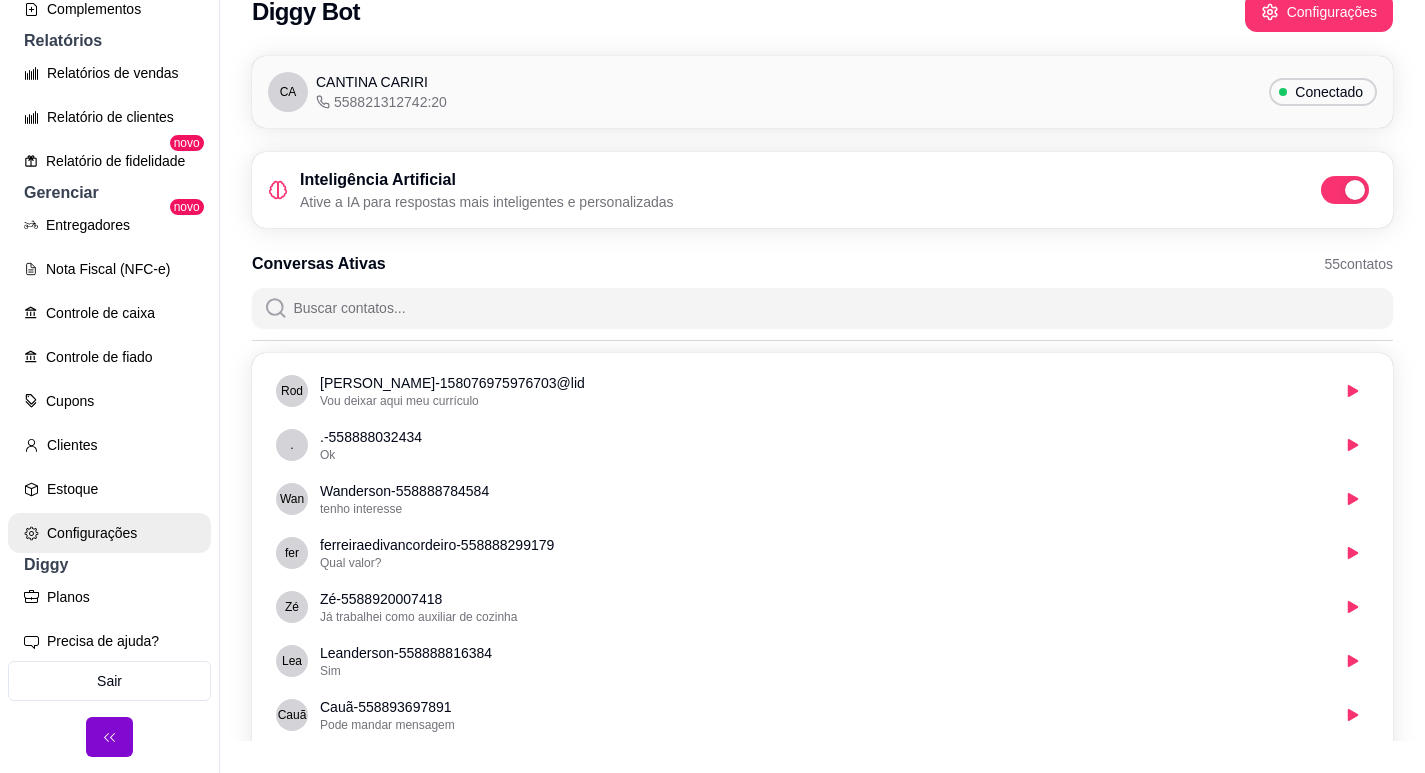 click on "Configurações" at bounding box center (109, 533) 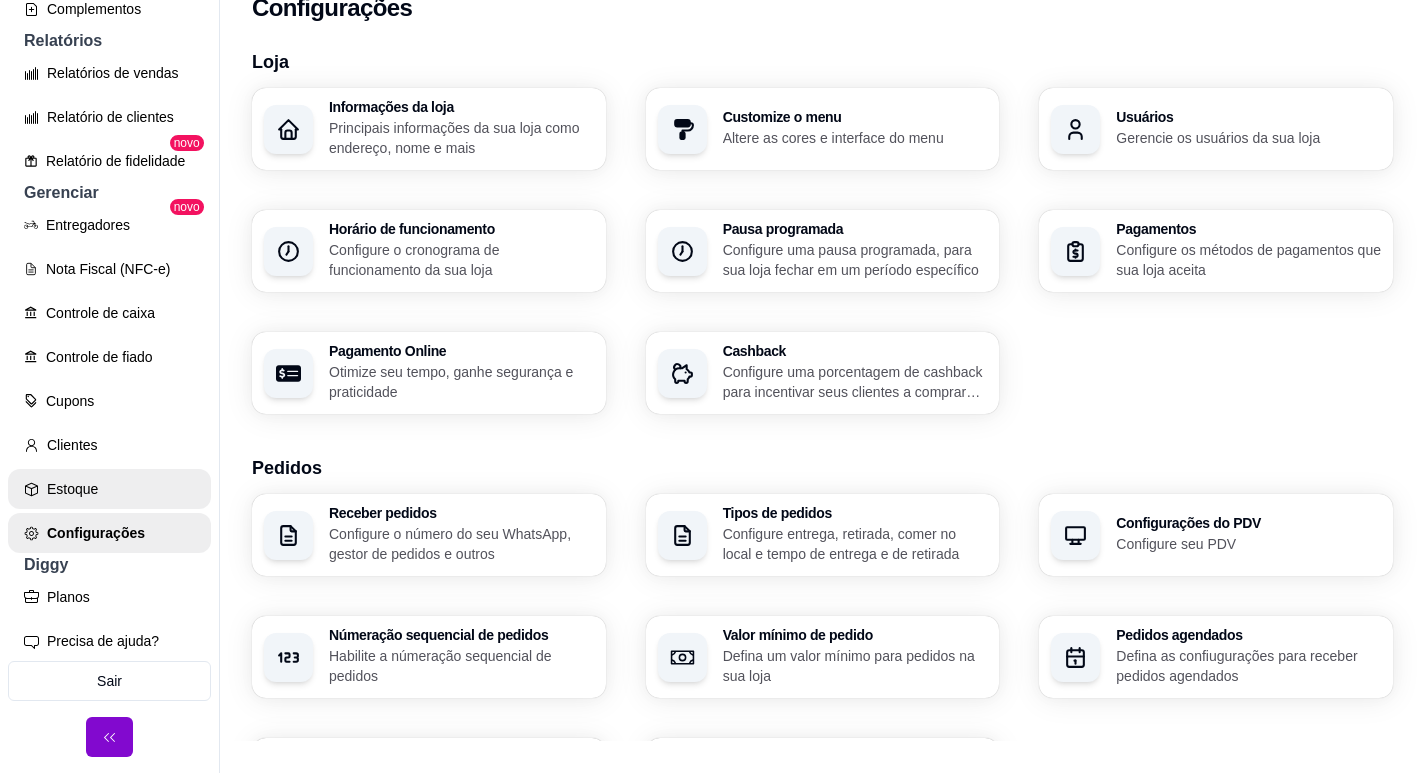 scroll, scrollTop: 0, scrollLeft: 0, axis: both 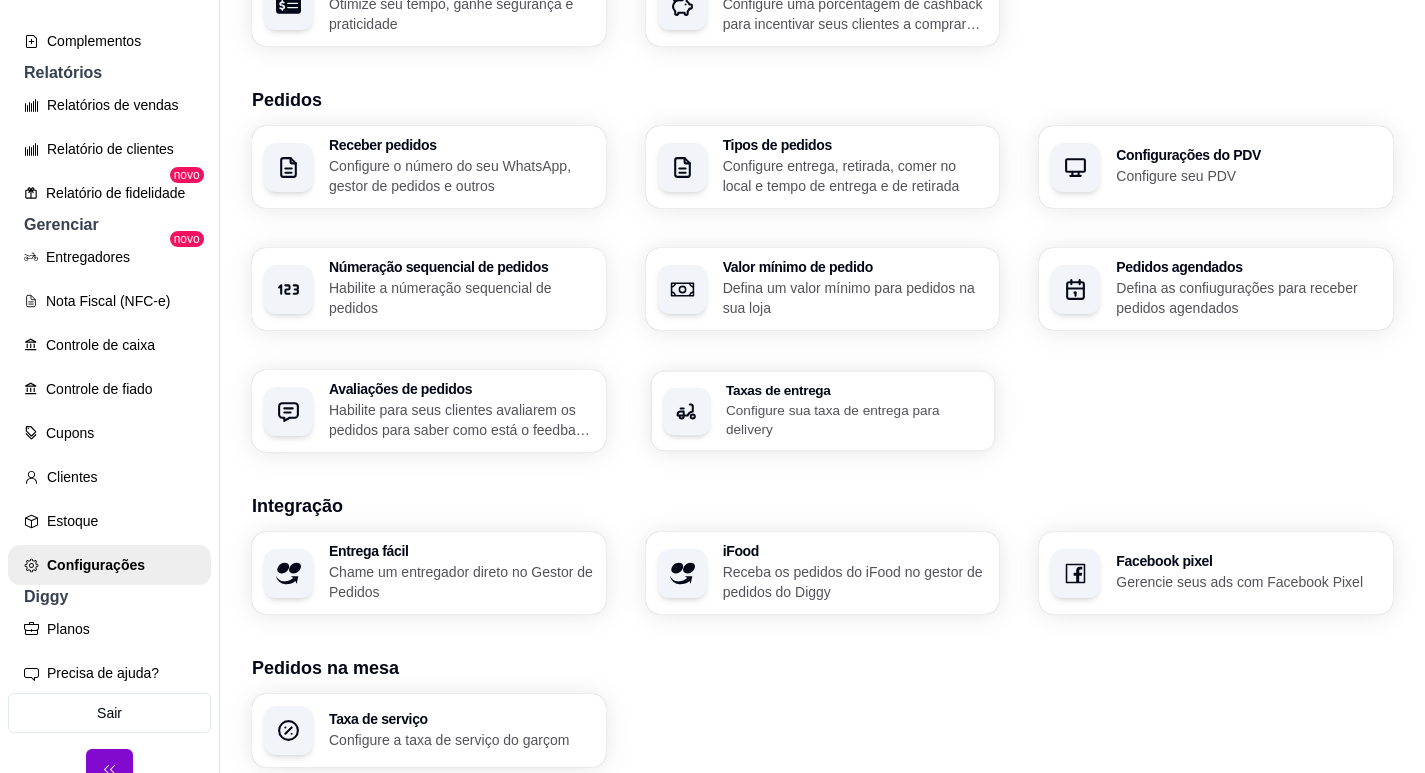 click on "Configure sua taxa de entrega para delivery" at bounding box center [854, 419] 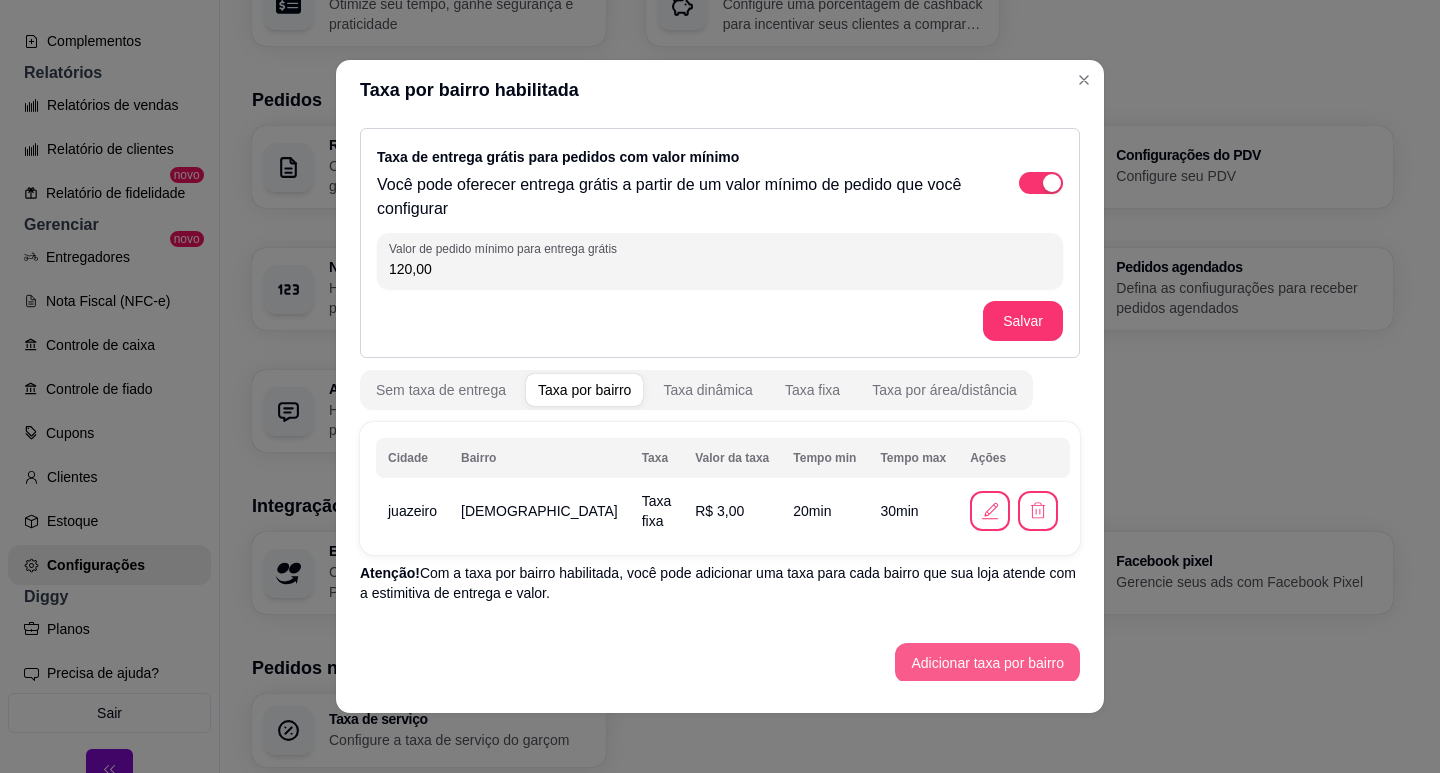 click on "Adicionar taxa por bairro" at bounding box center (987, 663) 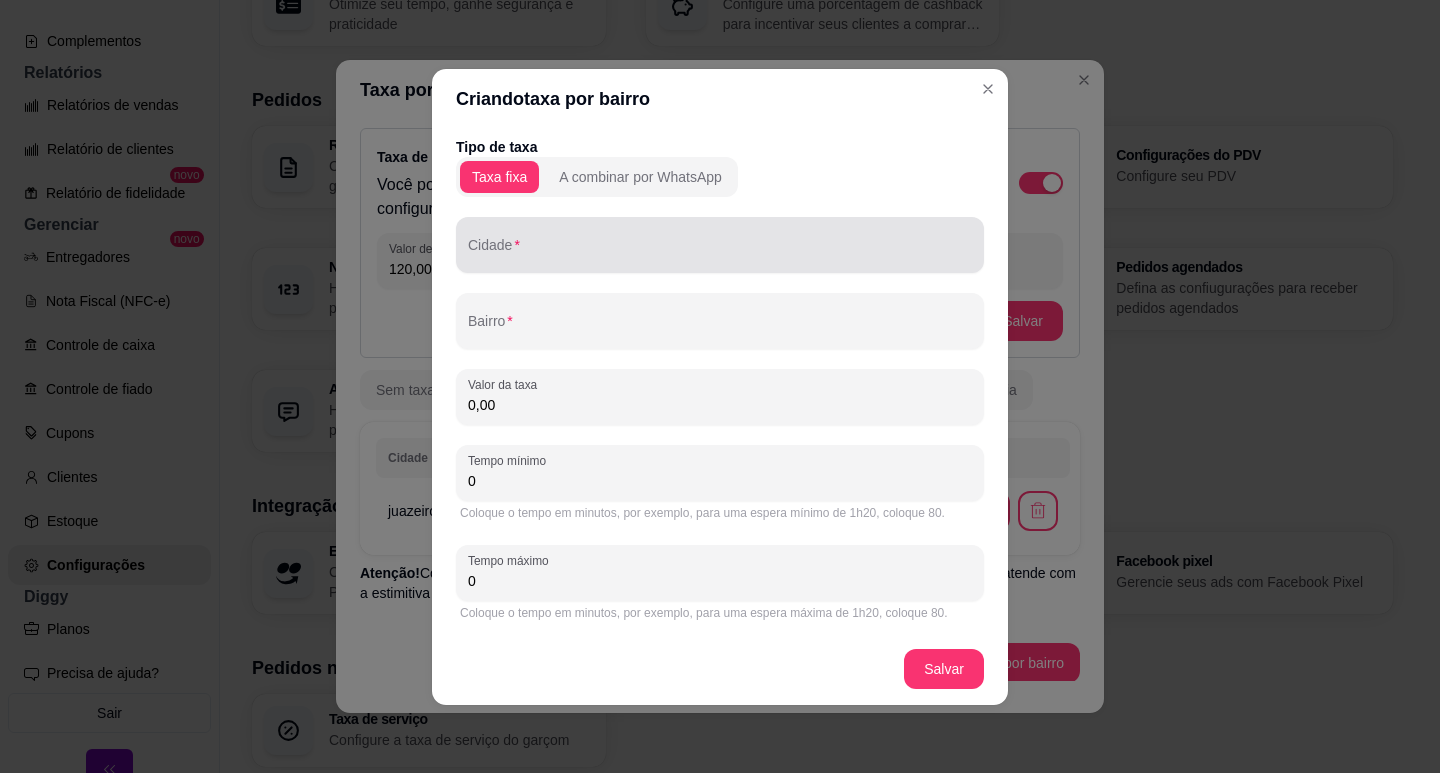 click on "Cidade" at bounding box center [720, 253] 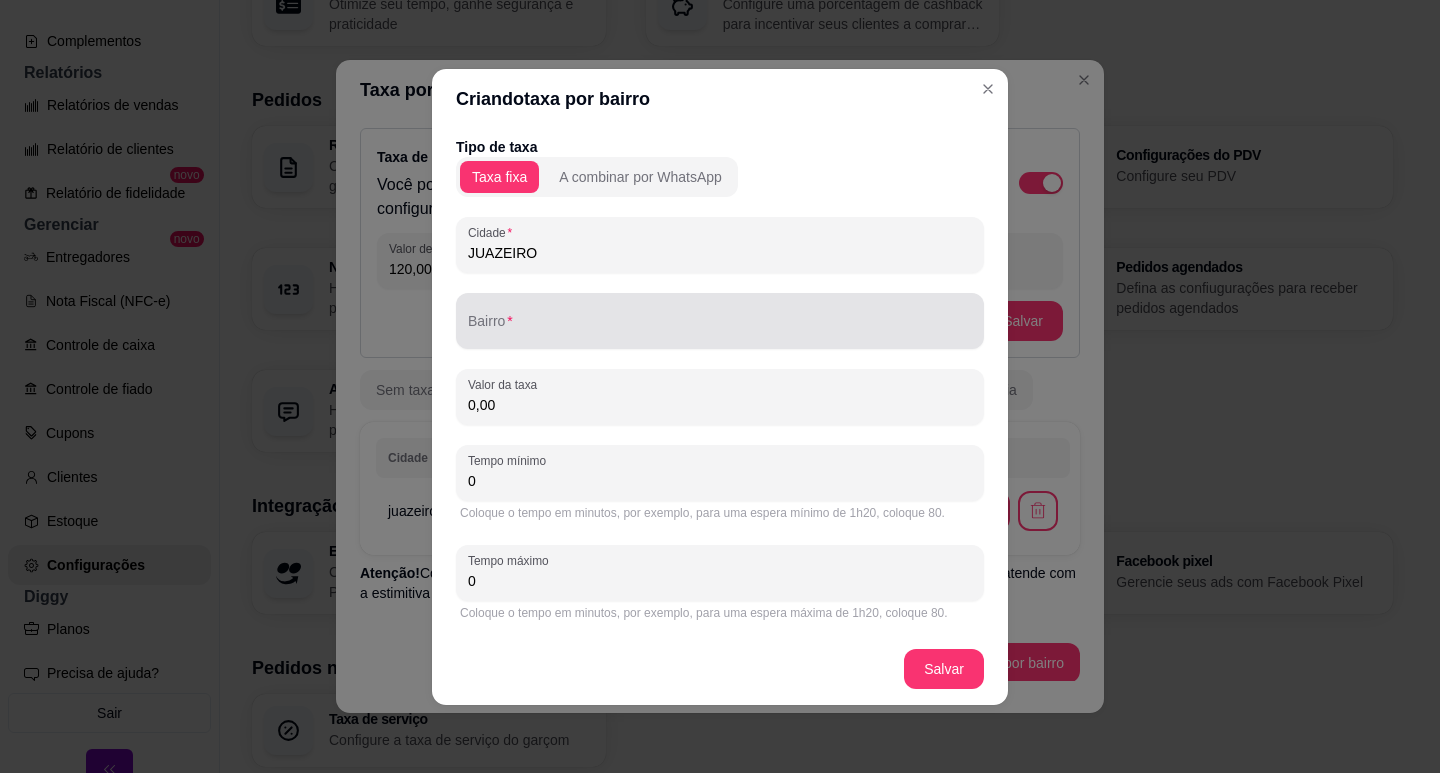 type on "JUAZEIRO" 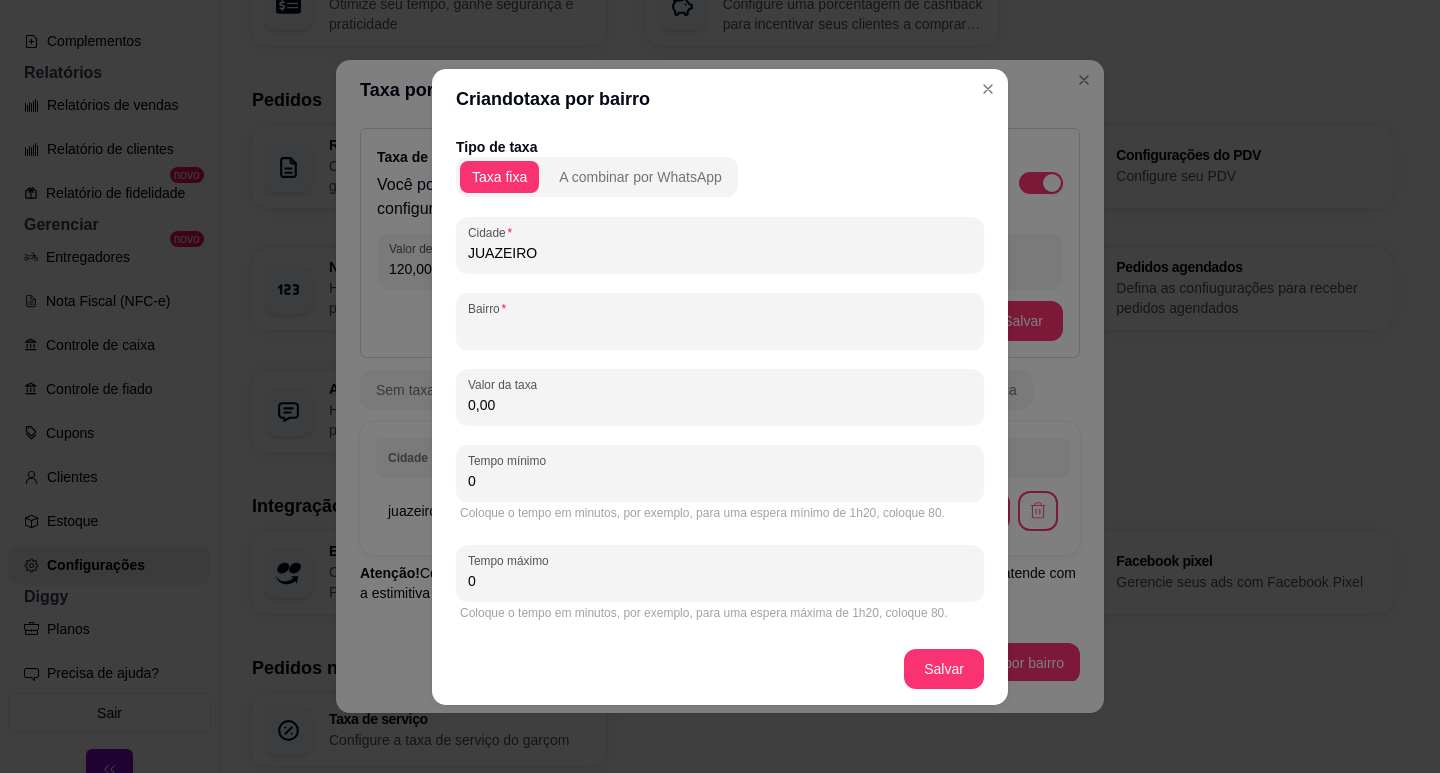 click on "Bairro" at bounding box center (720, 329) 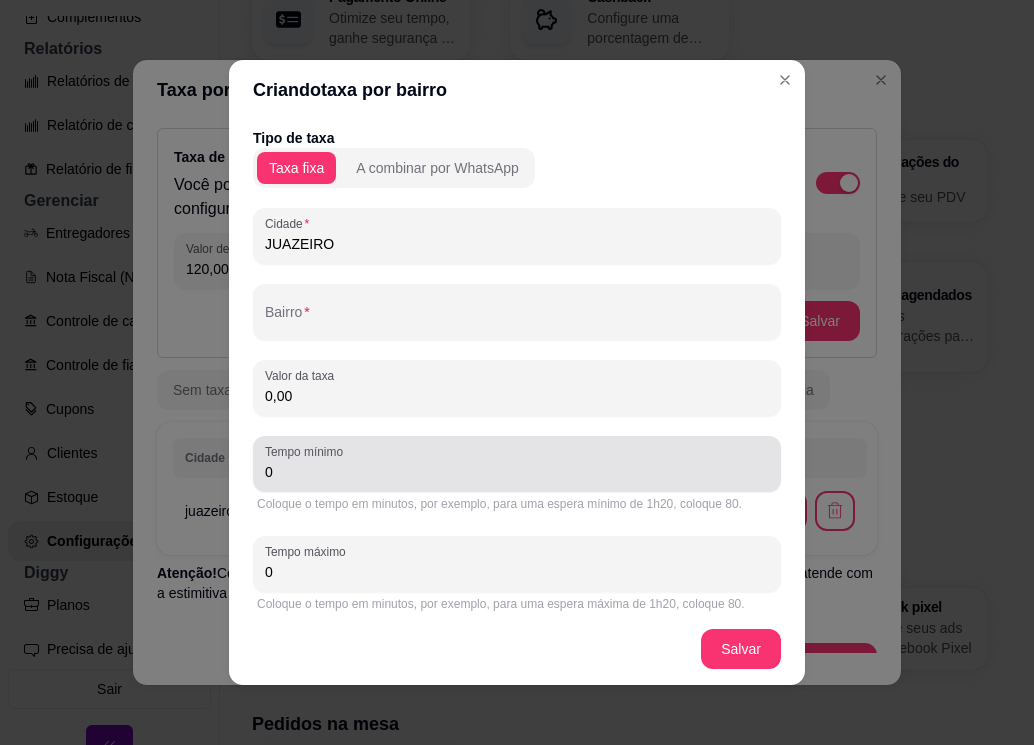 click on "0" at bounding box center [517, 464] 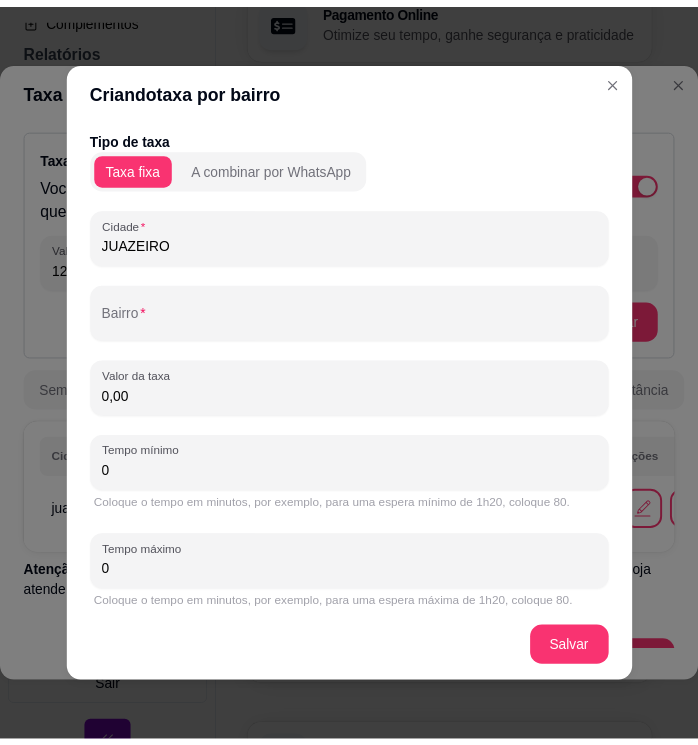 scroll, scrollTop: 856, scrollLeft: 0, axis: vertical 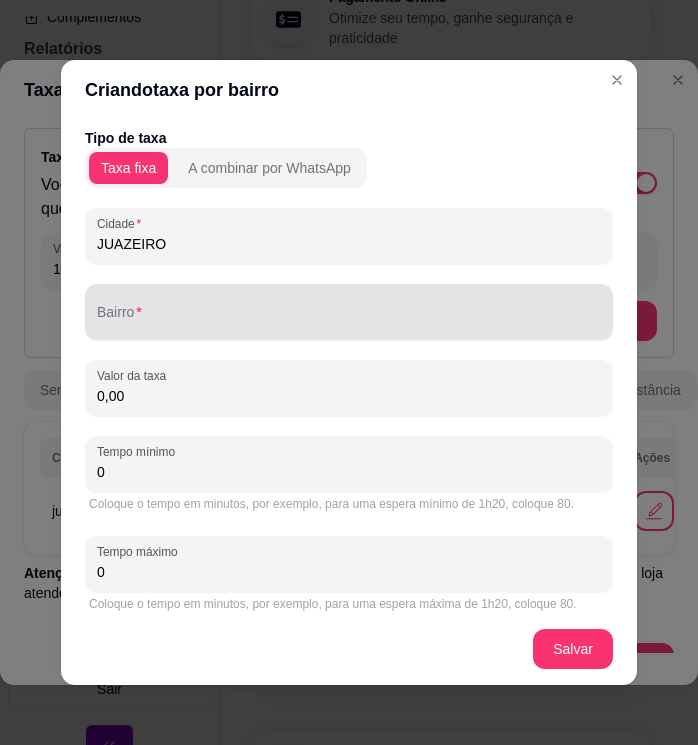 click on "Bairro" at bounding box center (349, 320) 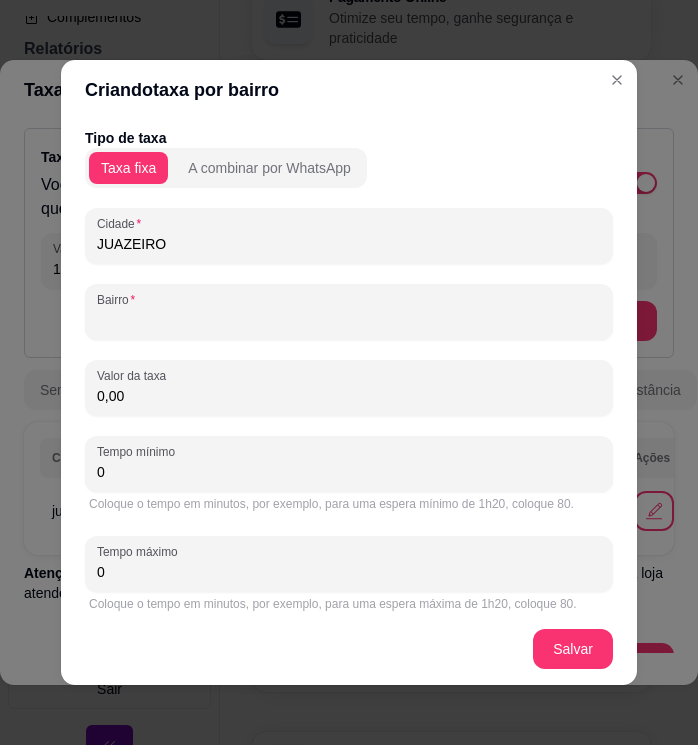 type on "a" 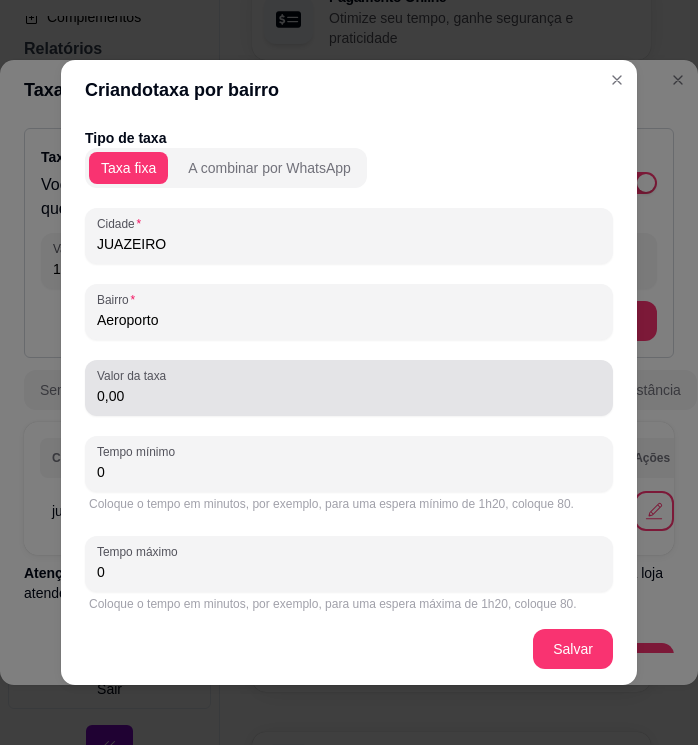 type on "Aeroporto" 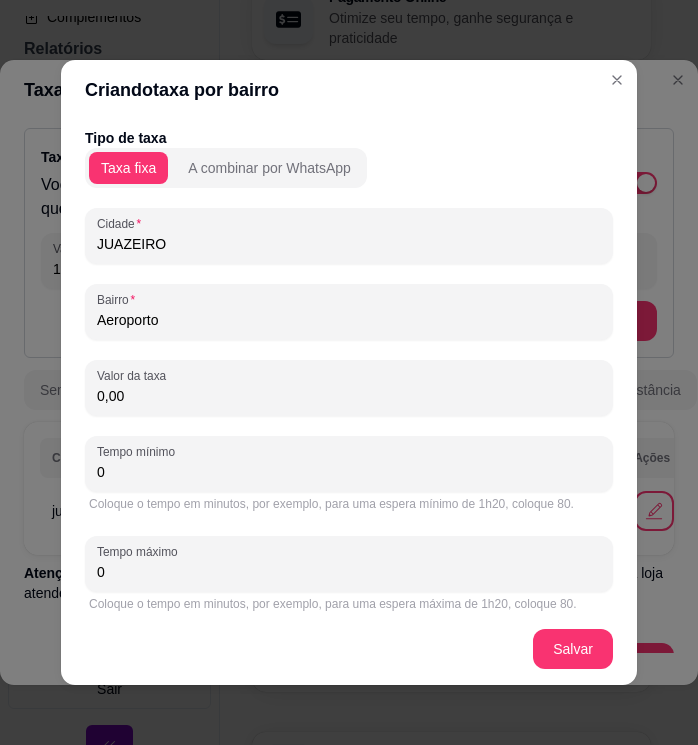 click on "0,00" at bounding box center (349, 396) 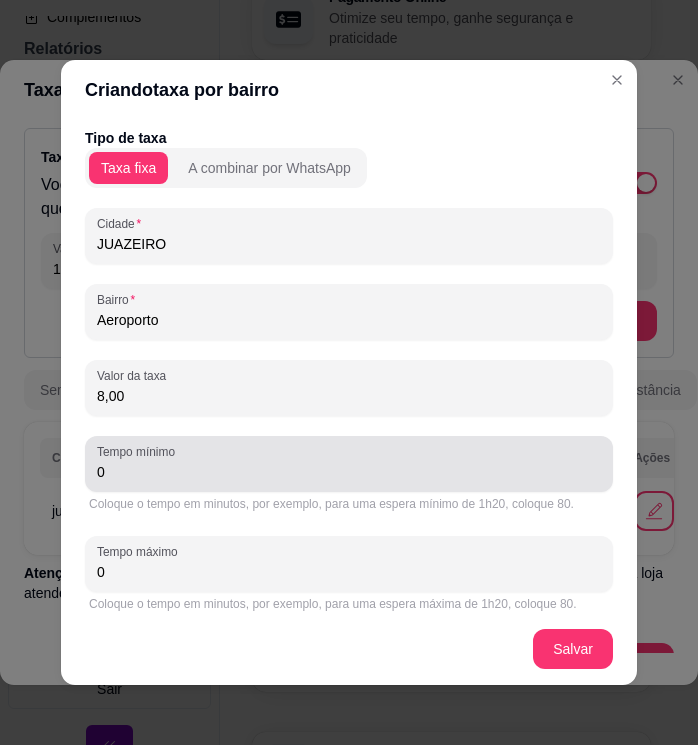 type on "8,00" 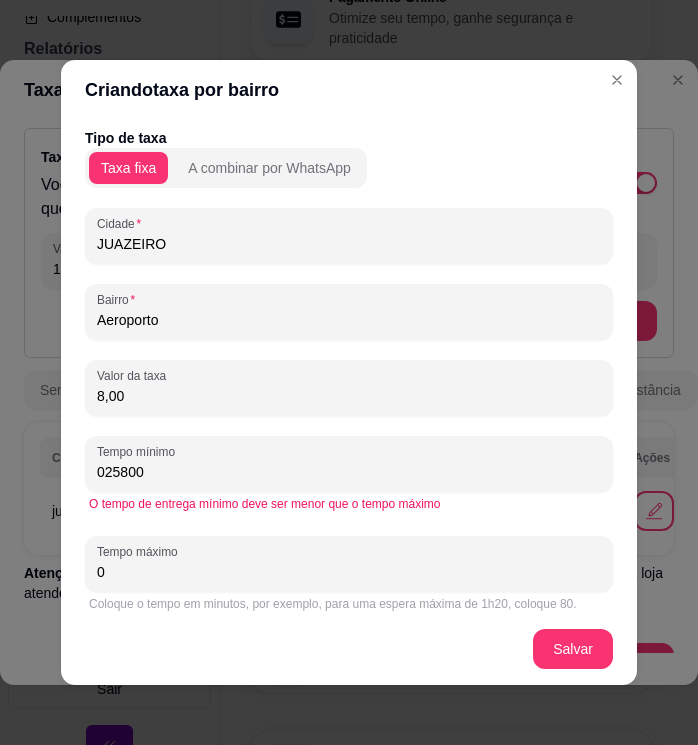 drag, startPoint x: 167, startPoint y: 479, endPoint x: -21, endPoint y: 460, distance: 188.95767 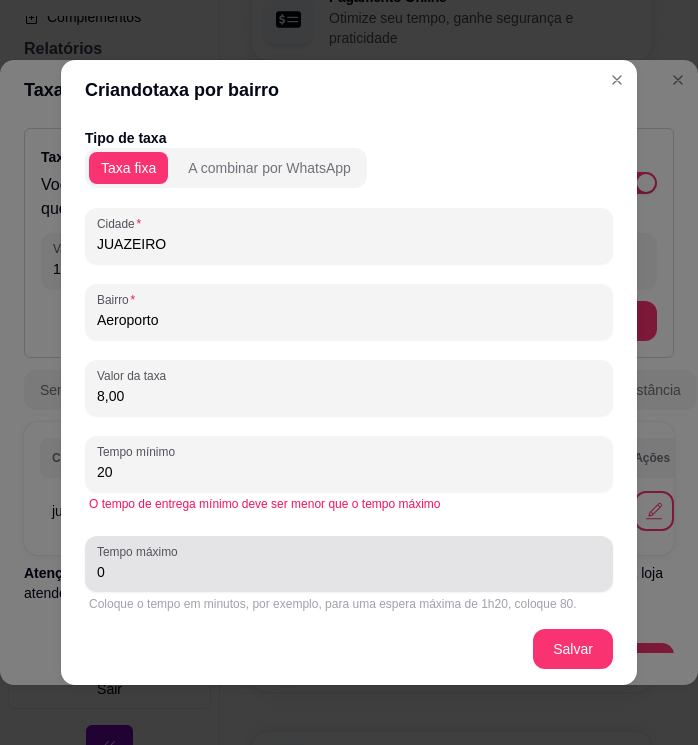 type on "20" 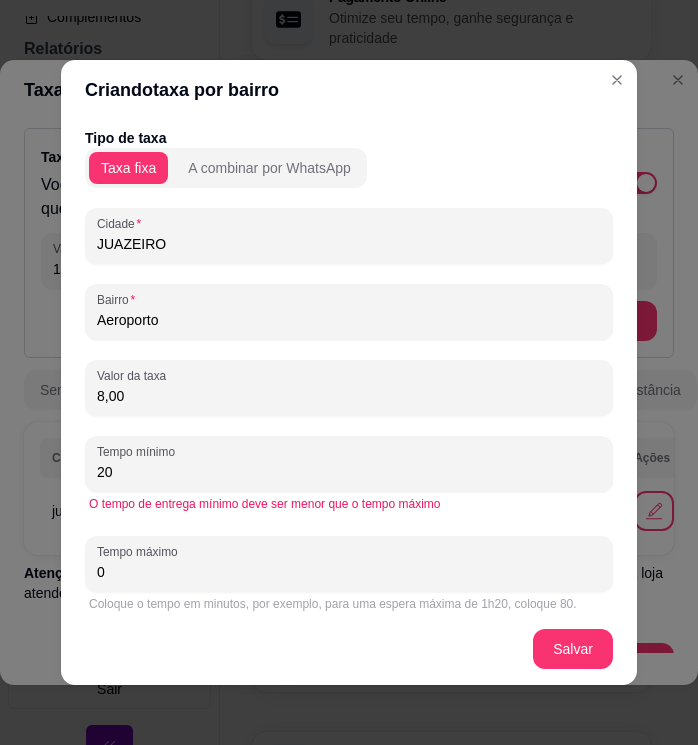 click on "0" at bounding box center [349, 572] 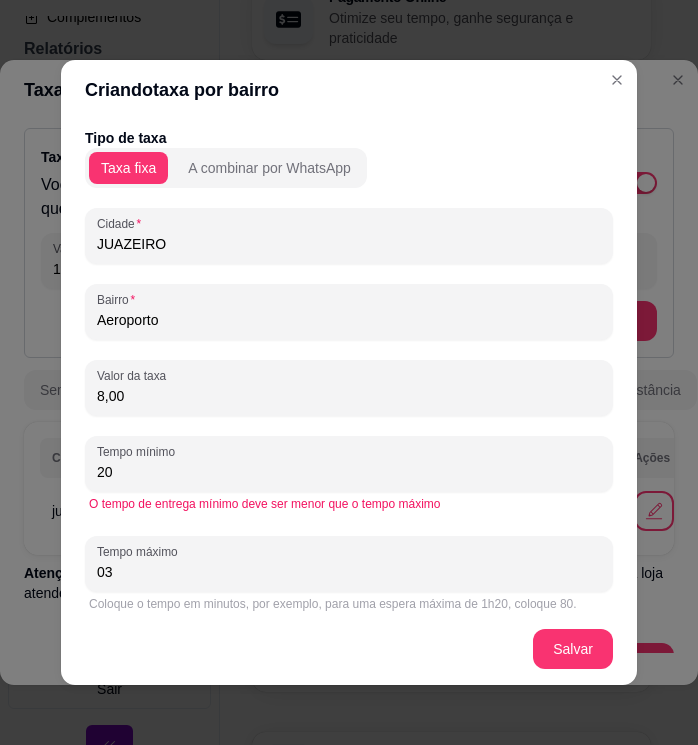 type on "0" 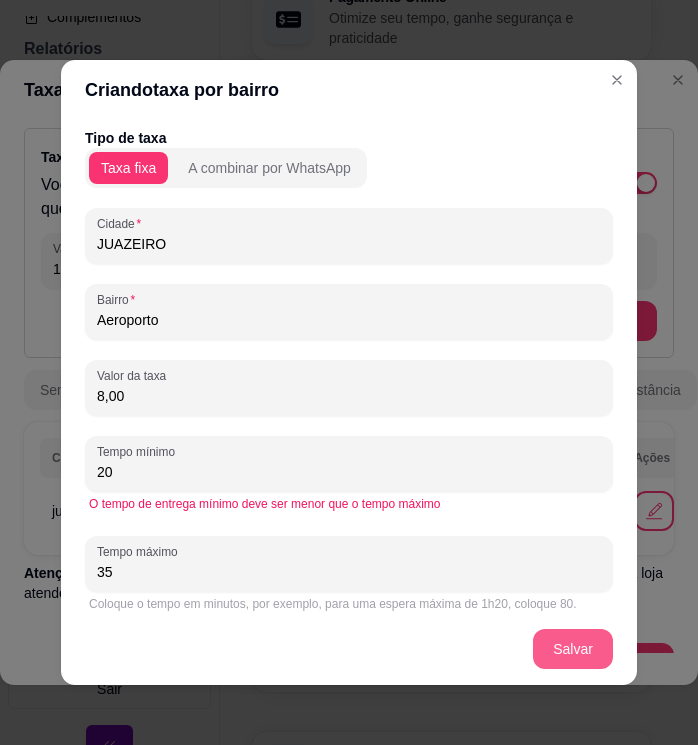 type on "35" 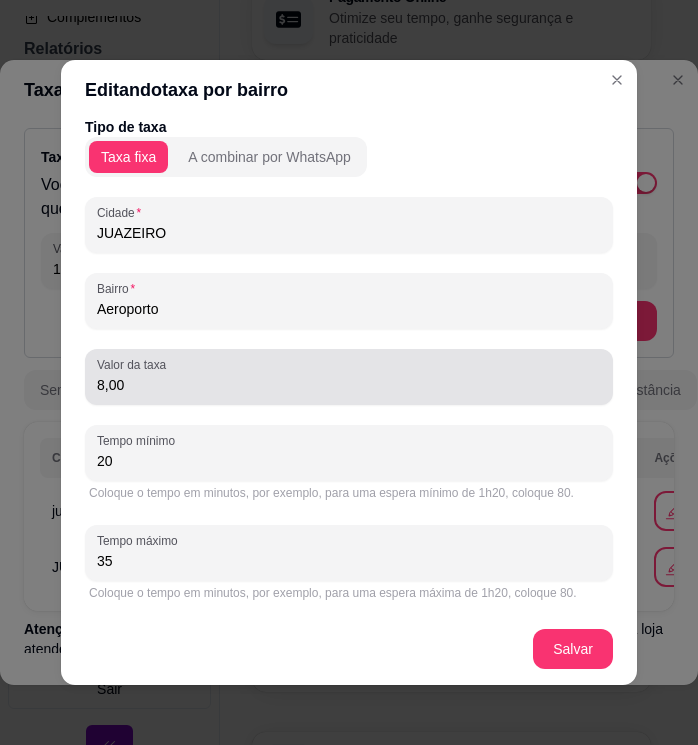 scroll, scrollTop: 0, scrollLeft: 0, axis: both 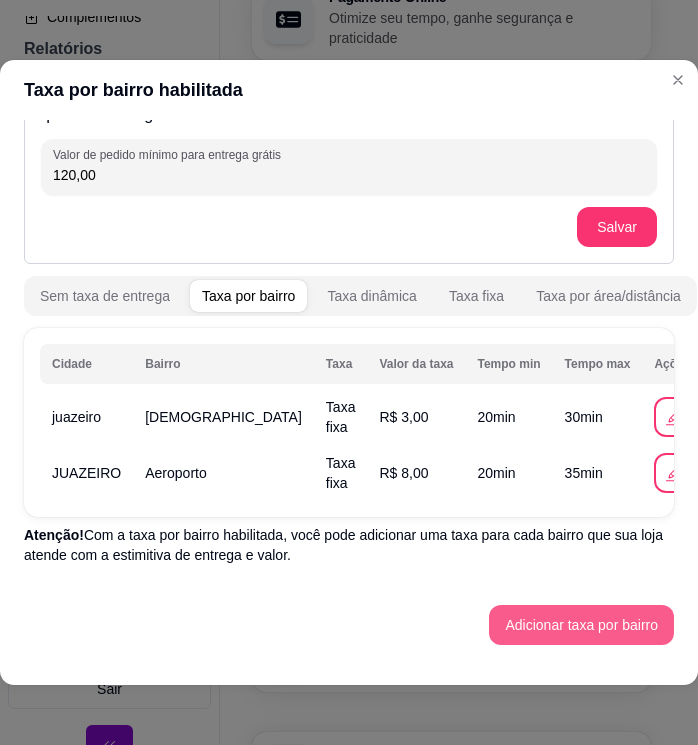 click on "Adicionar taxa por bairro" at bounding box center (581, 625) 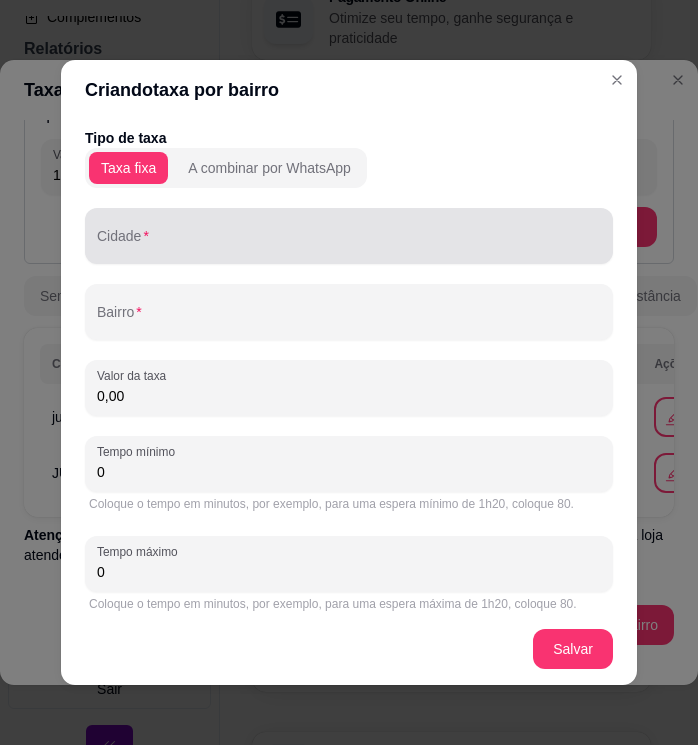 click at bounding box center [349, 236] 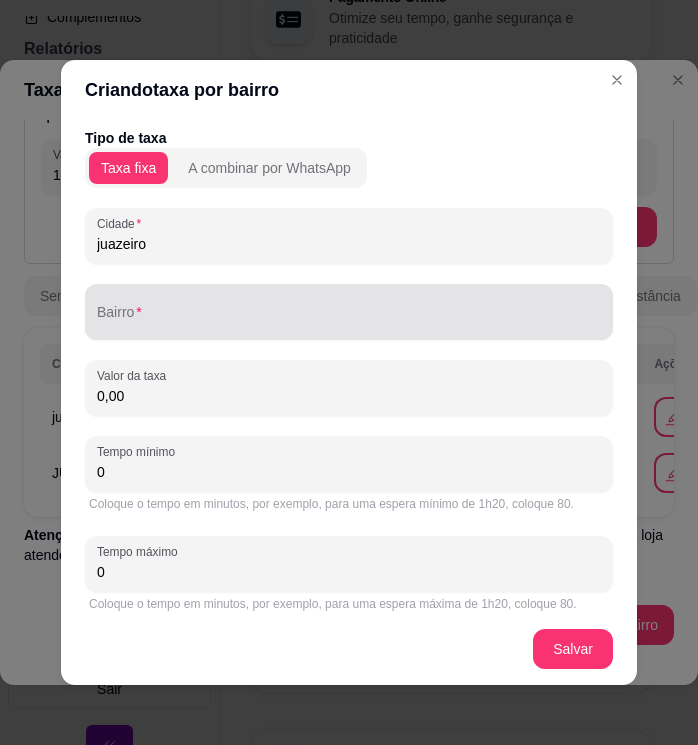 type on "juazeiro" 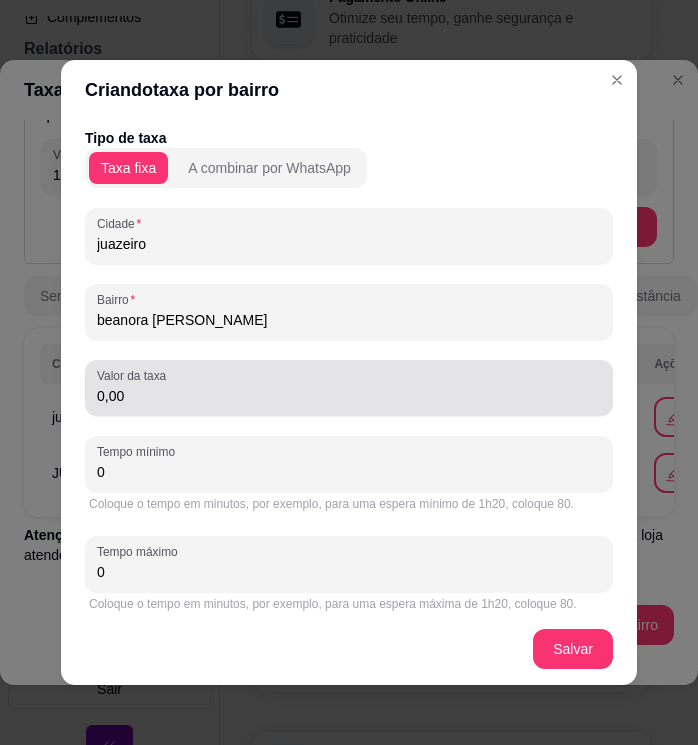 type on "beanora [PERSON_NAME]" 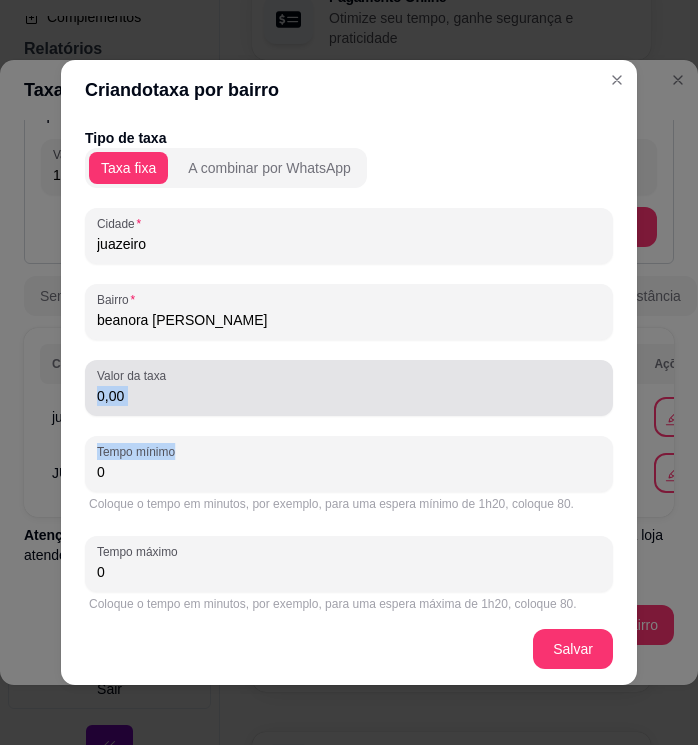 click on "0,00" at bounding box center (349, 396) 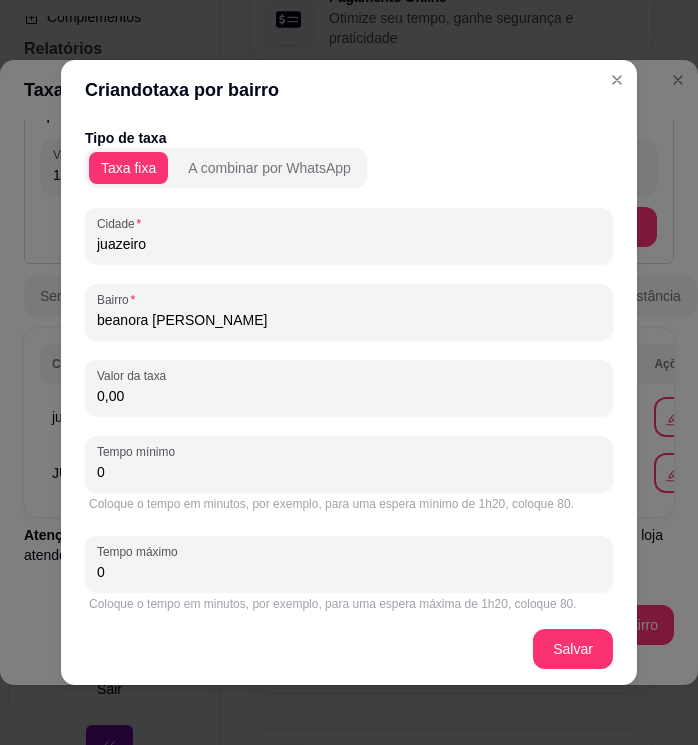 drag, startPoint x: 96, startPoint y: 396, endPoint x: 18, endPoint y: 405, distance: 78.51752 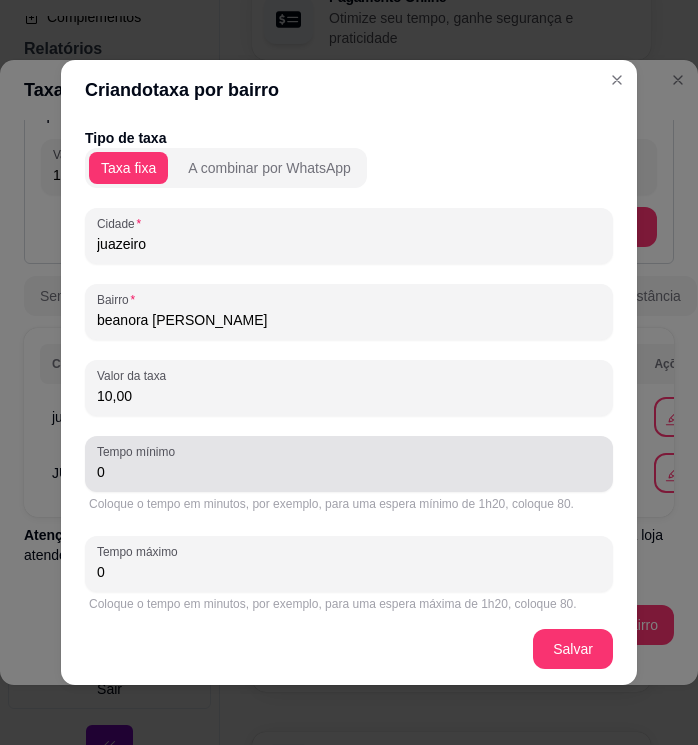 type on "10,00" 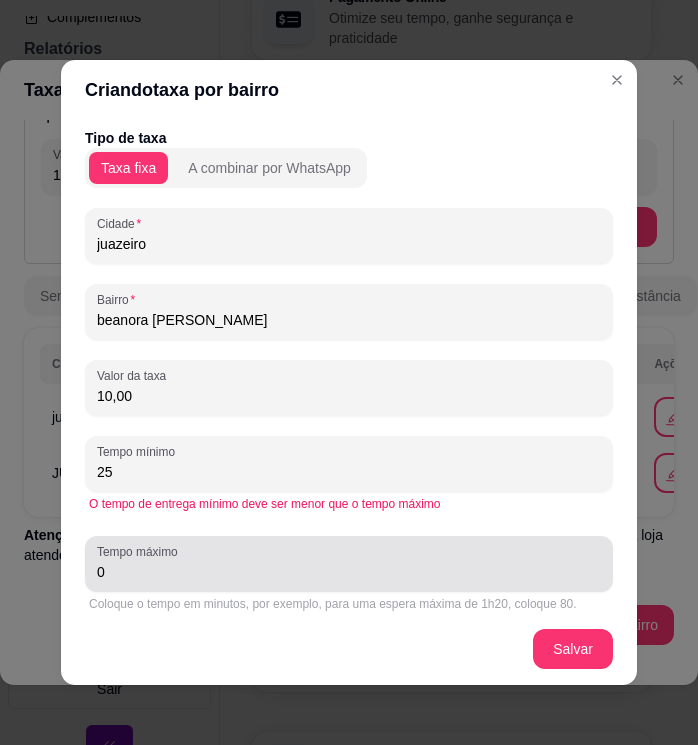type on "25" 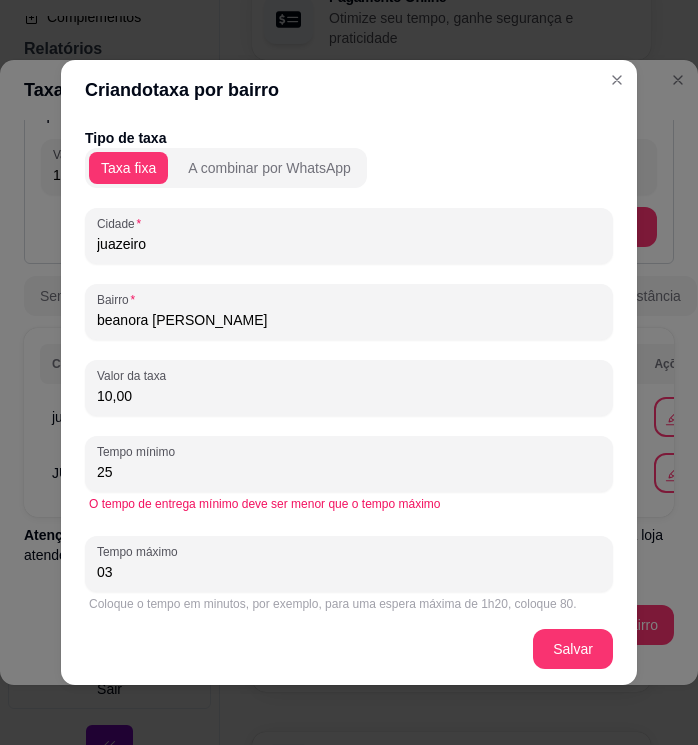 type on "0" 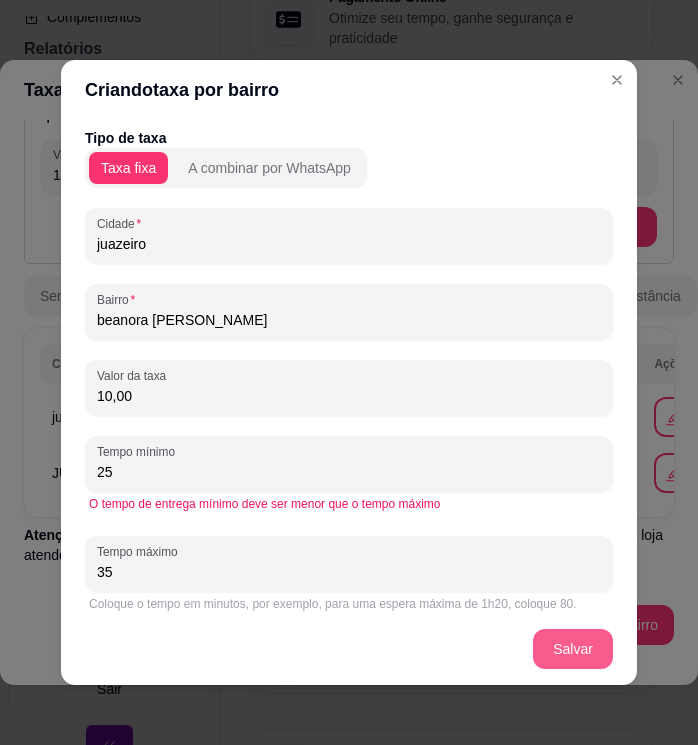 type on "35" 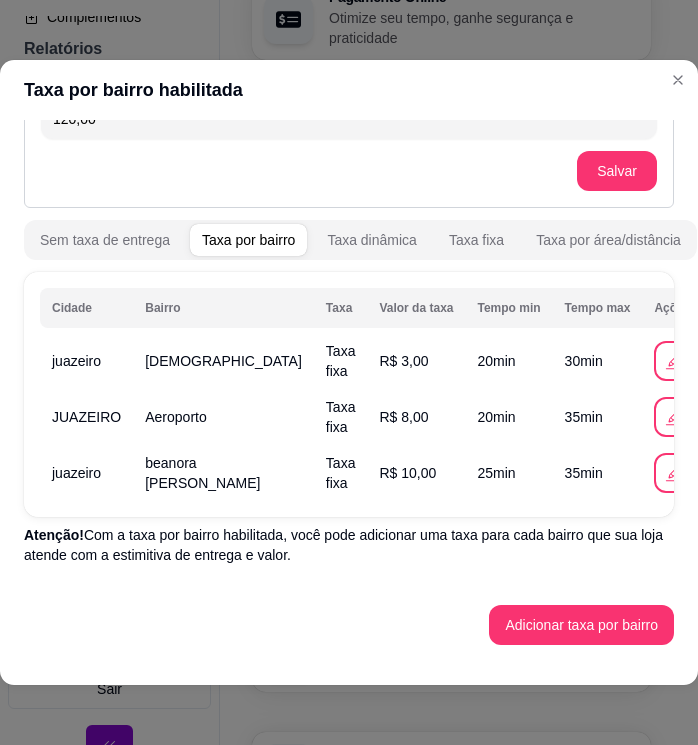 scroll, scrollTop: 215, scrollLeft: 0, axis: vertical 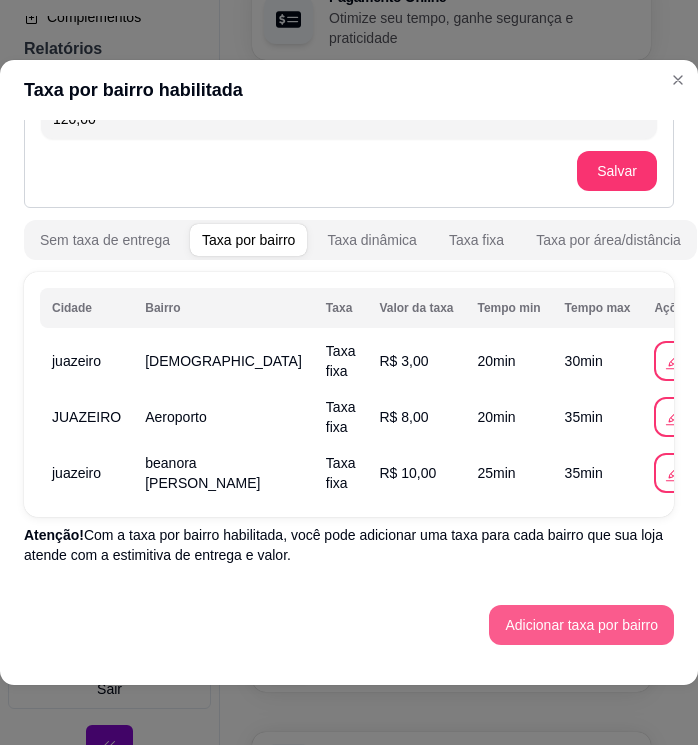 click on "Adicionar taxa por bairro" at bounding box center [581, 625] 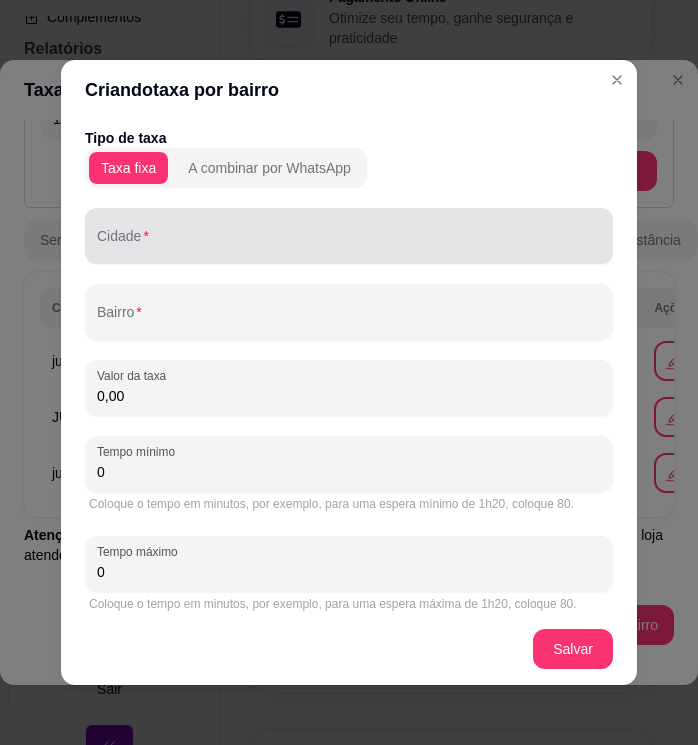 click at bounding box center (349, 236) 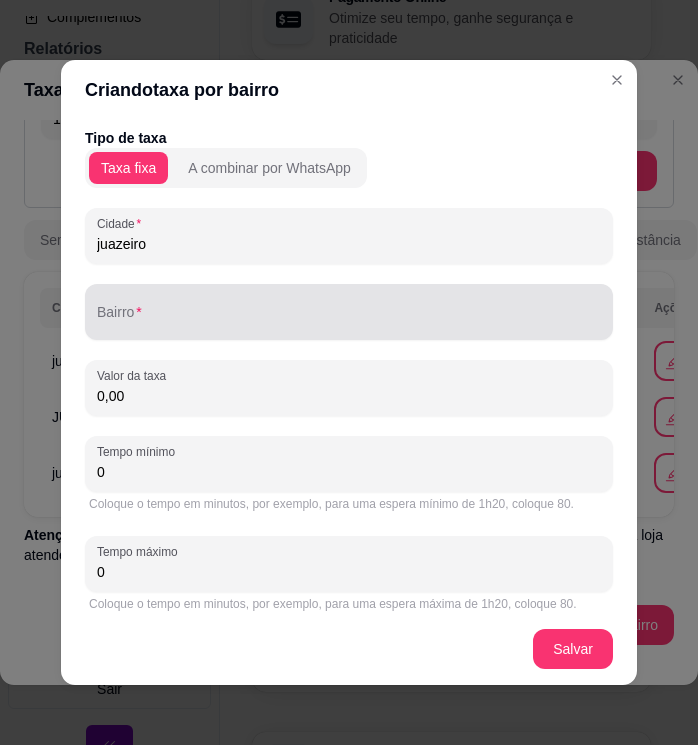 type on "juazeiro" 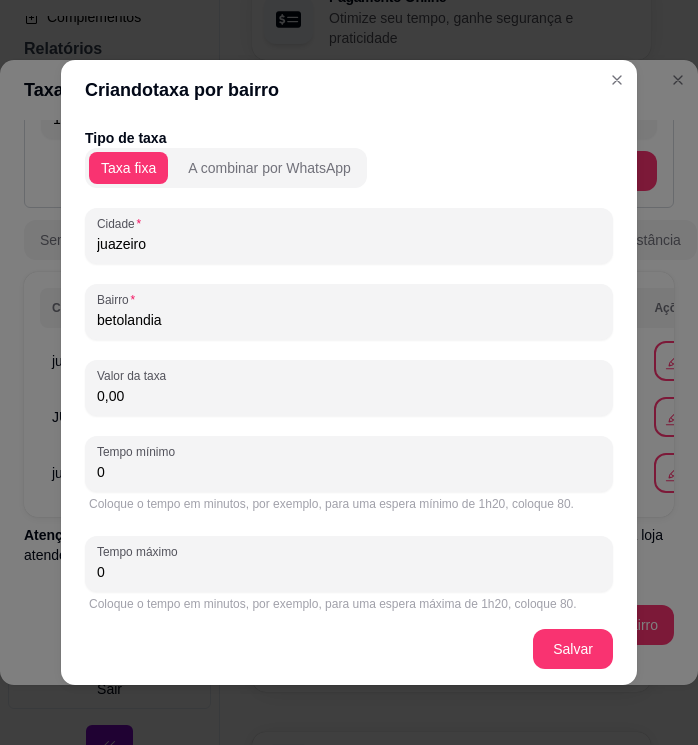 type on "betolandia" 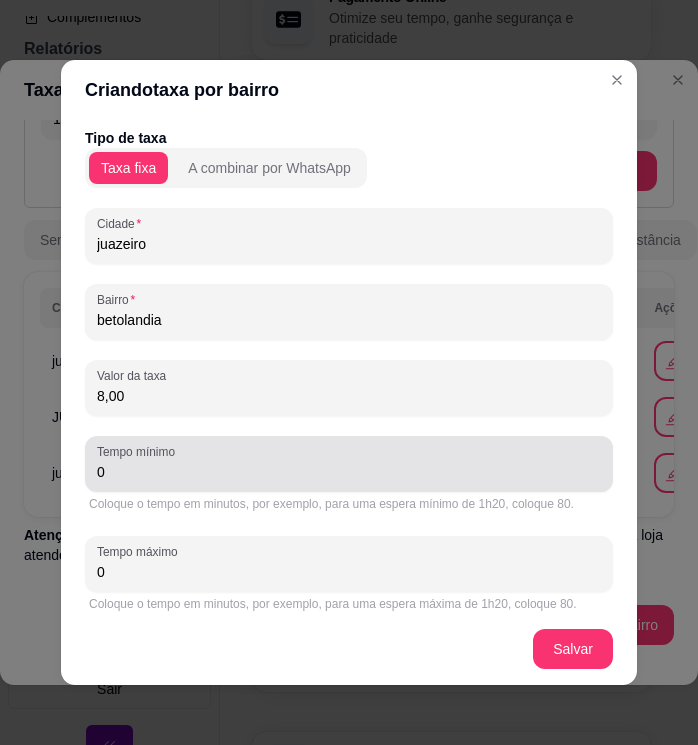 type on "8,00" 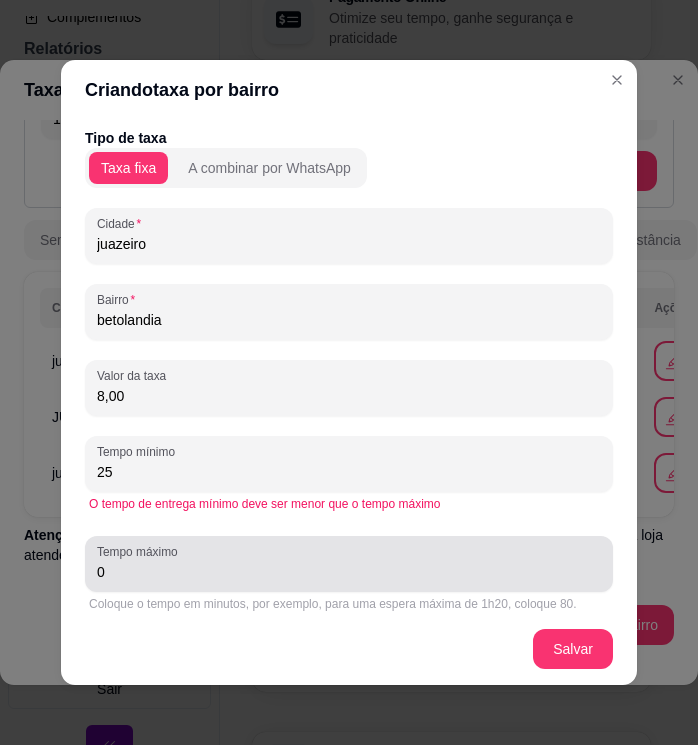 type on "25" 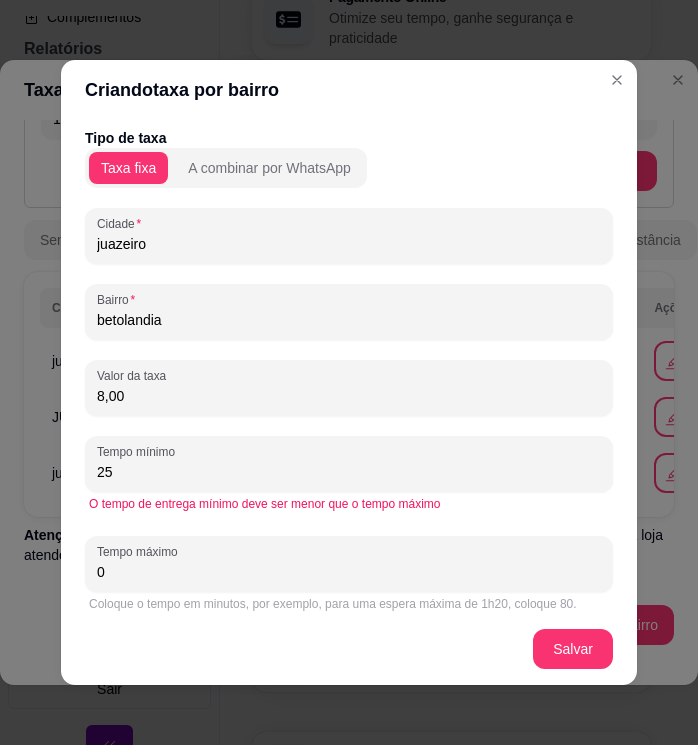 drag, startPoint x: 110, startPoint y: 564, endPoint x: 85, endPoint y: 573, distance: 26.57066 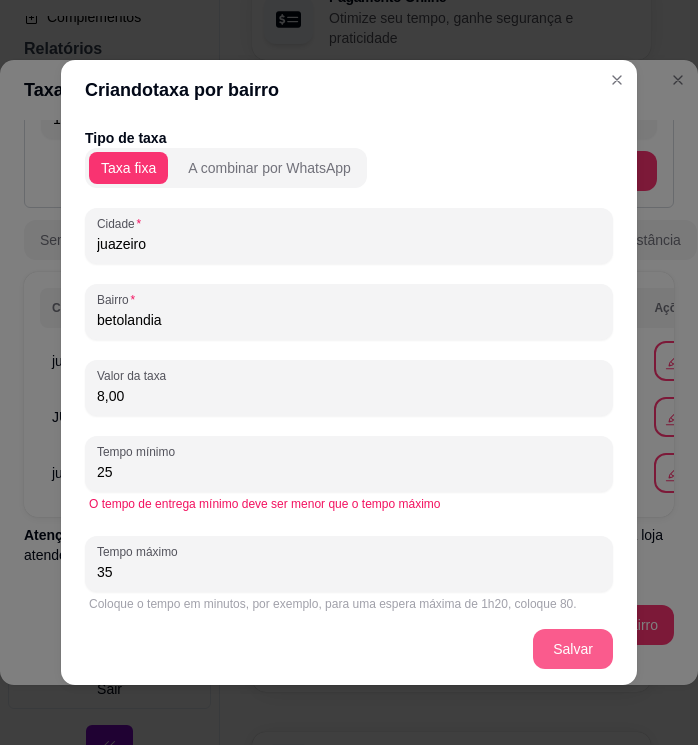 type on "35" 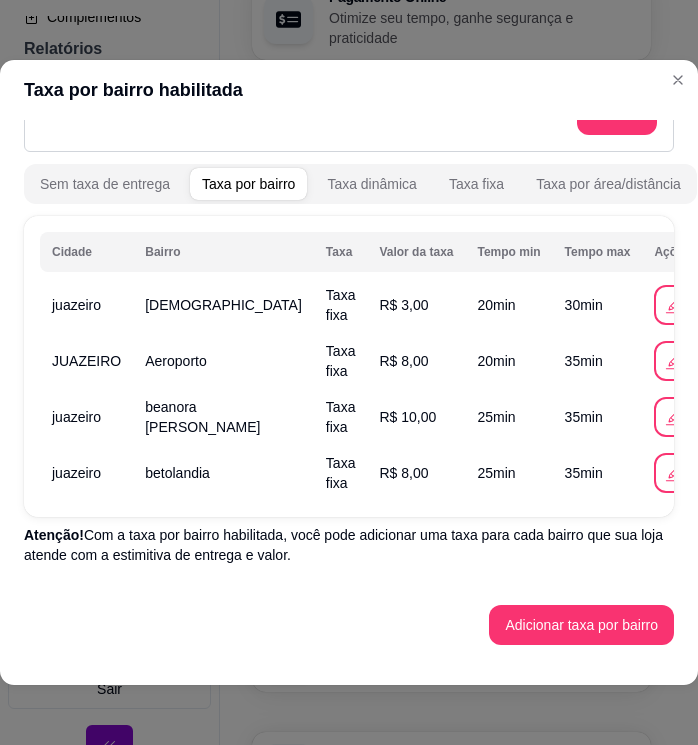 scroll, scrollTop: 271, scrollLeft: 0, axis: vertical 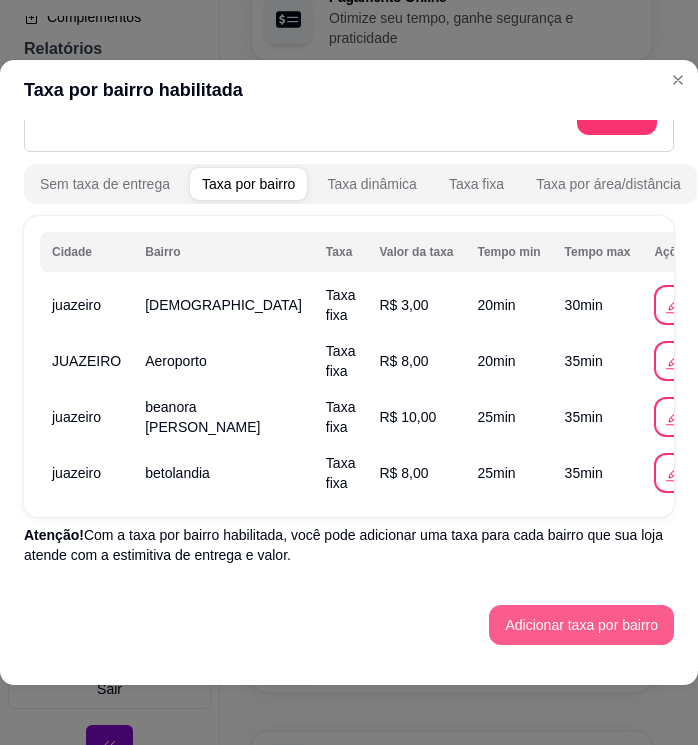 click on "Adicionar taxa por bairro" at bounding box center (581, 625) 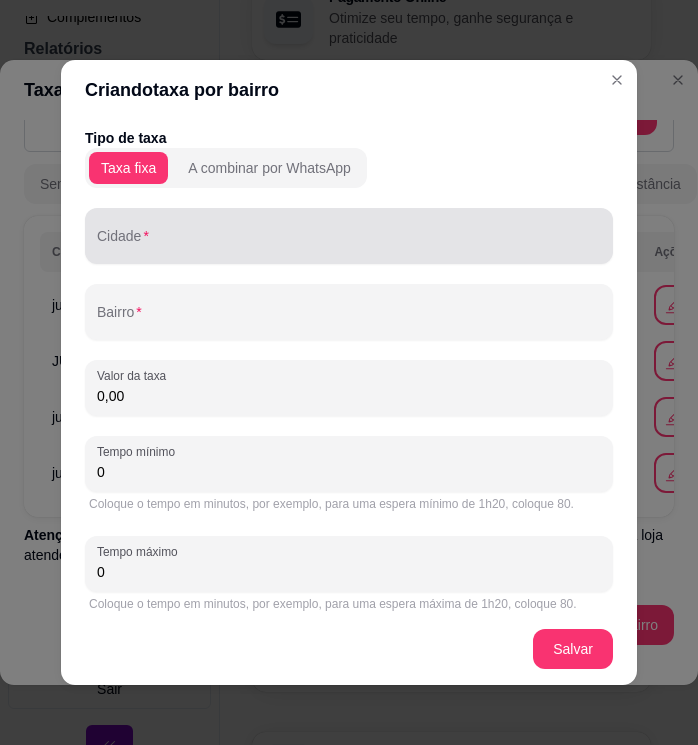 click on "Cidade" at bounding box center (349, 244) 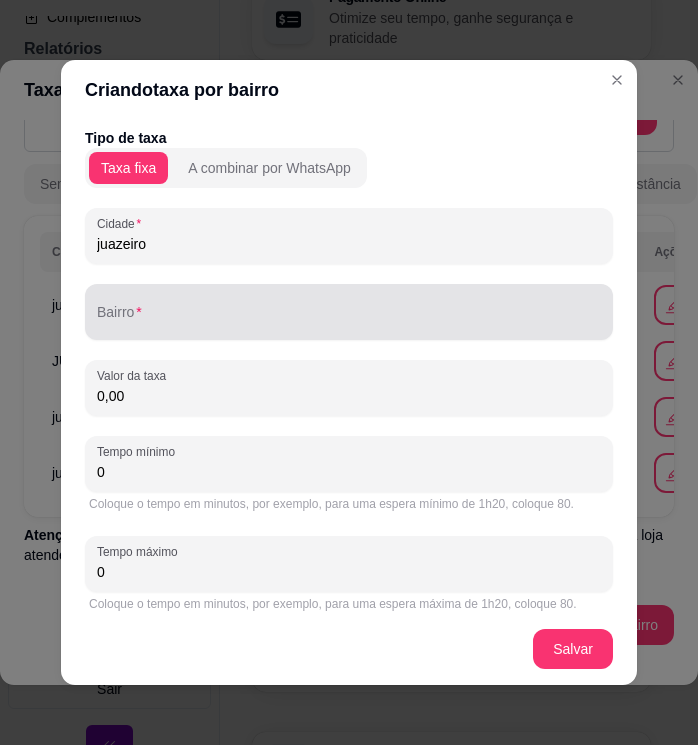 type on "juazeiro" 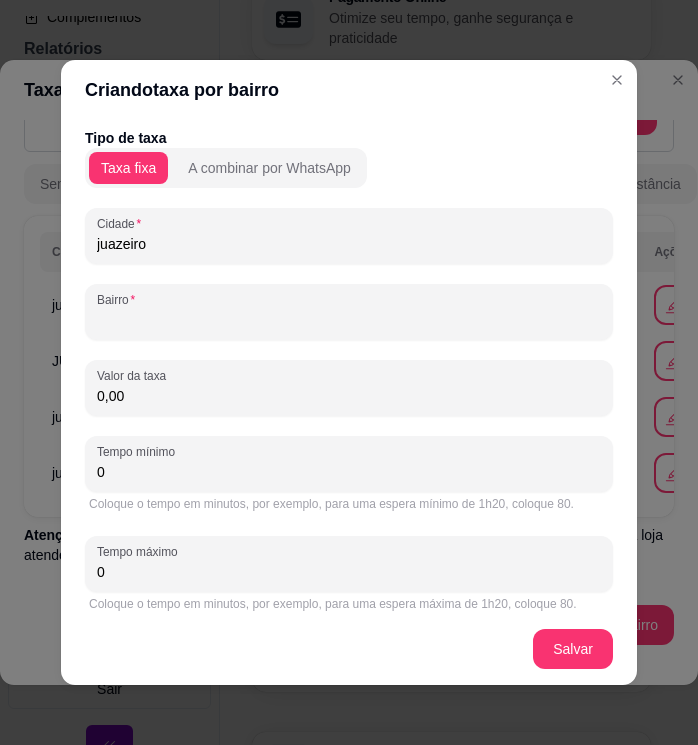 click on "Bairro" at bounding box center [349, 320] 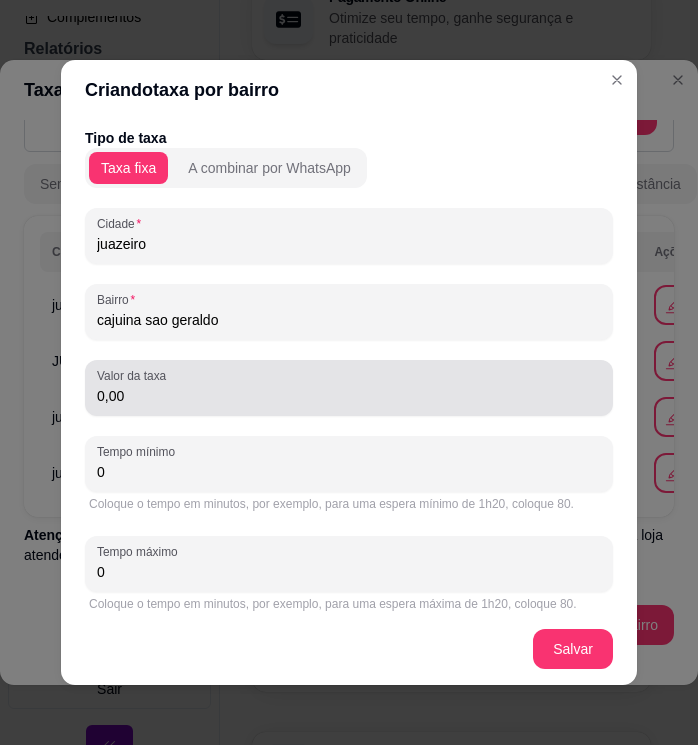 type on "cajuina sao geraldo" 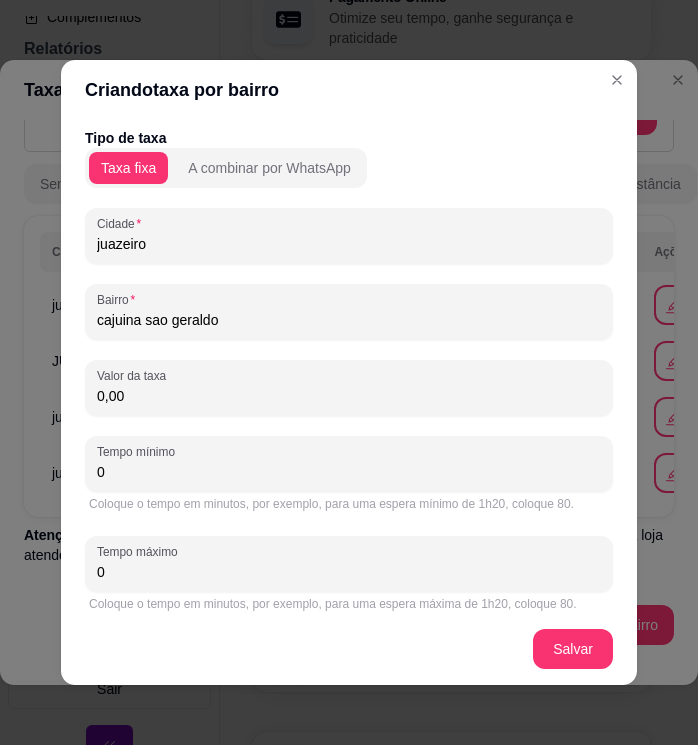 drag, startPoint x: 124, startPoint y: 393, endPoint x: 87, endPoint y: 403, distance: 38.327538 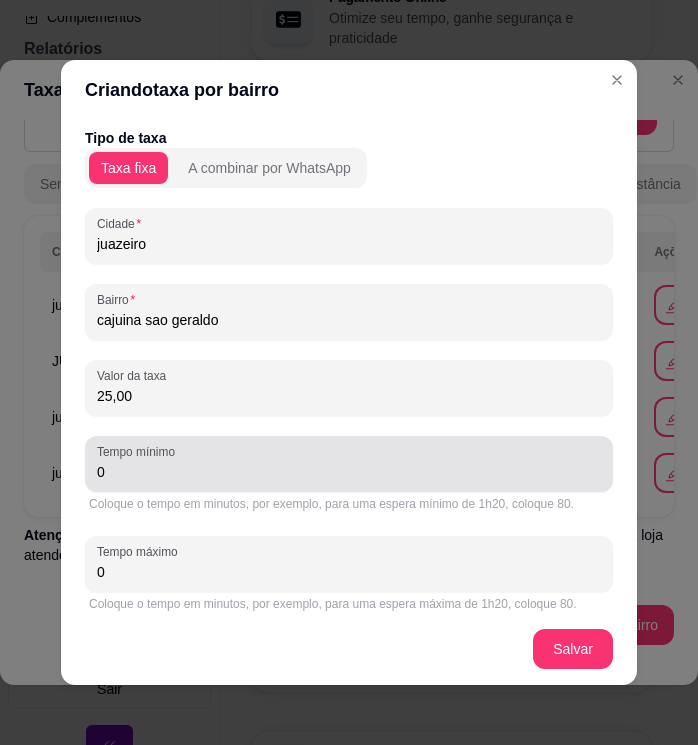 type on "25,00" 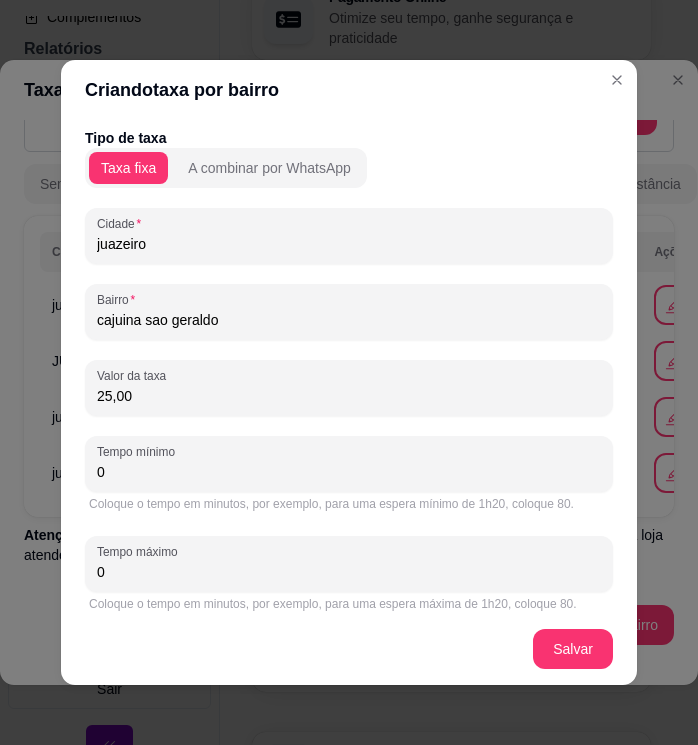 drag, startPoint x: 123, startPoint y: 473, endPoint x: 80, endPoint y: 477, distance: 43.185646 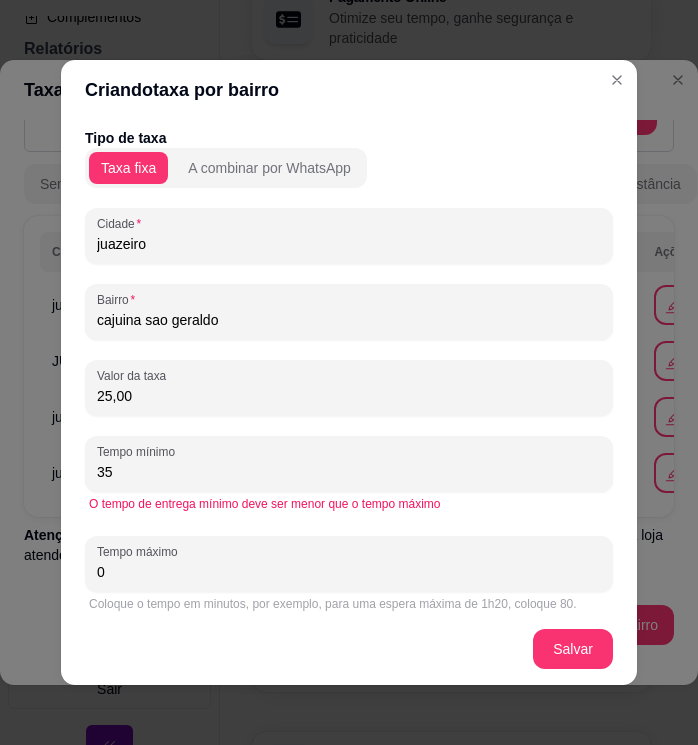 drag, startPoint x: 127, startPoint y: 472, endPoint x: 80, endPoint y: 472, distance: 47 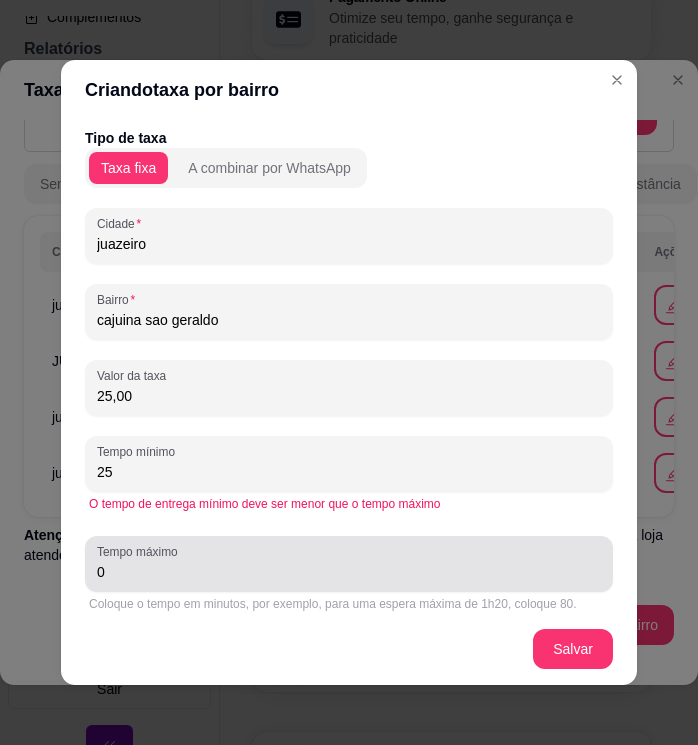 type on "25" 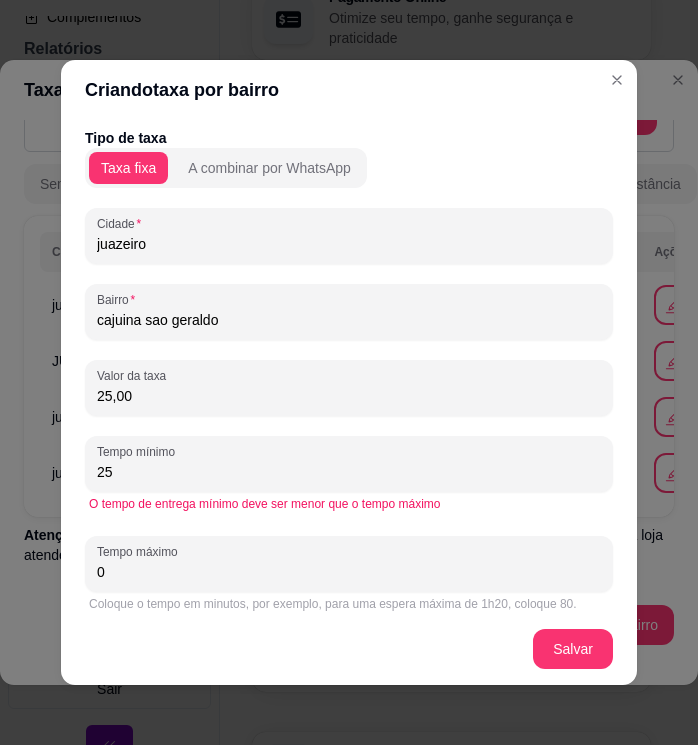 drag, startPoint x: 150, startPoint y: 563, endPoint x: 75, endPoint y: 563, distance: 75 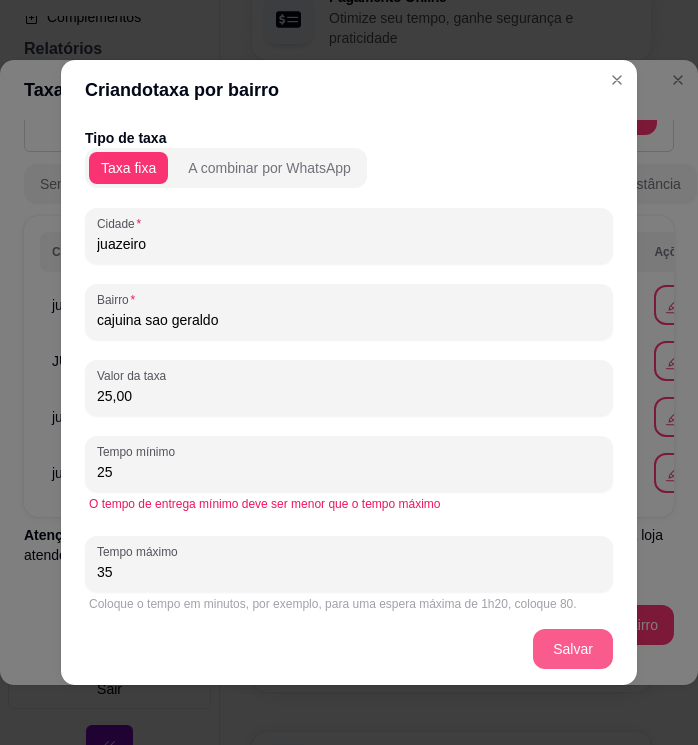 type on "35" 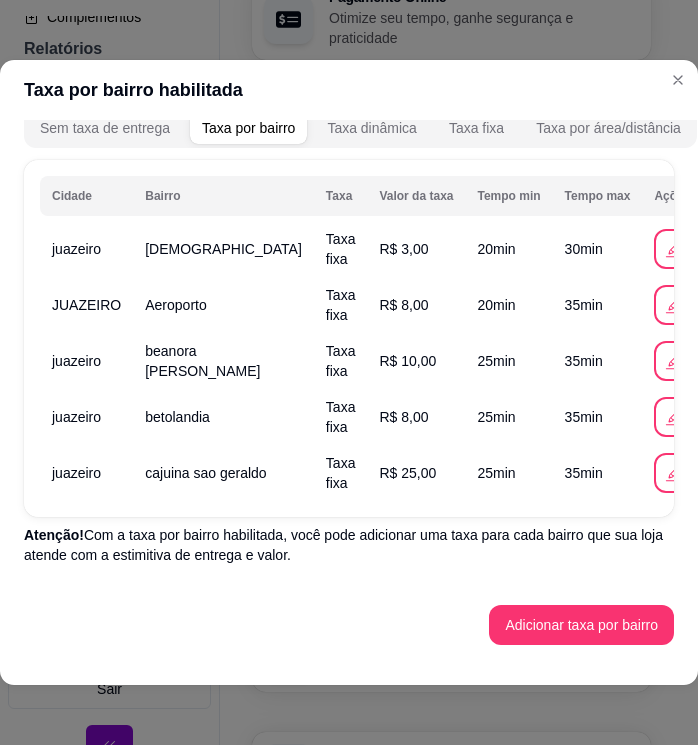 scroll, scrollTop: 327, scrollLeft: 0, axis: vertical 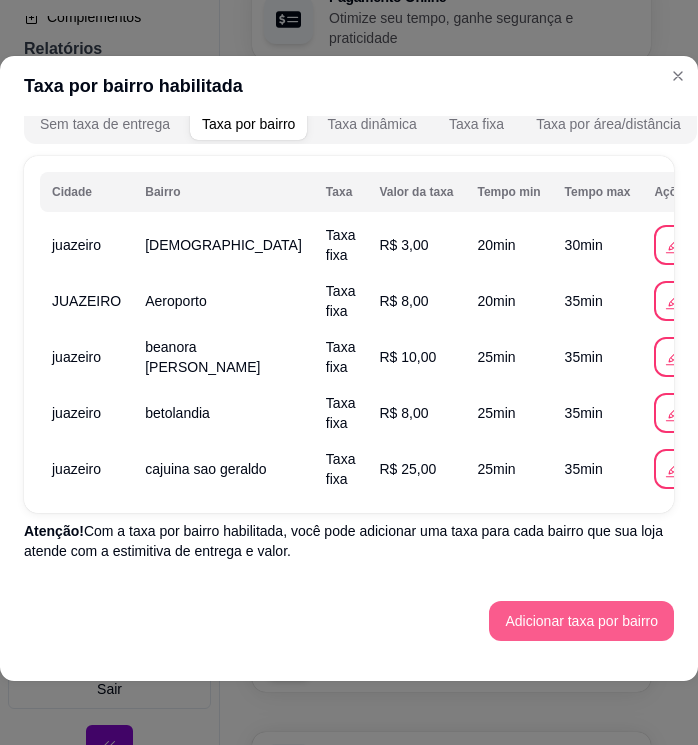 click on "Adicionar taxa por bairro" at bounding box center (581, 621) 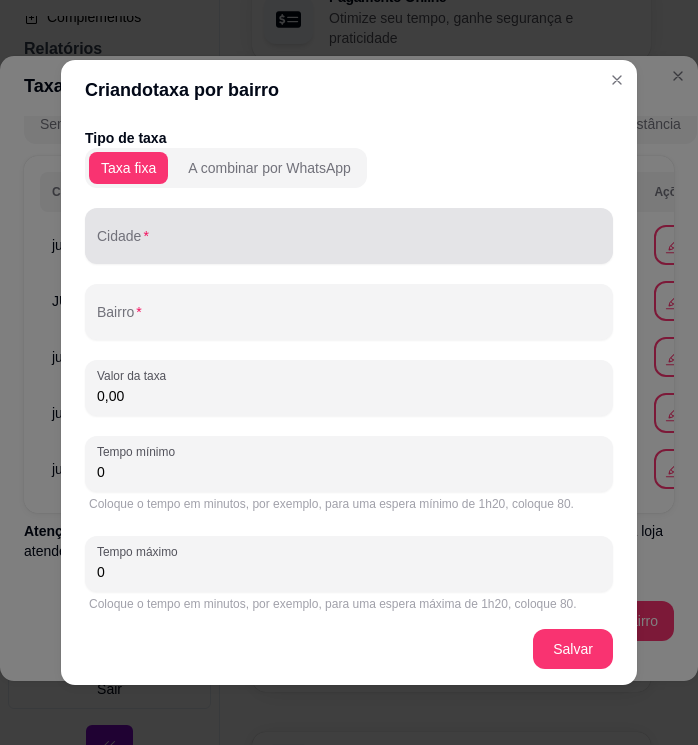 click at bounding box center [349, 236] 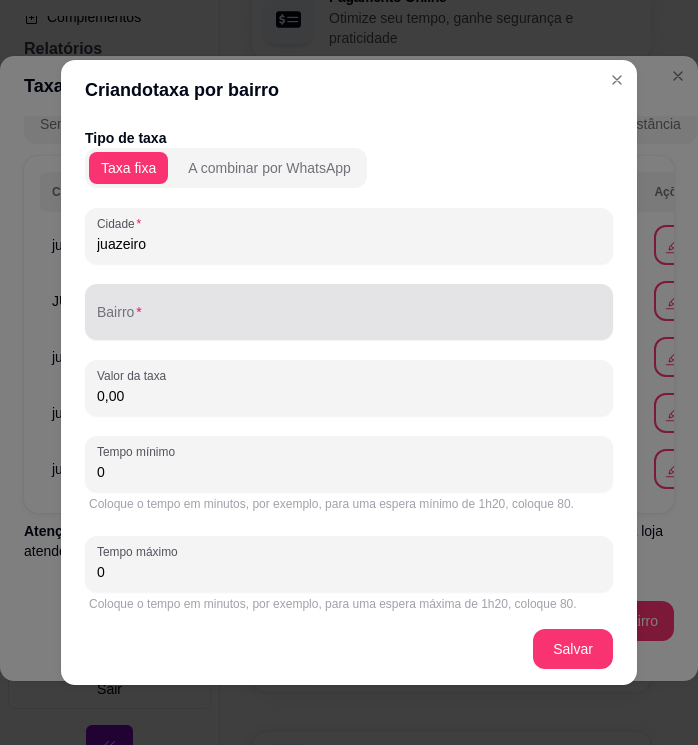type on "juazeiro" 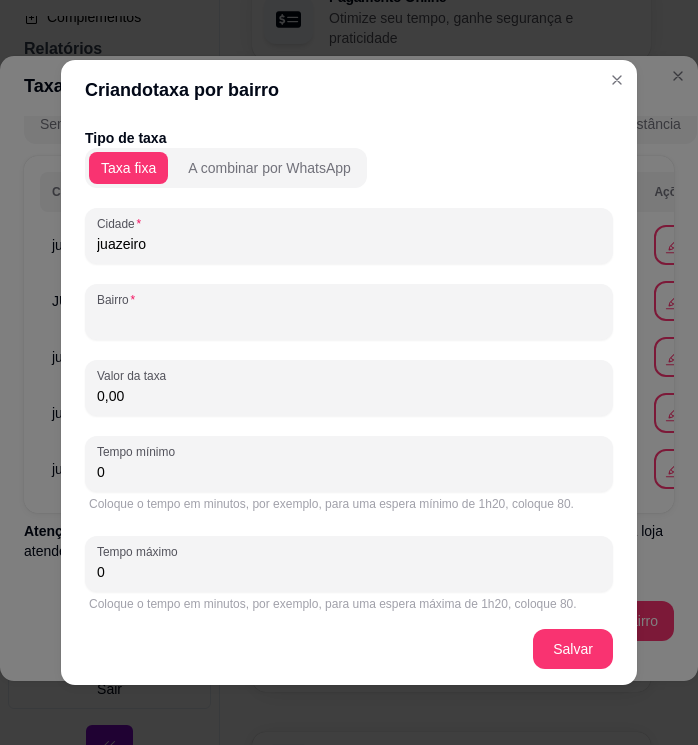click on "Bairro" at bounding box center (349, 320) 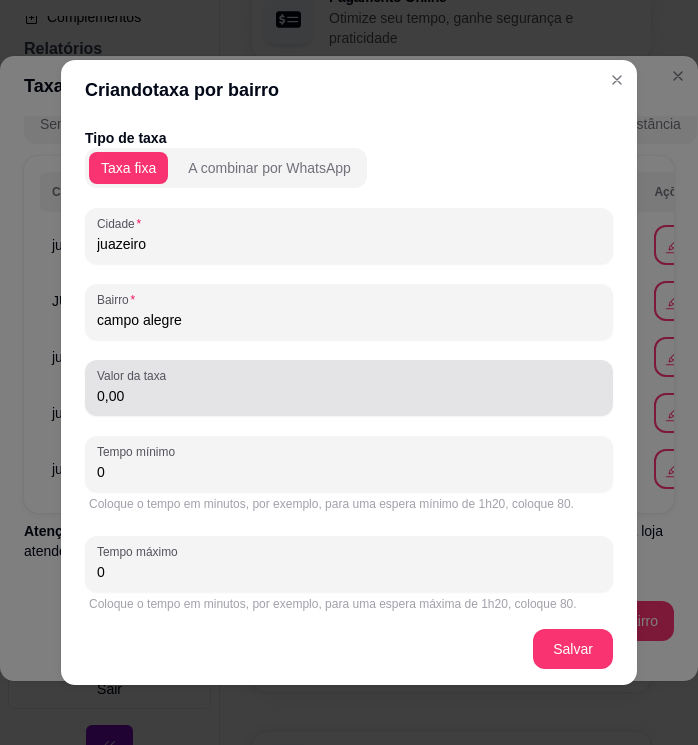 type on "campo alegre" 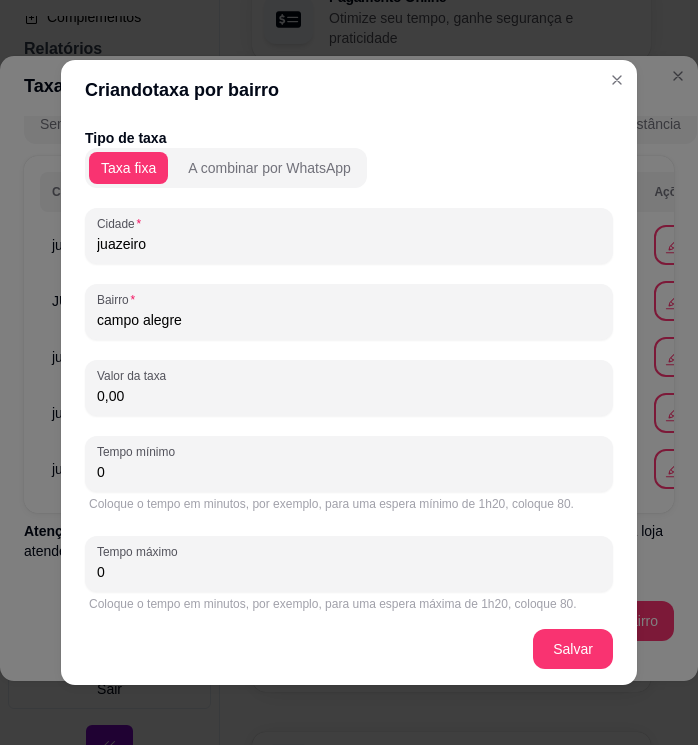 drag, startPoint x: 130, startPoint y: 401, endPoint x: 81, endPoint y: 402, distance: 49.010204 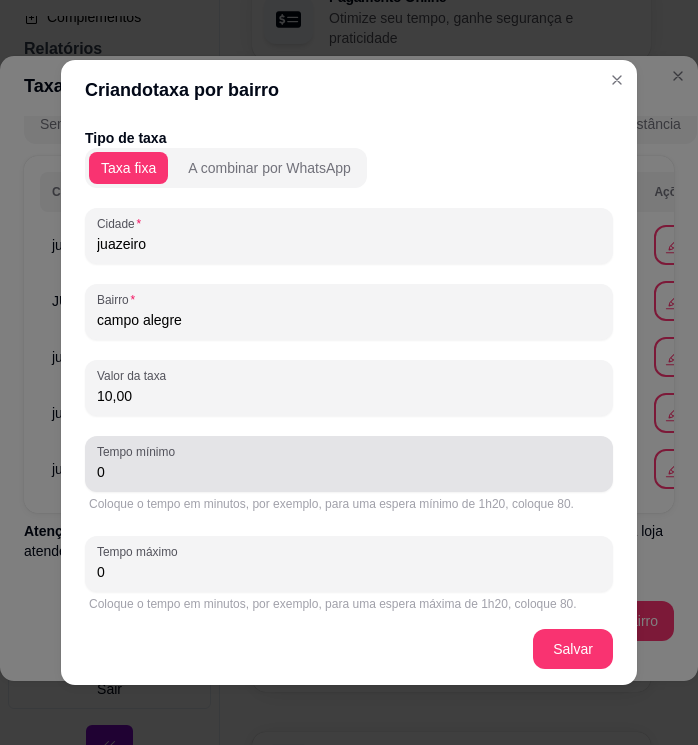 type on "10,00" 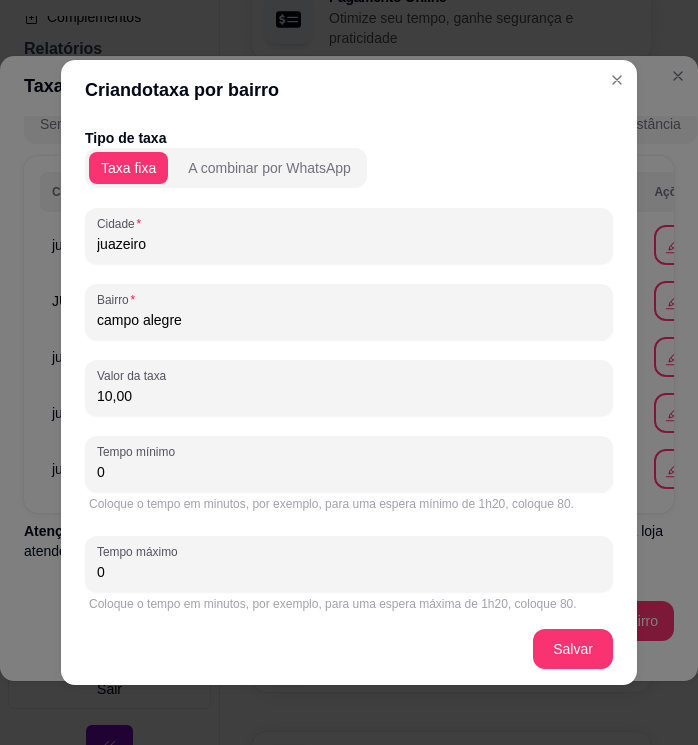 drag, startPoint x: 125, startPoint y: 475, endPoint x: 81, endPoint y: 481, distance: 44.407207 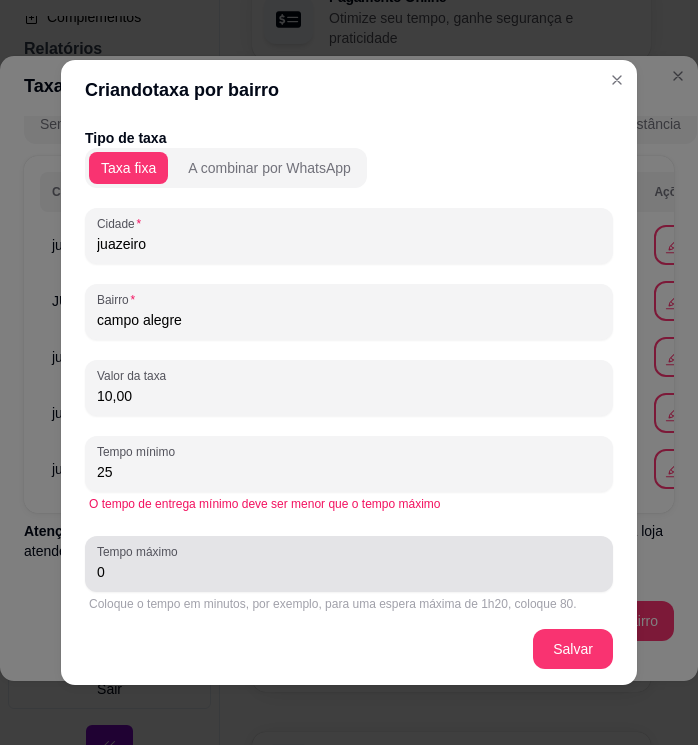 type on "25" 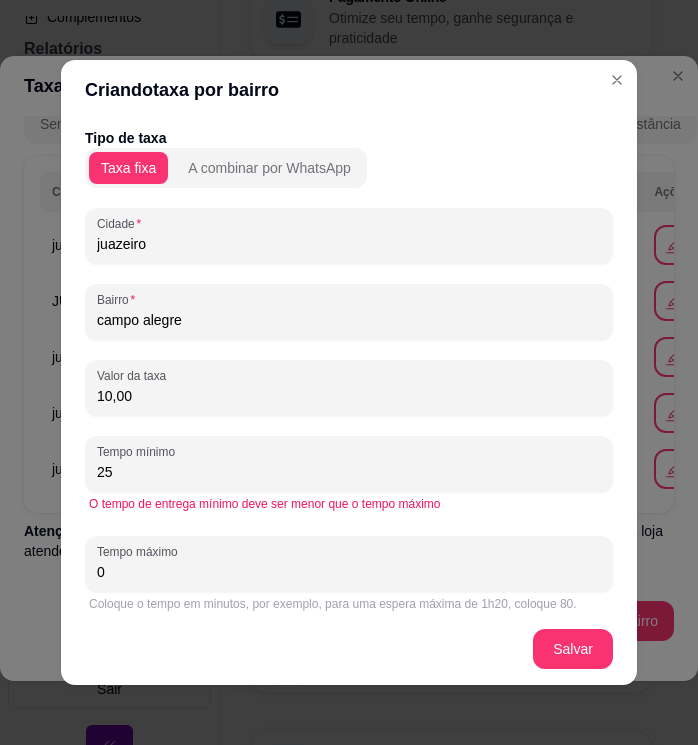 click on "0" at bounding box center (349, 572) 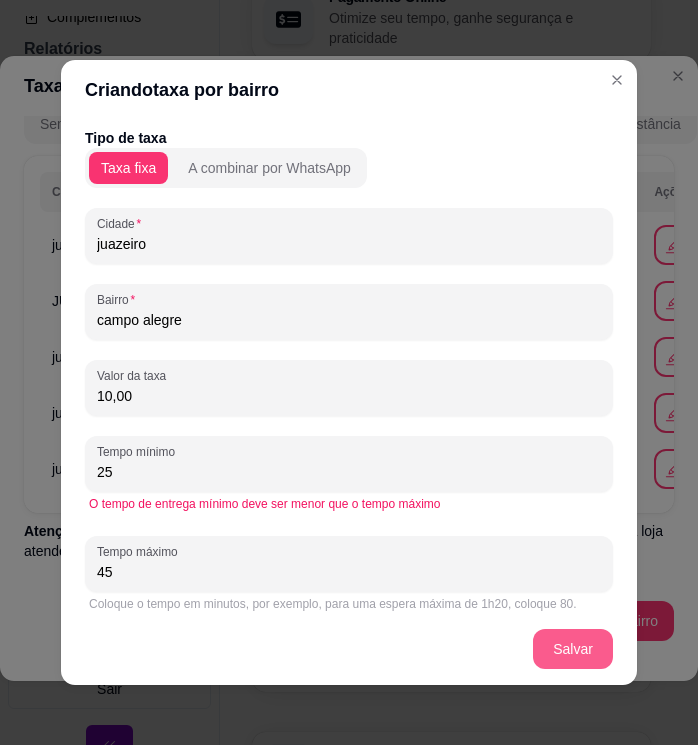 type on "45" 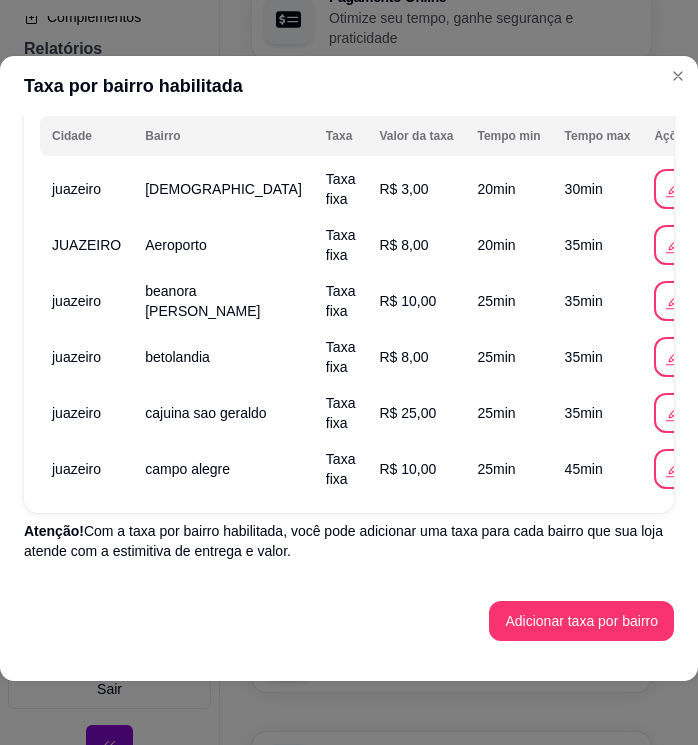 scroll, scrollTop: 383, scrollLeft: 0, axis: vertical 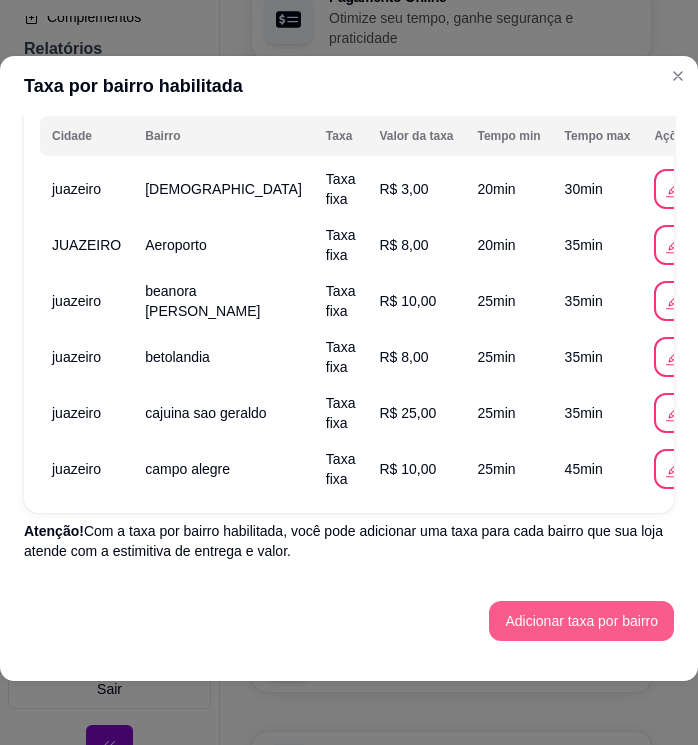 click on "Adicionar taxa por bairro" at bounding box center (581, 621) 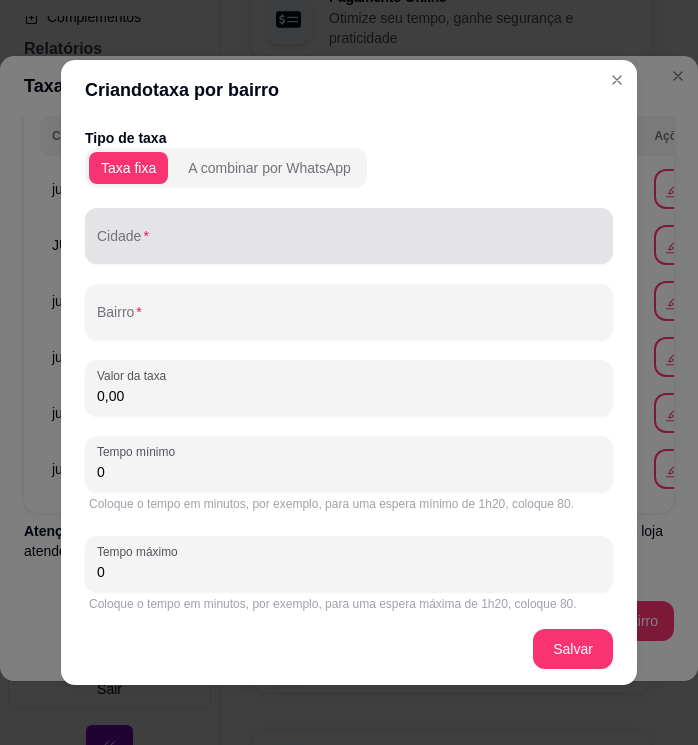 click on "Cidade" at bounding box center [349, 244] 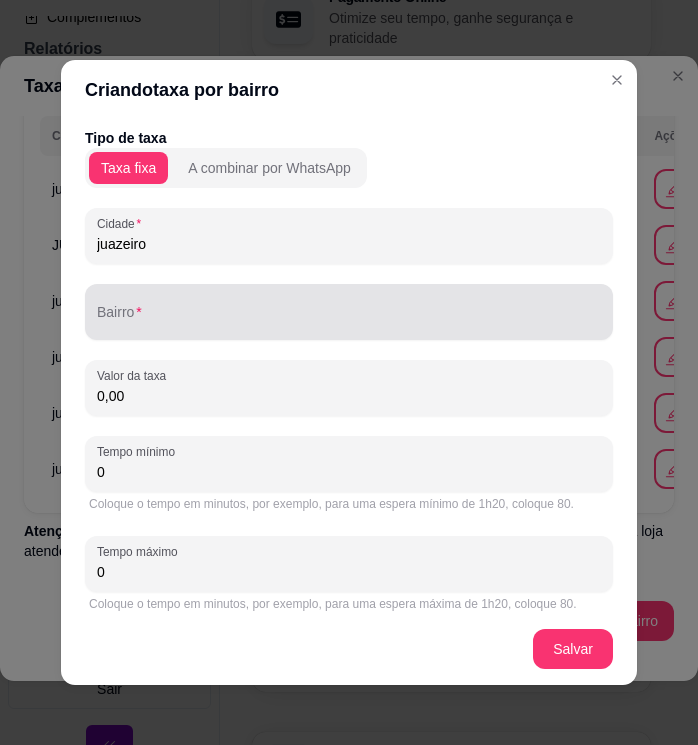 type on "juazeiro" 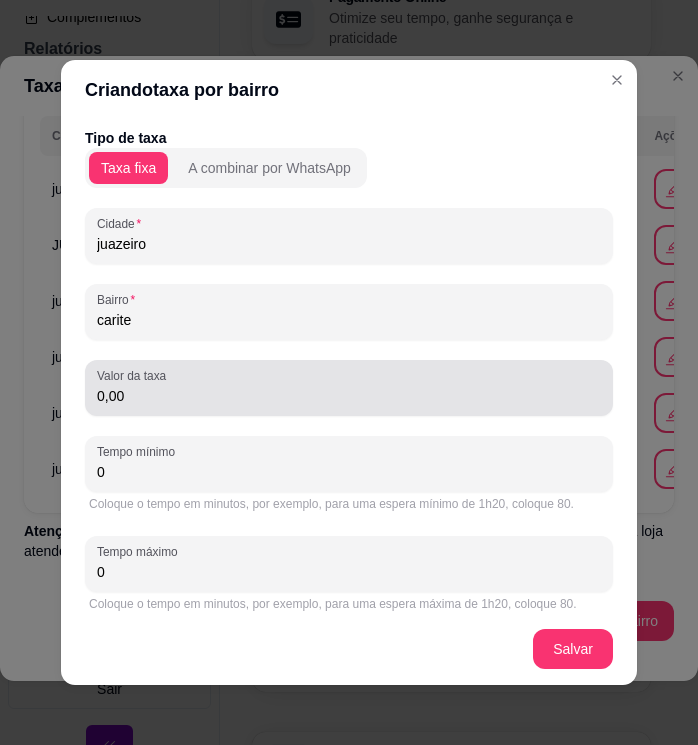 type on "carite" 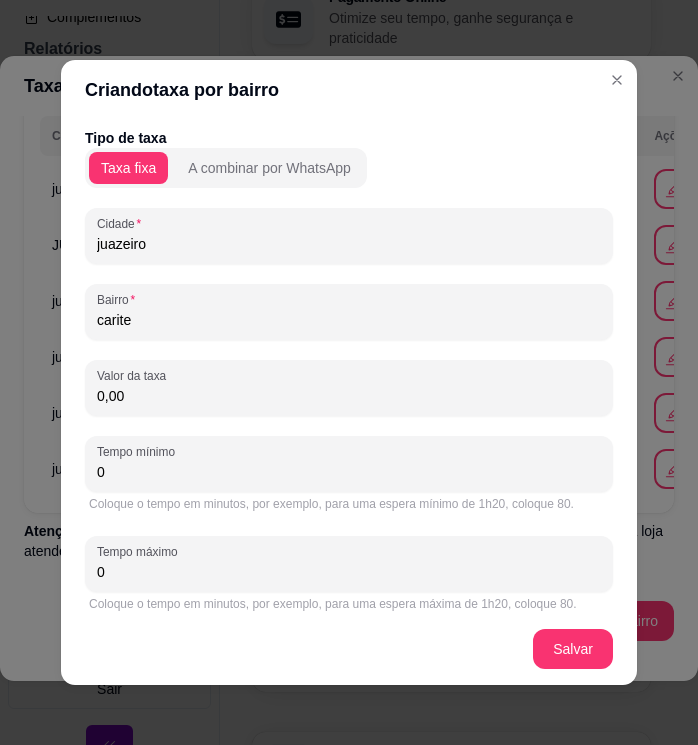 click on "0,00" at bounding box center [349, 396] 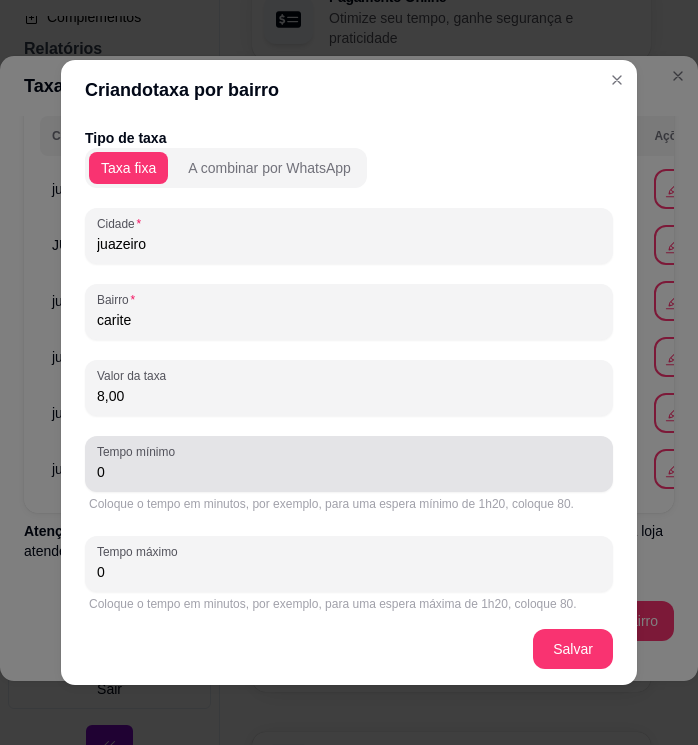 type on "8,00" 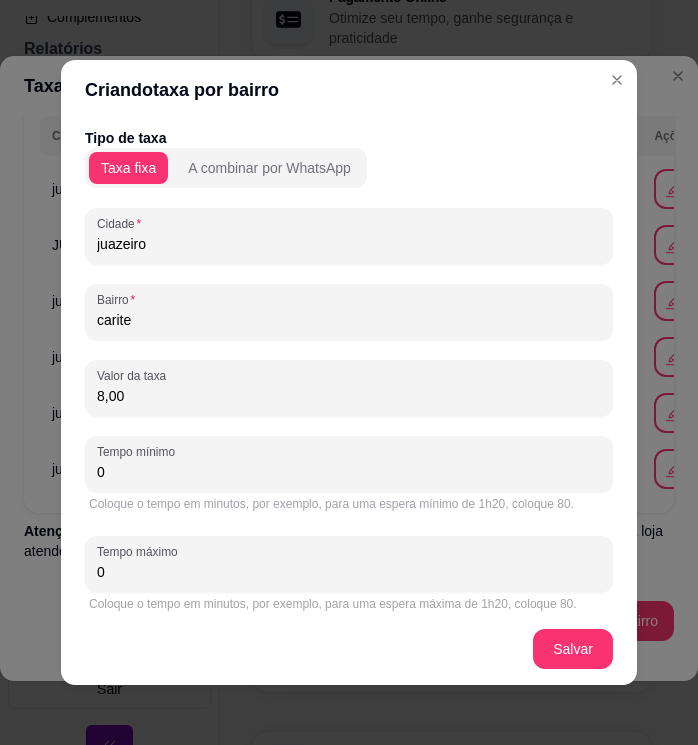 drag, startPoint x: 120, startPoint y: 473, endPoint x: 64, endPoint y: 473, distance: 56 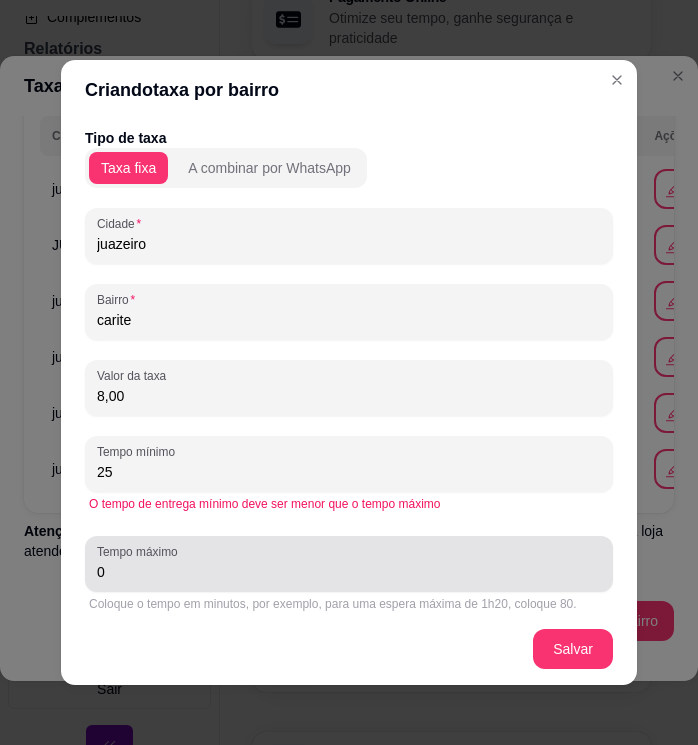 type on "25" 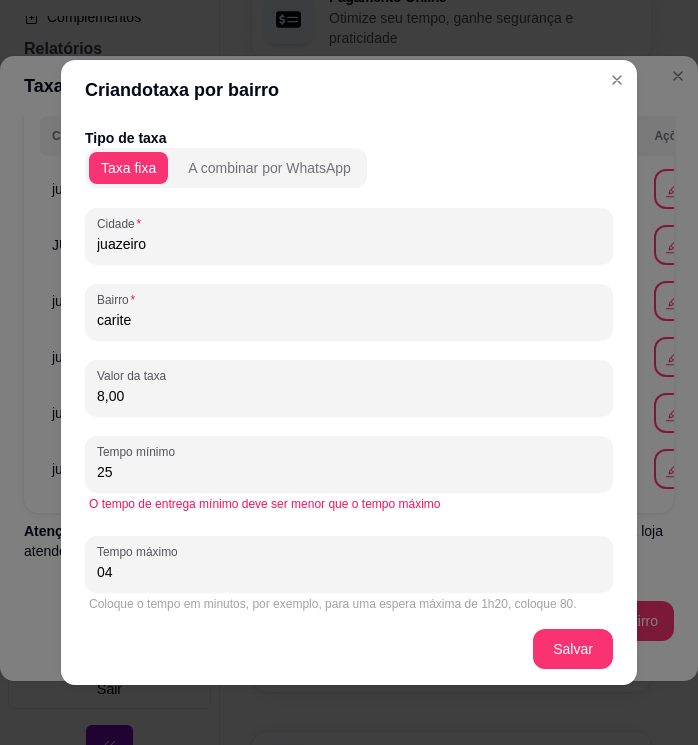 type on "0" 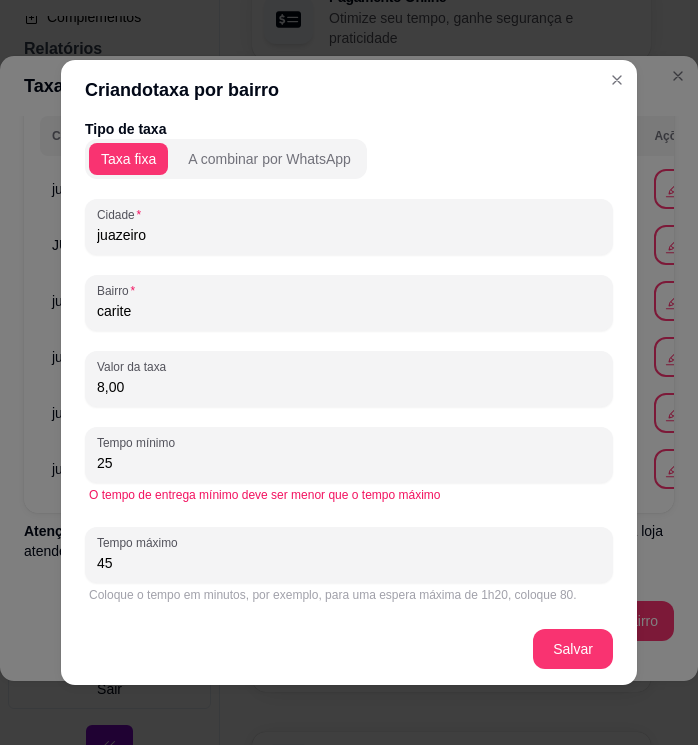 scroll, scrollTop: 11, scrollLeft: 0, axis: vertical 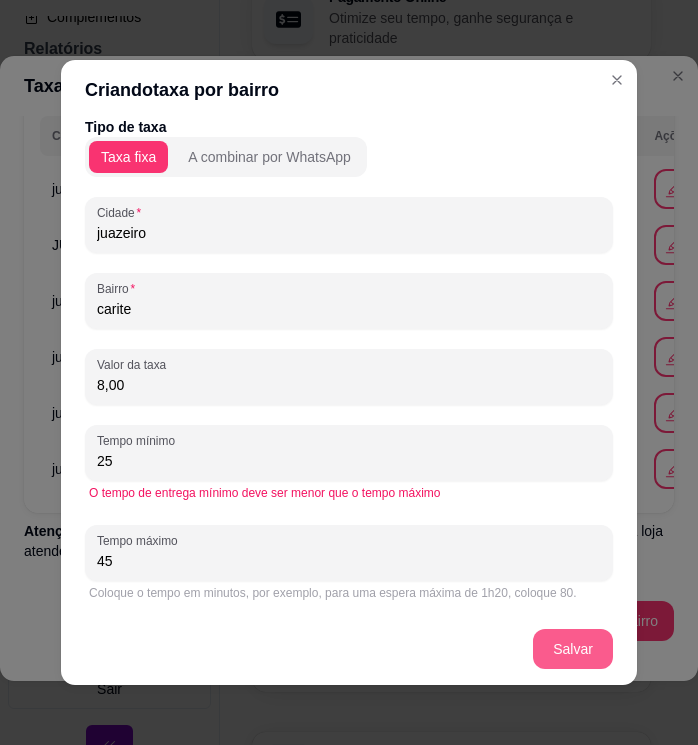 type on "45" 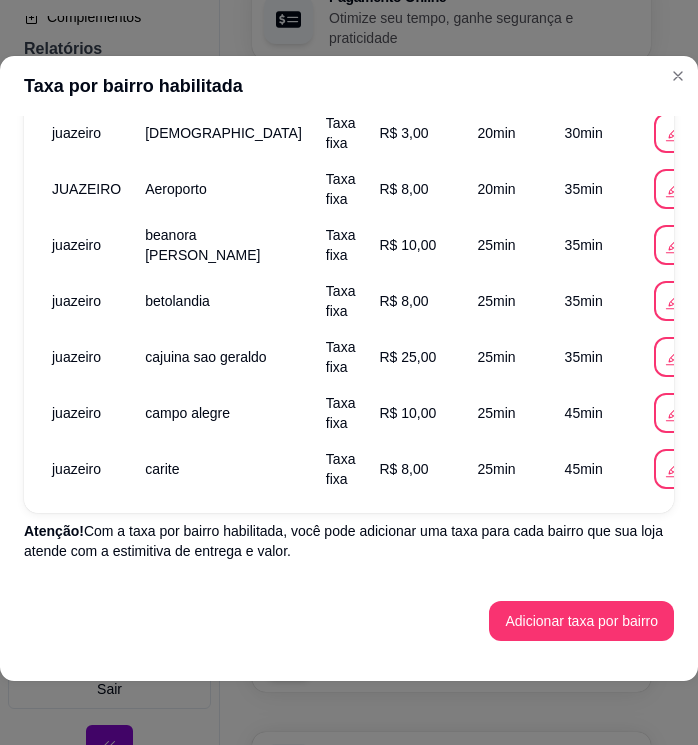 scroll, scrollTop: 439, scrollLeft: 0, axis: vertical 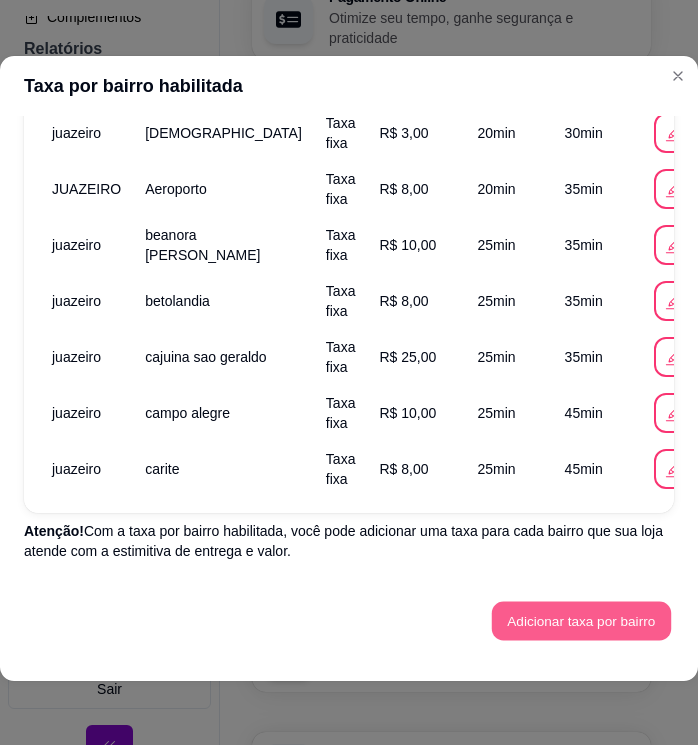 click on "Adicionar taxa por bairro" at bounding box center (581, 621) 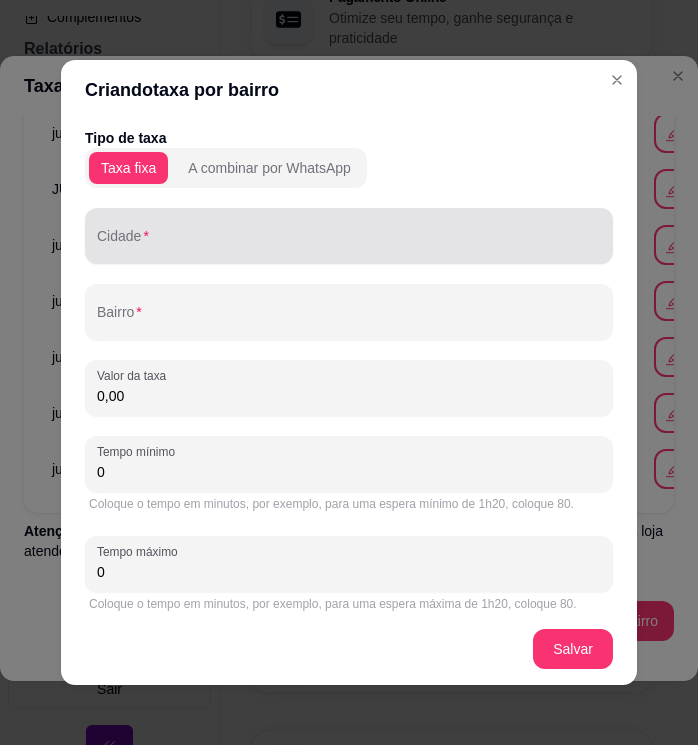drag, startPoint x: 184, startPoint y: 223, endPoint x: 174, endPoint y: 229, distance: 11.661903 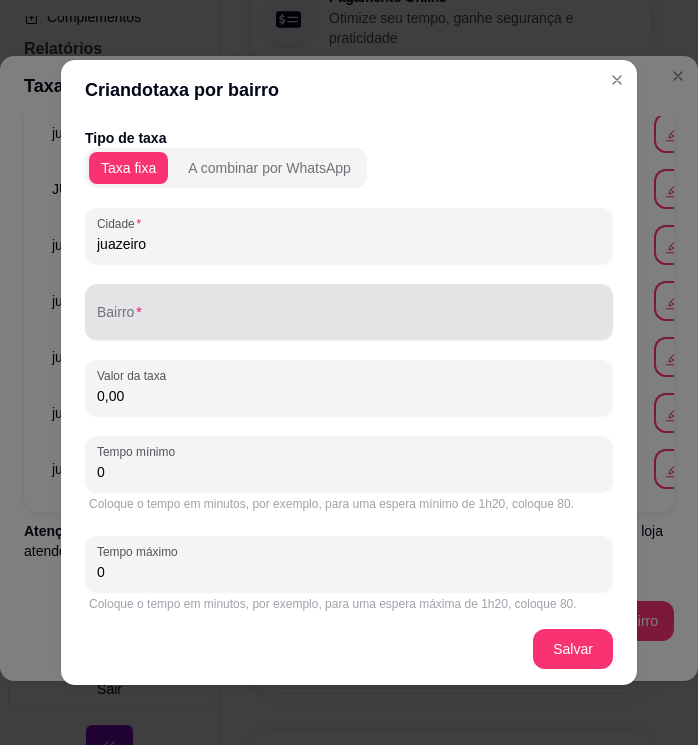 type on "juazeiro" 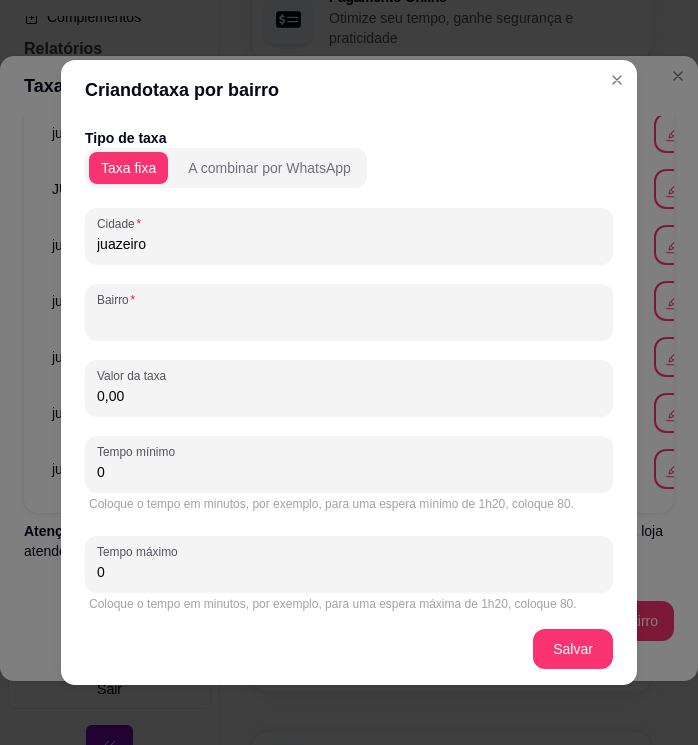 click on "Bairro" at bounding box center (349, 320) 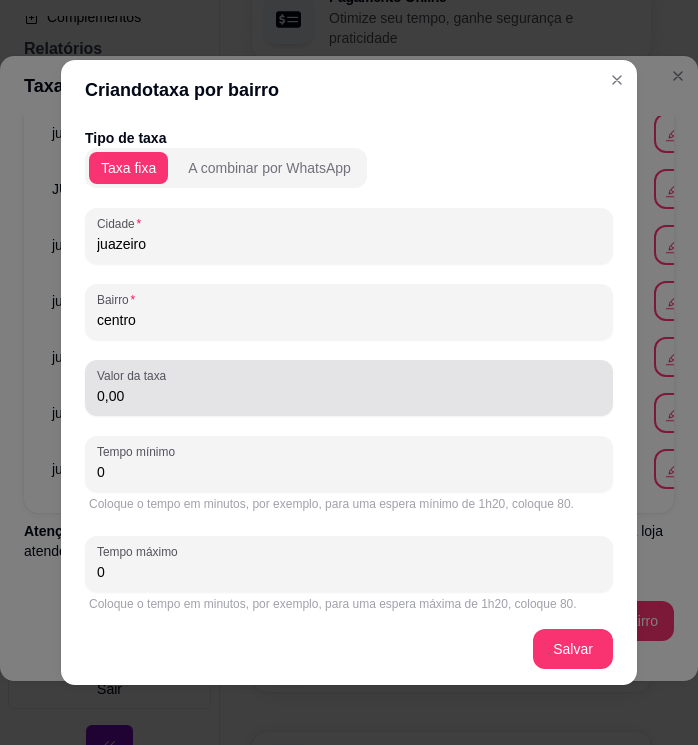 type on "centro" 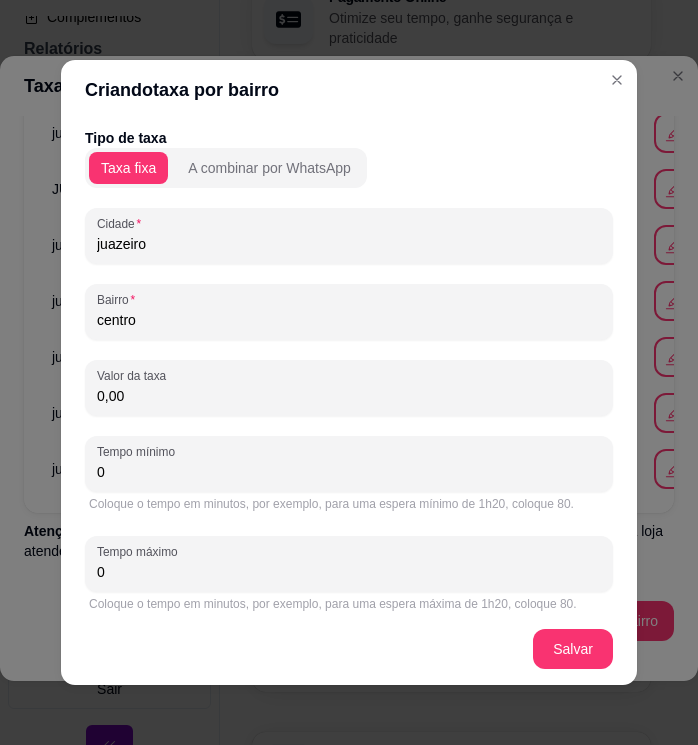 drag, startPoint x: 139, startPoint y: 403, endPoint x: 75, endPoint y: 406, distance: 64.070274 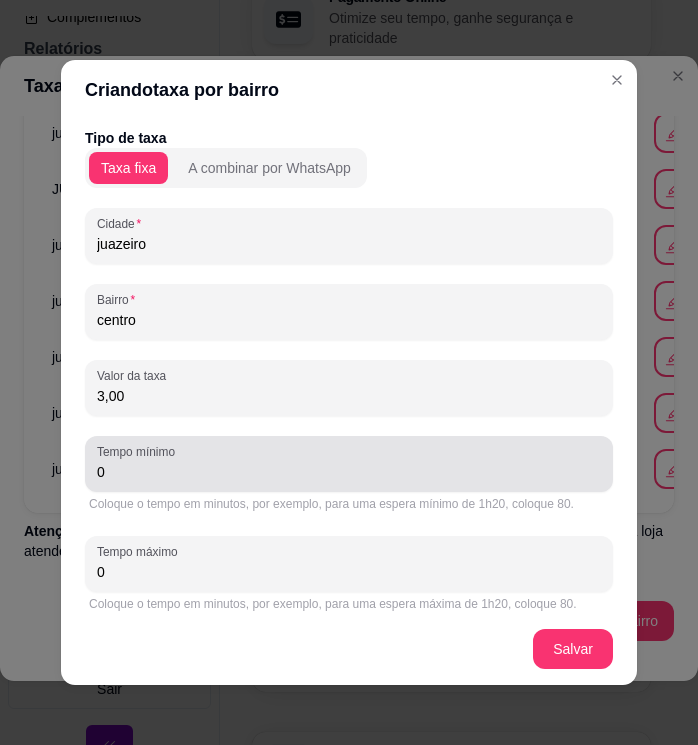 type on "3,00" 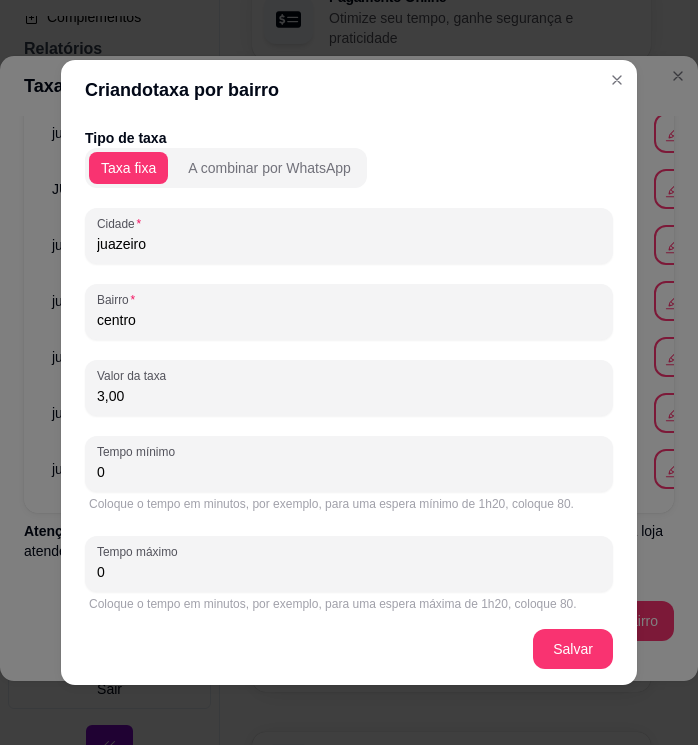 drag, startPoint x: 111, startPoint y: 475, endPoint x: 88, endPoint y: 480, distance: 23.537205 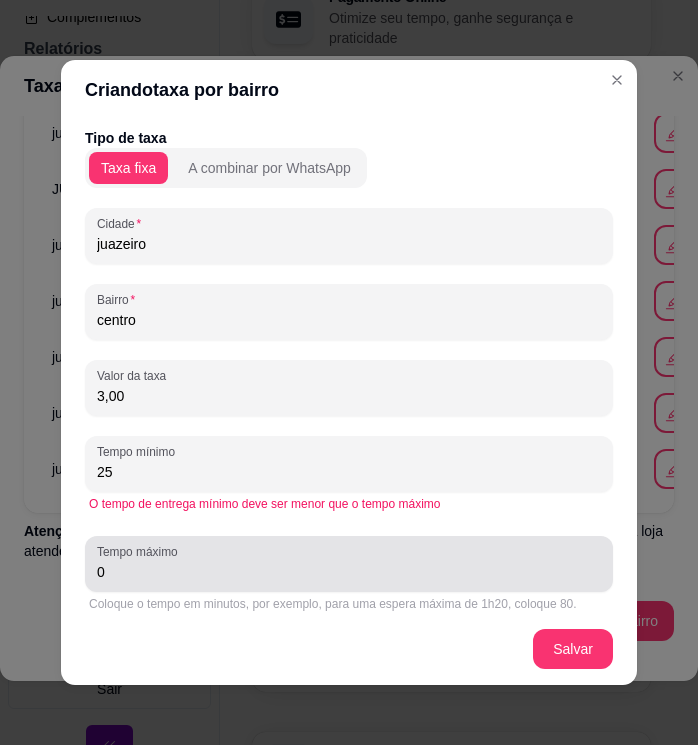 type on "25" 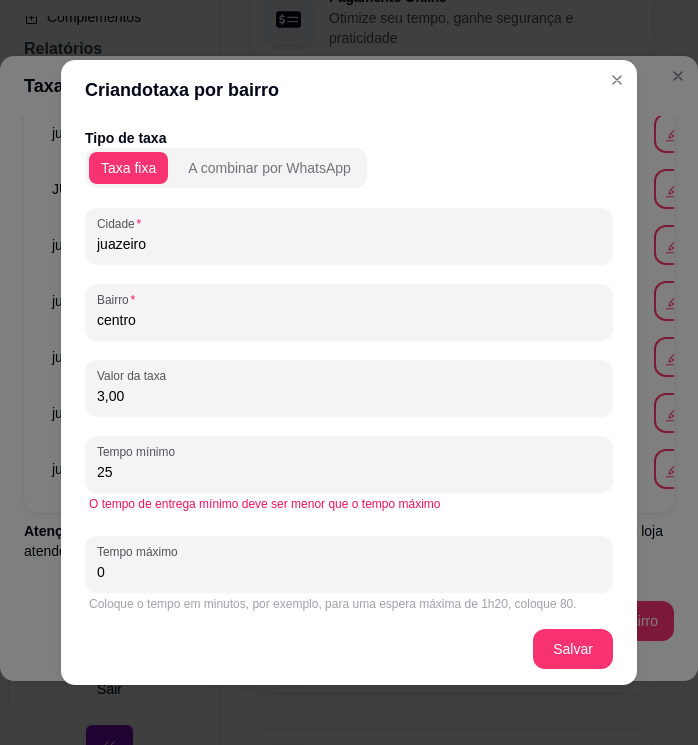 drag, startPoint x: 132, startPoint y: 585, endPoint x: 52, endPoint y: 580, distance: 80.1561 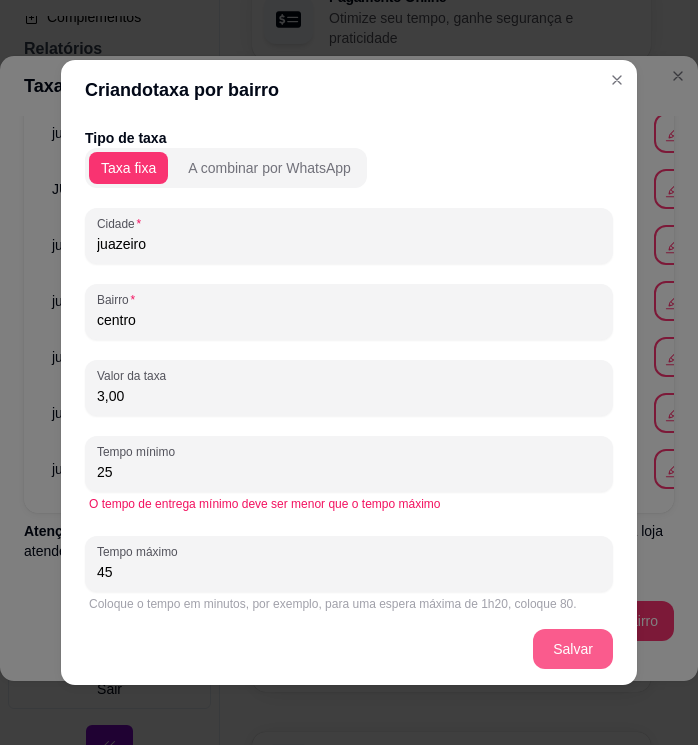 type on "45" 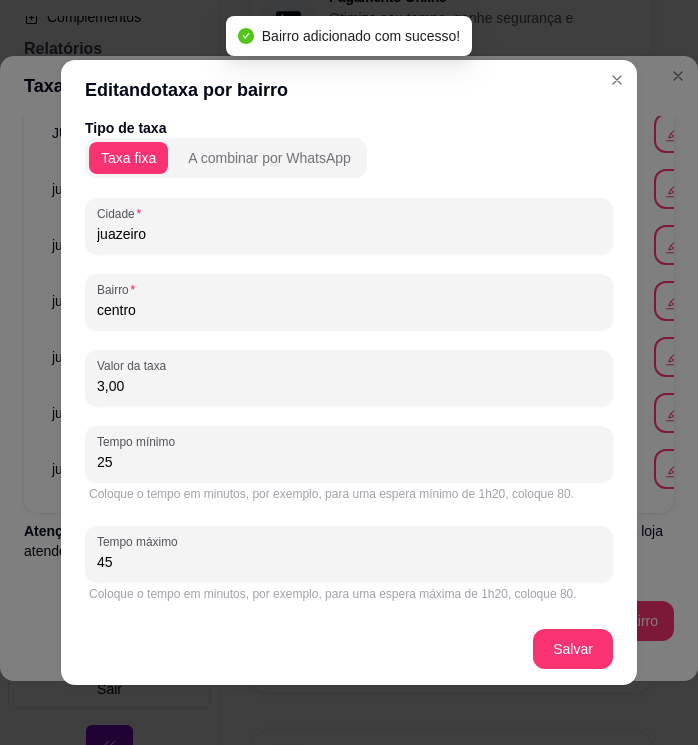 scroll, scrollTop: 11, scrollLeft: 0, axis: vertical 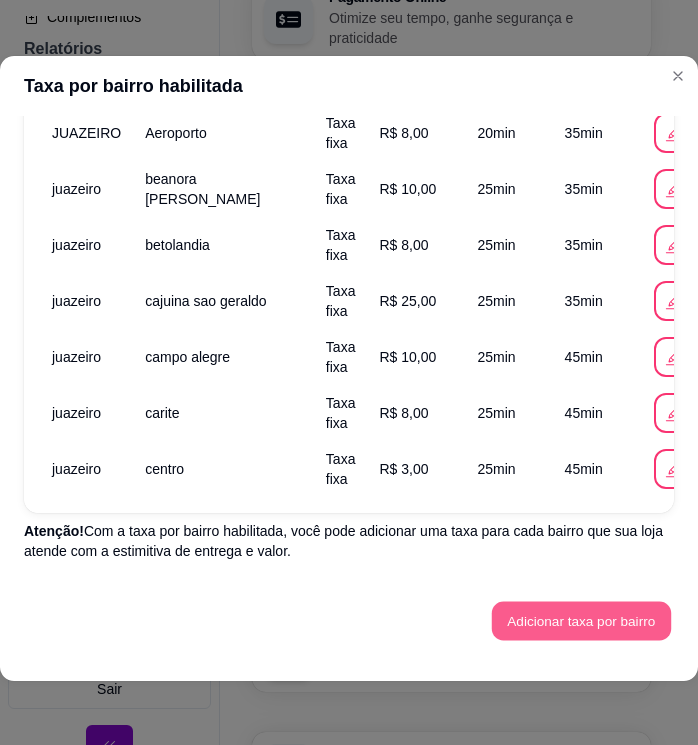 click on "Adicionar taxa por bairro" at bounding box center (581, 621) 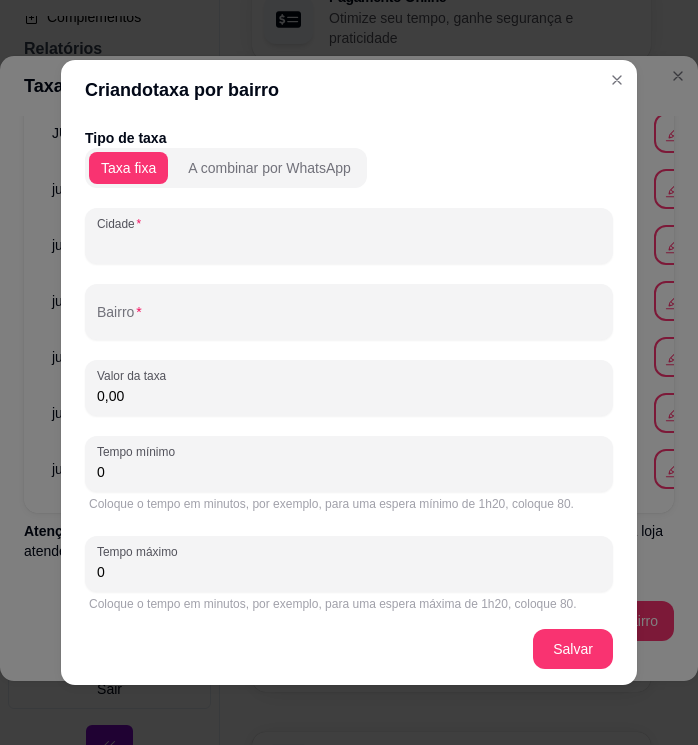 click on "Cidade" at bounding box center (349, 244) 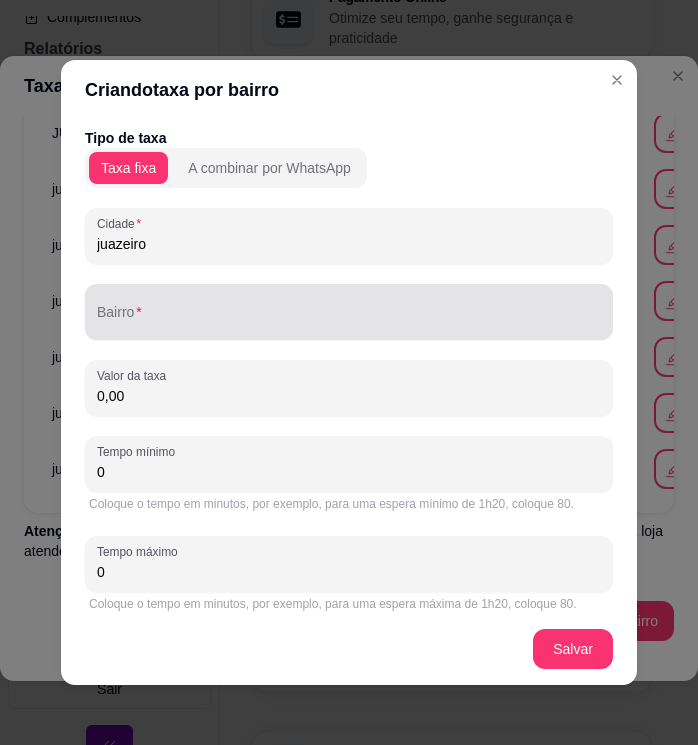 type on "juazeiro" 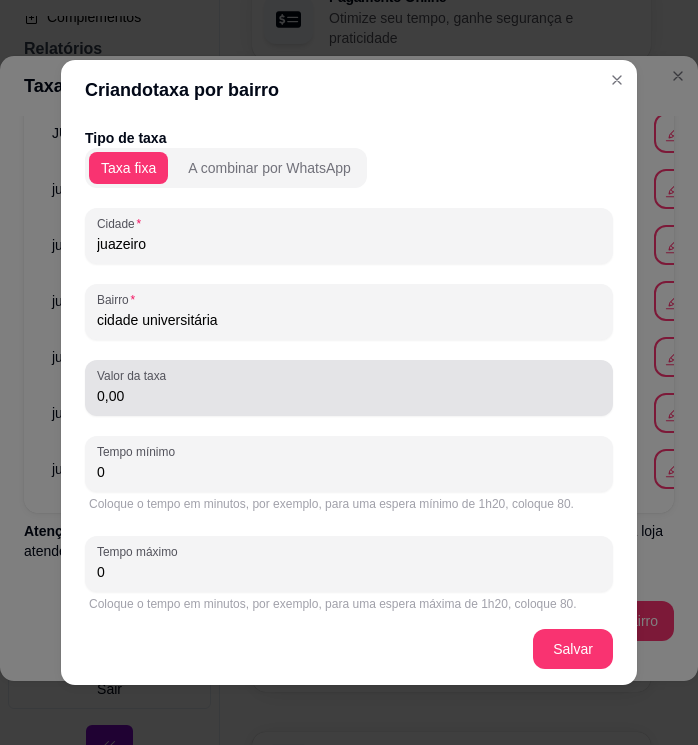 type on "cidade universitária" 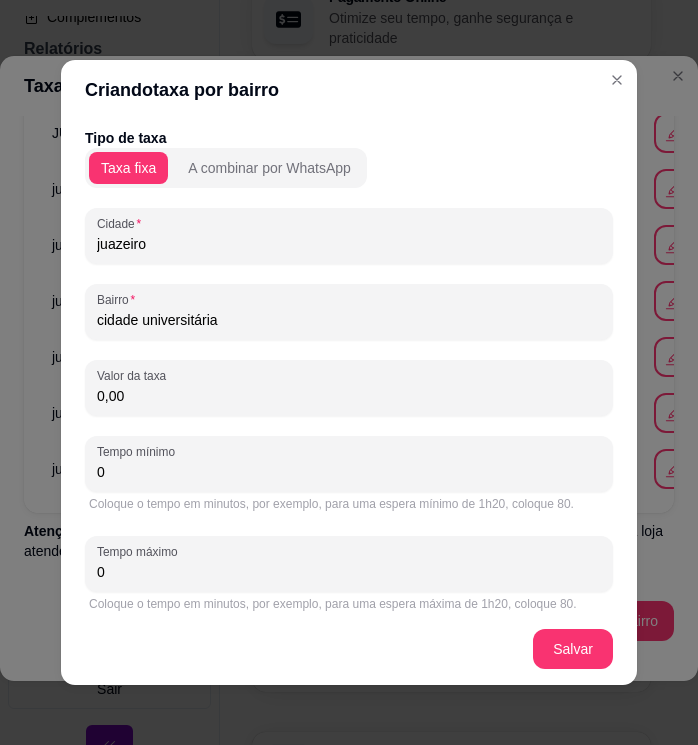 drag, startPoint x: 131, startPoint y: 396, endPoint x: 87, endPoint y: 400, distance: 44.181442 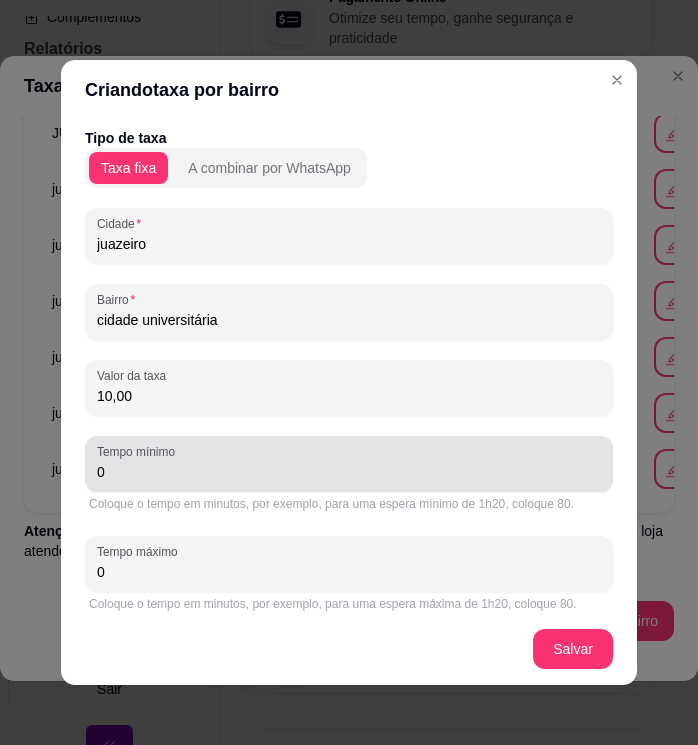 type on "10,00" 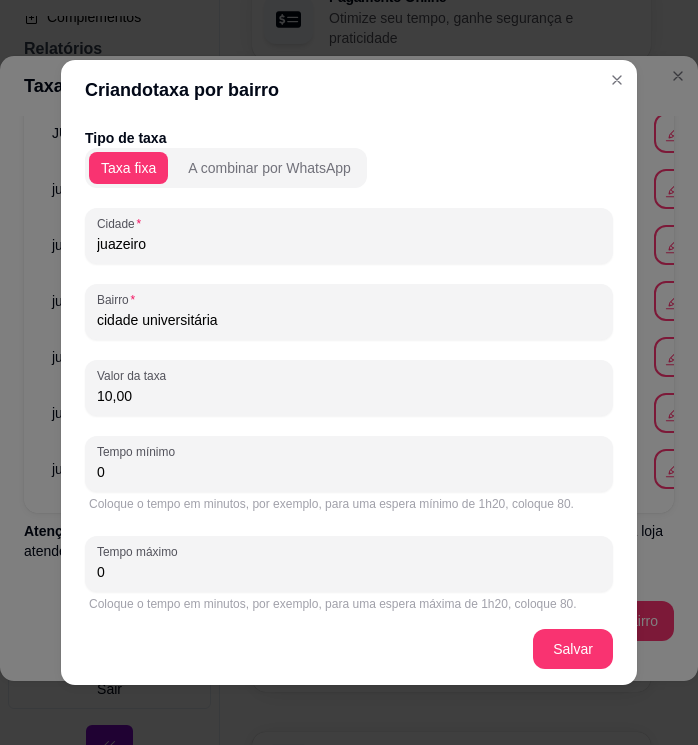 drag, startPoint x: 144, startPoint y: 477, endPoint x: 77, endPoint y: 484, distance: 67.36468 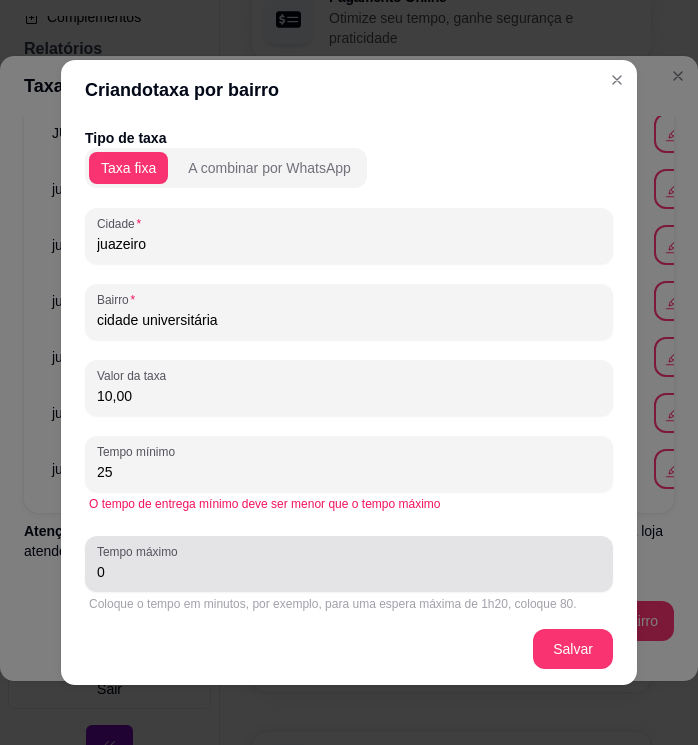 type on "25" 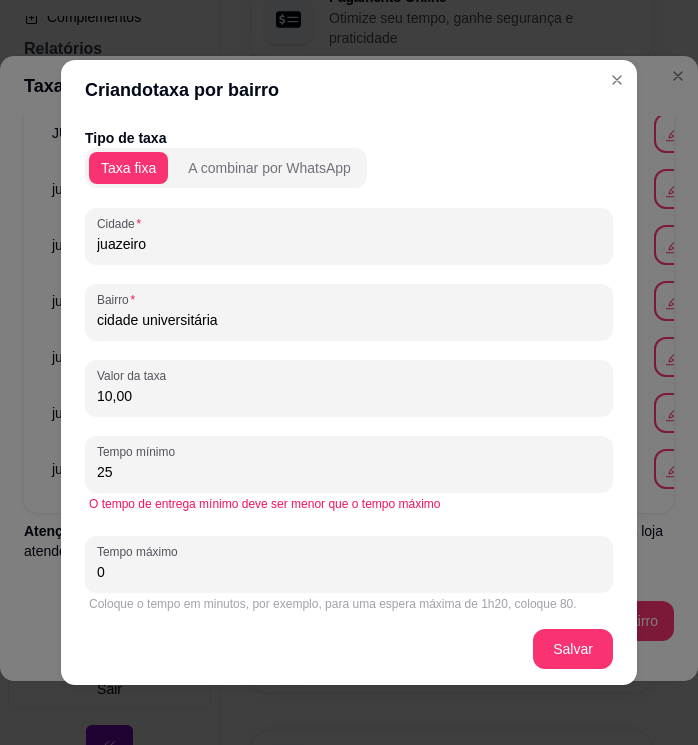 drag, startPoint x: 121, startPoint y: 569, endPoint x: 83, endPoint y: 579, distance: 39.293766 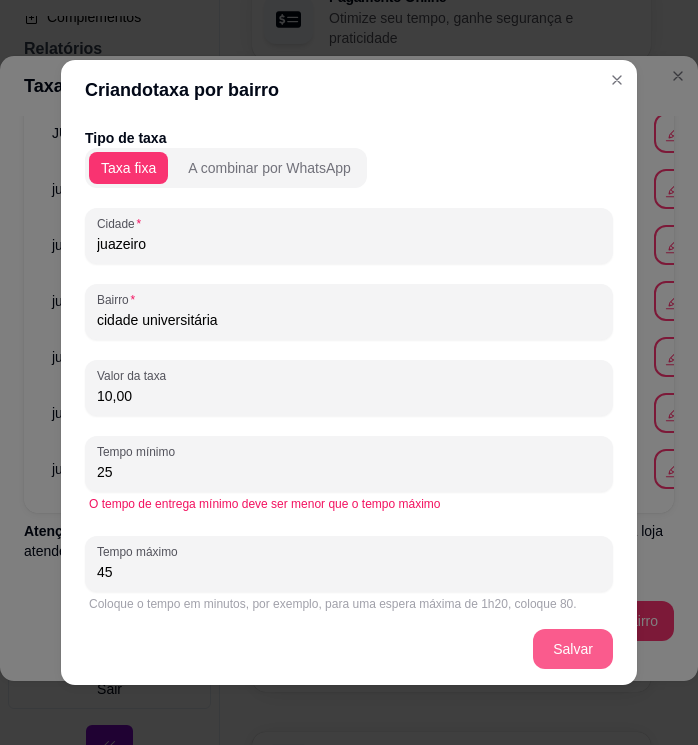 type on "45" 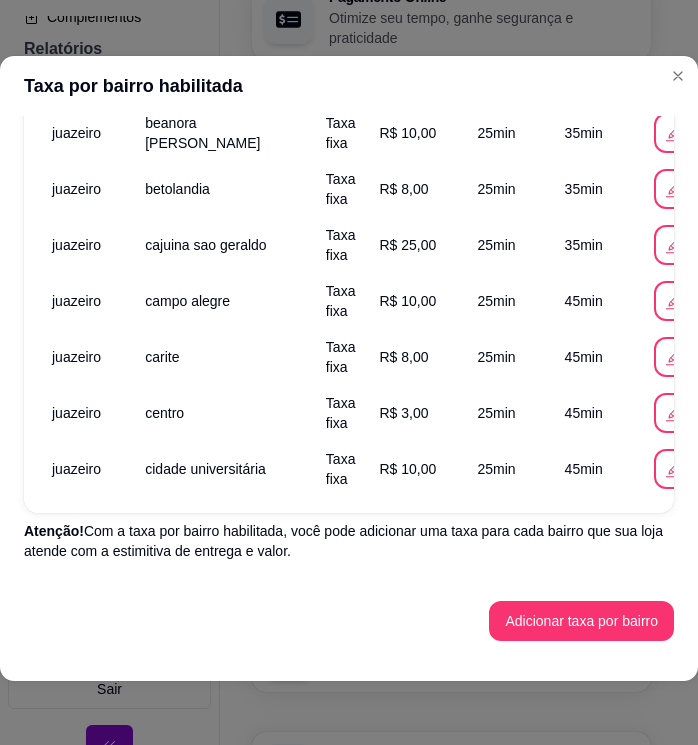 scroll, scrollTop: 551, scrollLeft: 0, axis: vertical 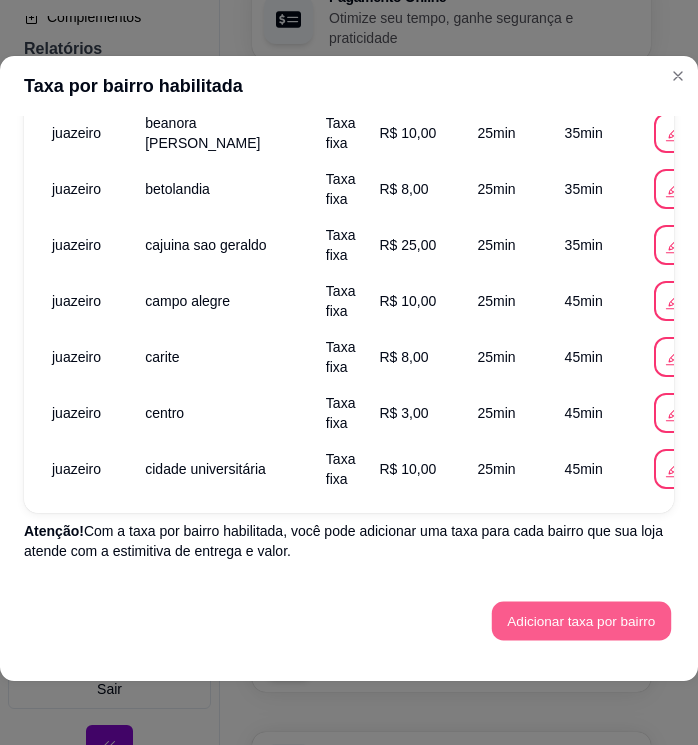 click on "Adicionar taxa por bairro" at bounding box center (581, 621) 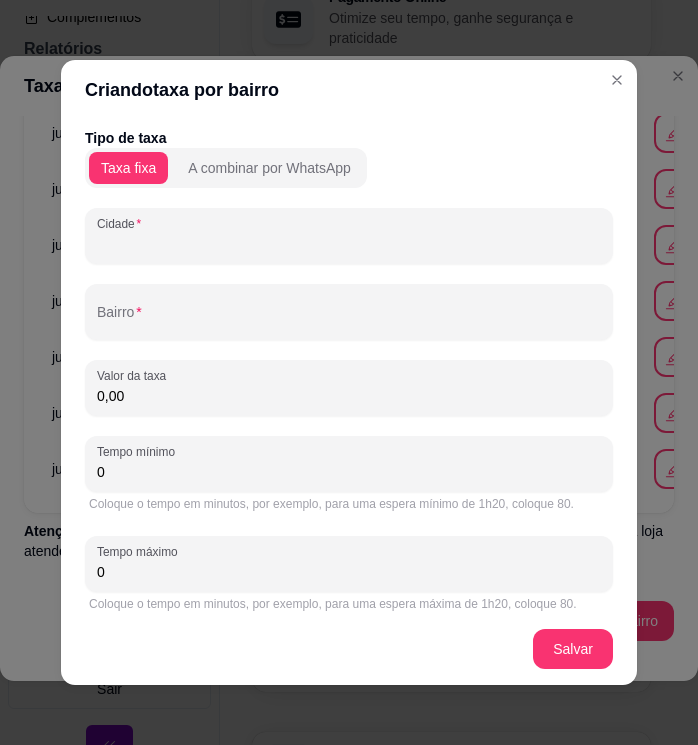 click on "Cidade" at bounding box center (349, 244) 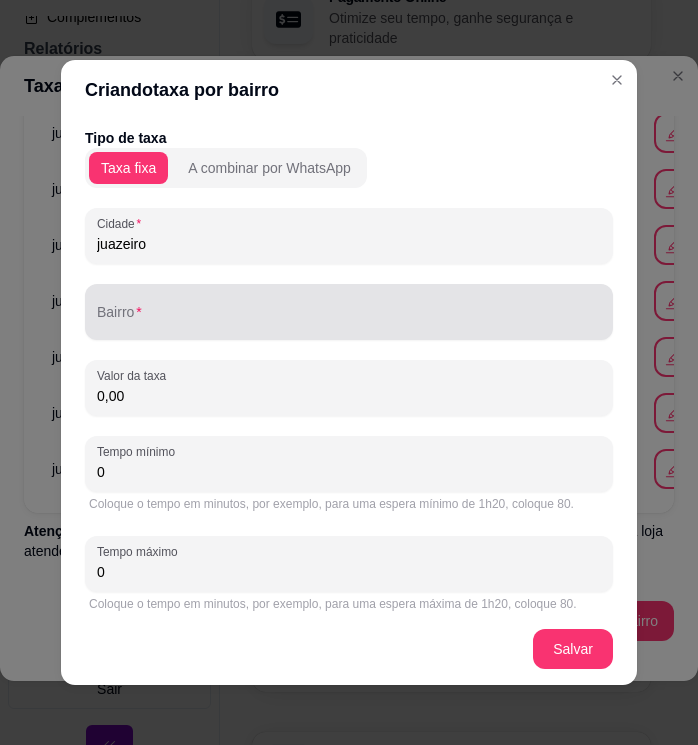 type on "juazeiro" 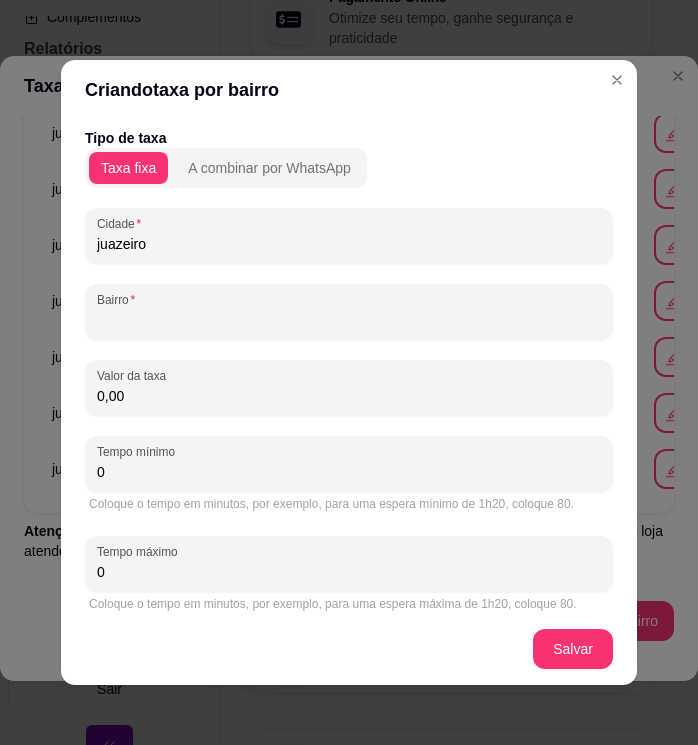 click on "Bairro" at bounding box center (349, 320) 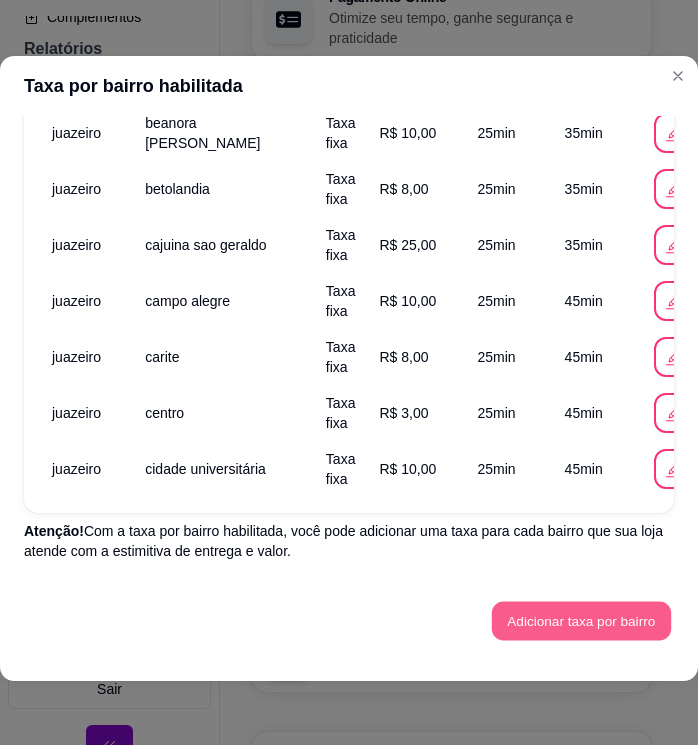 click on "Adicionar taxa por bairro" at bounding box center [581, 621] 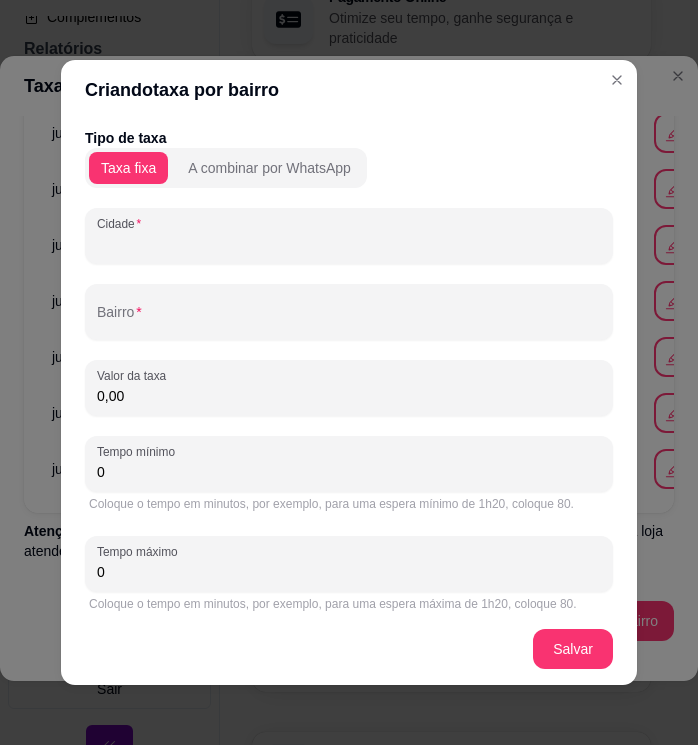 click on "Cidade" at bounding box center (349, 244) 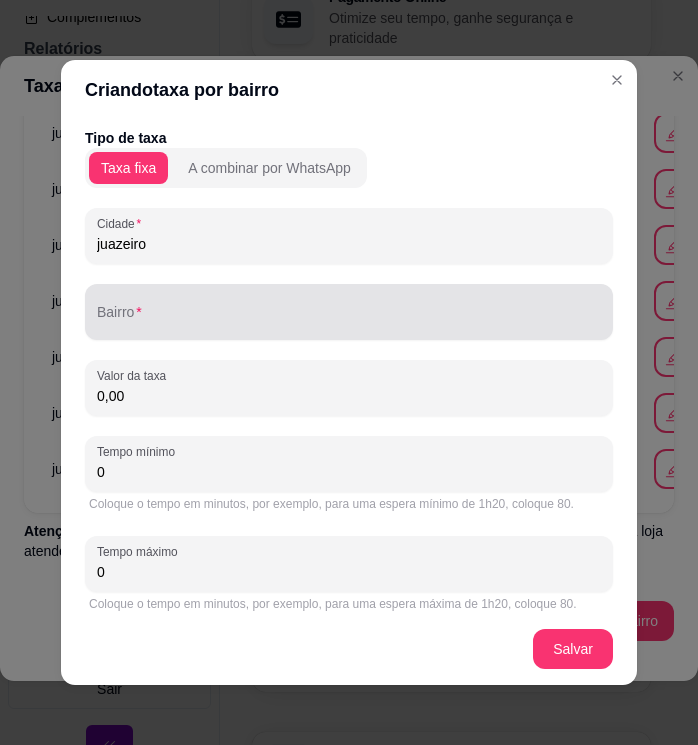 type on "juazeiro" 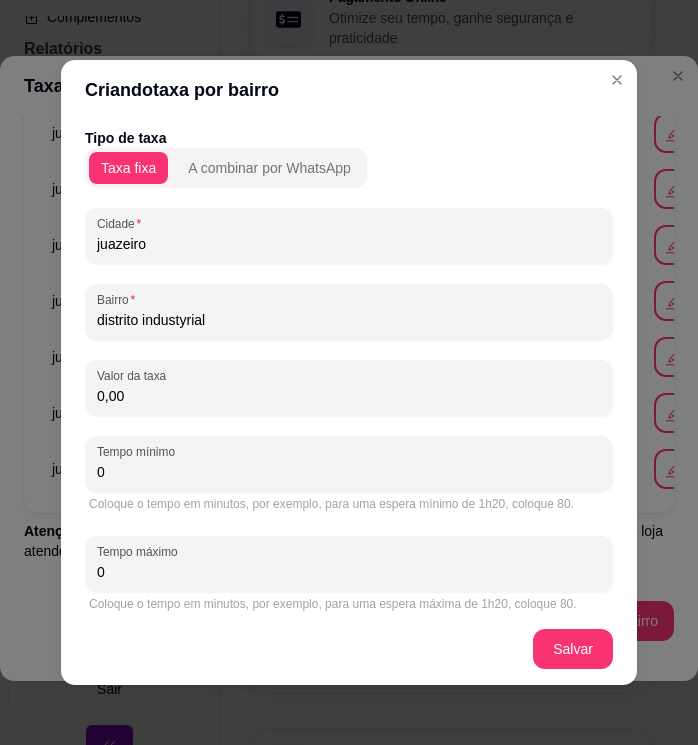 click on "distrito industyrial" at bounding box center [349, 320] 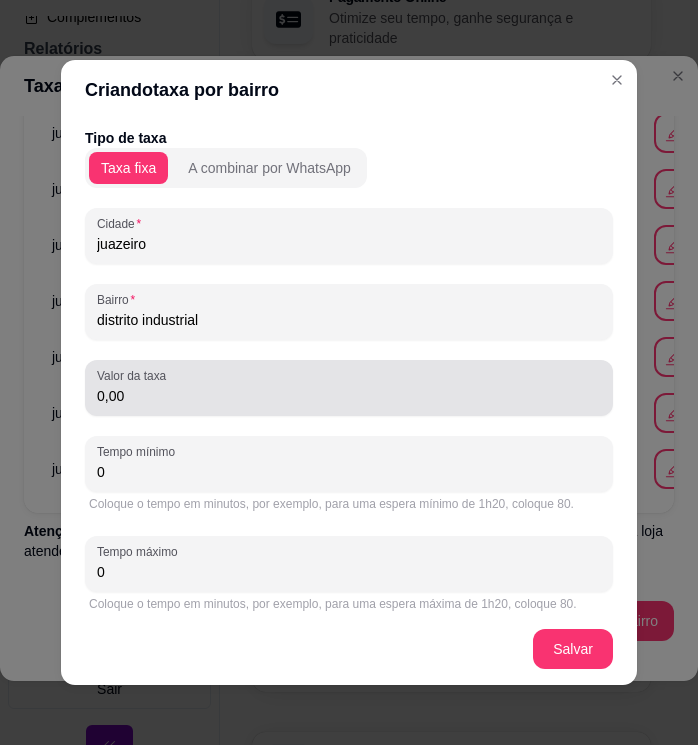 type on "distrito industrial" 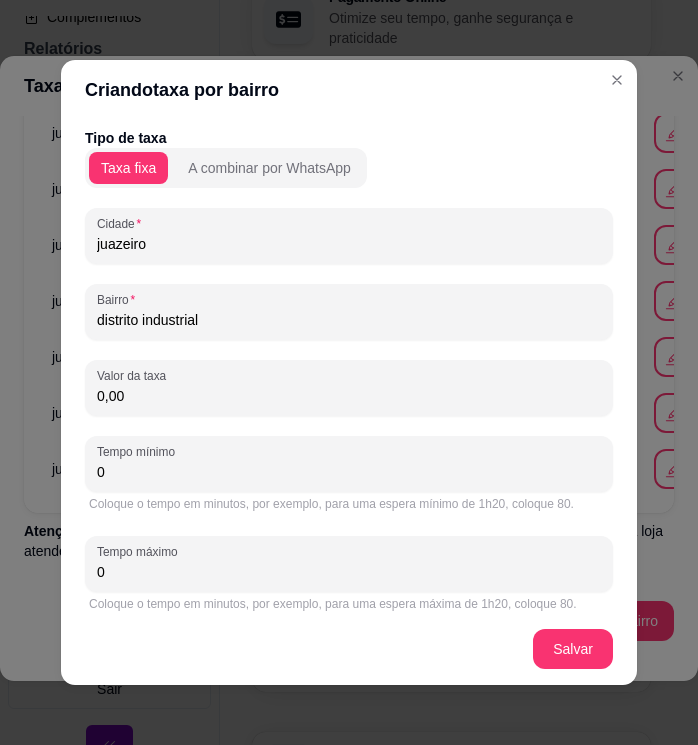 drag, startPoint x: 155, startPoint y: 394, endPoint x: 82, endPoint y: 399, distance: 73.171036 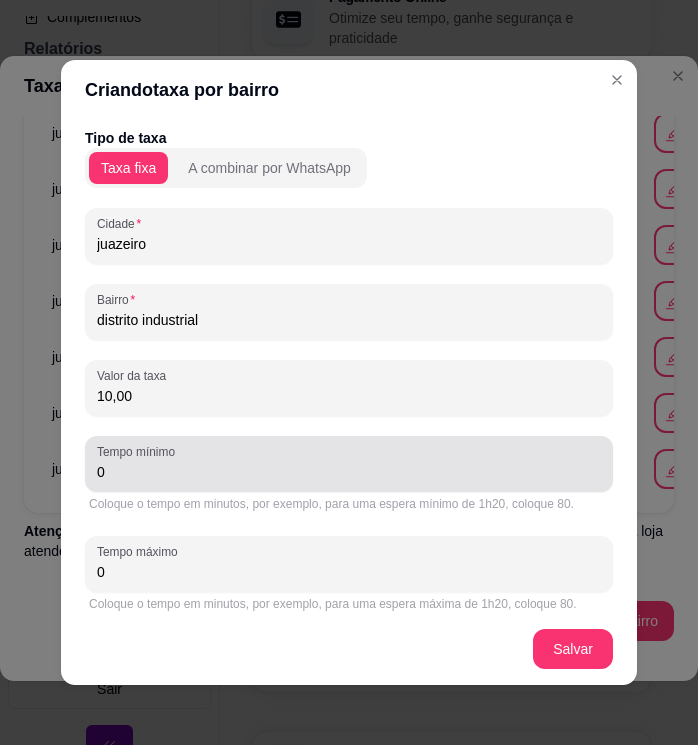 type on "10,00" 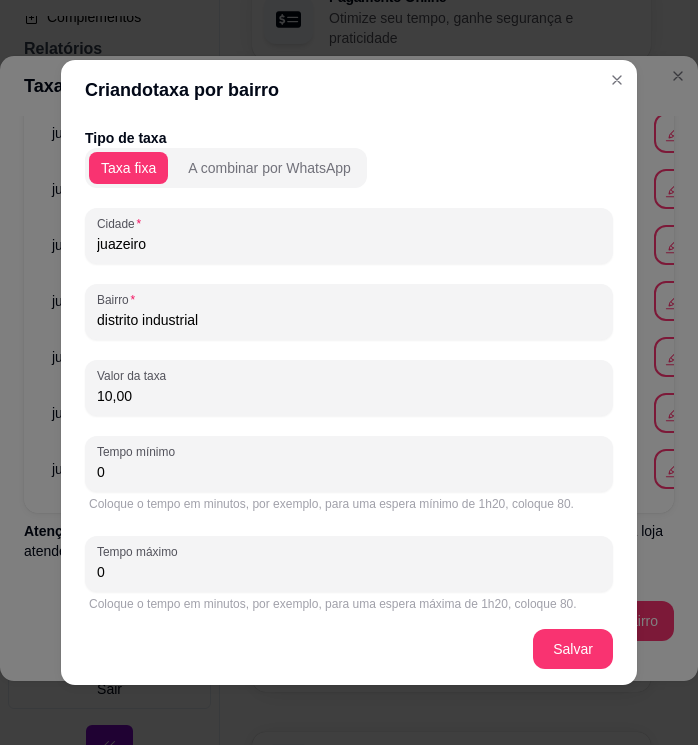 drag, startPoint x: 118, startPoint y: 469, endPoint x: 52, endPoint y: 467, distance: 66.0303 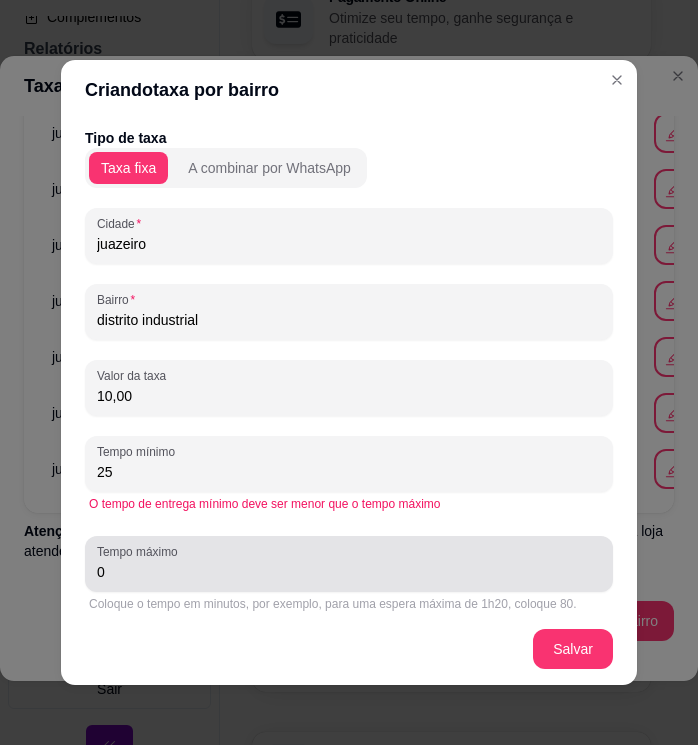 type on "25" 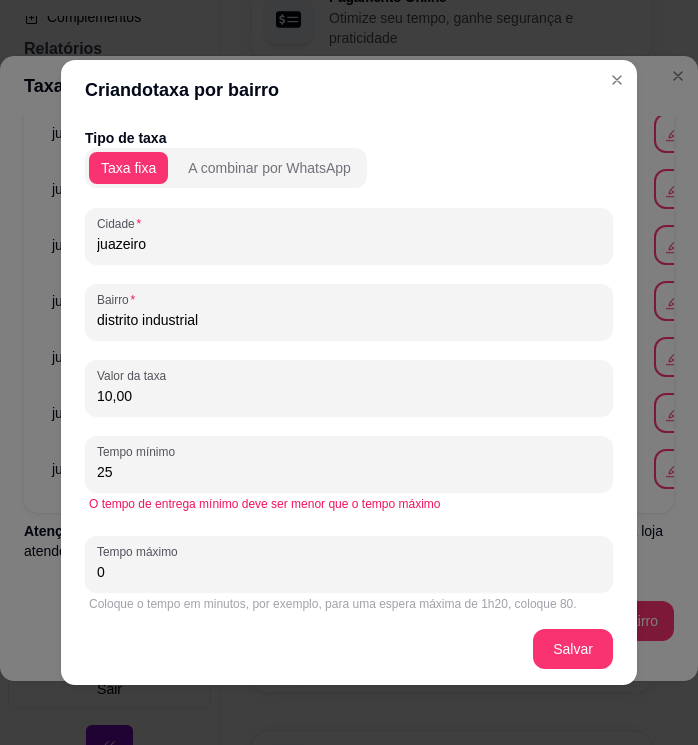 drag, startPoint x: 132, startPoint y: 567, endPoint x: 78, endPoint y: 567, distance: 54 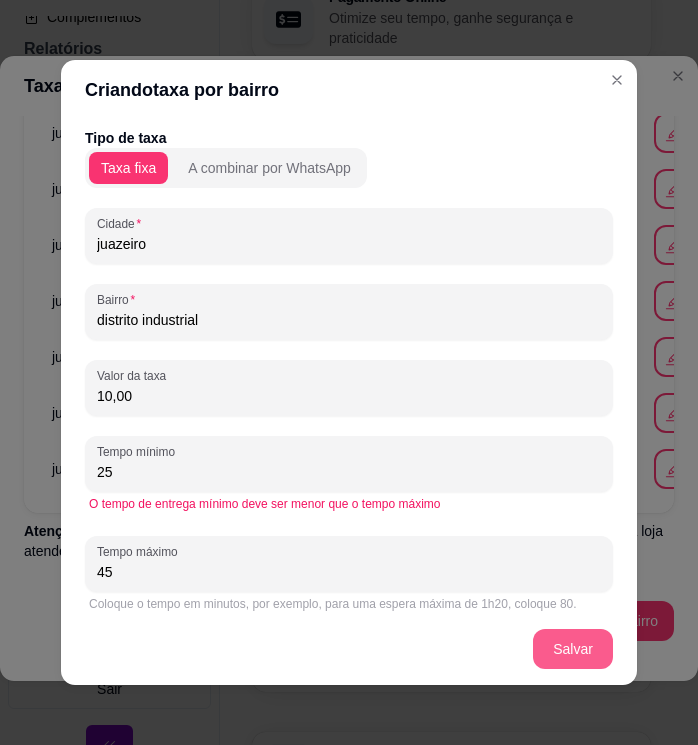 type on "45" 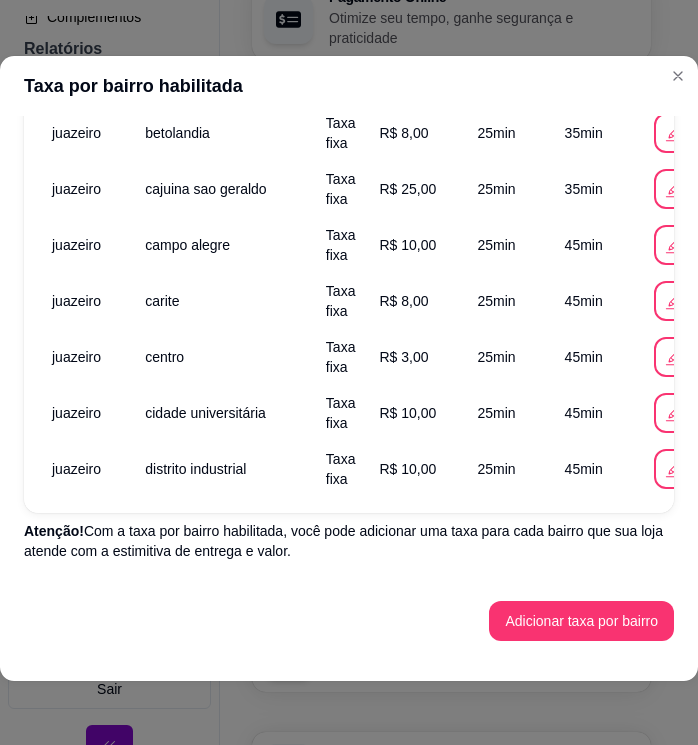 scroll, scrollTop: 607, scrollLeft: 0, axis: vertical 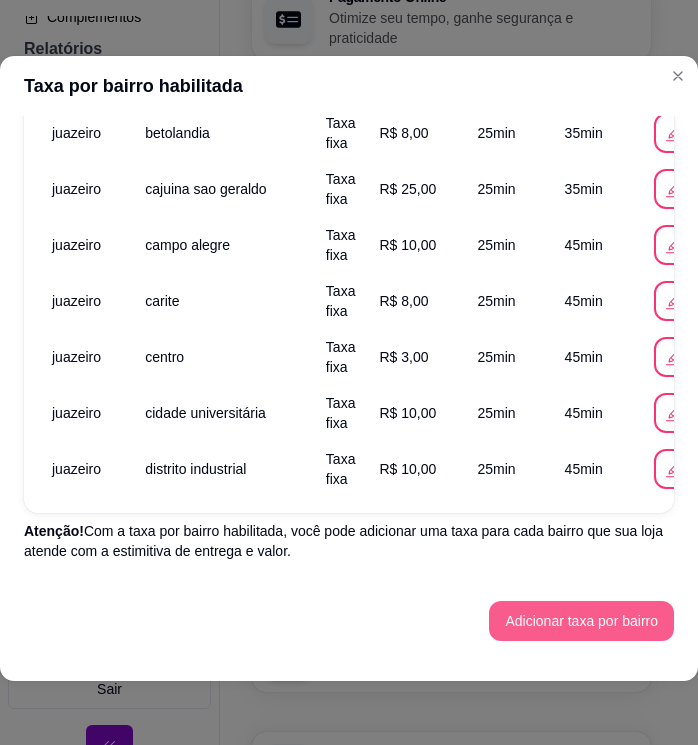 click on "Adicionar taxa por bairro" at bounding box center [581, 621] 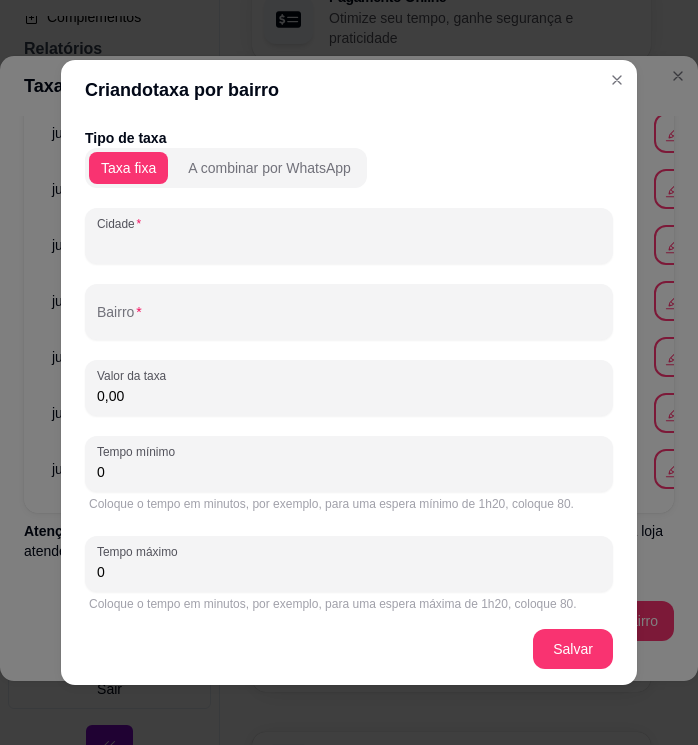 click on "Cidade" at bounding box center [349, 244] 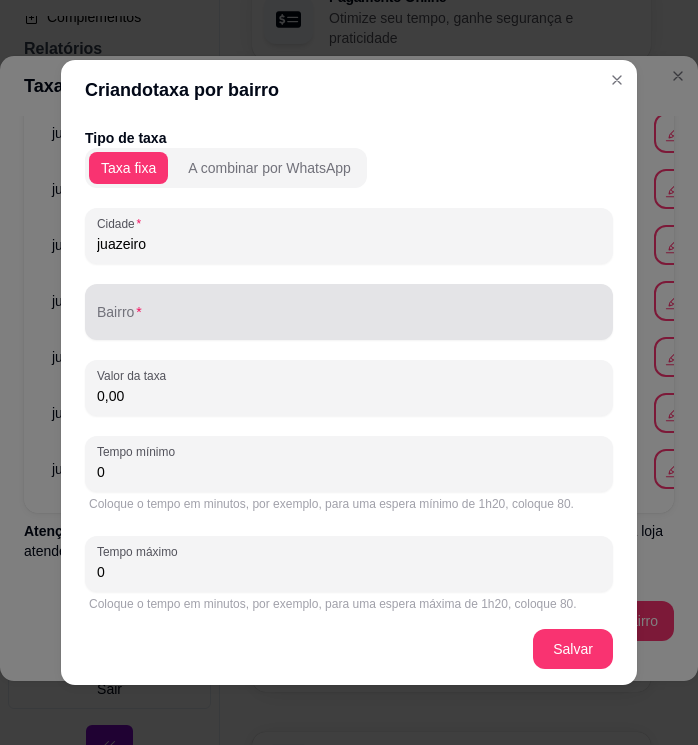 type on "juazeiro" 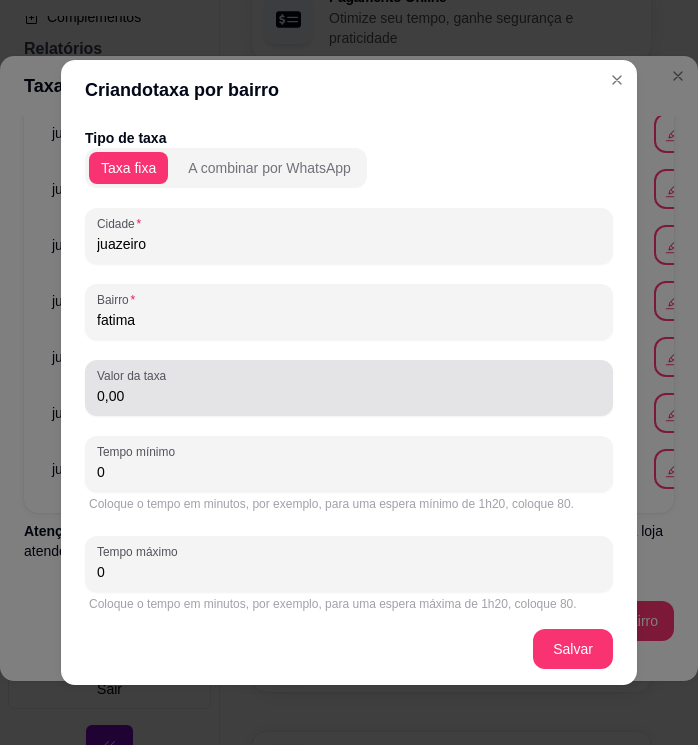 type on "fatima" 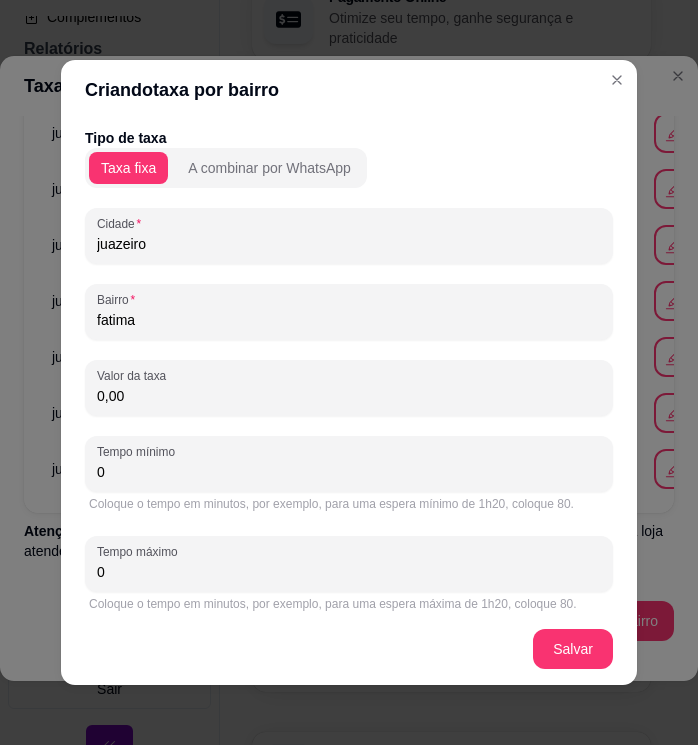 drag, startPoint x: 119, startPoint y: 399, endPoint x: 71, endPoint y: 399, distance: 48 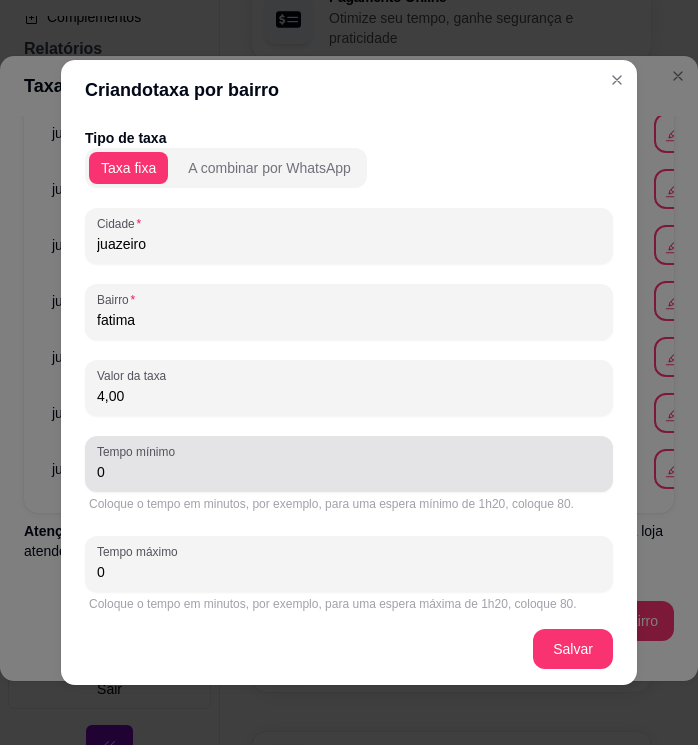 type on "4,00" 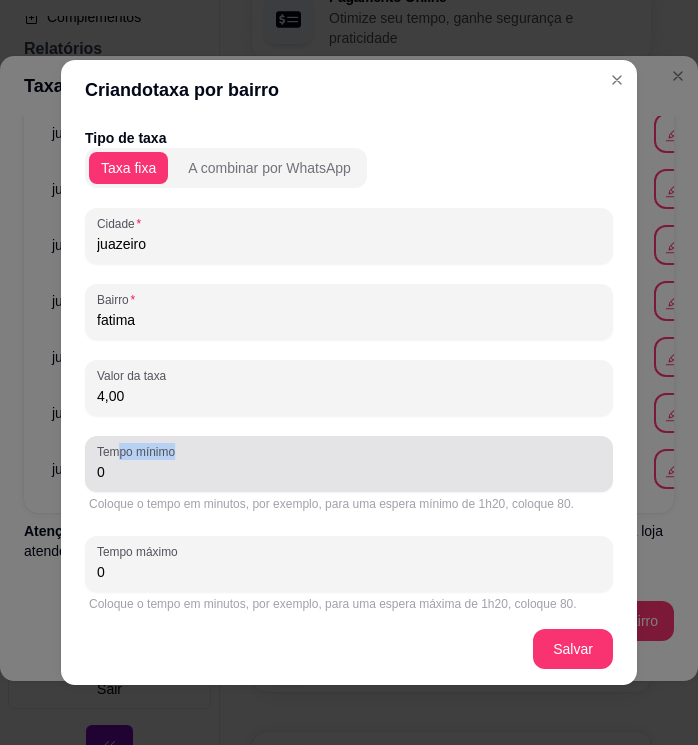 drag, startPoint x: 113, startPoint y: 458, endPoint x: 79, endPoint y: 470, distance: 36.05551 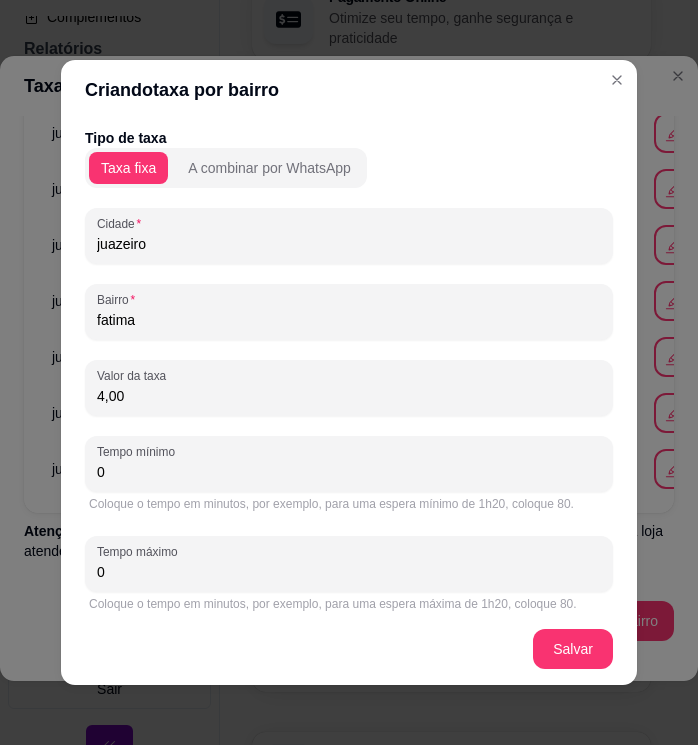 drag, startPoint x: 122, startPoint y: 469, endPoint x: 84, endPoint y: 472, distance: 38.118237 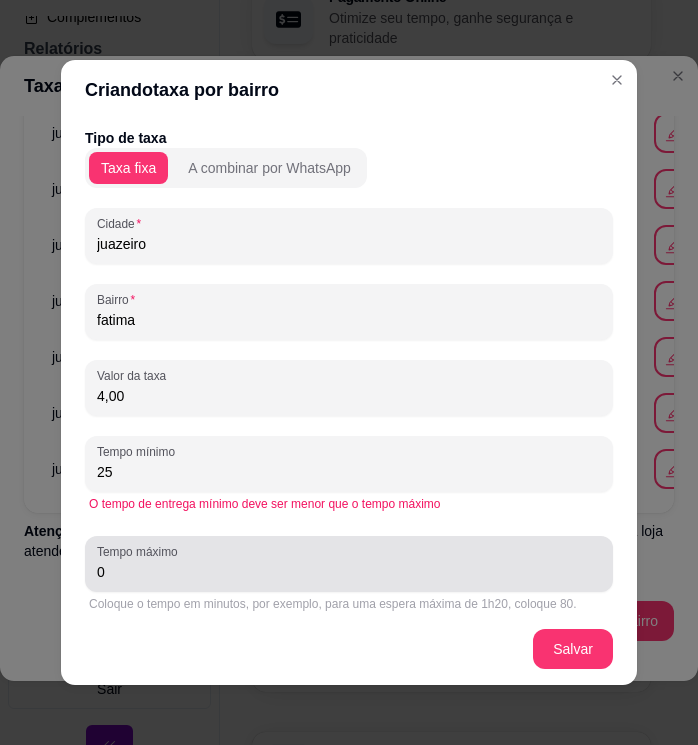 type on "25" 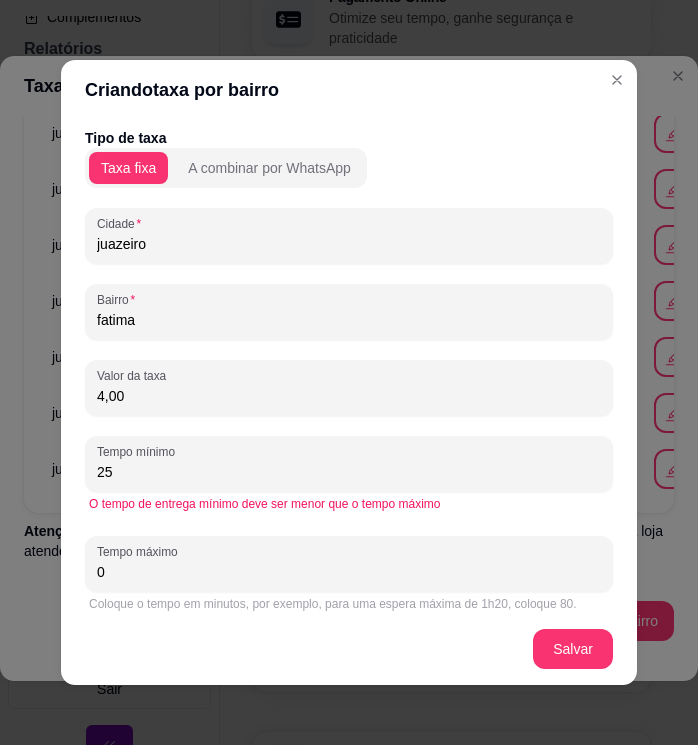 drag, startPoint x: 129, startPoint y: 573, endPoint x: 78, endPoint y: 581, distance: 51.62364 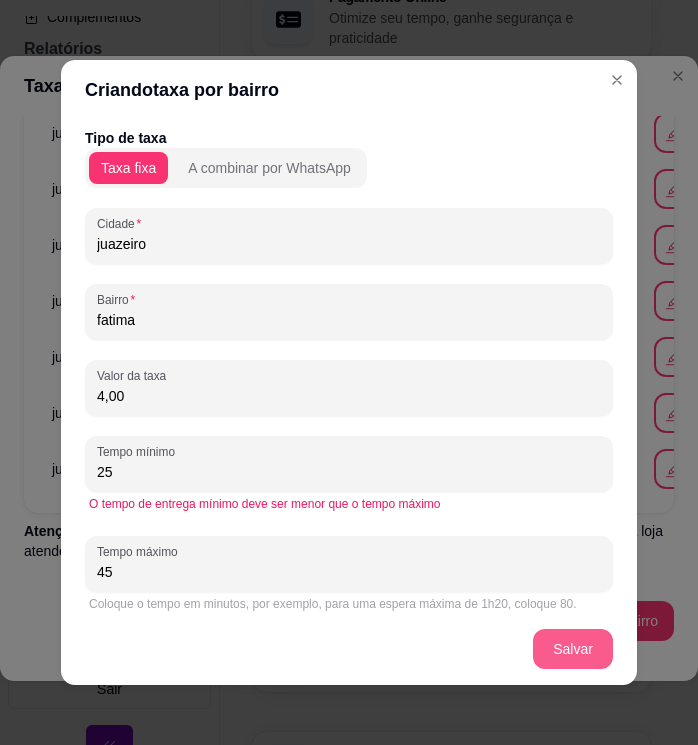 type on "45" 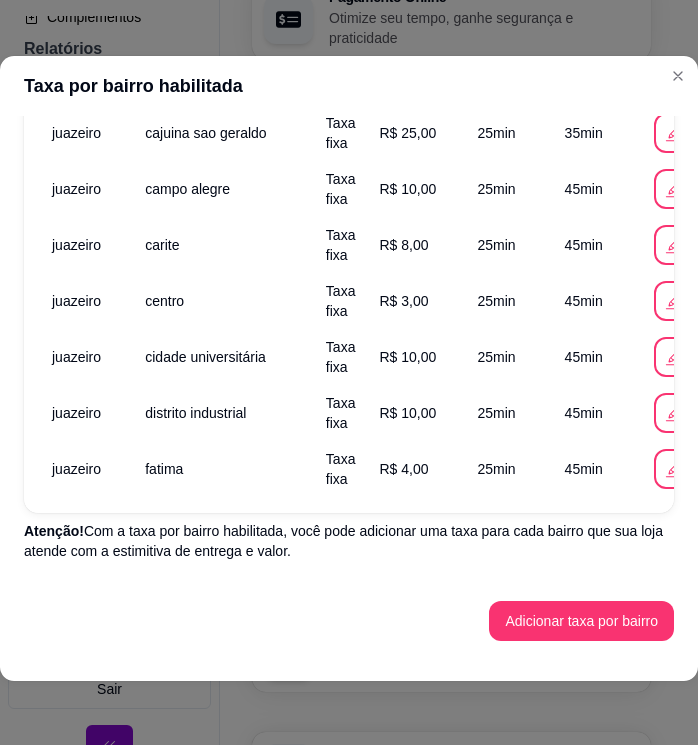 scroll, scrollTop: 663, scrollLeft: 0, axis: vertical 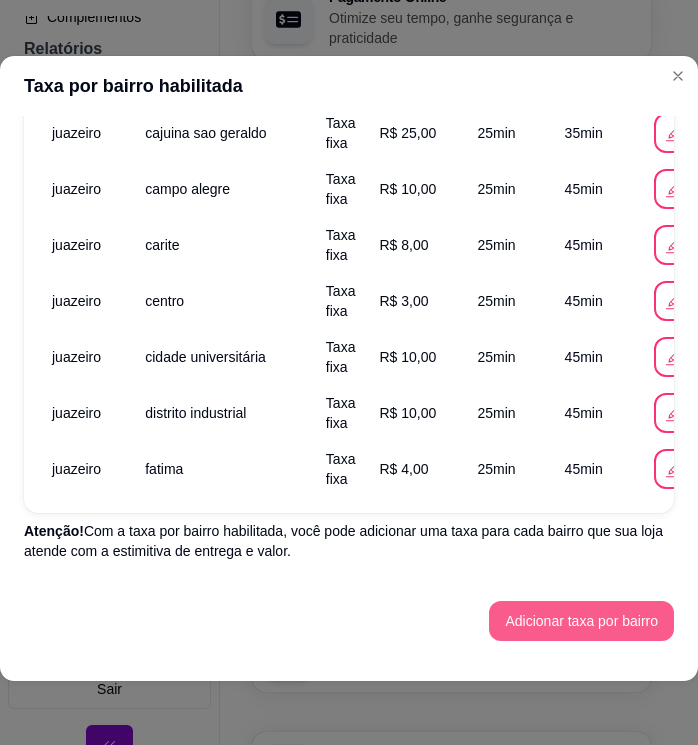 click on "Adicionar taxa por bairro" at bounding box center (581, 621) 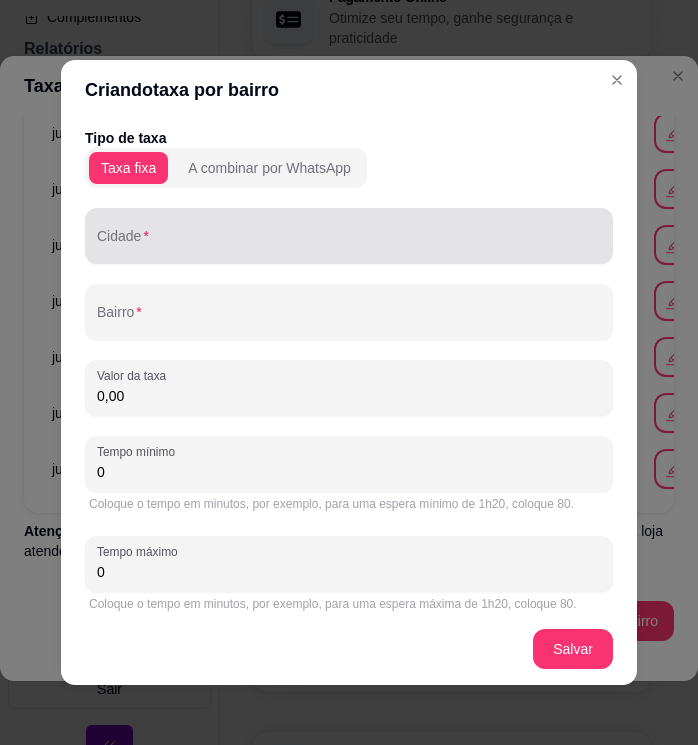 click at bounding box center [349, 236] 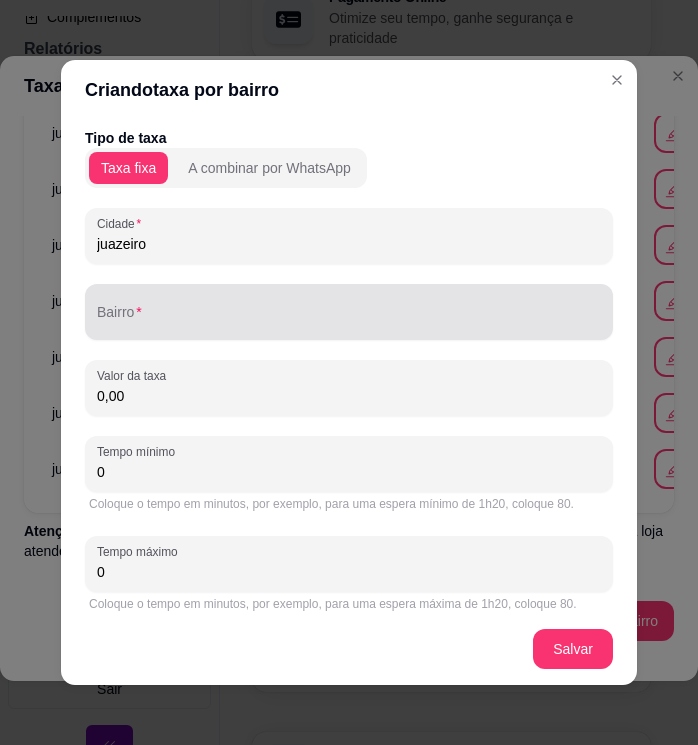 type on "juazeiro" 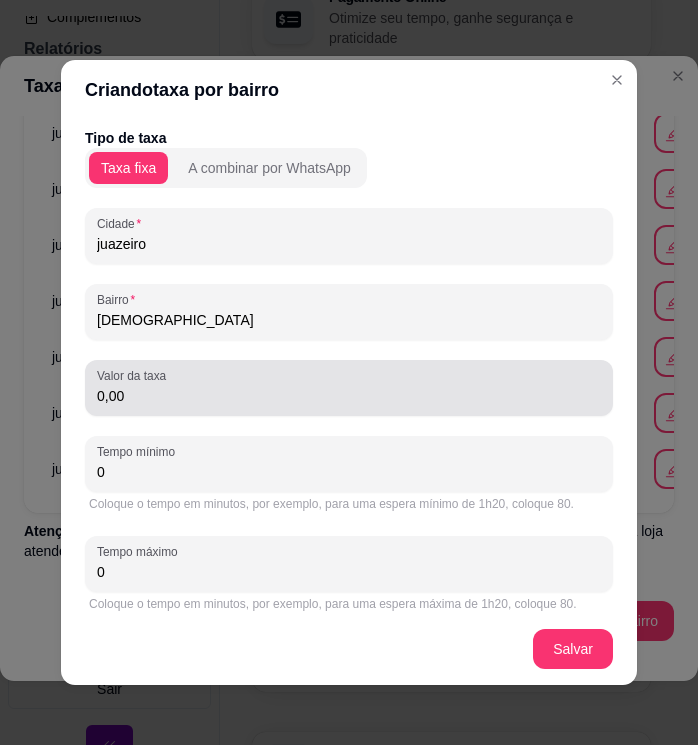 type on "[DEMOGRAPHIC_DATA]" 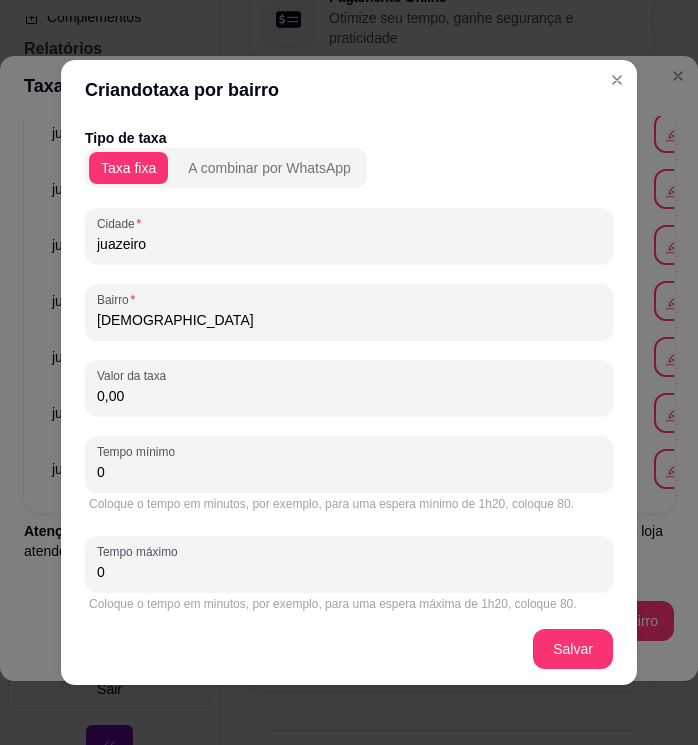 click on "0,00" at bounding box center [349, 396] 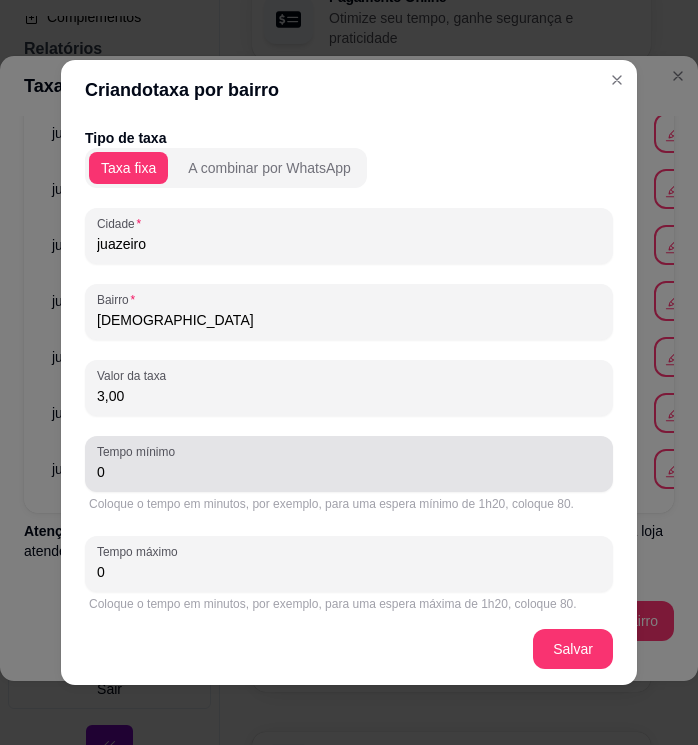 type on "3,00" 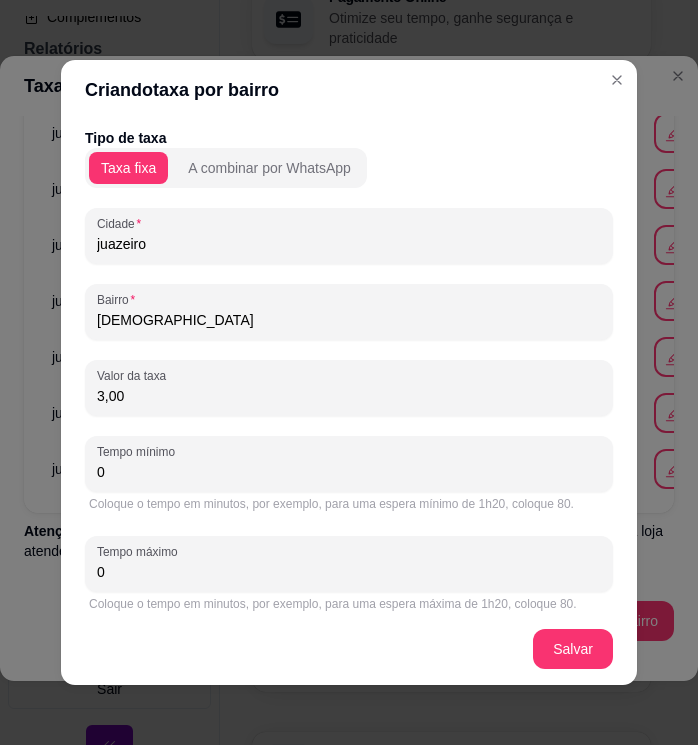 drag, startPoint x: 108, startPoint y: 473, endPoint x: 77, endPoint y: 466, distance: 31.780497 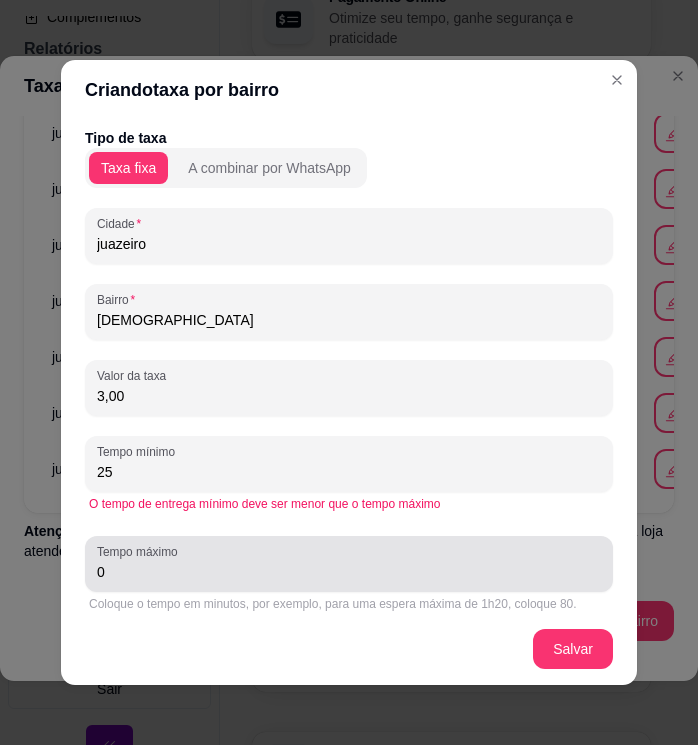 type on "25" 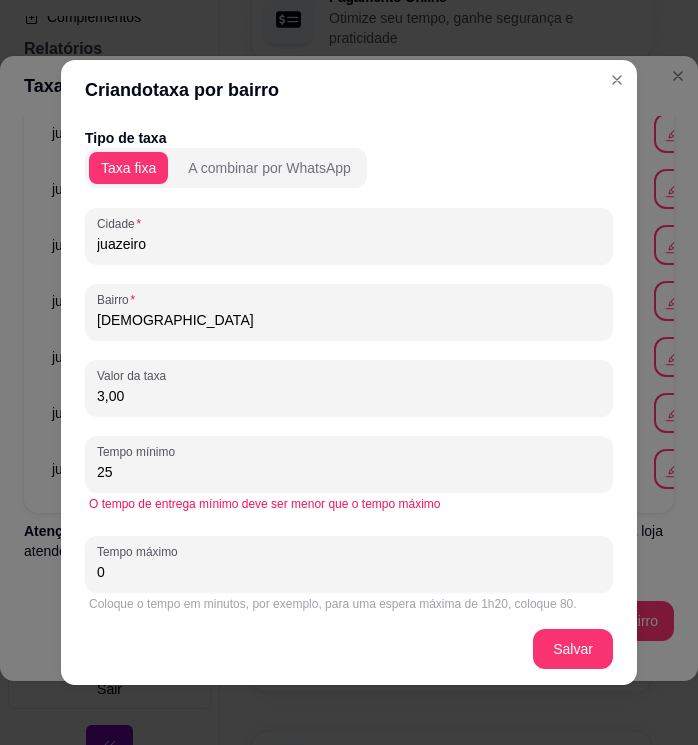 drag, startPoint x: 116, startPoint y: 578, endPoint x: 69, endPoint y: 558, distance: 51.078373 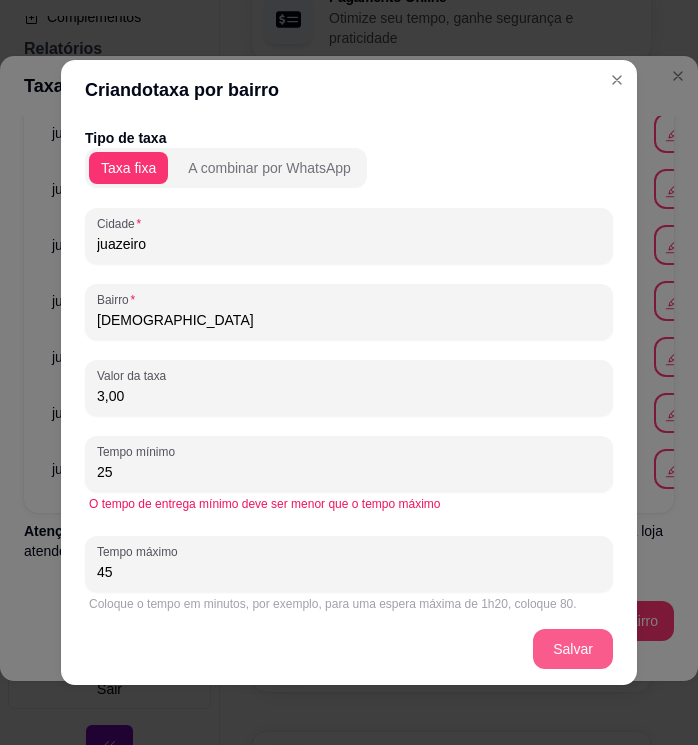 type on "45" 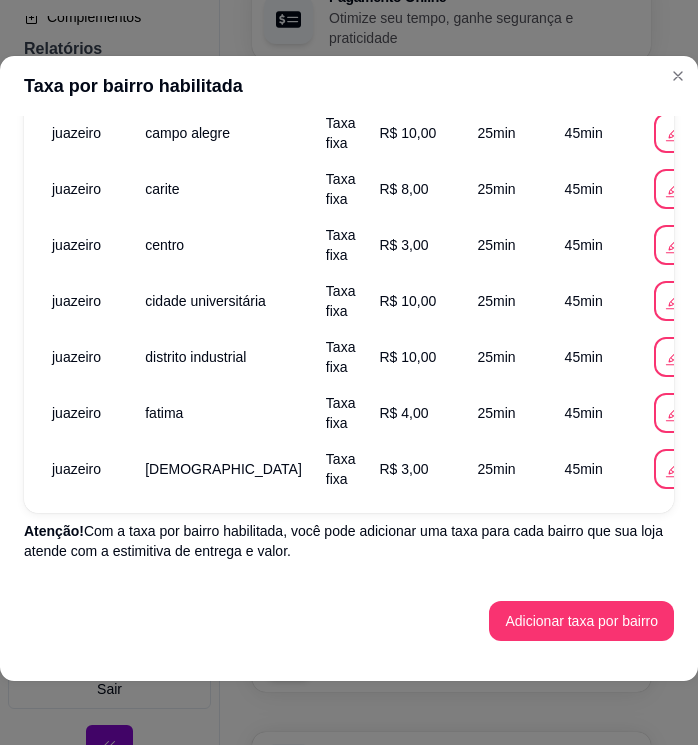 scroll, scrollTop: 719, scrollLeft: 0, axis: vertical 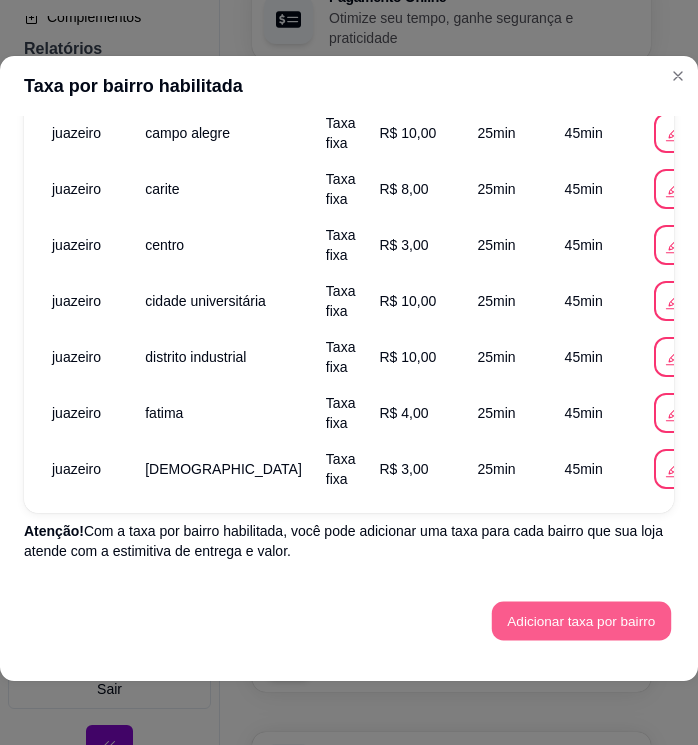 click on "Adicionar taxa por bairro" at bounding box center [581, 621] 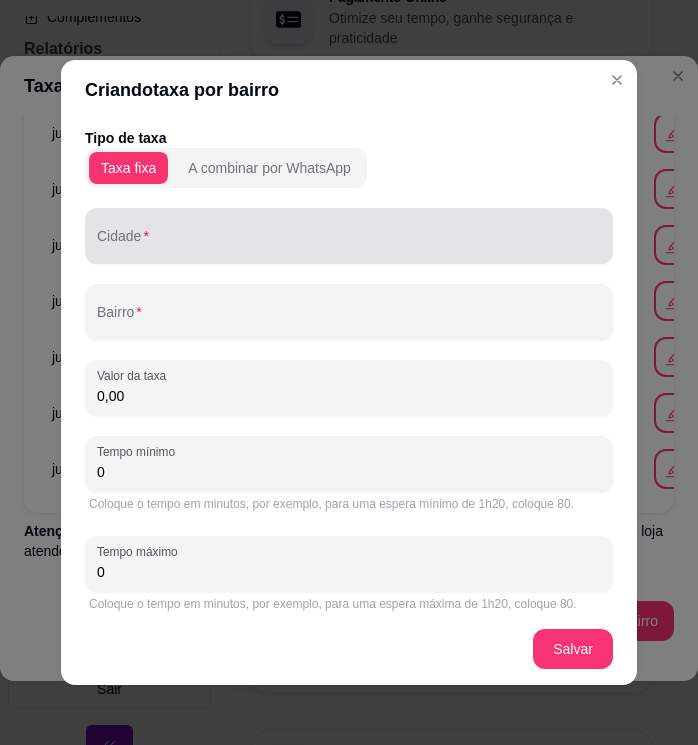 click on "Cidade" at bounding box center [349, 244] 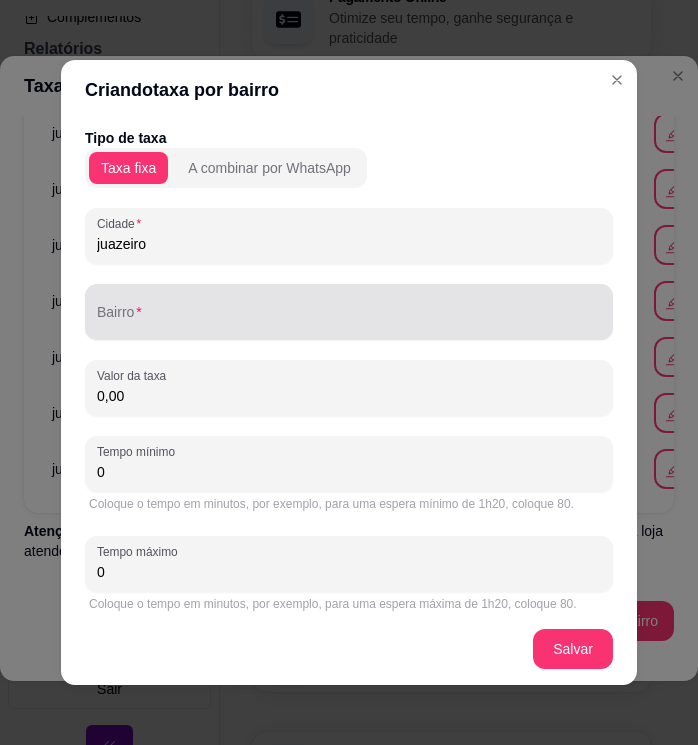 type on "juazeiro" 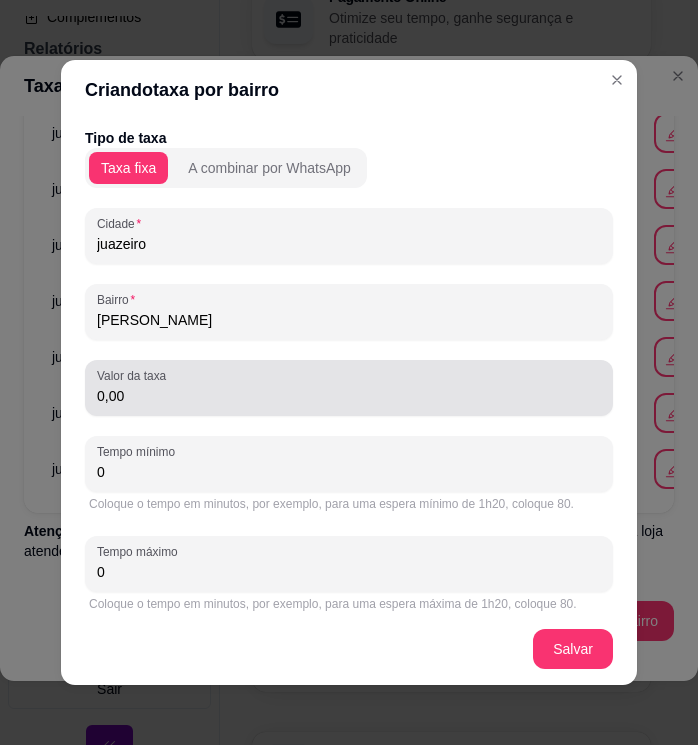type on "[PERSON_NAME]" 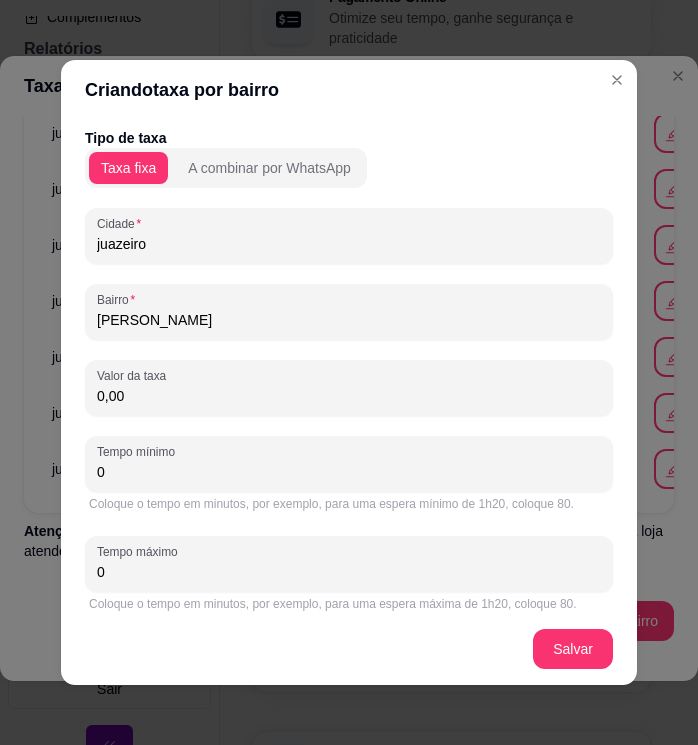 drag, startPoint x: 106, startPoint y: 395, endPoint x: 54, endPoint y: 402, distance: 52.46904 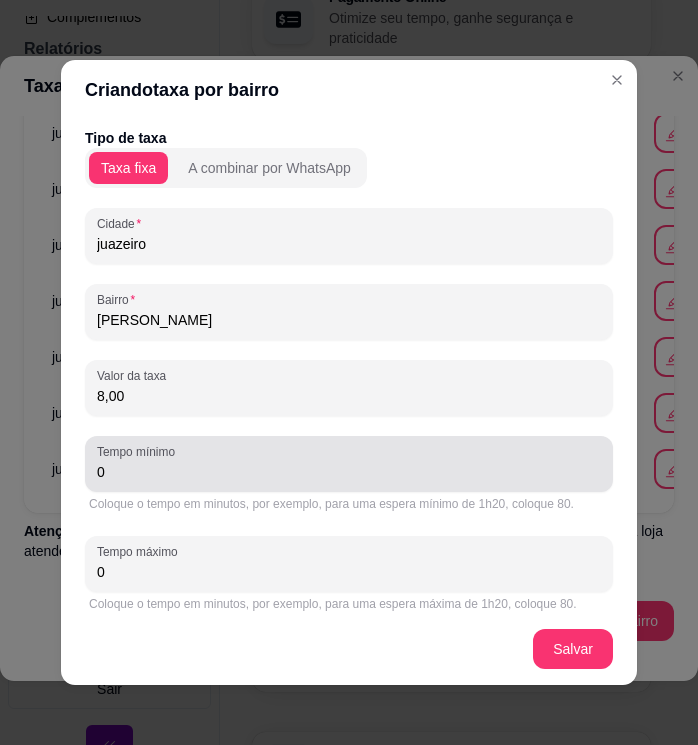 type on "8,00" 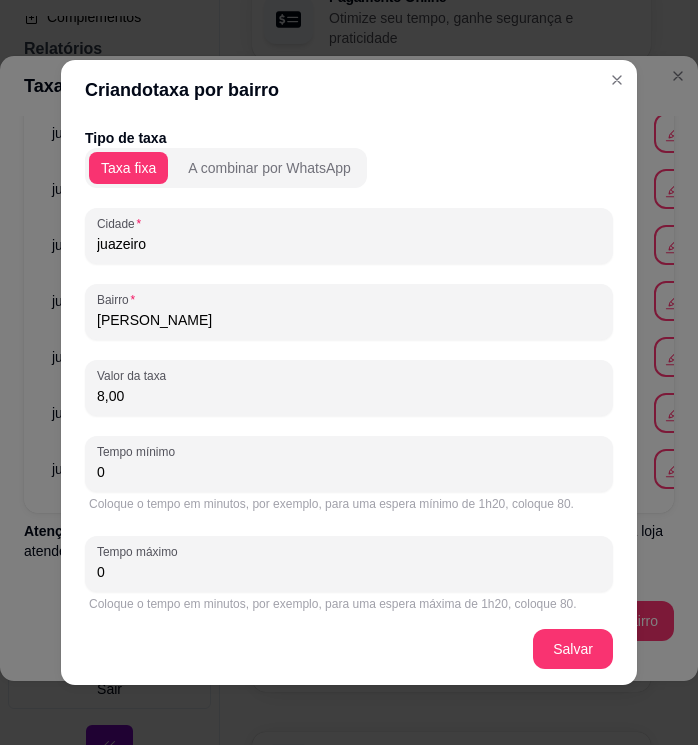 drag, startPoint x: 133, startPoint y: 463, endPoint x: 83, endPoint y: 474, distance: 51.1957 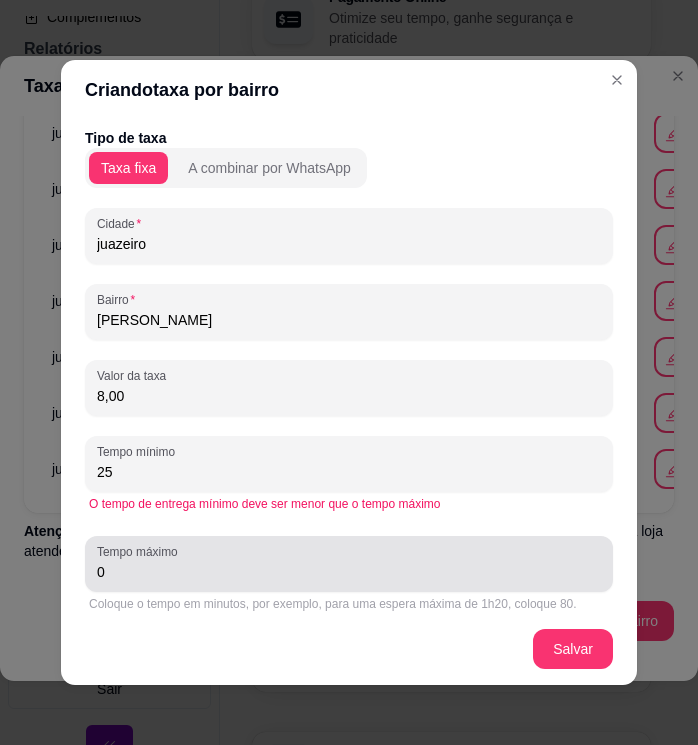 type on "25" 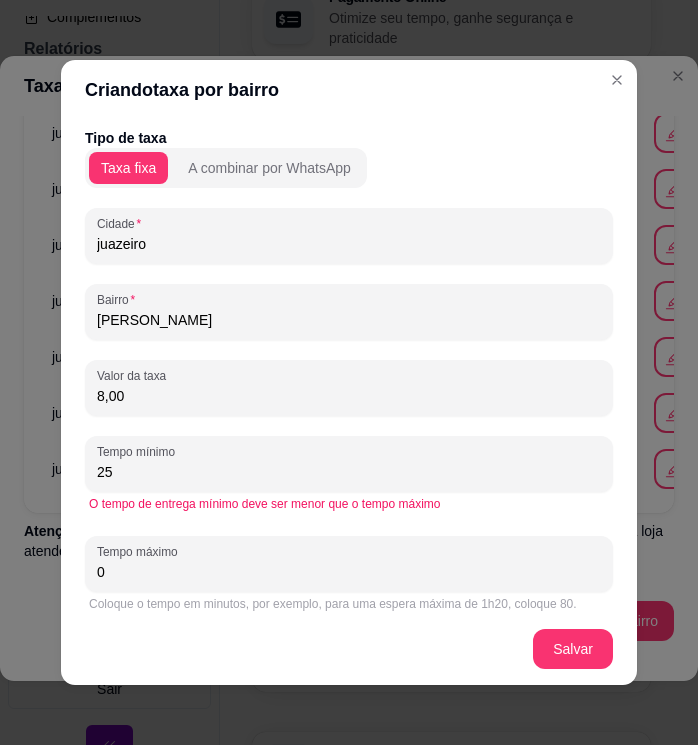 drag, startPoint x: 143, startPoint y: 572, endPoint x: 80, endPoint y: 576, distance: 63.126858 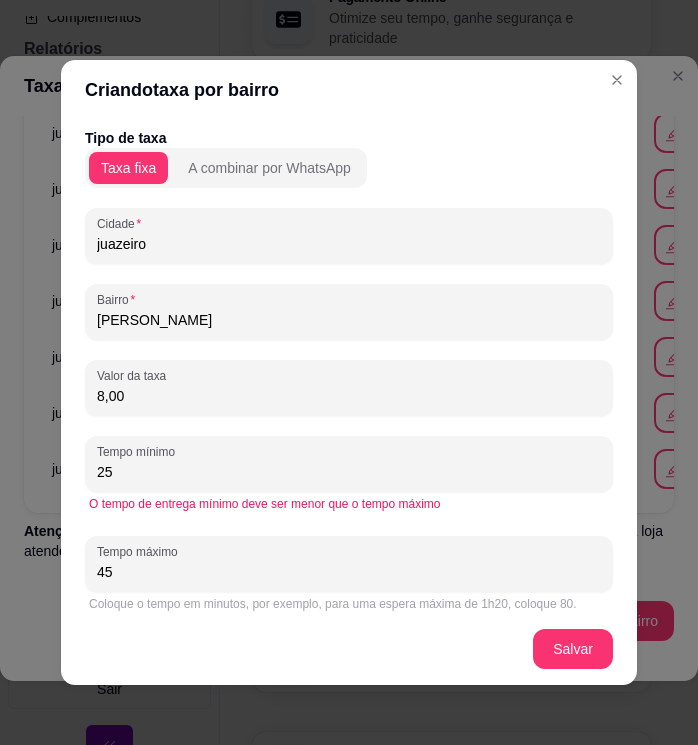 scroll, scrollTop: 11, scrollLeft: 0, axis: vertical 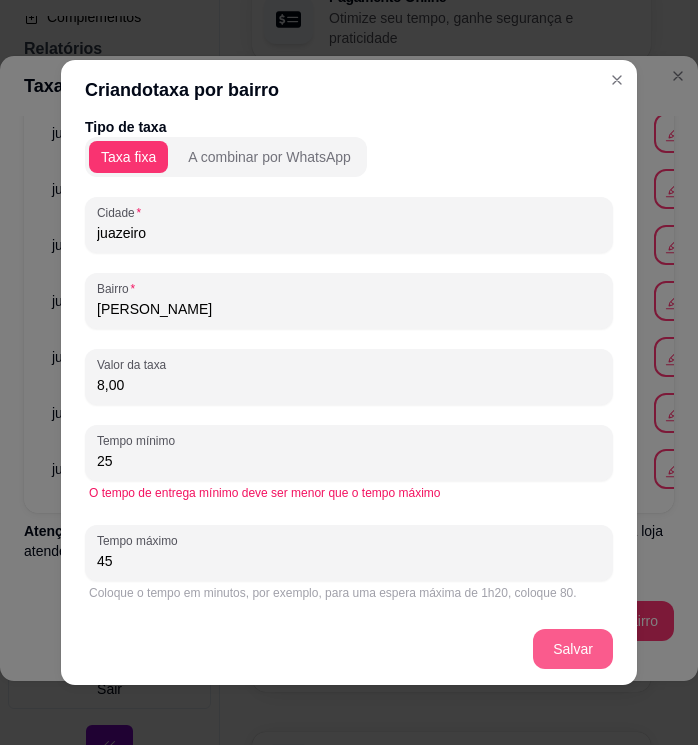 type on "45" 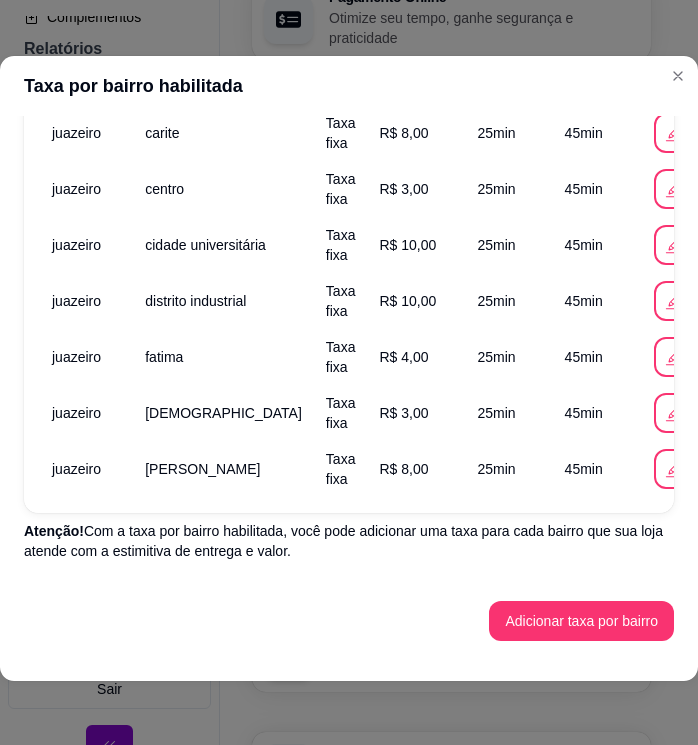 scroll, scrollTop: 775, scrollLeft: 0, axis: vertical 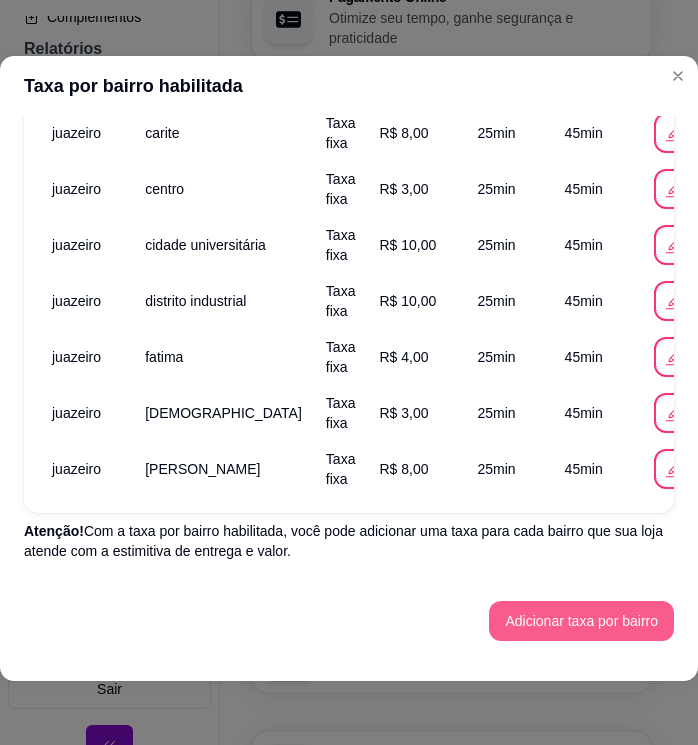 click on "Adicionar taxa por bairro" at bounding box center [581, 621] 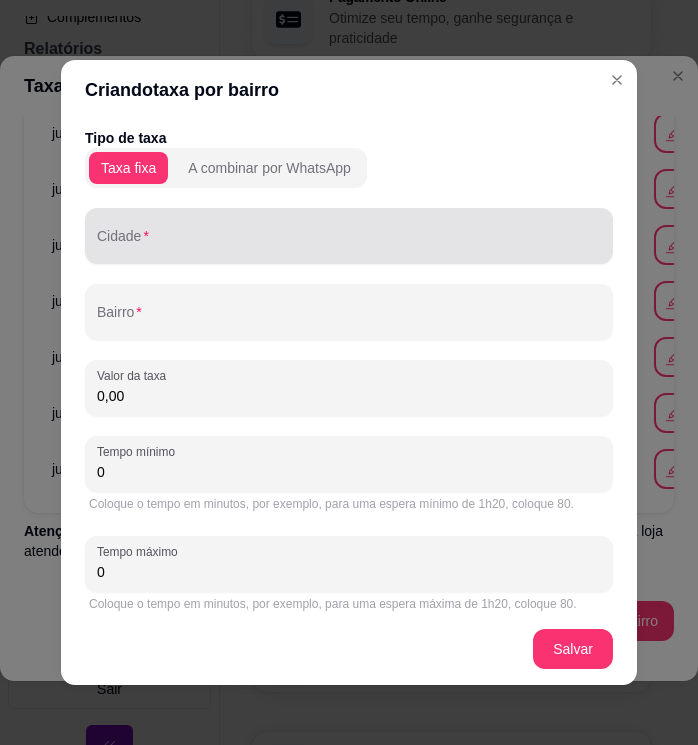 click on "Cidade" at bounding box center [349, 244] 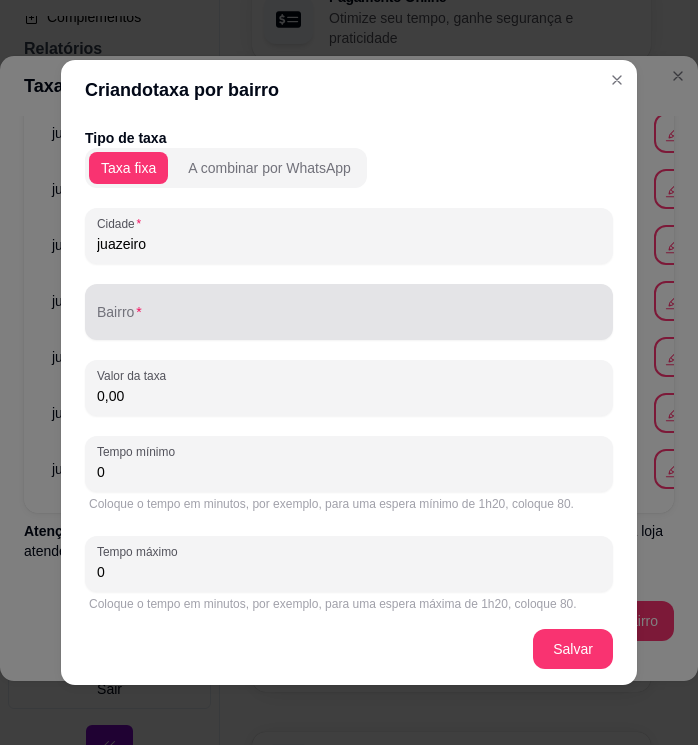 type on "juazeiro" 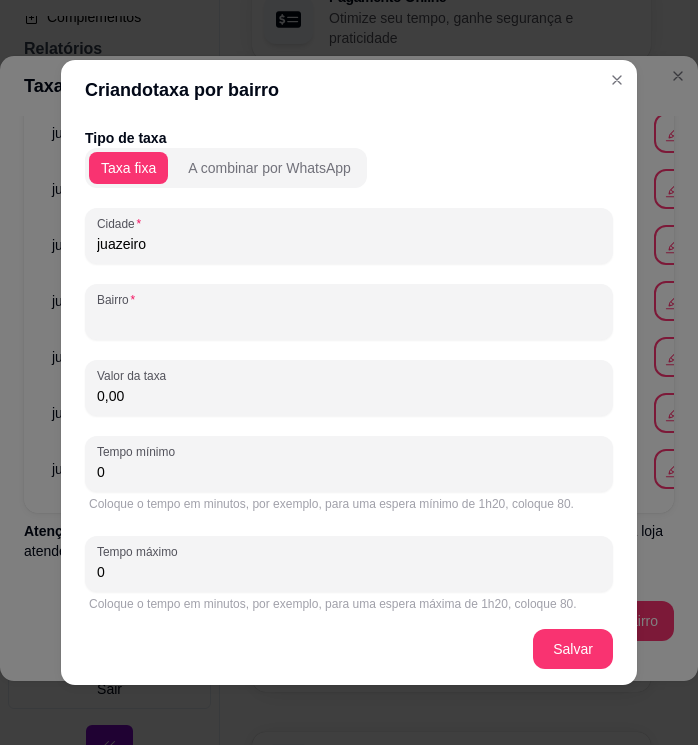 click on "Bairro" at bounding box center [349, 320] 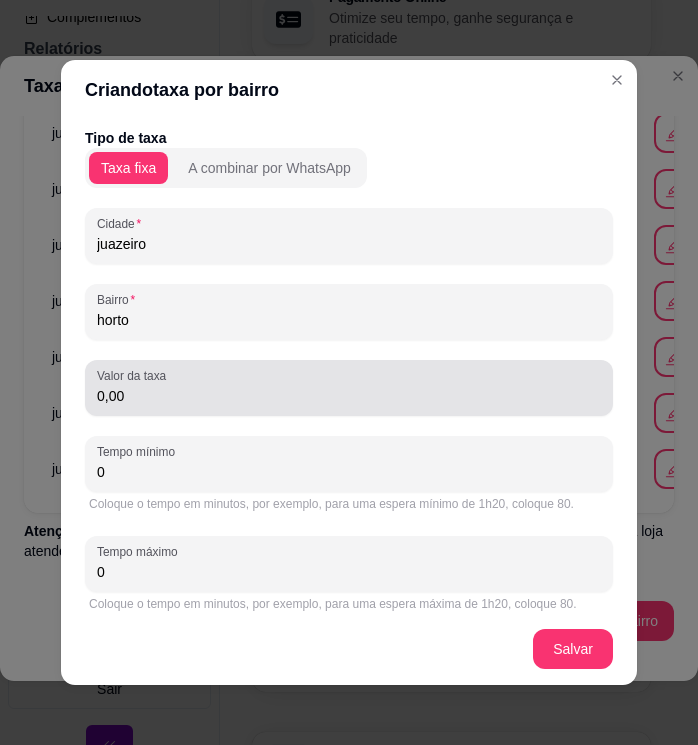 type on "horto" 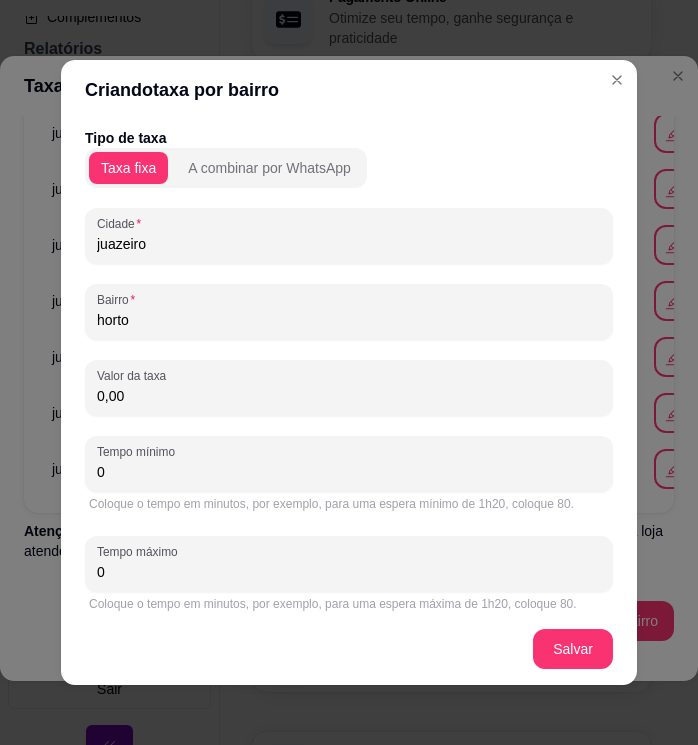 drag, startPoint x: 141, startPoint y: 402, endPoint x: 91, endPoint y: 406, distance: 50.159744 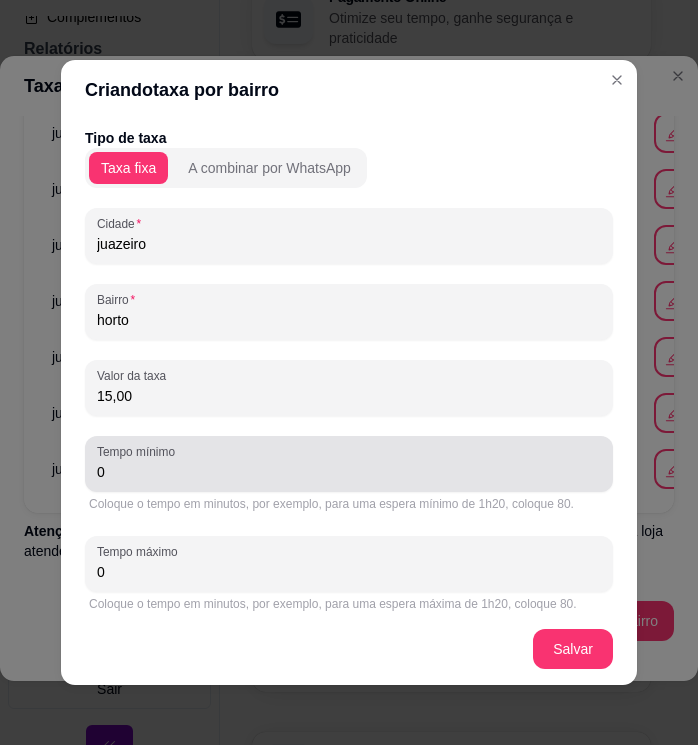 type on "15,00" 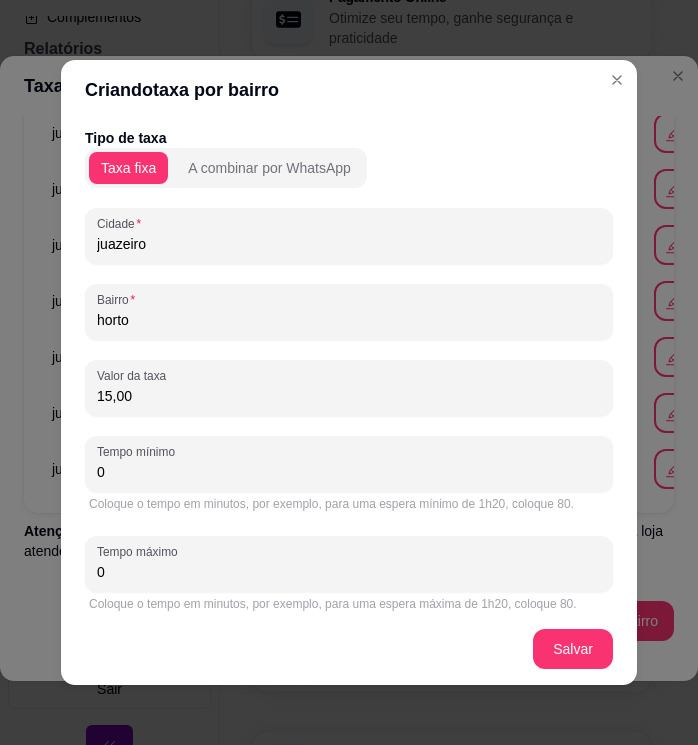 drag, startPoint x: 117, startPoint y: 479, endPoint x: 72, endPoint y: 472, distance: 45.54119 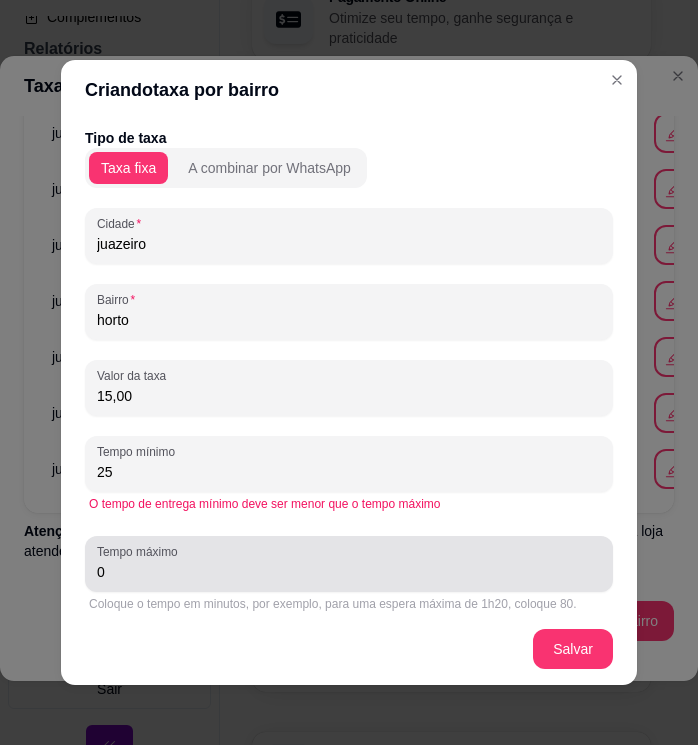 type on "25" 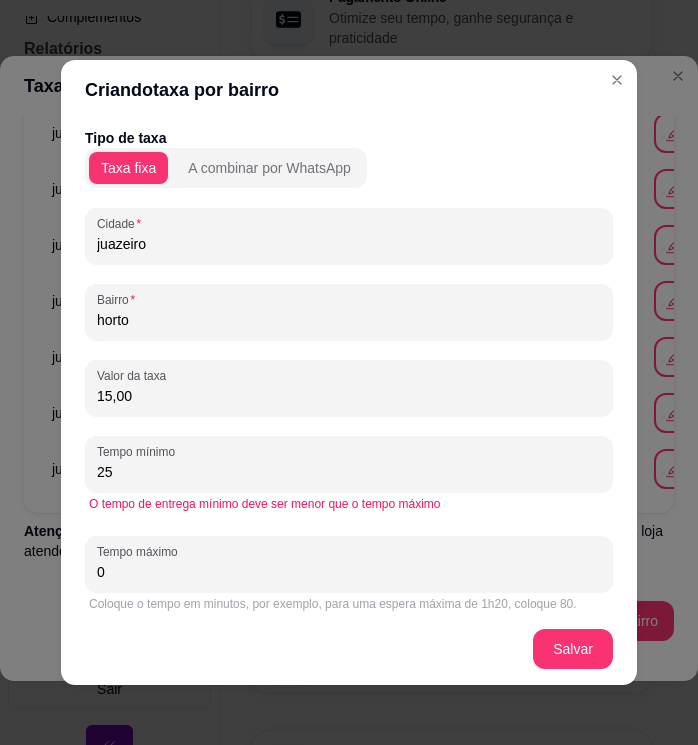 drag, startPoint x: 118, startPoint y: 570, endPoint x: 73, endPoint y: 570, distance: 45 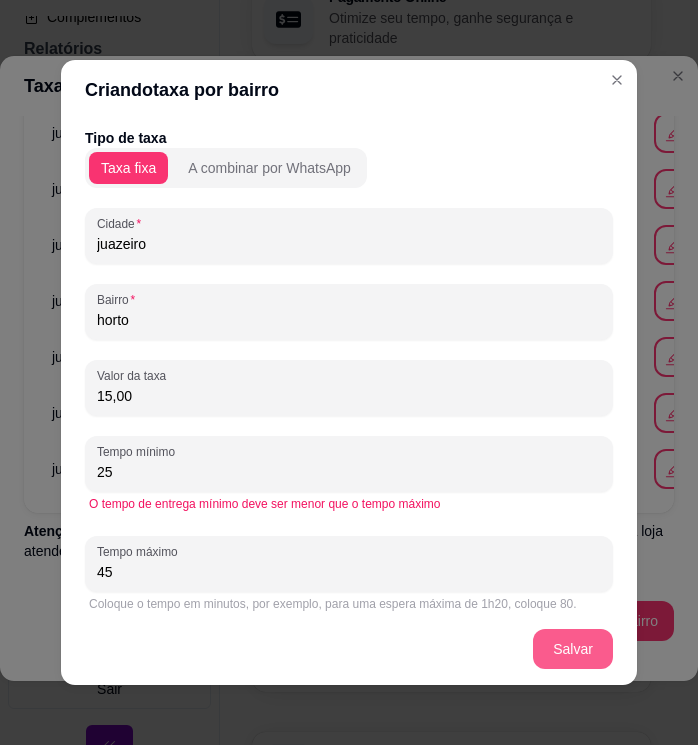 type on "45" 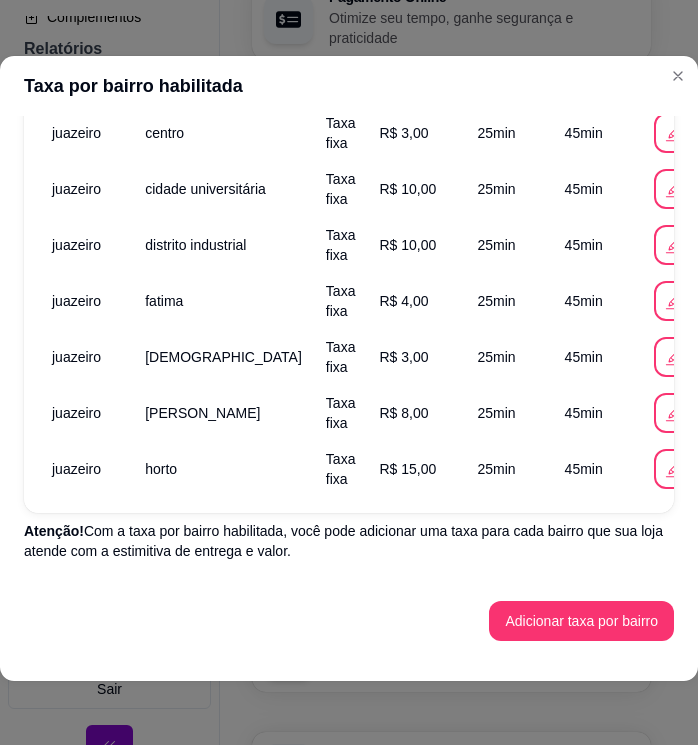 scroll, scrollTop: 831, scrollLeft: 0, axis: vertical 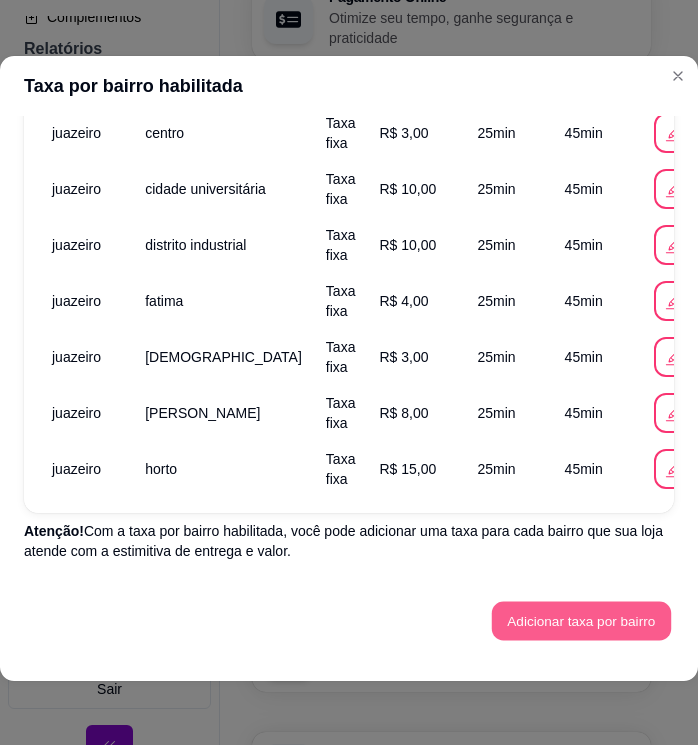 click on "Adicionar taxa por bairro" at bounding box center [581, 621] 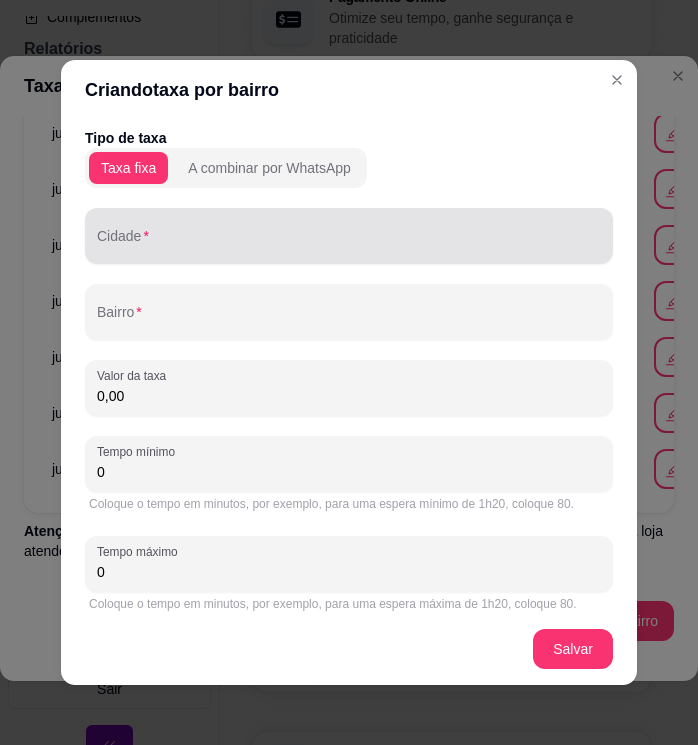 click on "Cidade" at bounding box center (349, 244) 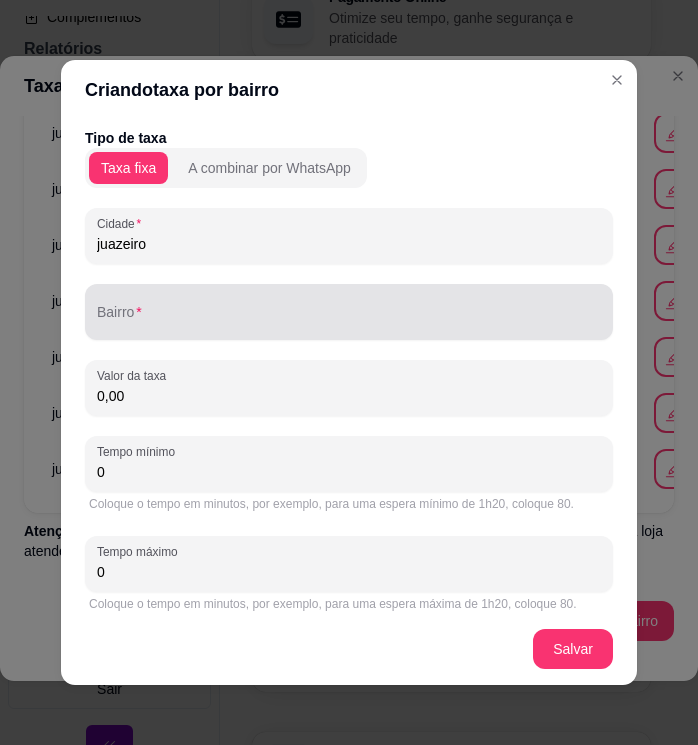 type on "juazeiro" 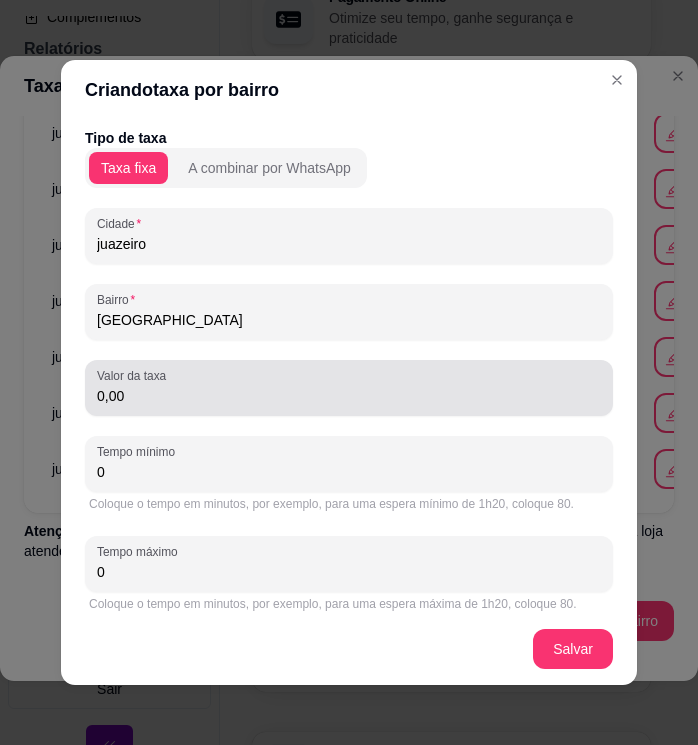 type on "[GEOGRAPHIC_DATA]" 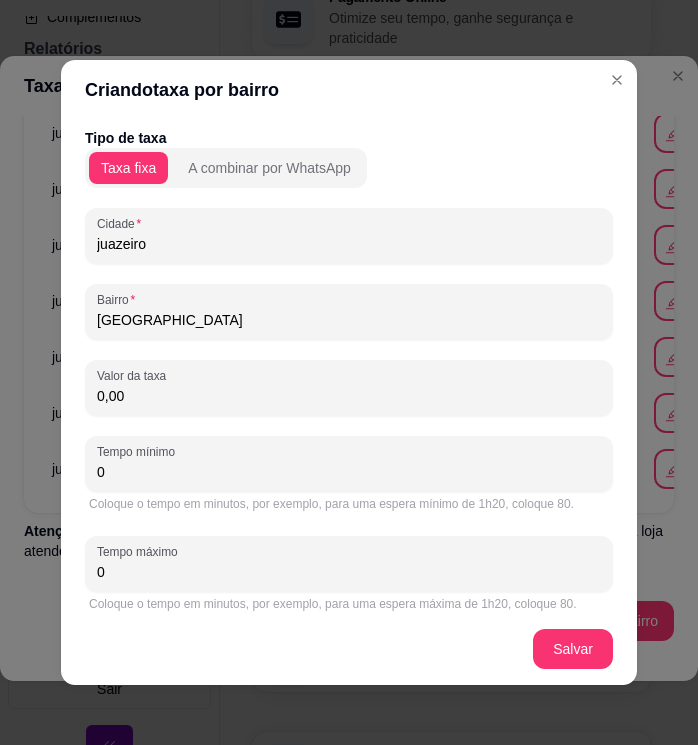 drag, startPoint x: 143, startPoint y: 397, endPoint x: 76, endPoint y: 389, distance: 67.47592 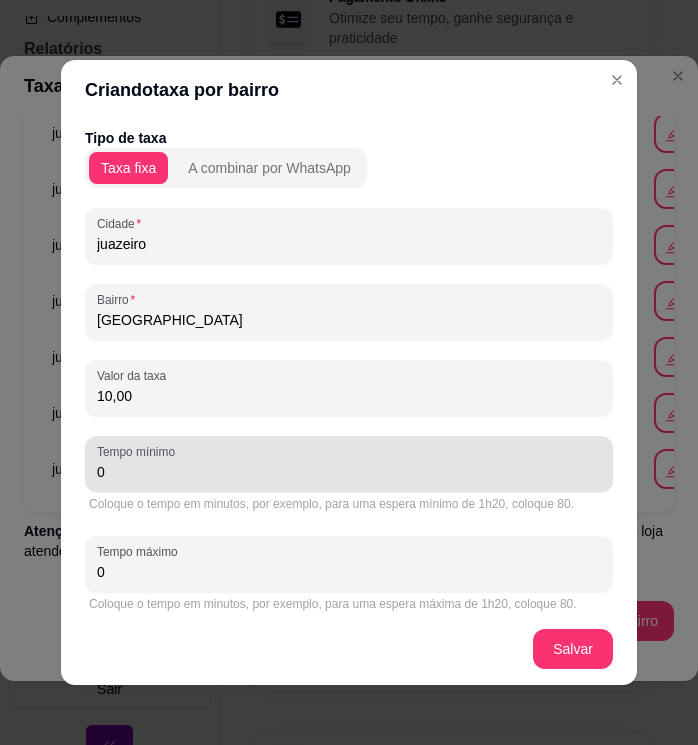 type on "10,00" 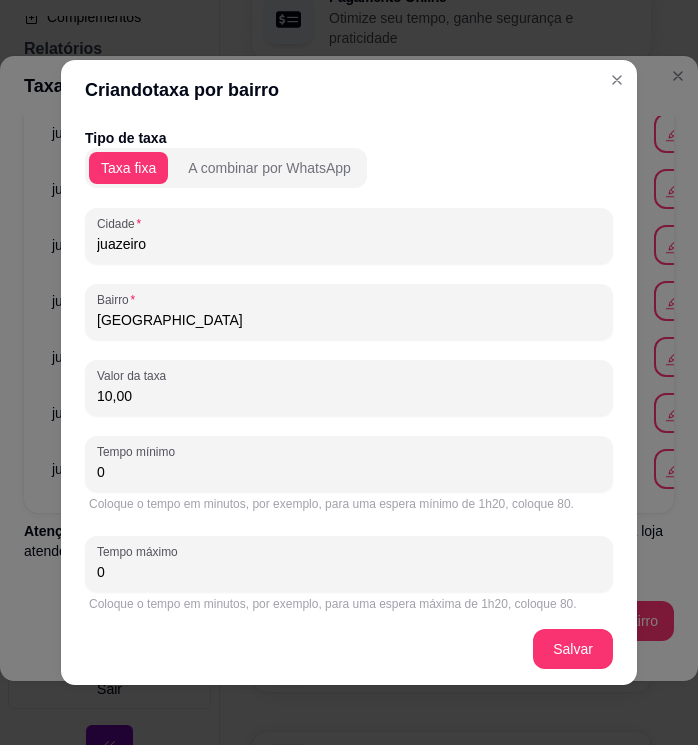 drag, startPoint x: 145, startPoint y: 469, endPoint x: 79, endPoint y: 469, distance: 66 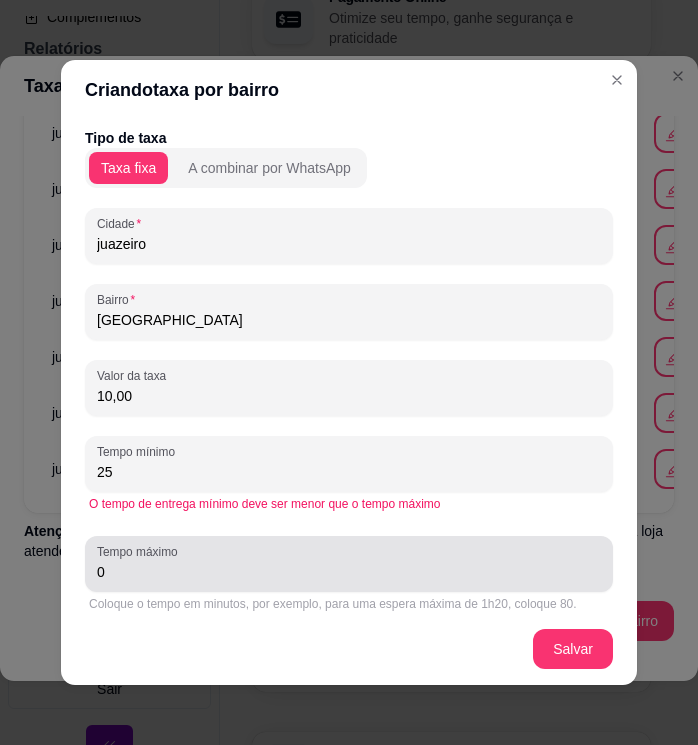 type on "25" 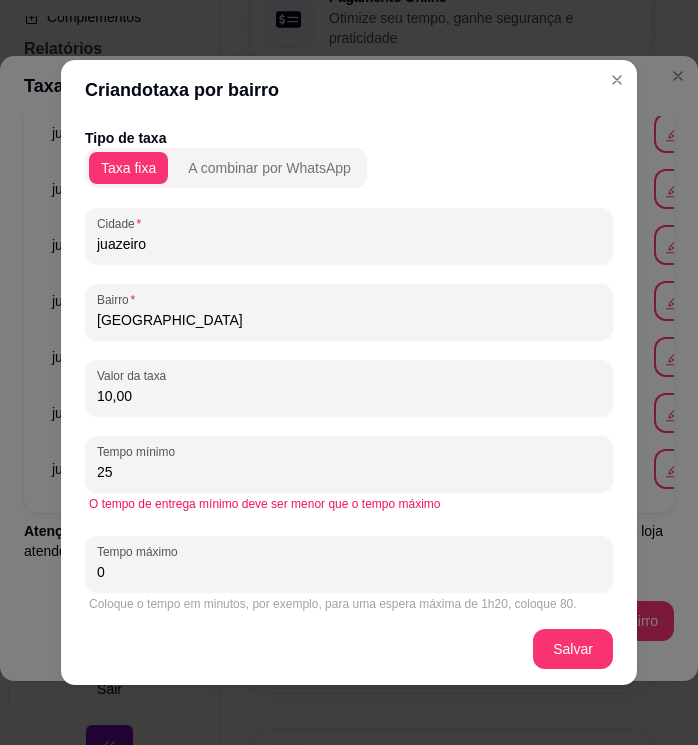 click on "0" at bounding box center (349, 572) 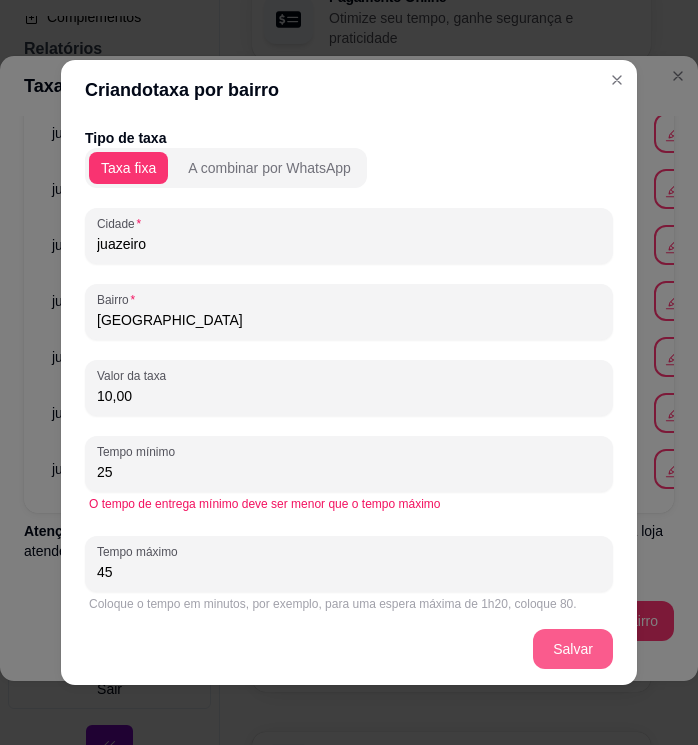 type on "45" 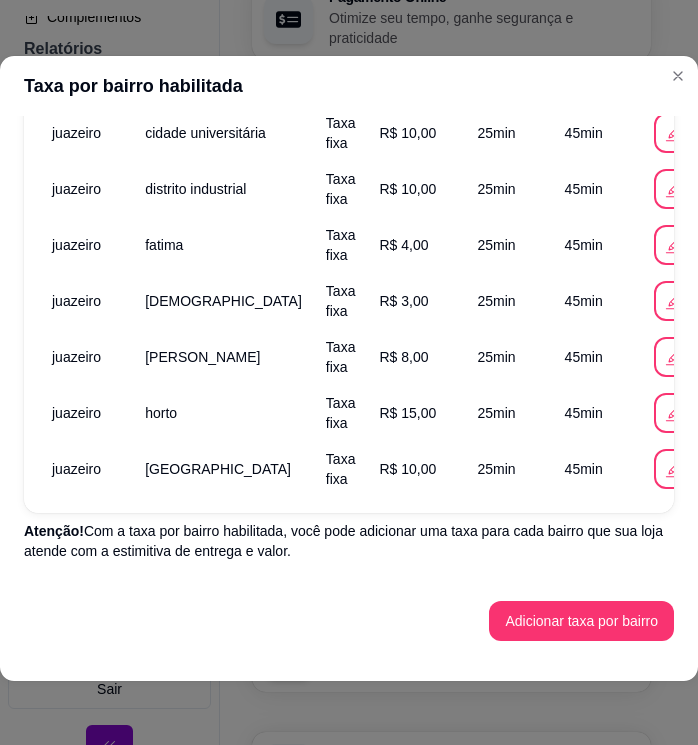 scroll, scrollTop: 887, scrollLeft: 0, axis: vertical 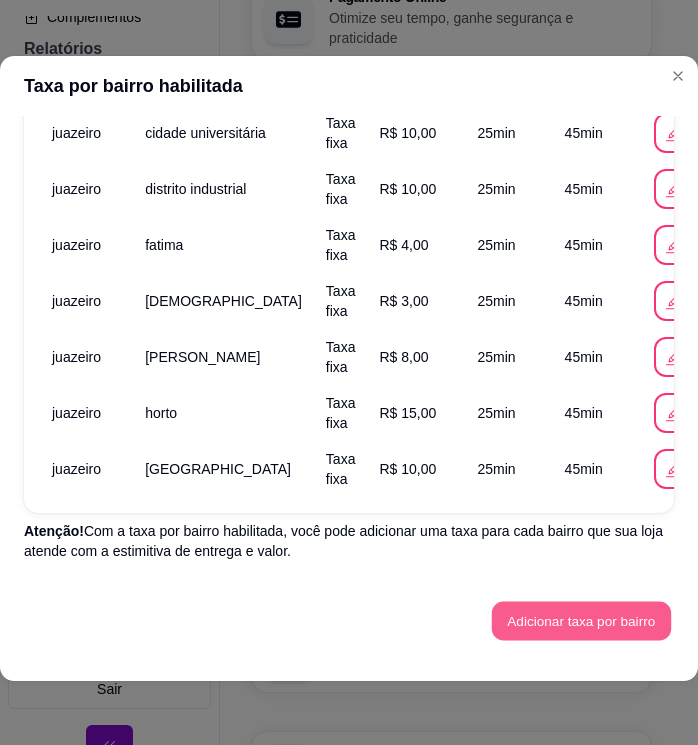click on "Adicionar taxa por bairro" at bounding box center [581, 621] 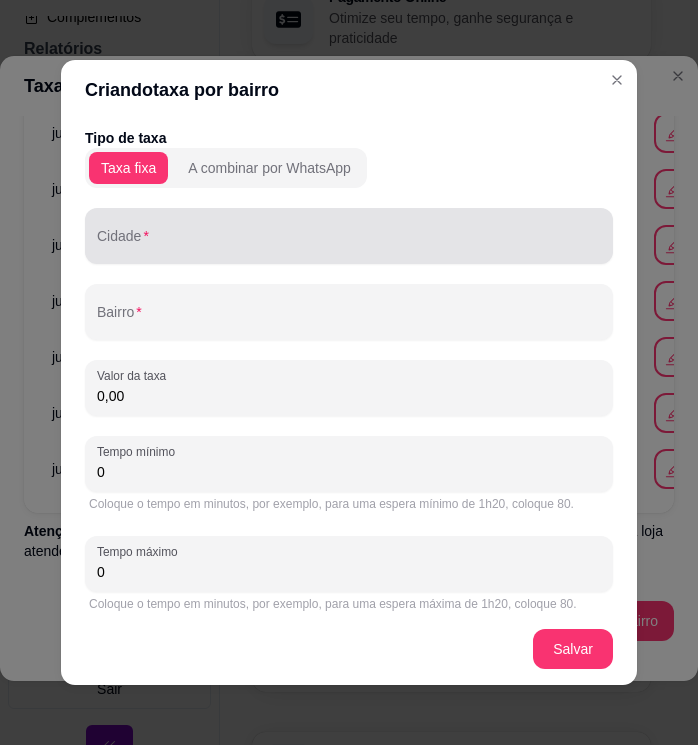 click at bounding box center [349, 236] 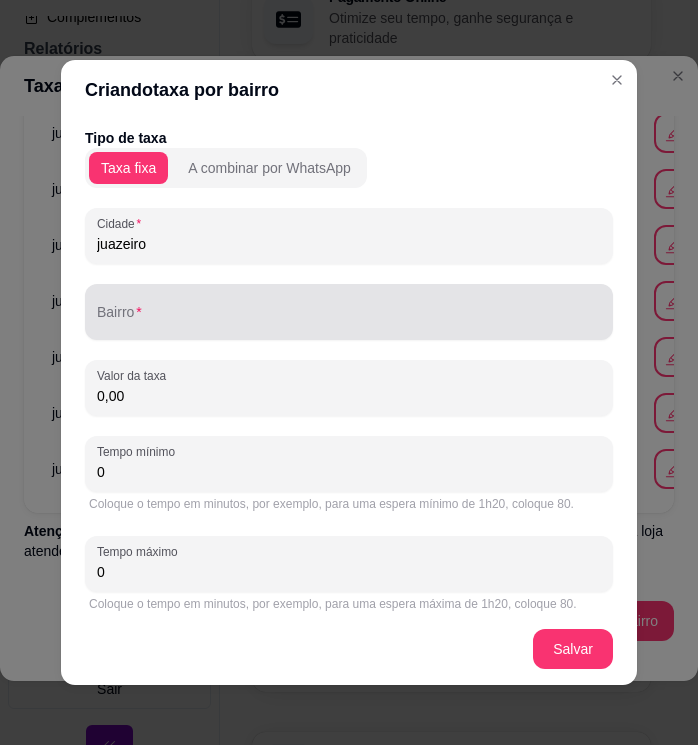 type on "juazeiro" 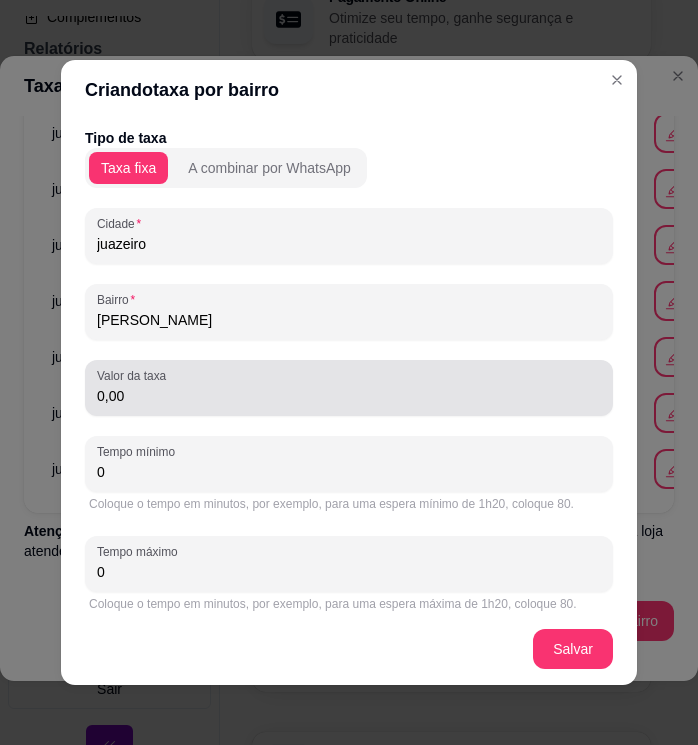 type on "[PERSON_NAME]" 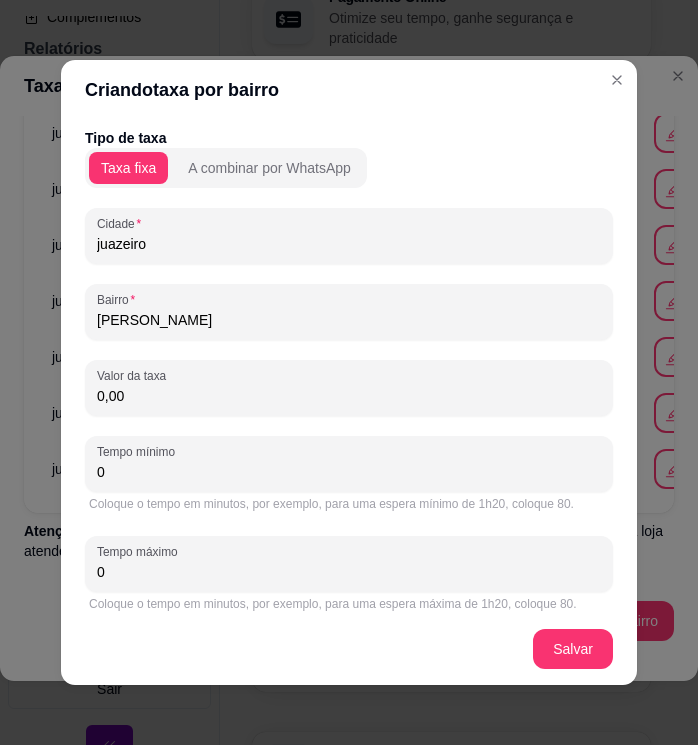 drag, startPoint x: 141, startPoint y: 392, endPoint x: 82, endPoint y: 402, distance: 59.841457 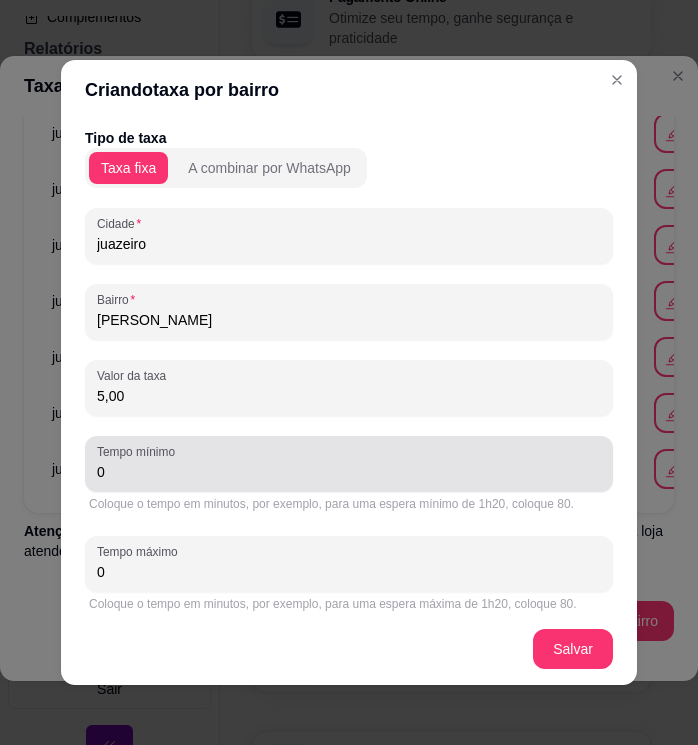 type on "5,00" 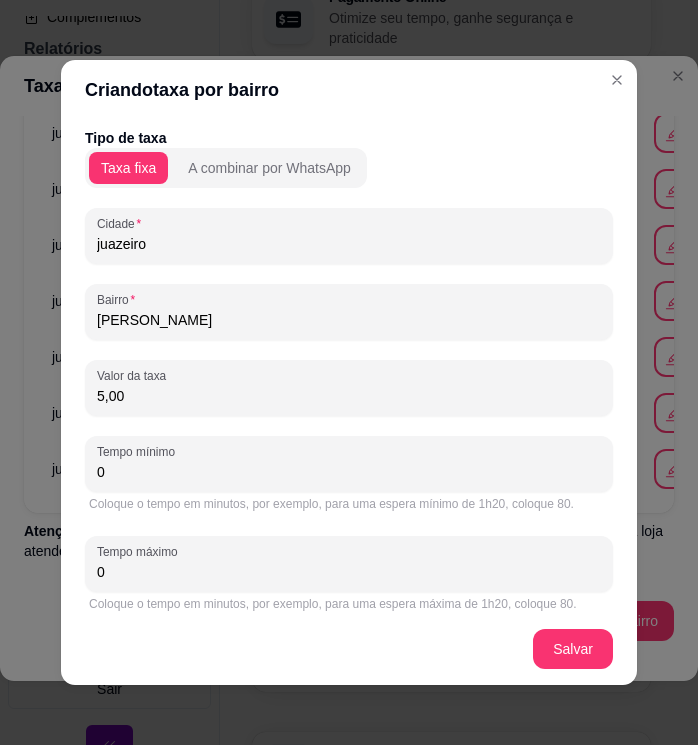 drag, startPoint x: 132, startPoint y: 466, endPoint x: 46, endPoint y: 464, distance: 86.023254 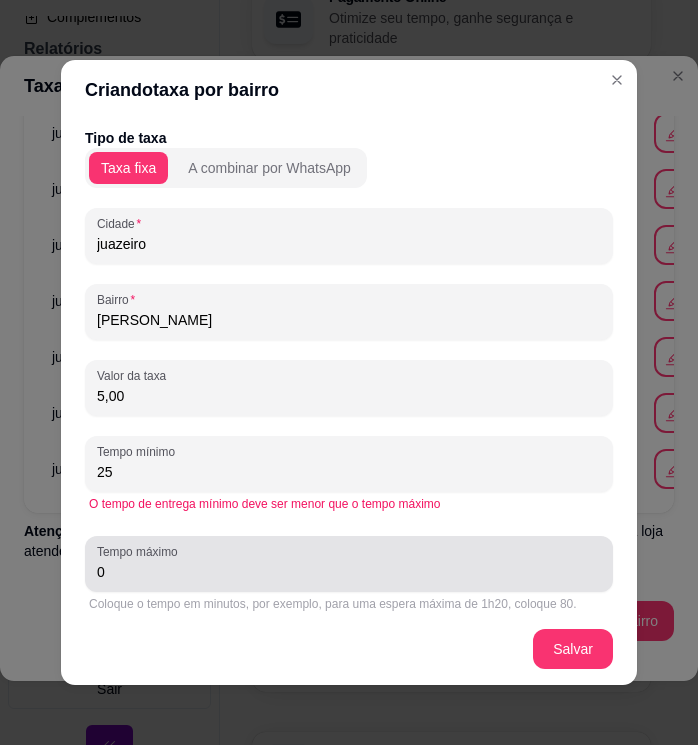 type on "25" 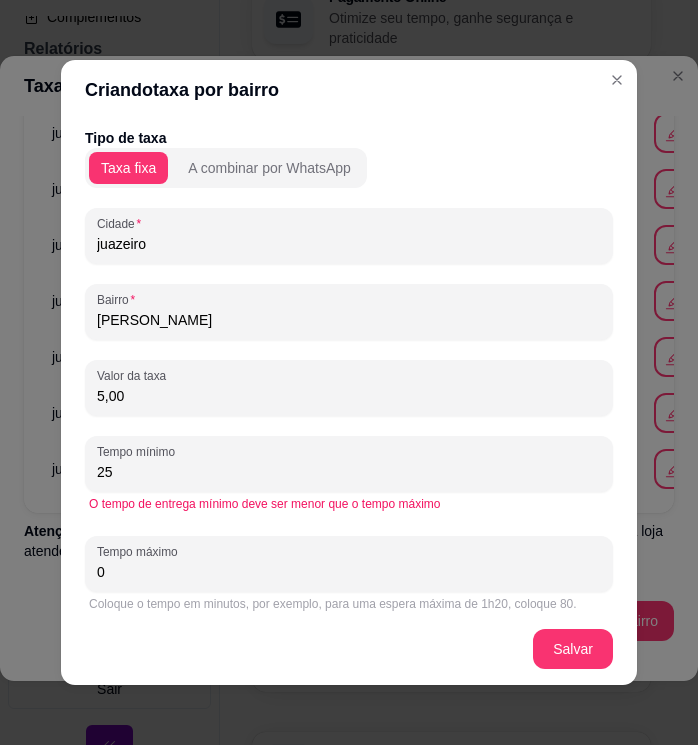 drag, startPoint x: 133, startPoint y: 563, endPoint x: 73, endPoint y: 569, distance: 60.299255 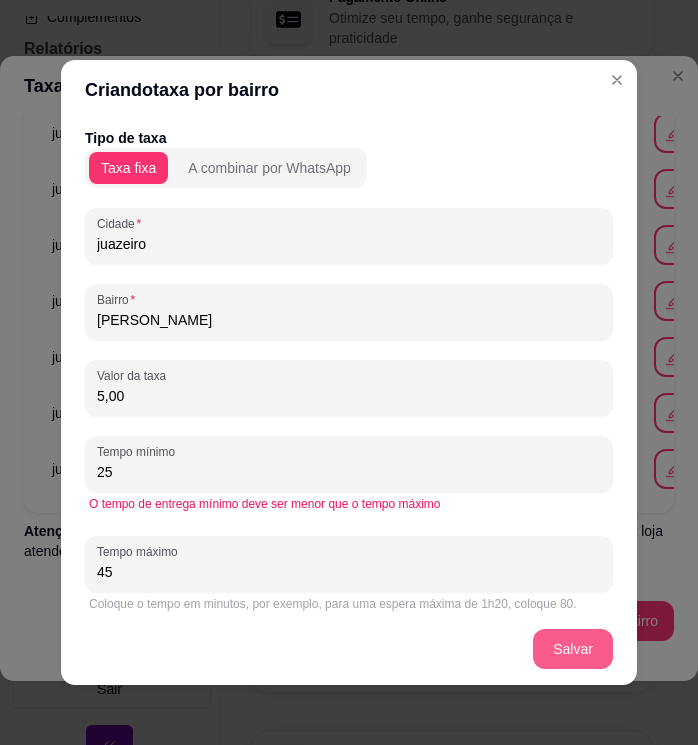 type on "45" 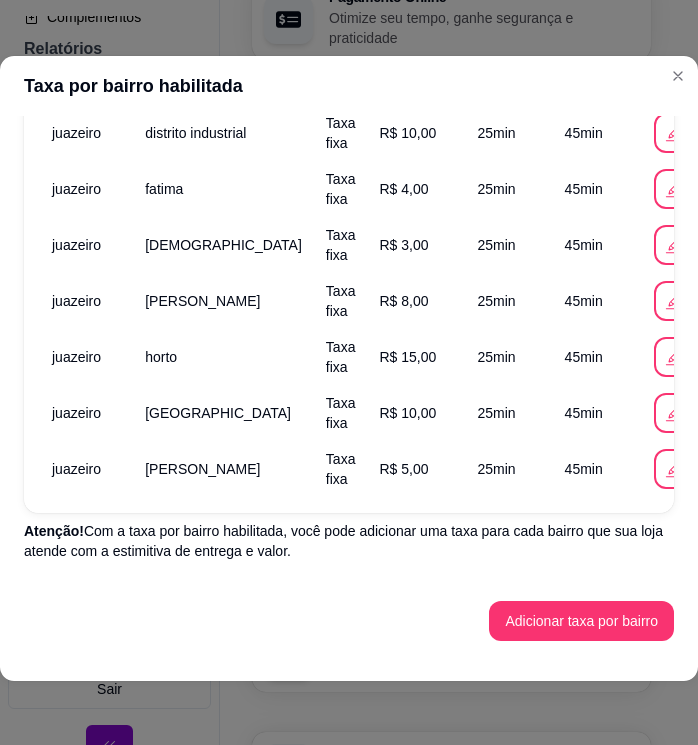 scroll, scrollTop: 943, scrollLeft: 0, axis: vertical 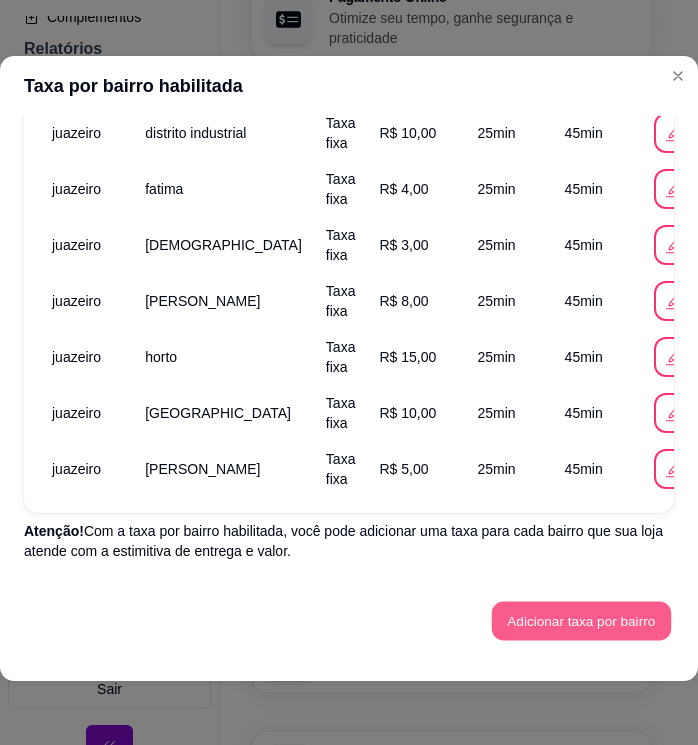 click on "Adicionar taxa por bairro" at bounding box center (581, 621) 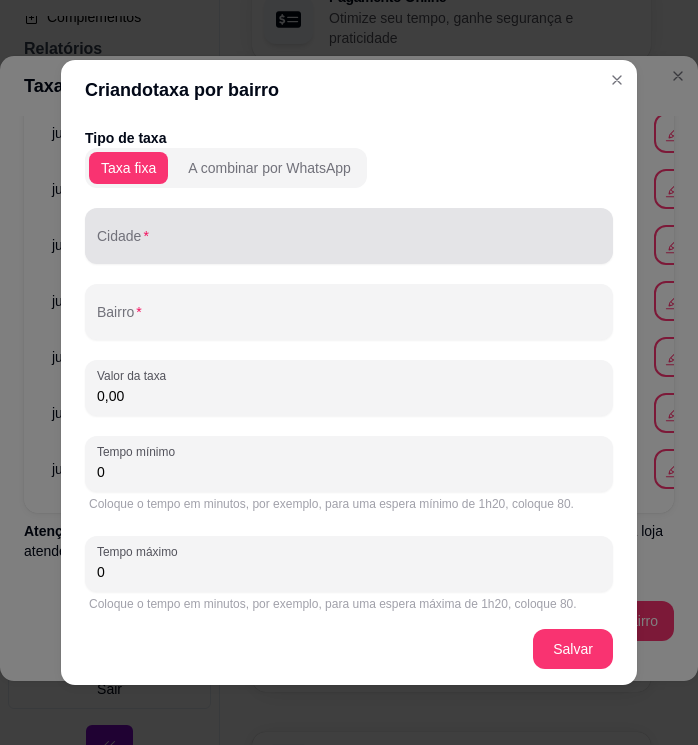 click on "Cidade" at bounding box center (349, 244) 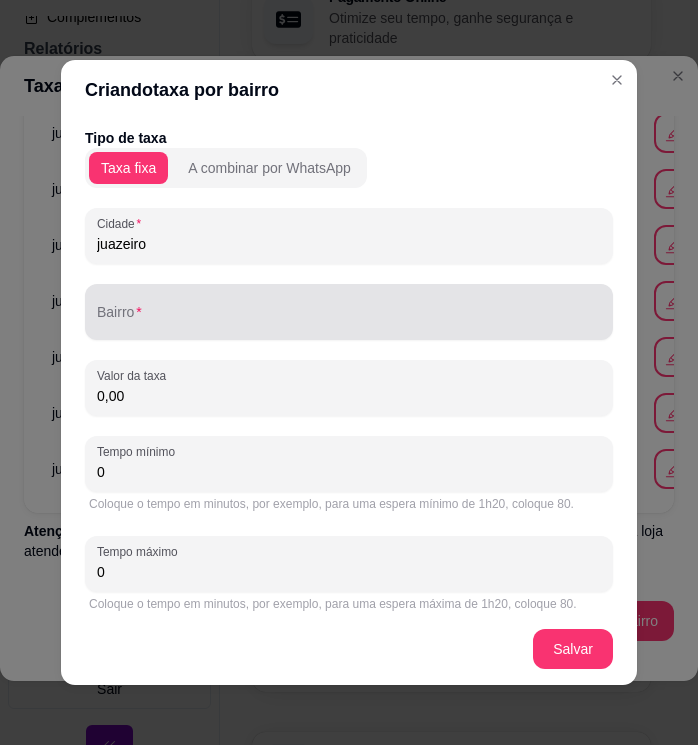 type on "juazeiro" 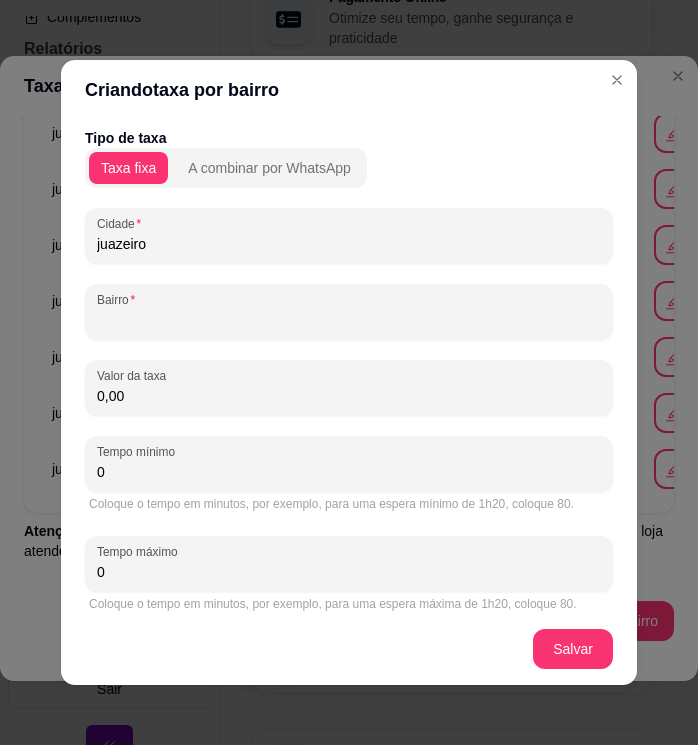 click on "Bairro" at bounding box center (349, 320) 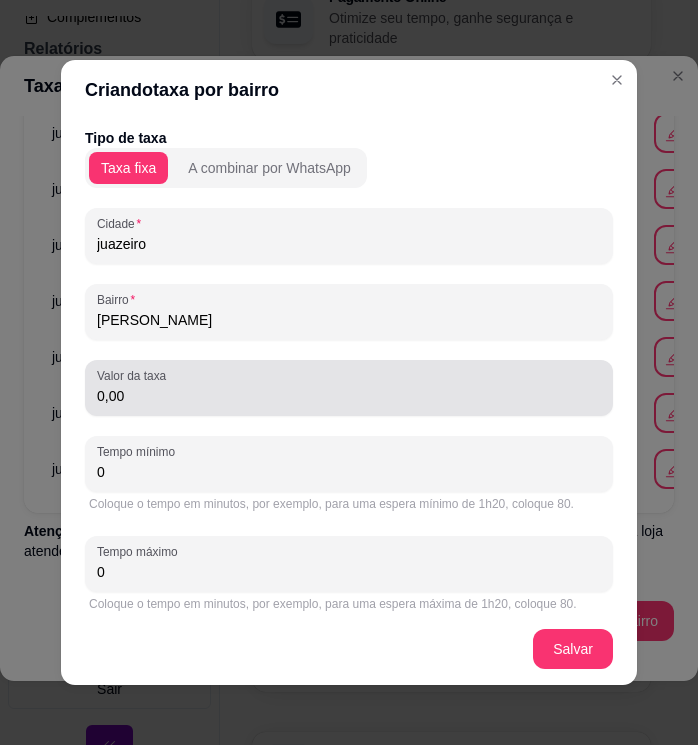 type on "[PERSON_NAME]" 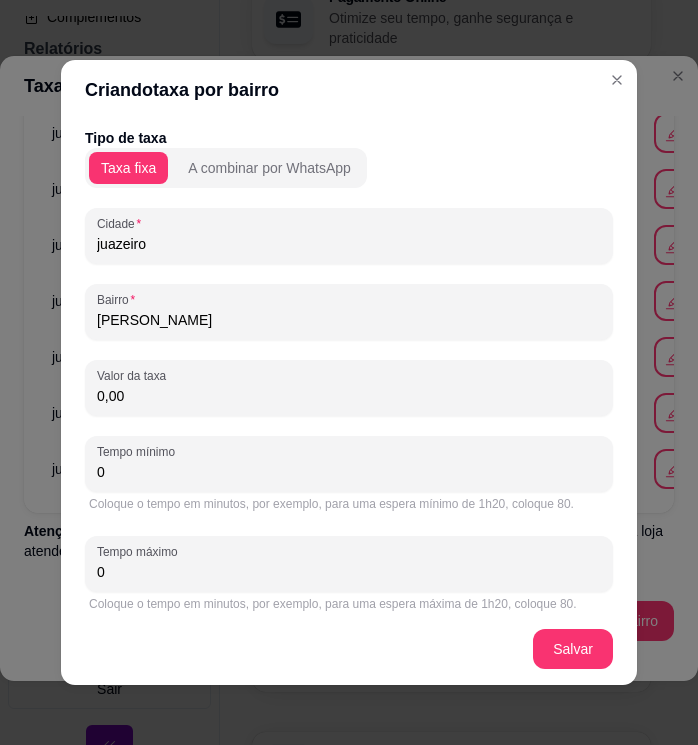 drag, startPoint x: 97, startPoint y: 398, endPoint x: 86, endPoint y: 399, distance: 11.045361 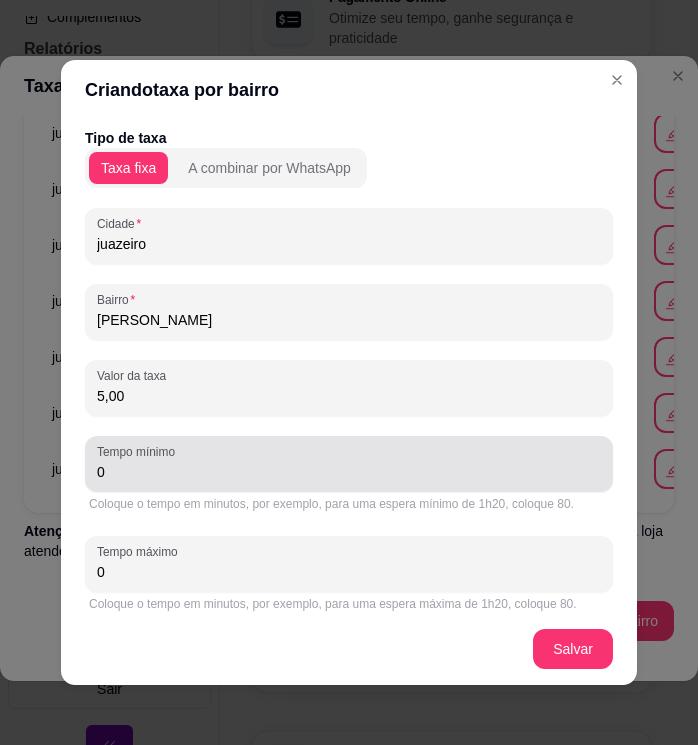 type on "5,00" 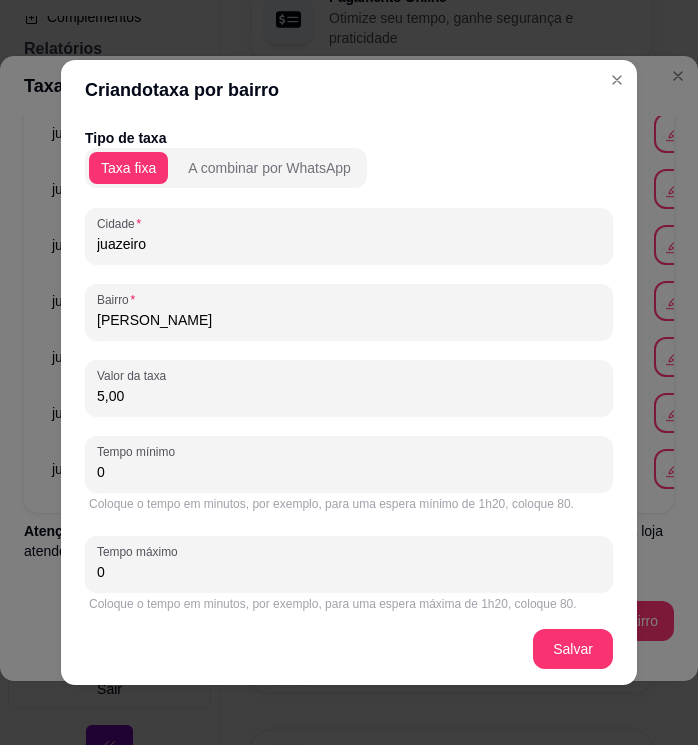drag, startPoint x: 98, startPoint y: 468, endPoint x: 80, endPoint y: 466, distance: 18.110771 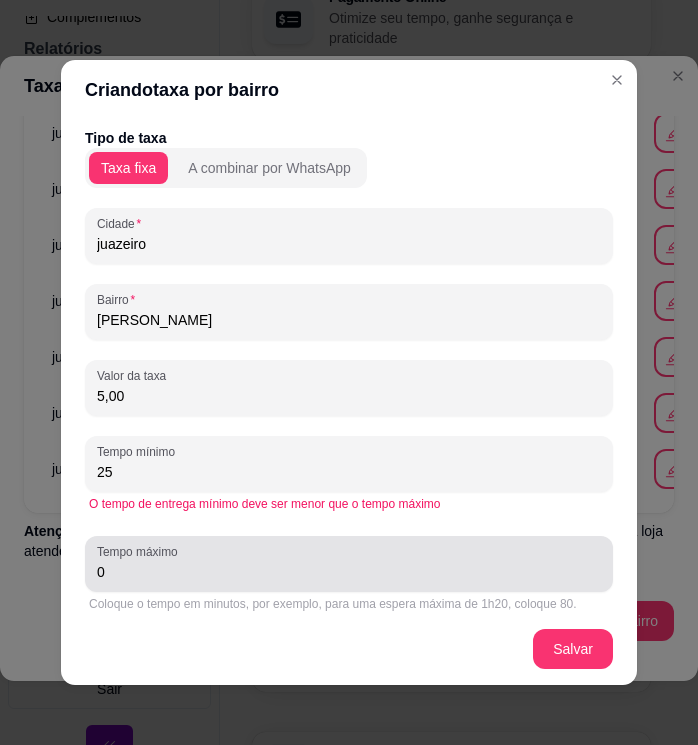 type on "25" 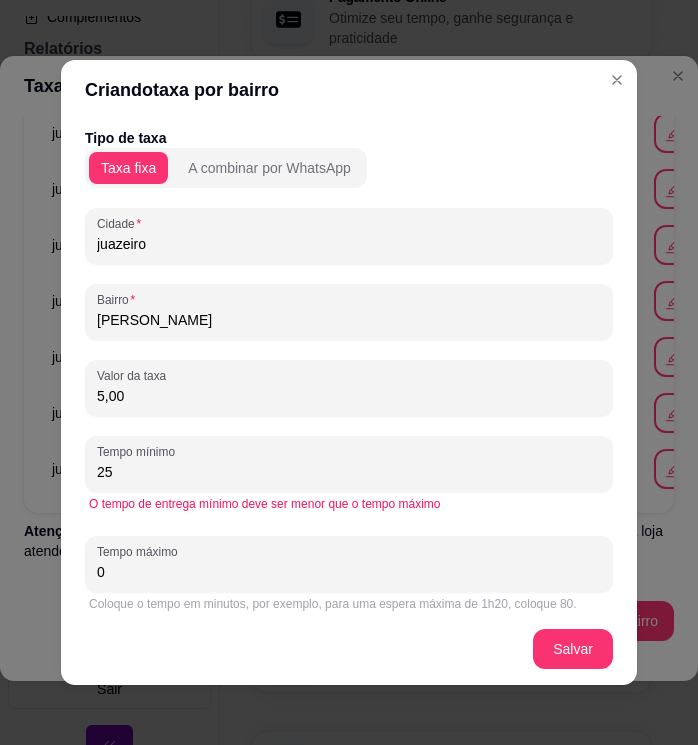 drag, startPoint x: 124, startPoint y: 567, endPoint x: 54, endPoint y: 577, distance: 70.71068 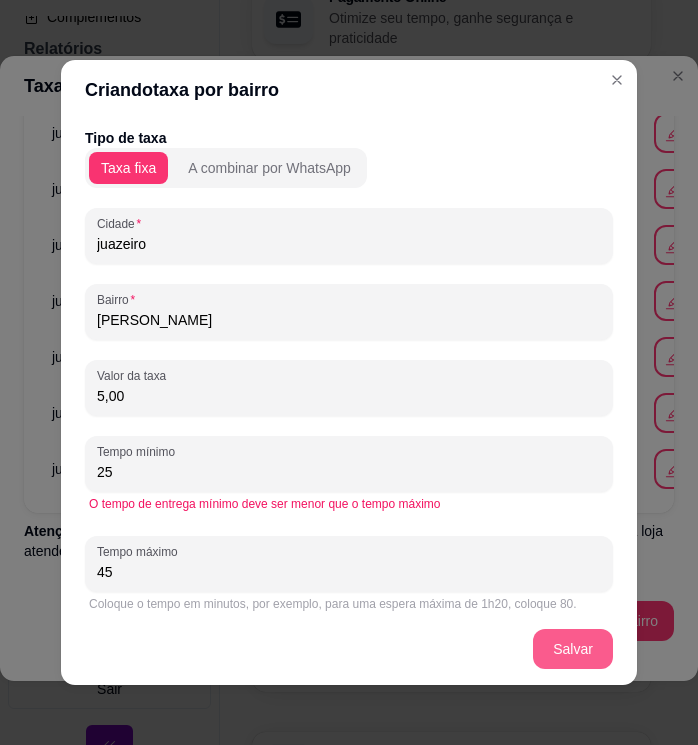 type on "45" 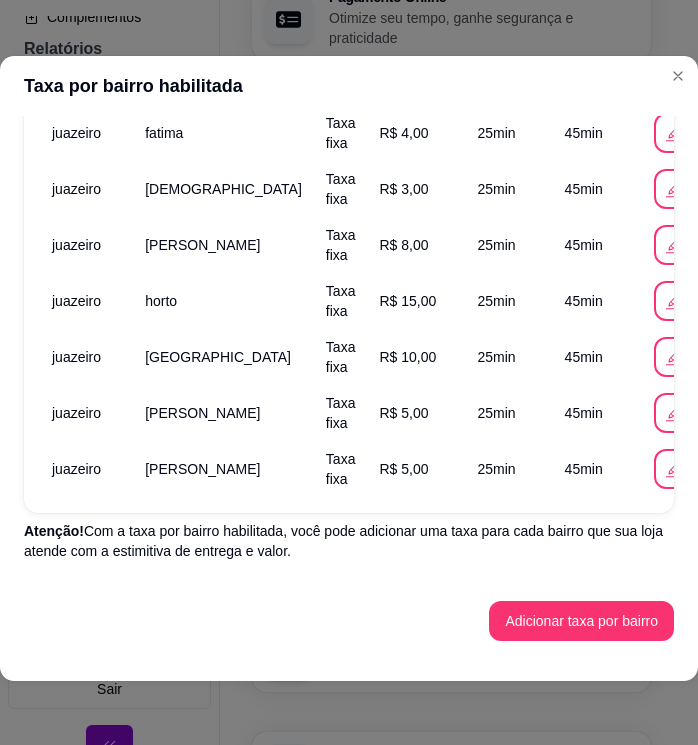 scroll, scrollTop: 1019, scrollLeft: 0, axis: vertical 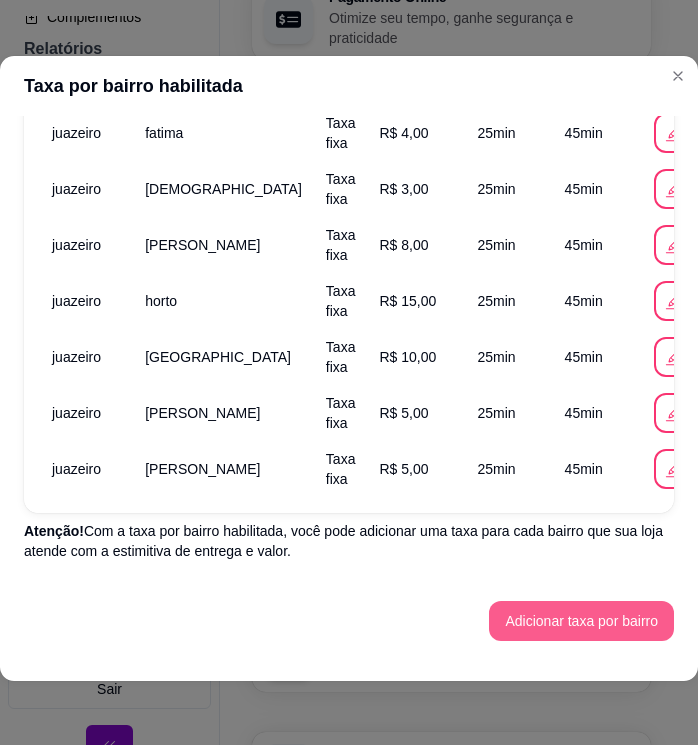 click on "Adicionar taxa por bairro" at bounding box center [581, 621] 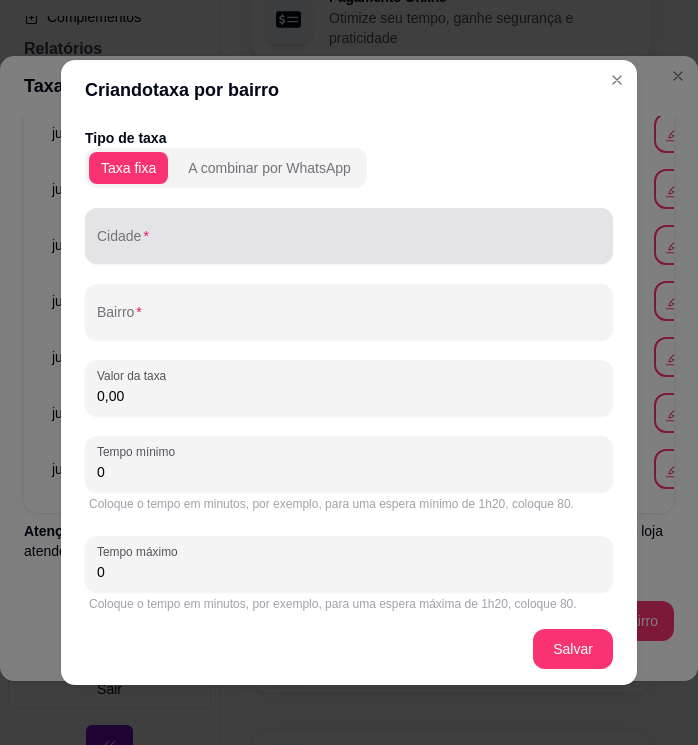 click at bounding box center [349, 236] 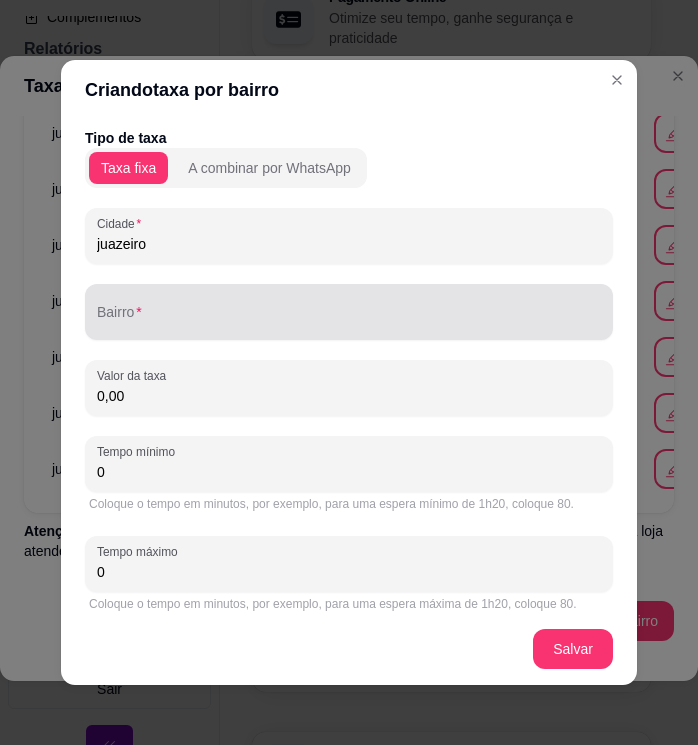 type on "juazeiro" 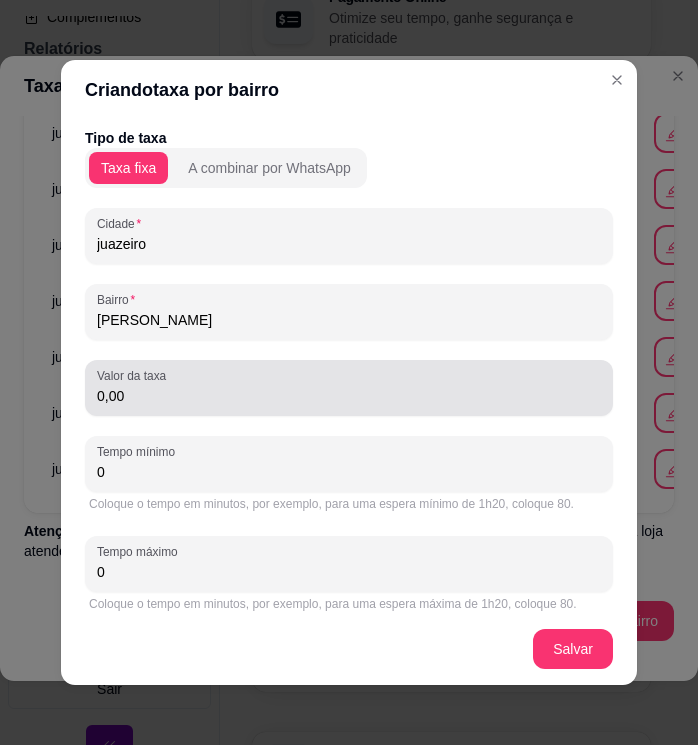 type on "[PERSON_NAME]" 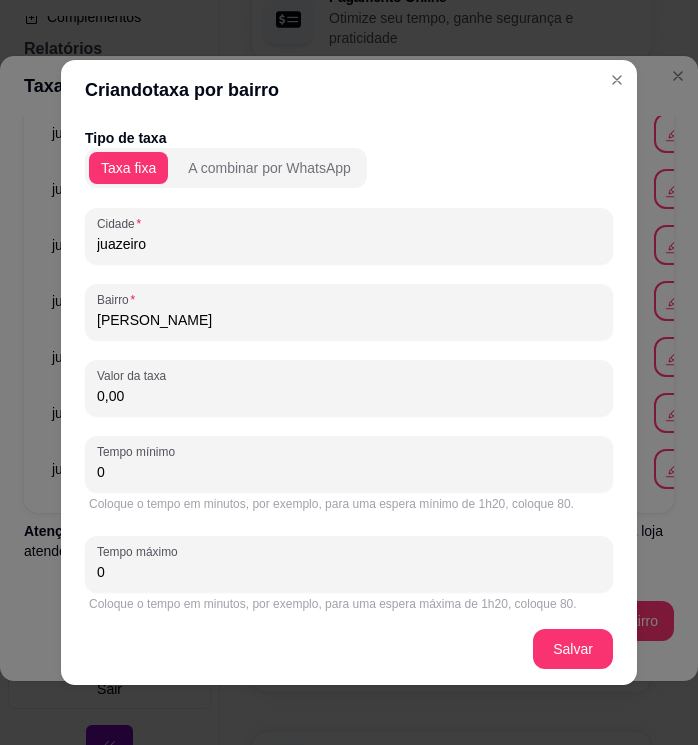 drag, startPoint x: 147, startPoint y: 392, endPoint x: 80, endPoint y: 404, distance: 68.06615 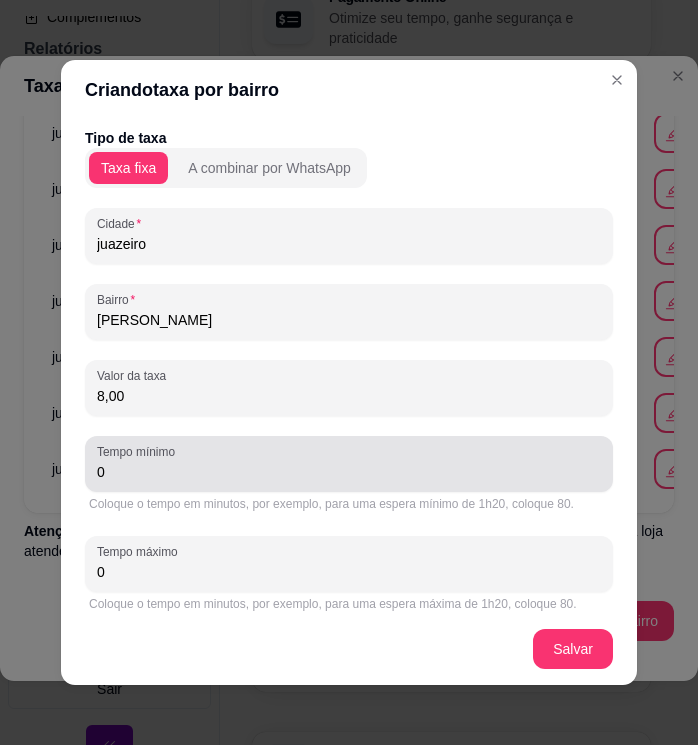type on "8,00" 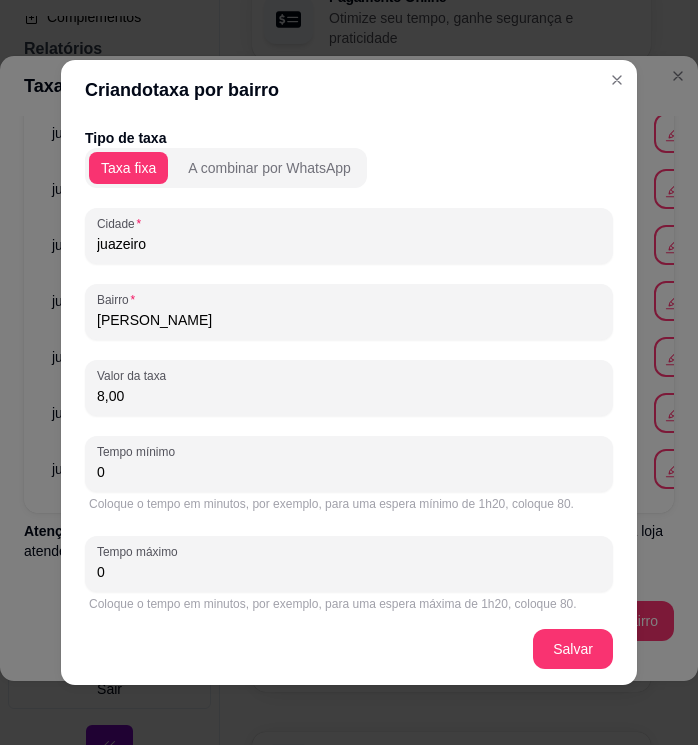 drag, startPoint x: 164, startPoint y: 469, endPoint x: 66, endPoint y: 478, distance: 98.4124 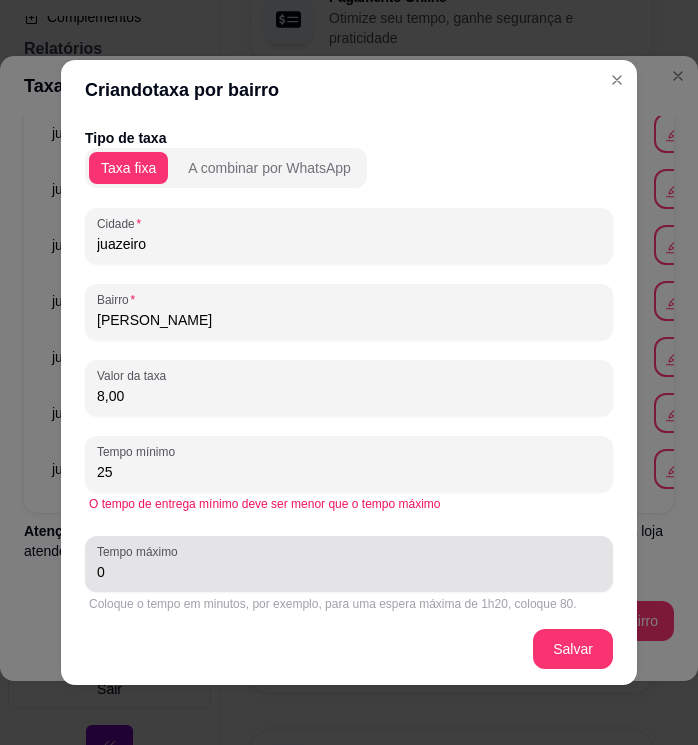 type on "25" 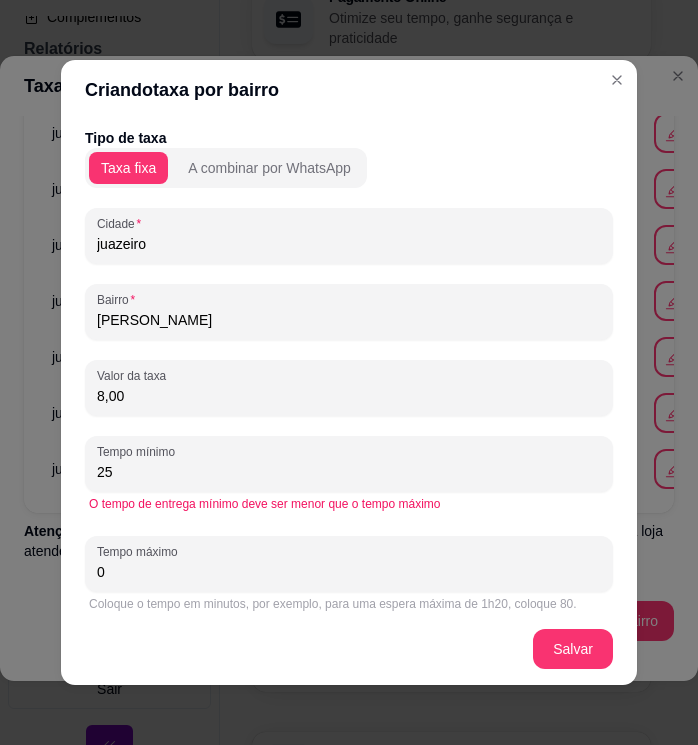 scroll, scrollTop: 11, scrollLeft: 0, axis: vertical 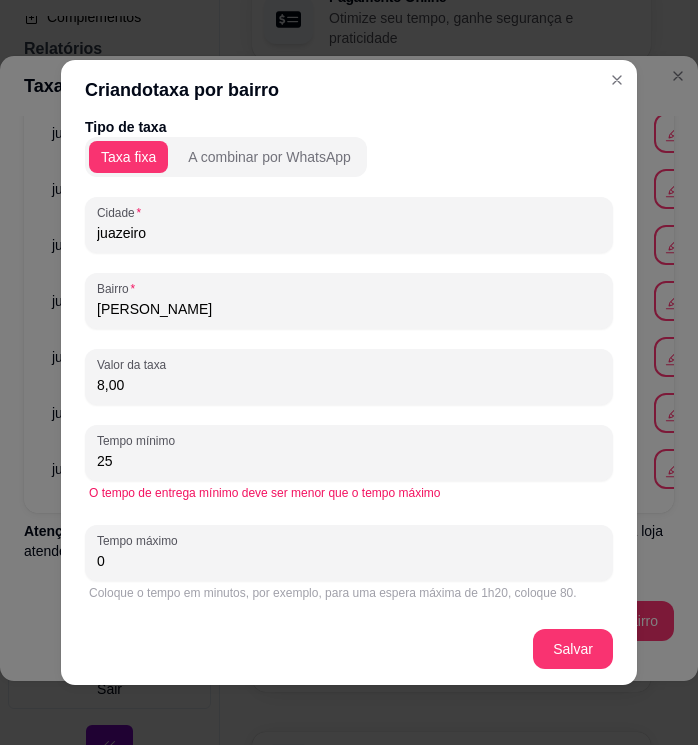 drag, startPoint x: 143, startPoint y: 577, endPoint x: 78, endPoint y: 596, distance: 67.72001 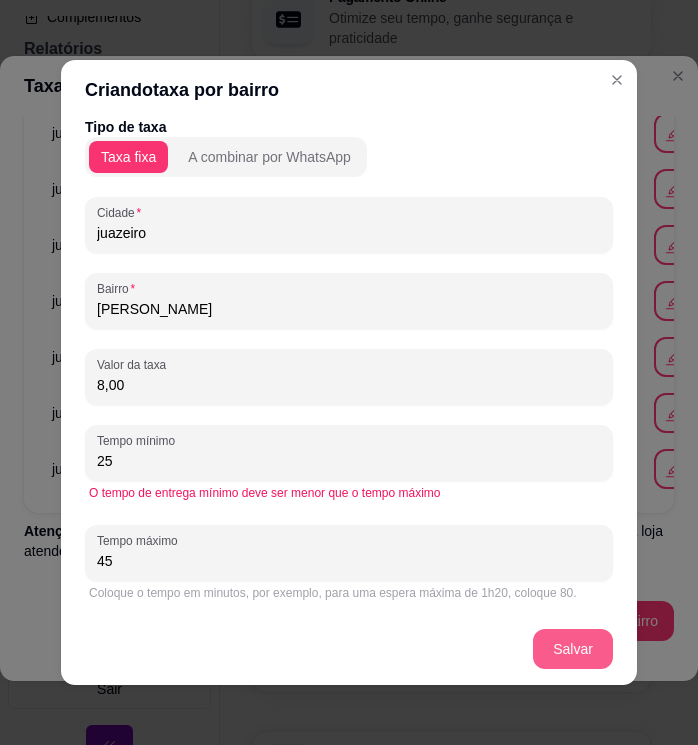 type on "45" 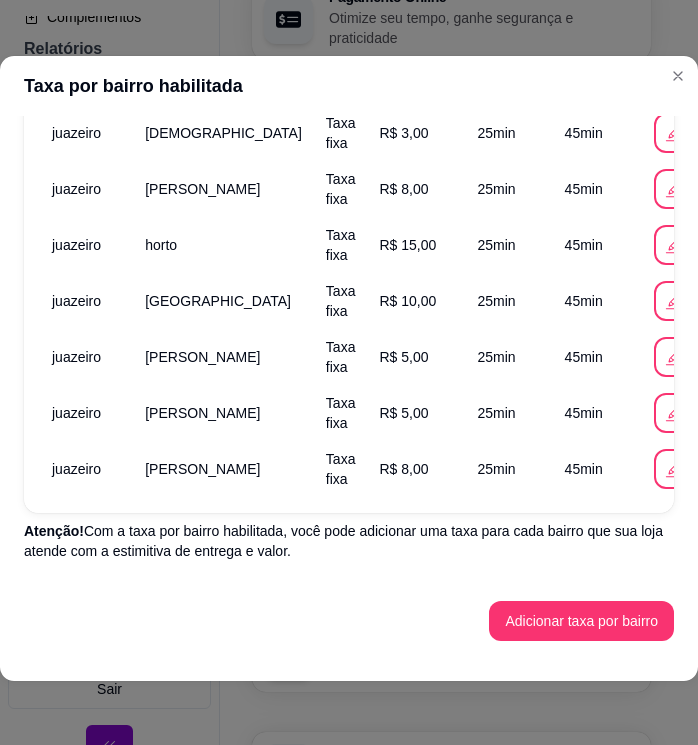 scroll, scrollTop: 1075, scrollLeft: 0, axis: vertical 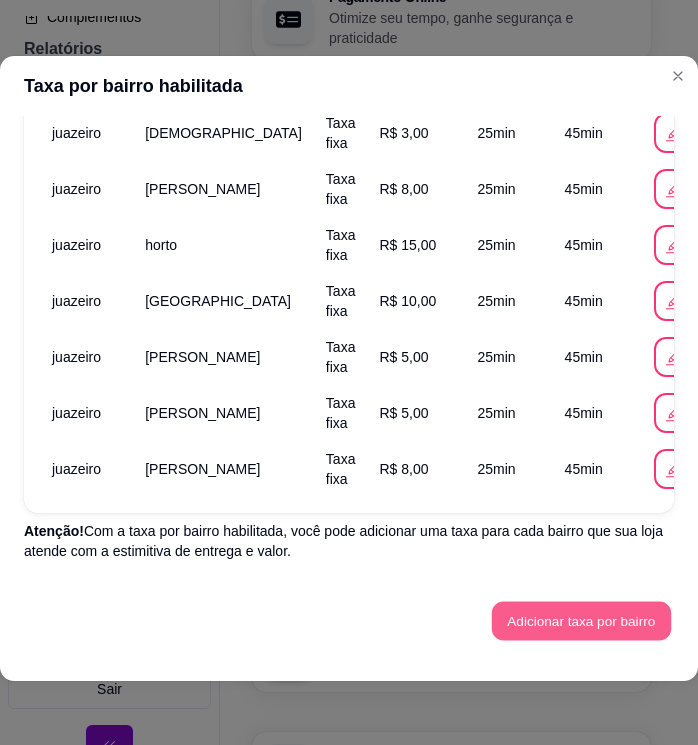 click on "Adicionar taxa por bairro" at bounding box center [581, 621] 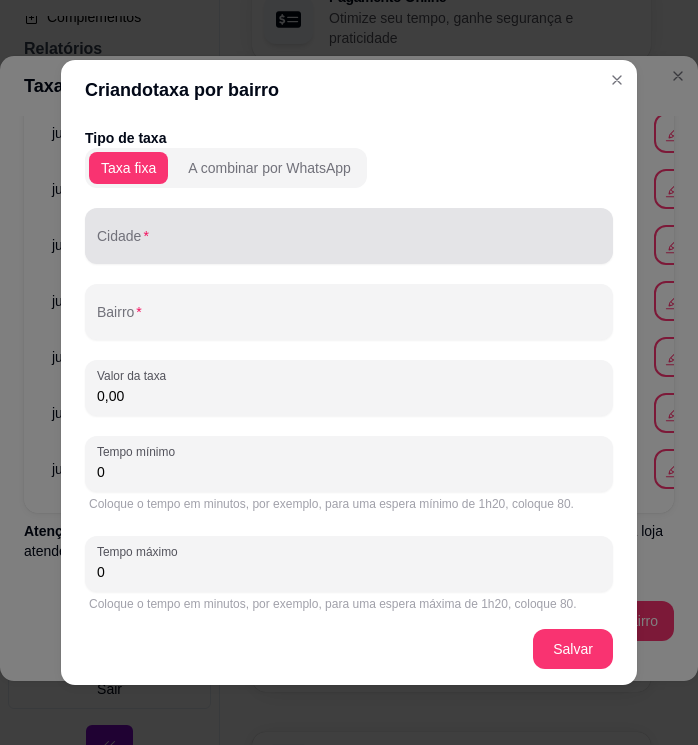 click at bounding box center [349, 236] 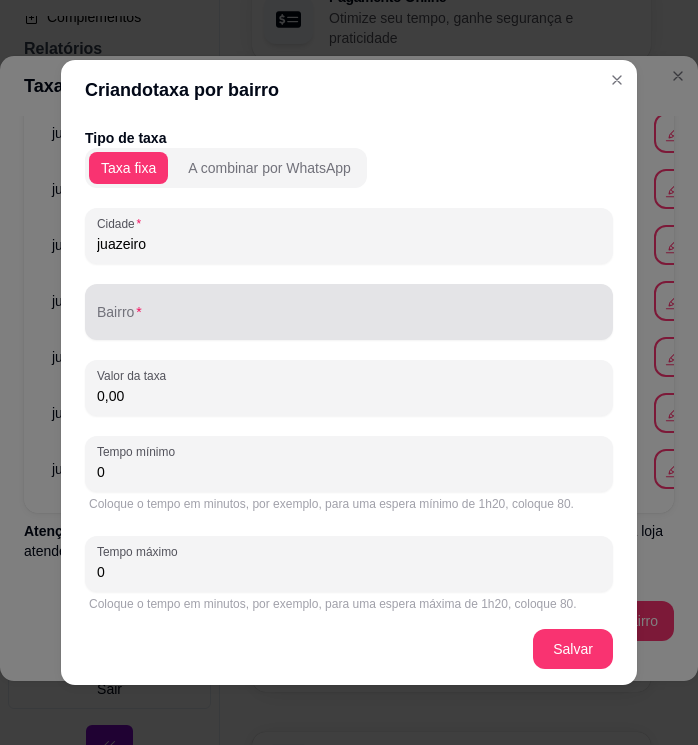 type on "juazeiro" 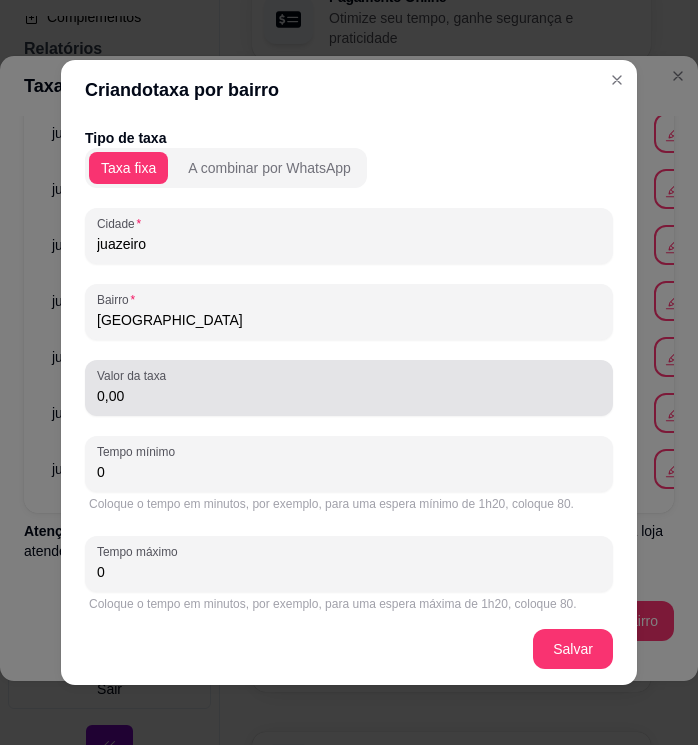 type on "[GEOGRAPHIC_DATA]" 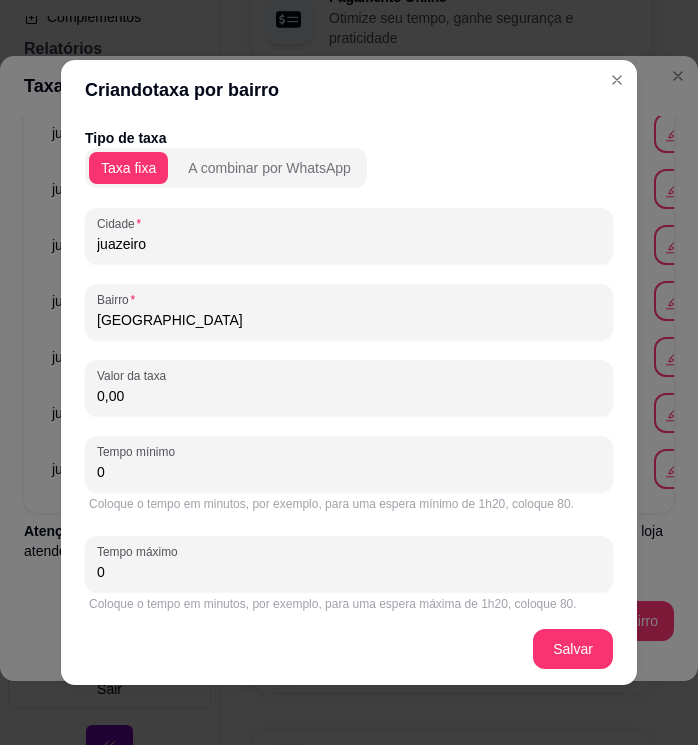 drag, startPoint x: 154, startPoint y: 392, endPoint x: 56, endPoint y: 404, distance: 98.731964 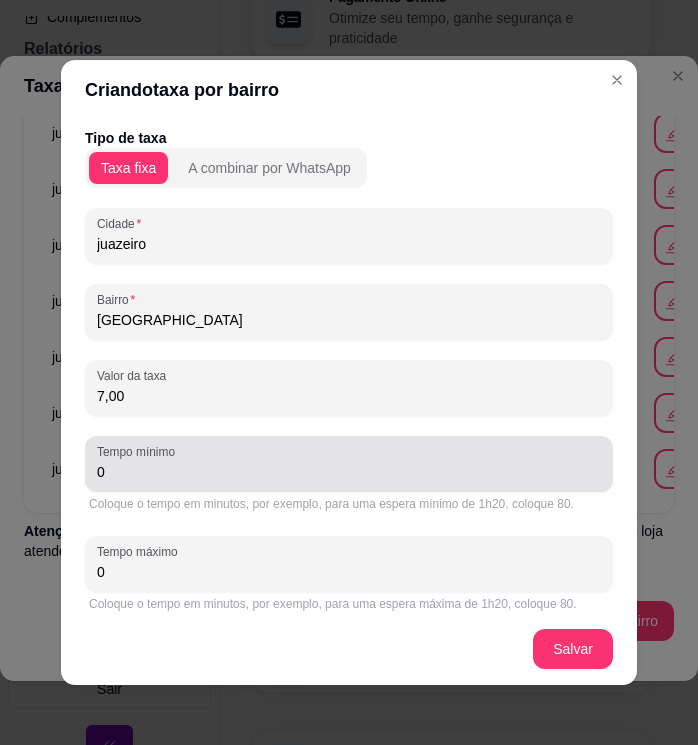 type on "7,00" 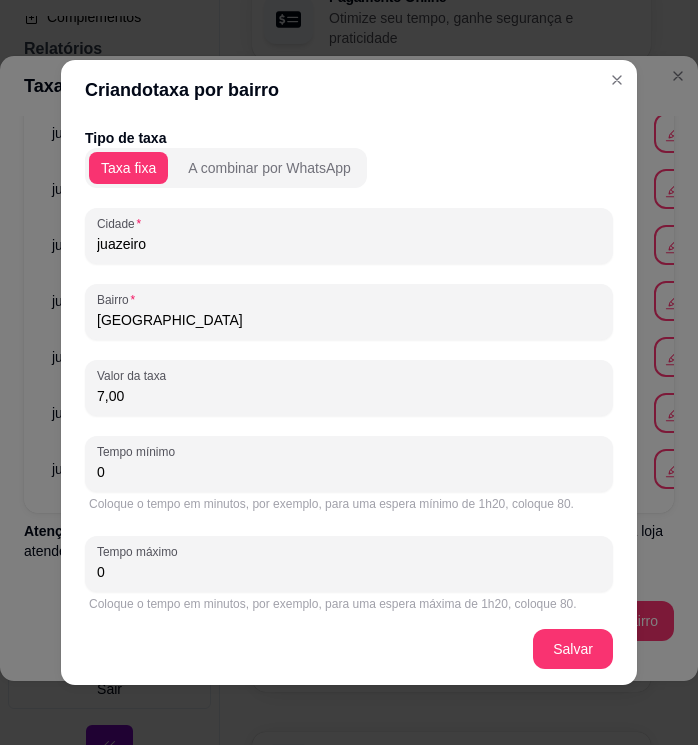 drag, startPoint x: 119, startPoint y: 475, endPoint x: 96, endPoint y: 457, distance: 29.206163 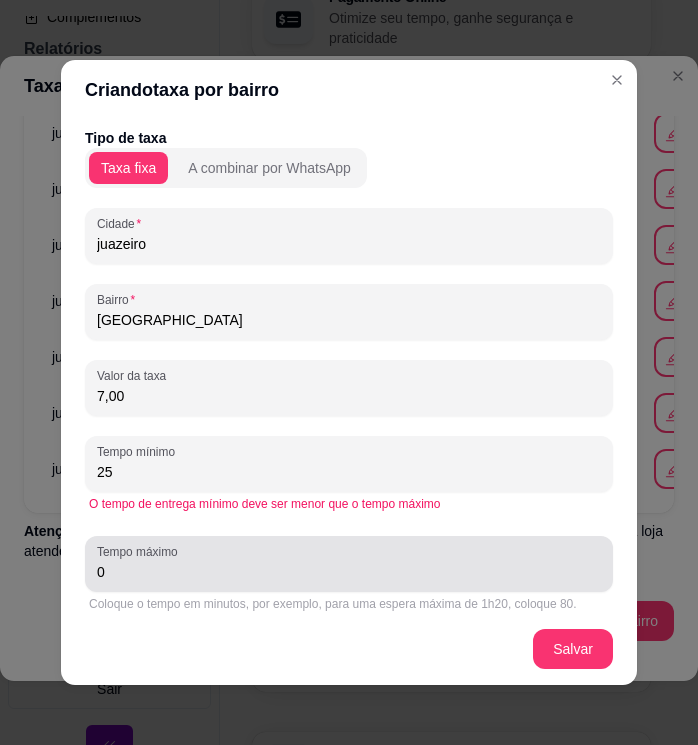 type on "25" 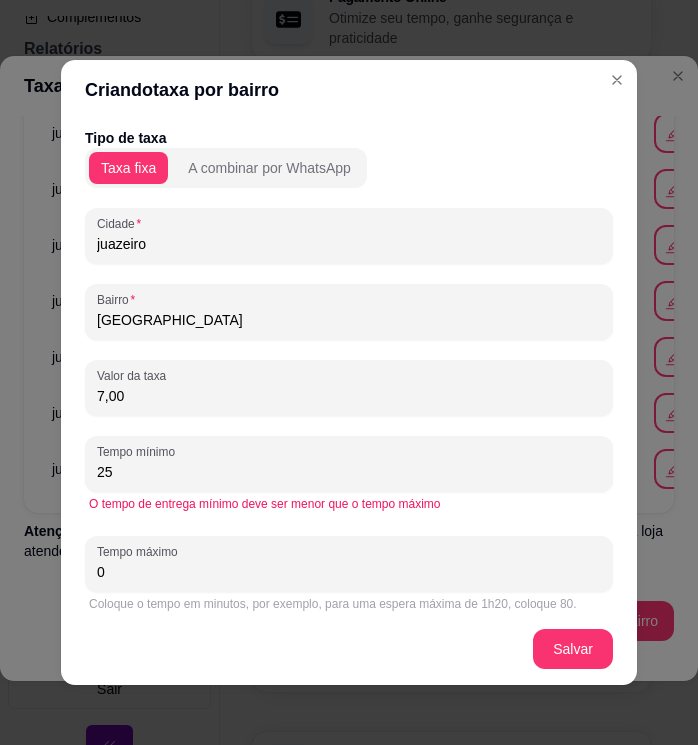 drag, startPoint x: 134, startPoint y: 563, endPoint x: 69, endPoint y: 570, distance: 65.37584 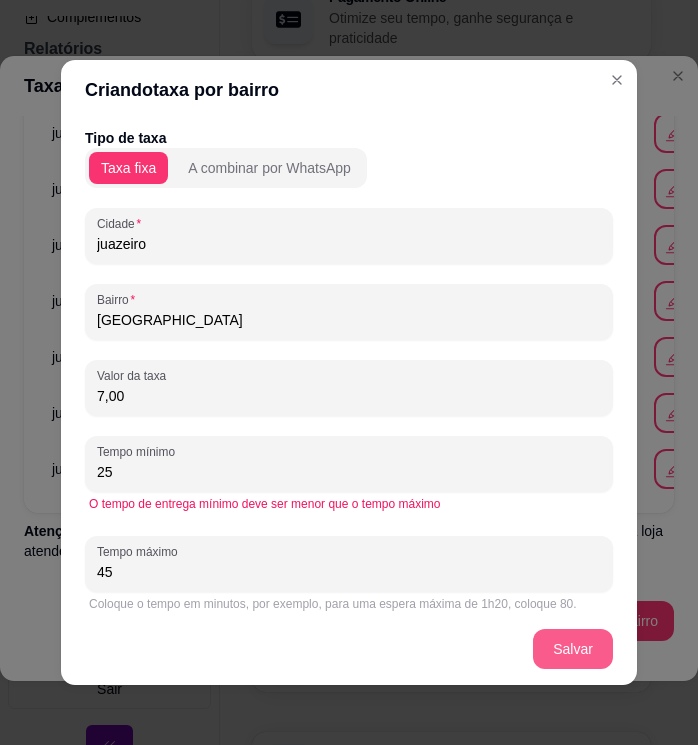 type on "45" 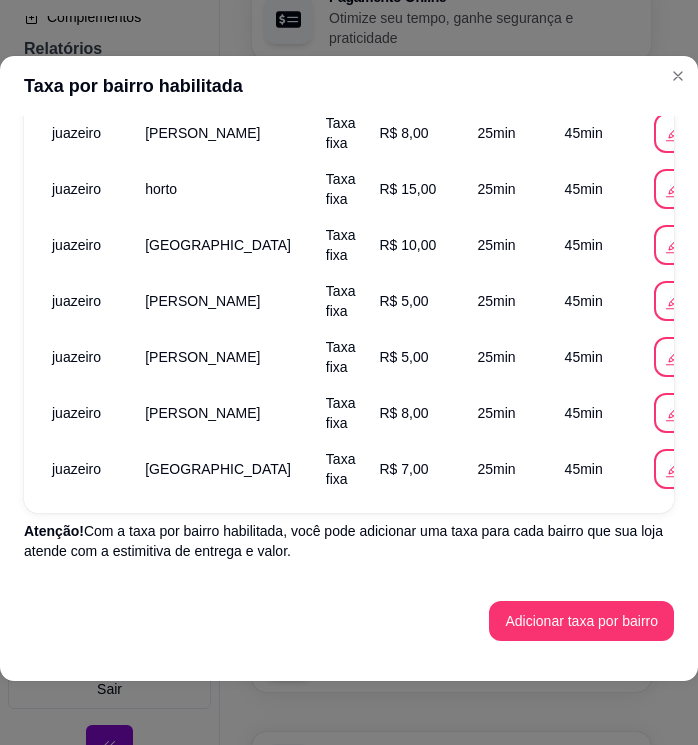 scroll, scrollTop: 1131, scrollLeft: 0, axis: vertical 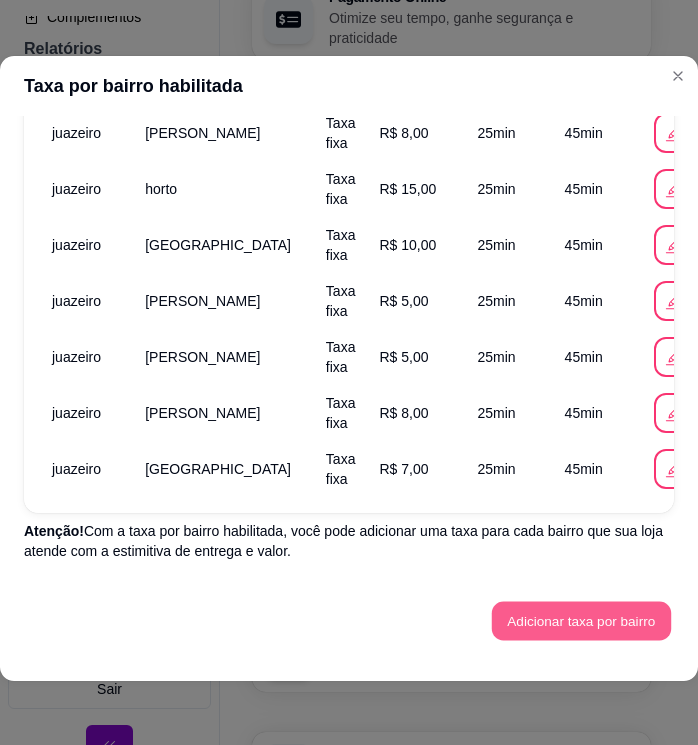 click on "Adicionar taxa por bairro" at bounding box center [581, 621] 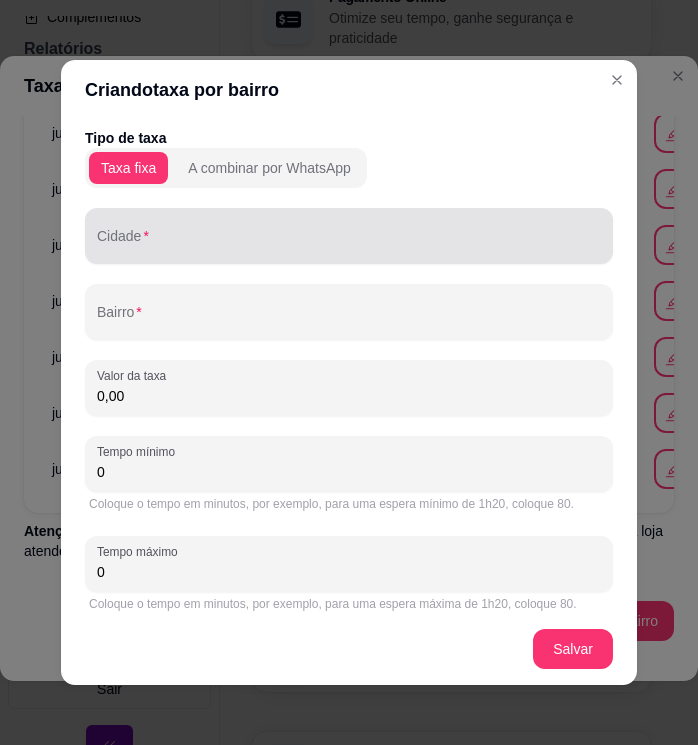 click on "Cidade" at bounding box center (349, 244) 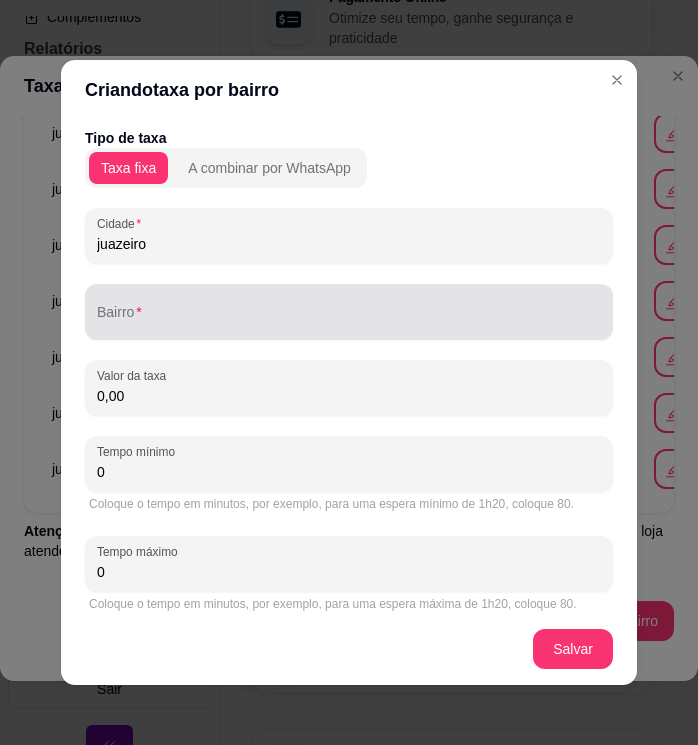 type on "juazeiro" 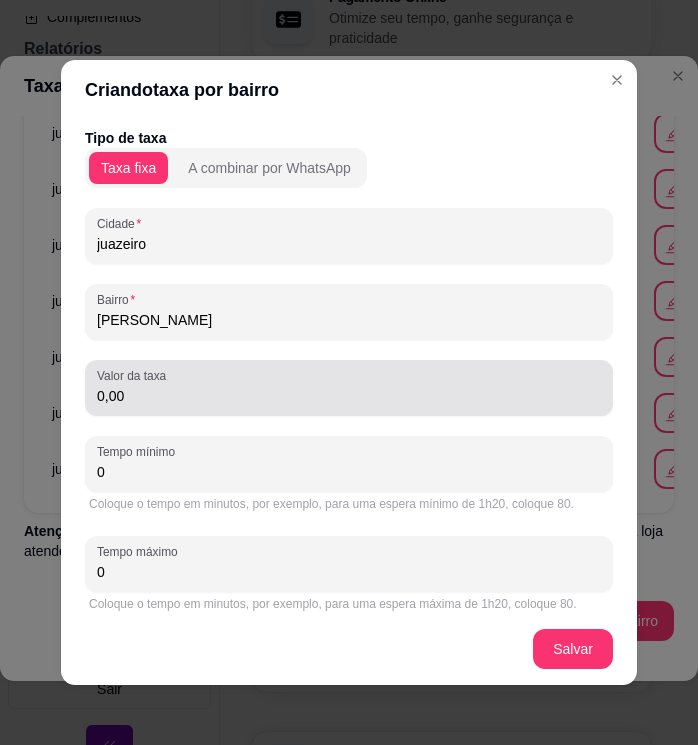 type on "[PERSON_NAME]" 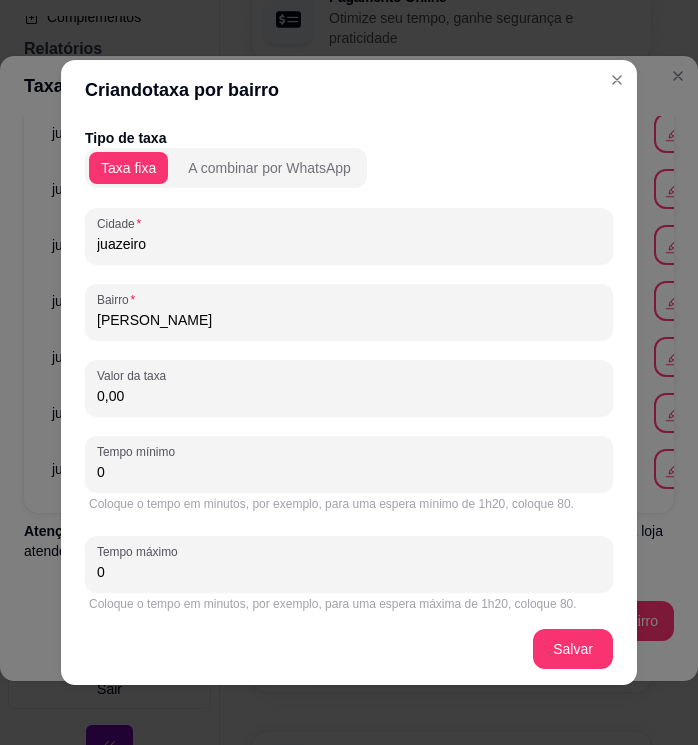 drag, startPoint x: 182, startPoint y: 386, endPoint x: 81, endPoint y: 401, distance: 102.10779 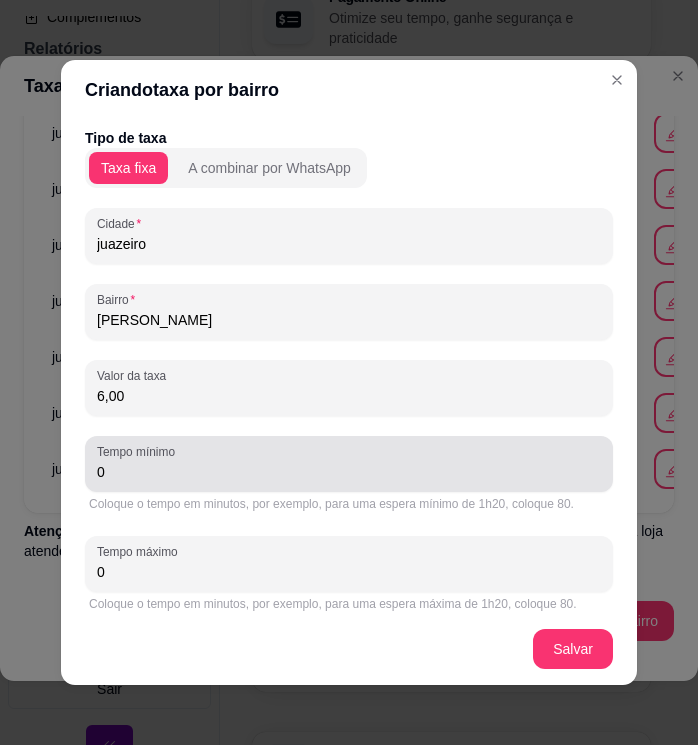 type on "6,00" 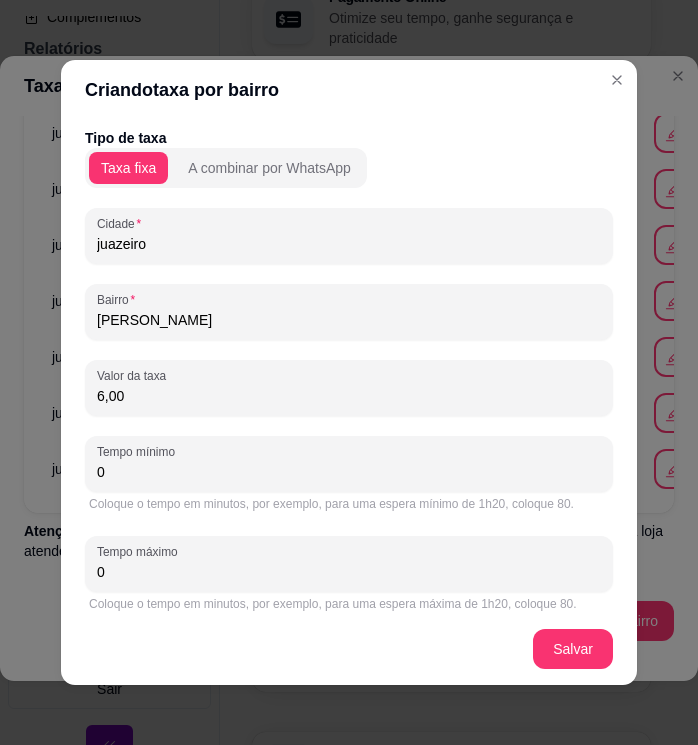 drag, startPoint x: 118, startPoint y: 472, endPoint x: 68, endPoint y: 478, distance: 50.358715 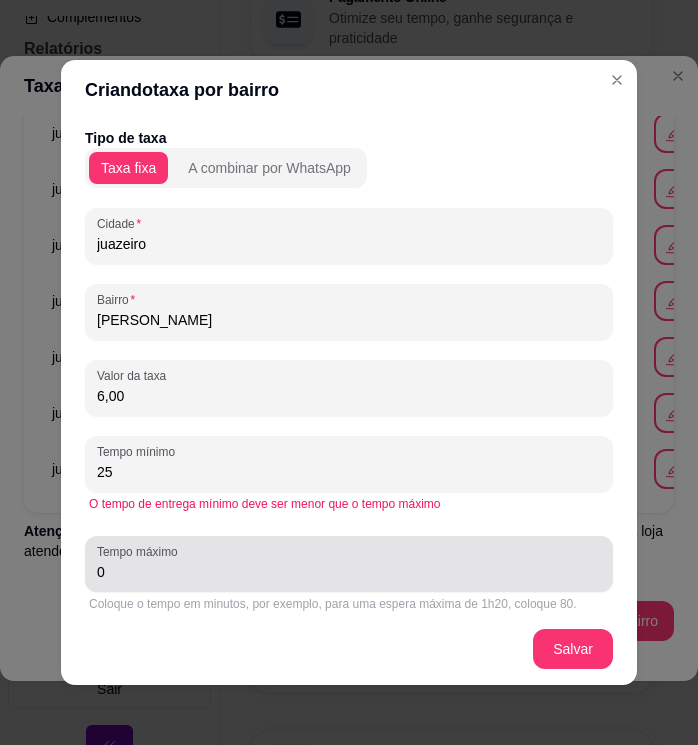 type on "25" 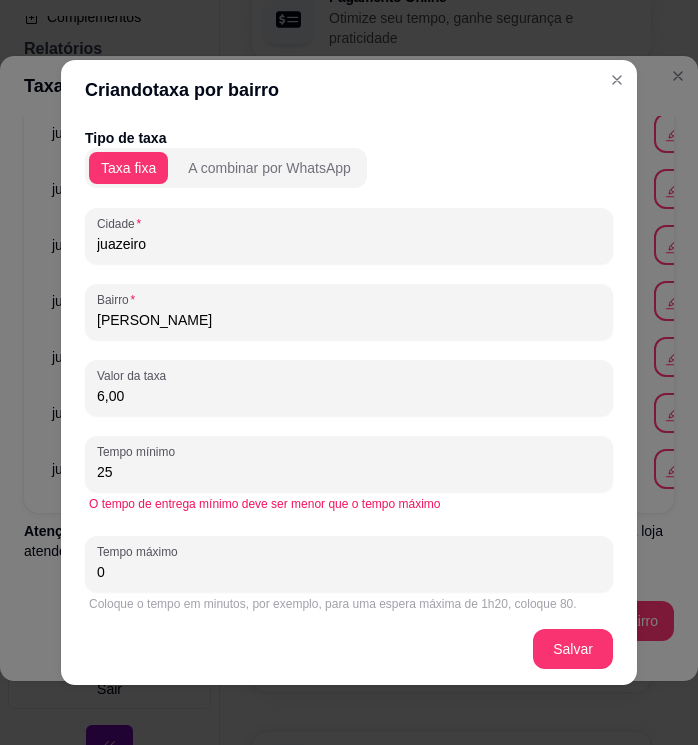 drag, startPoint x: 130, startPoint y: 576, endPoint x: 65, endPoint y: 577, distance: 65.00769 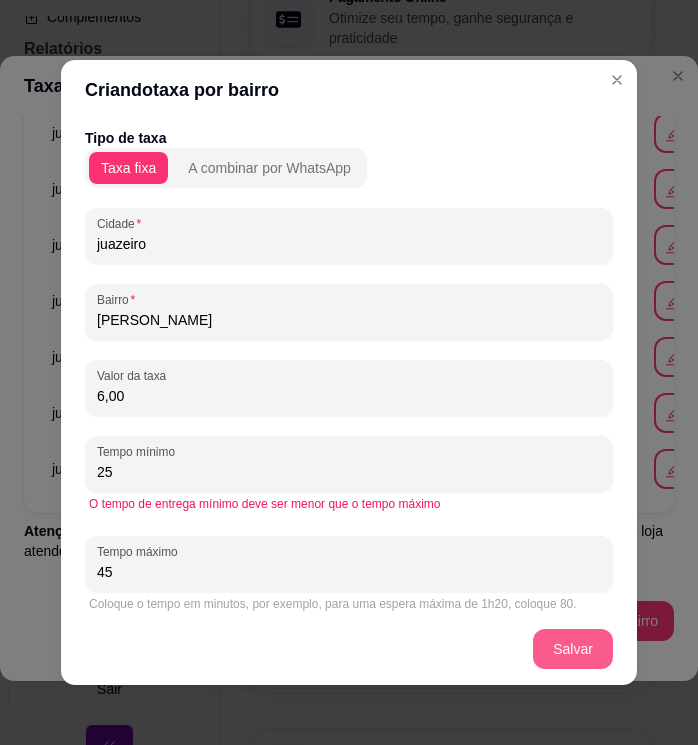 type on "45" 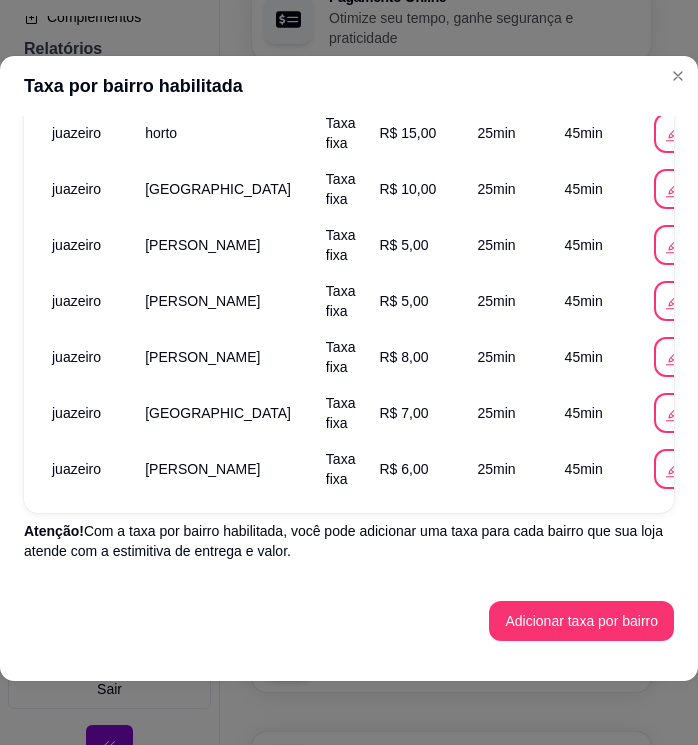 scroll, scrollTop: 1207, scrollLeft: 0, axis: vertical 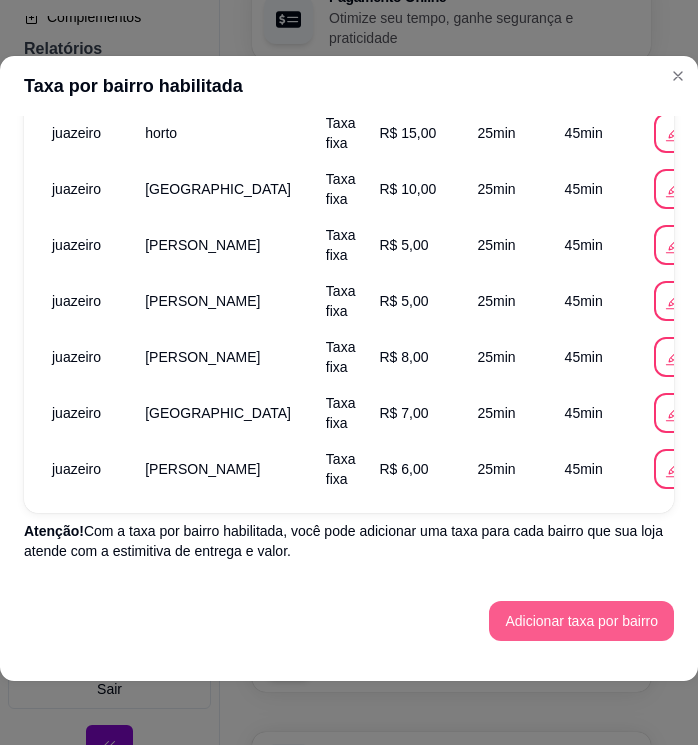 click on "Adicionar taxa por bairro" at bounding box center (581, 621) 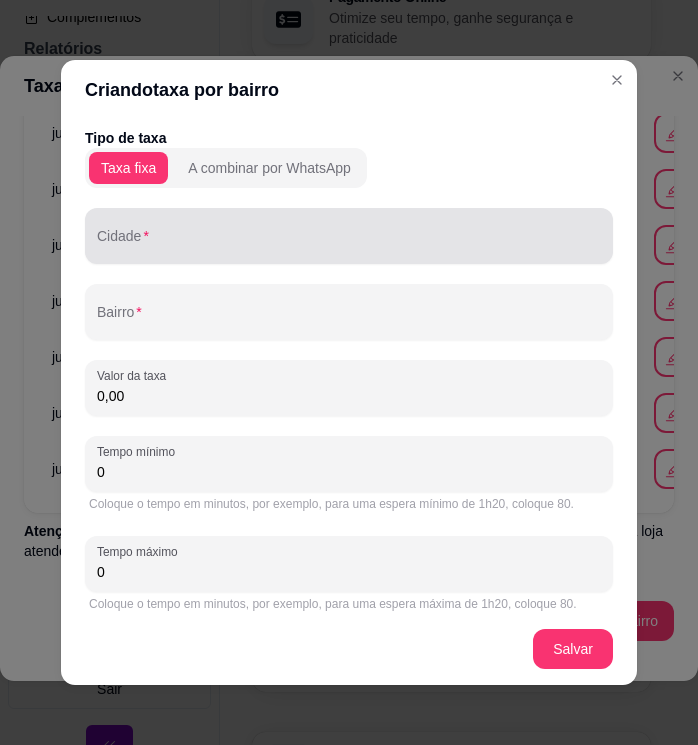 click at bounding box center (349, 236) 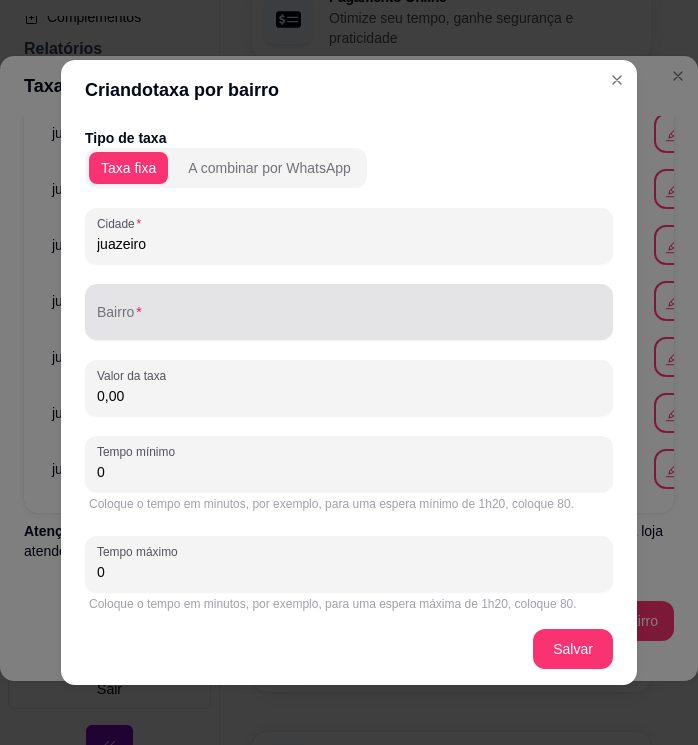 type on "juazeiro" 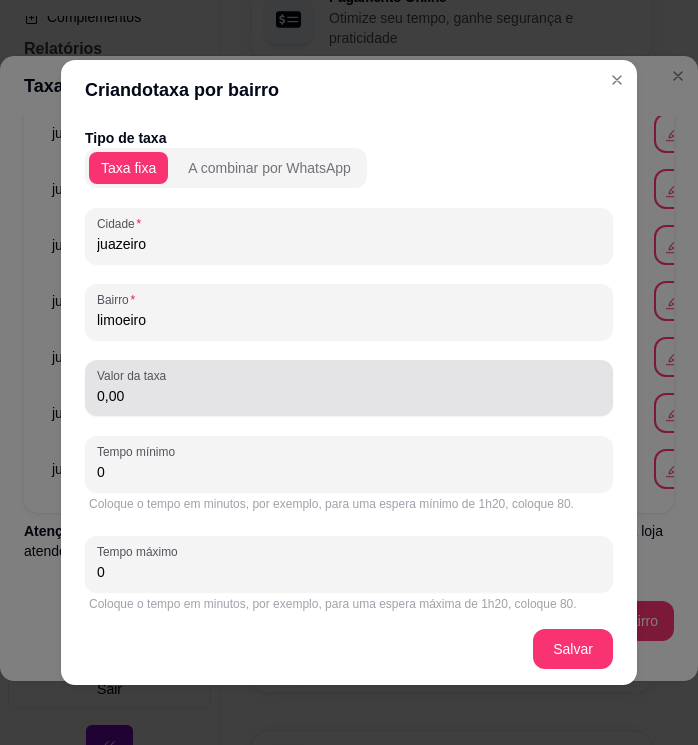 type on "limoeiro" 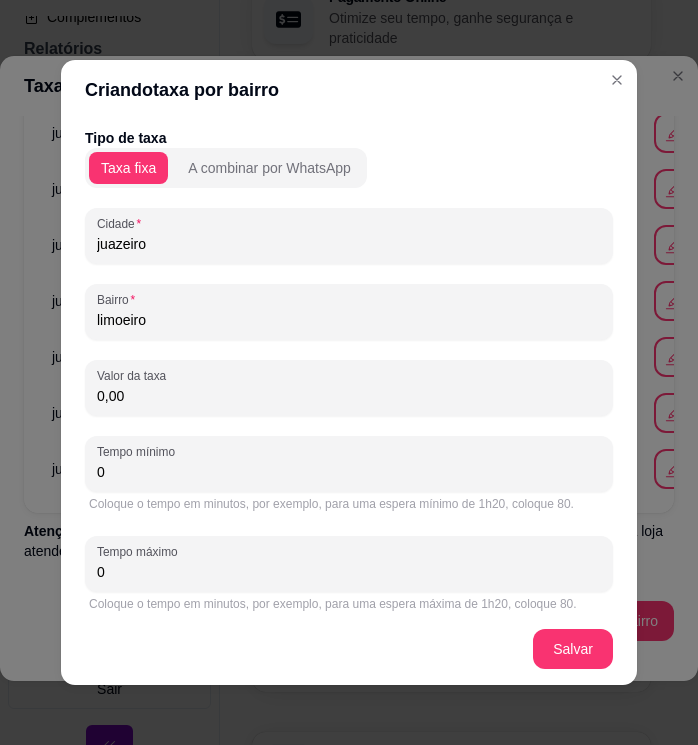 drag, startPoint x: 145, startPoint y: 404, endPoint x: 78, endPoint y: 406, distance: 67.02985 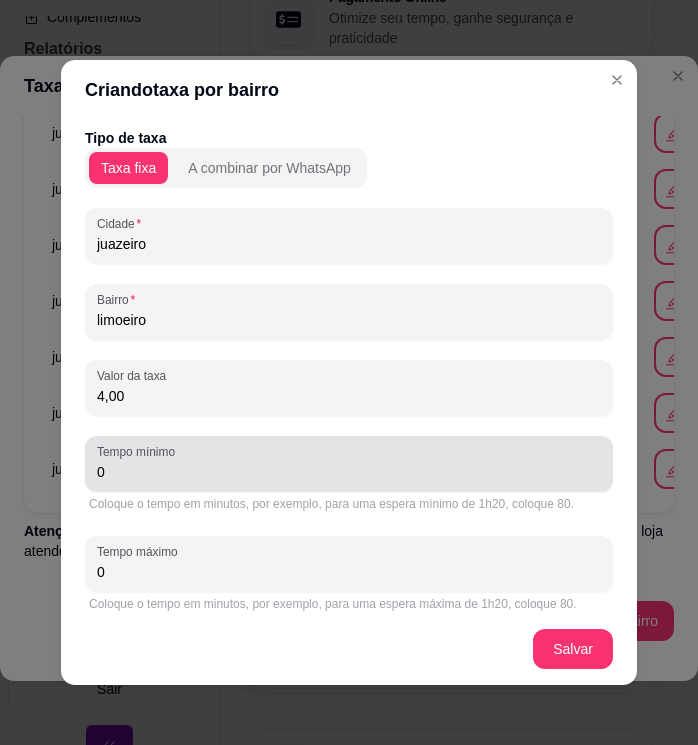 type on "4,00" 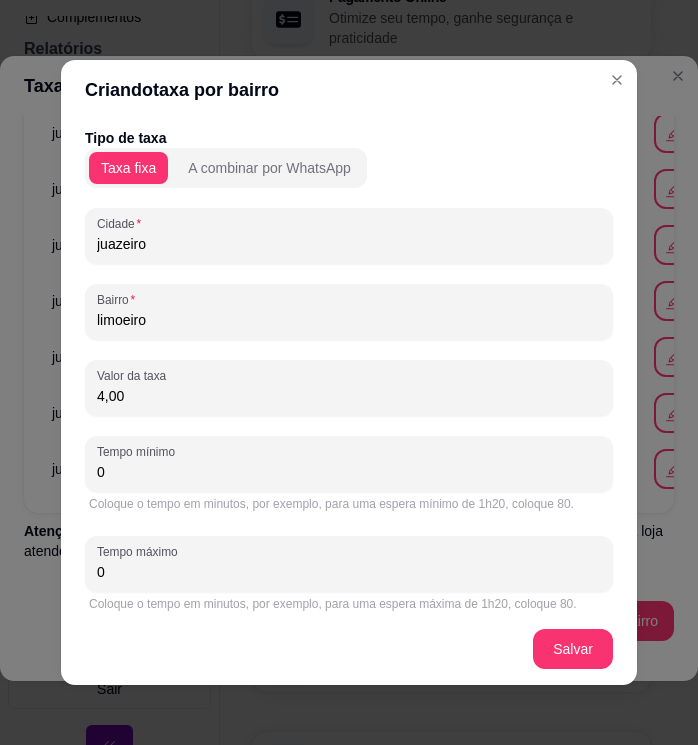 drag, startPoint x: 124, startPoint y: 470, endPoint x: 88, endPoint y: 474, distance: 36.221542 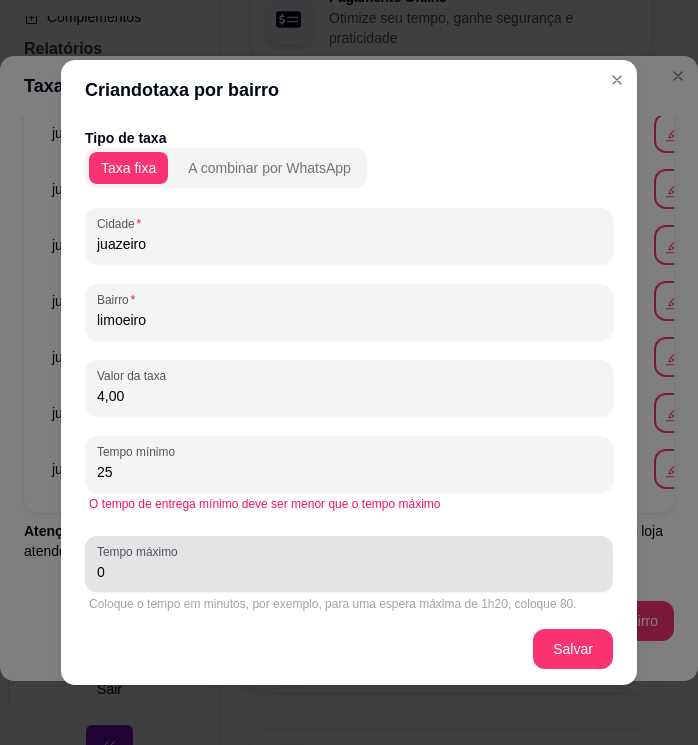 type on "25" 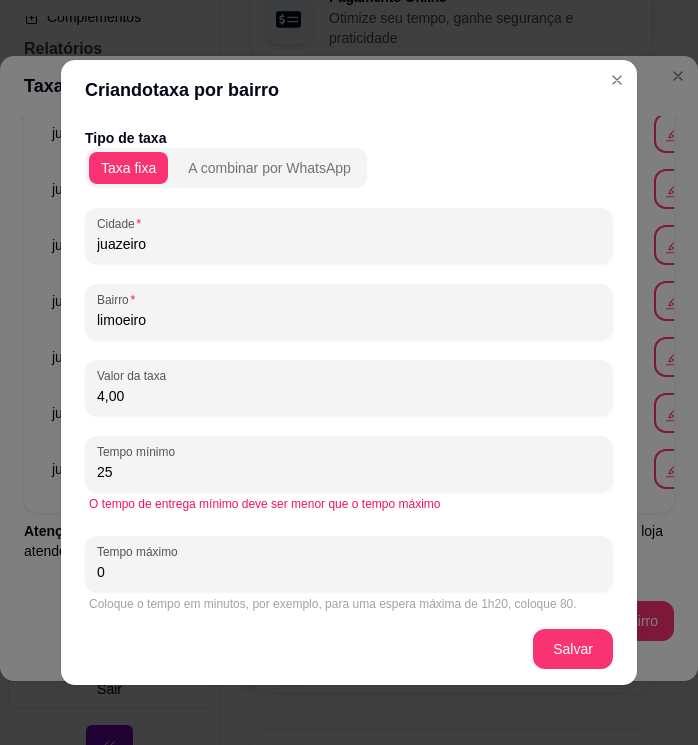 drag, startPoint x: 154, startPoint y: 572, endPoint x: 31, endPoint y: 551, distance: 124.77981 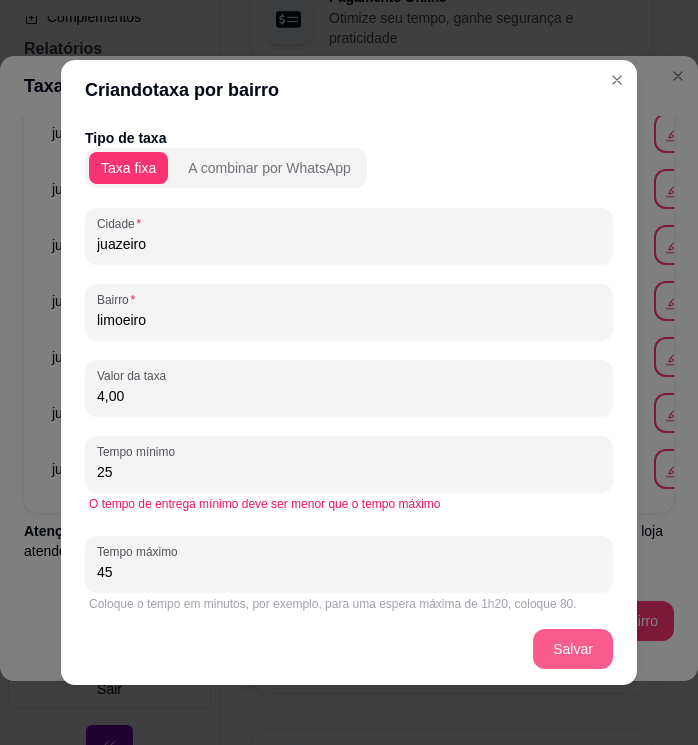 type on "45" 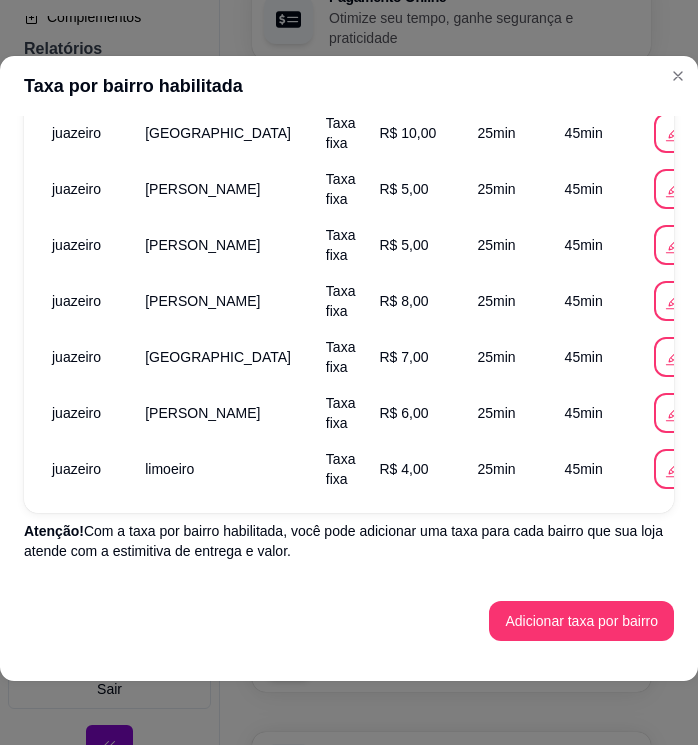 scroll, scrollTop: 1263, scrollLeft: 0, axis: vertical 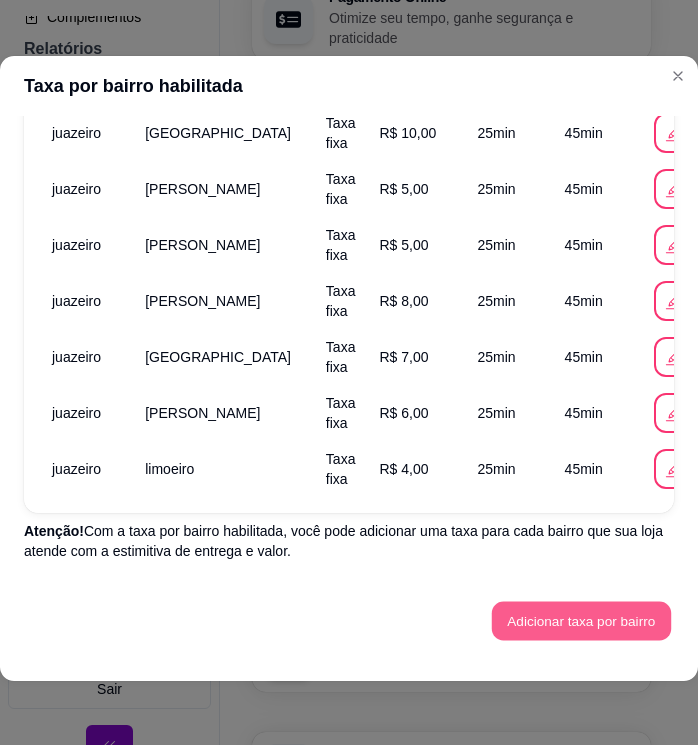 click on "Adicionar taxa por bairro" at bounding box center [581, 621] 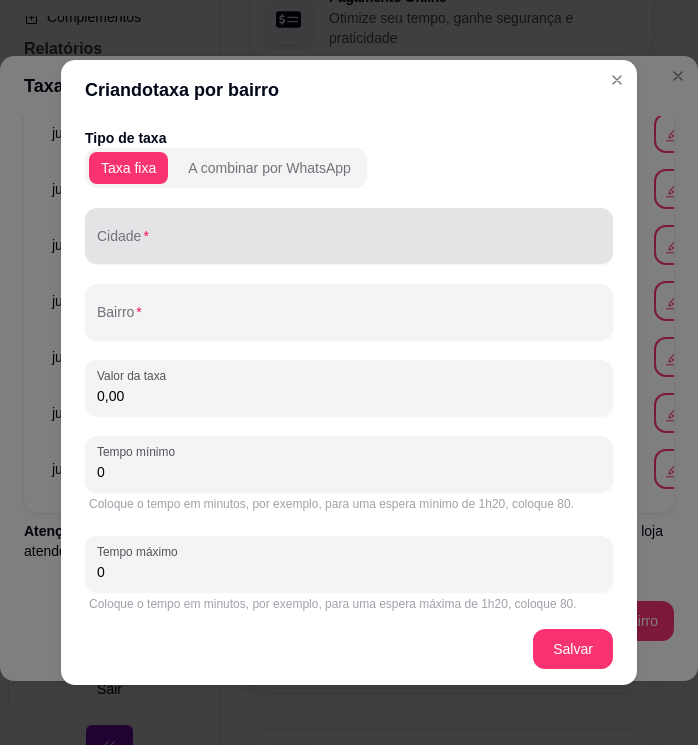 click at bounding box center (349, 236) 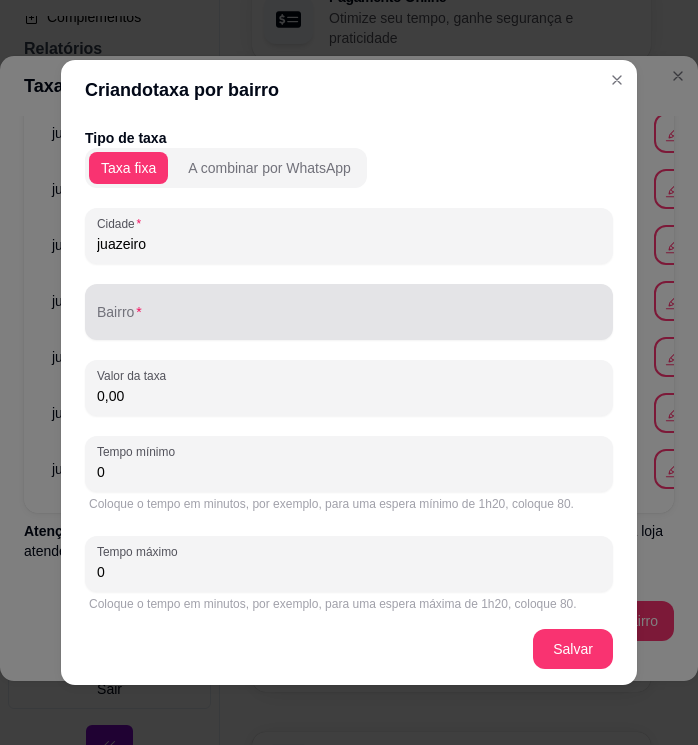 type on "juazeiro" 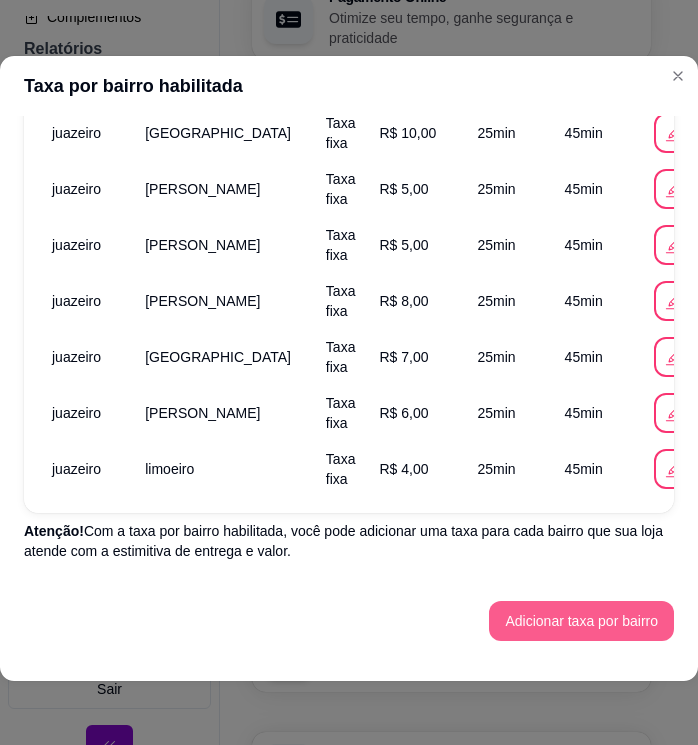 click on "Adicionar taxa por bairro" at bounding box center (581, 621) 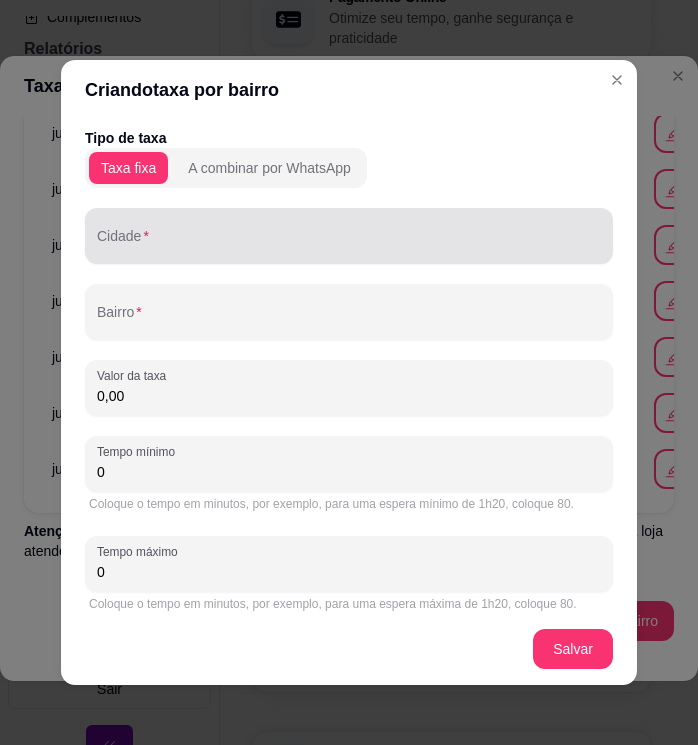 click at bounding box center [349, 236] 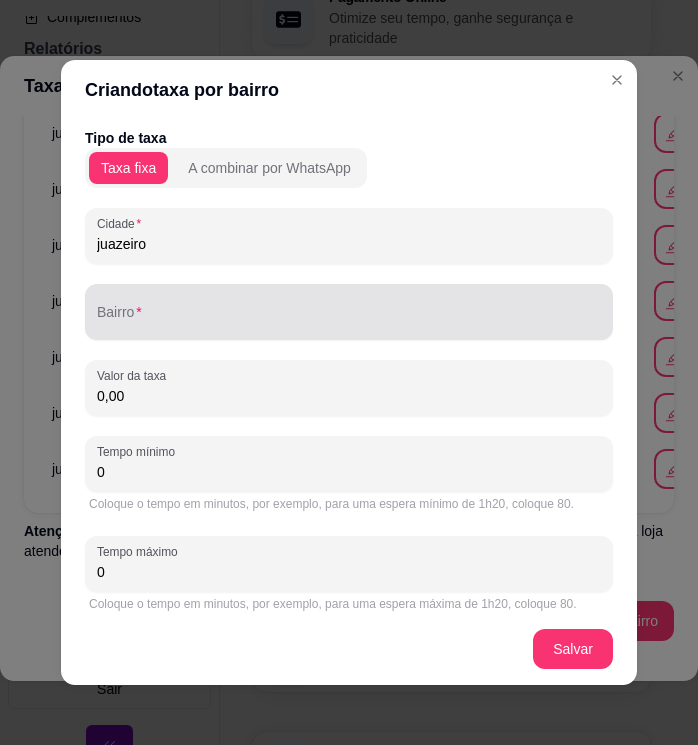 type on "juazeiro" 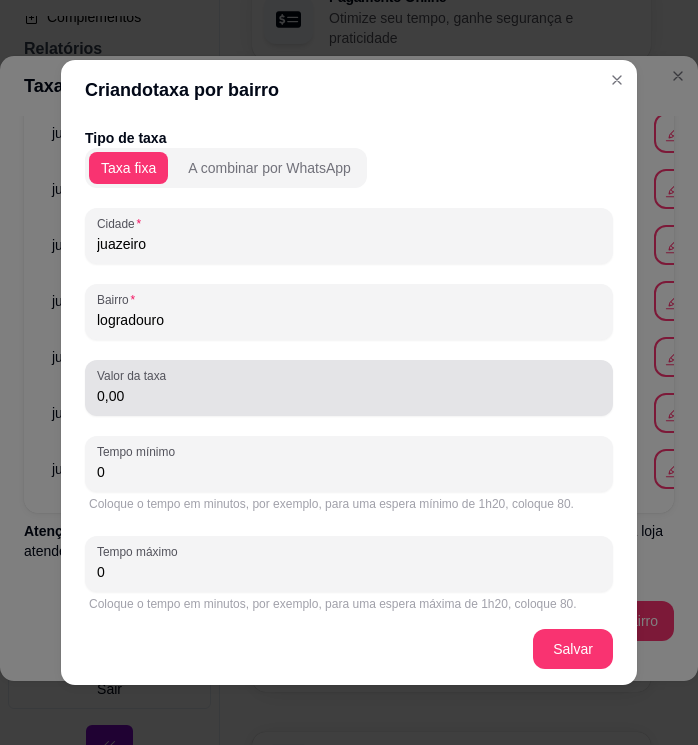 type on "logradouro" 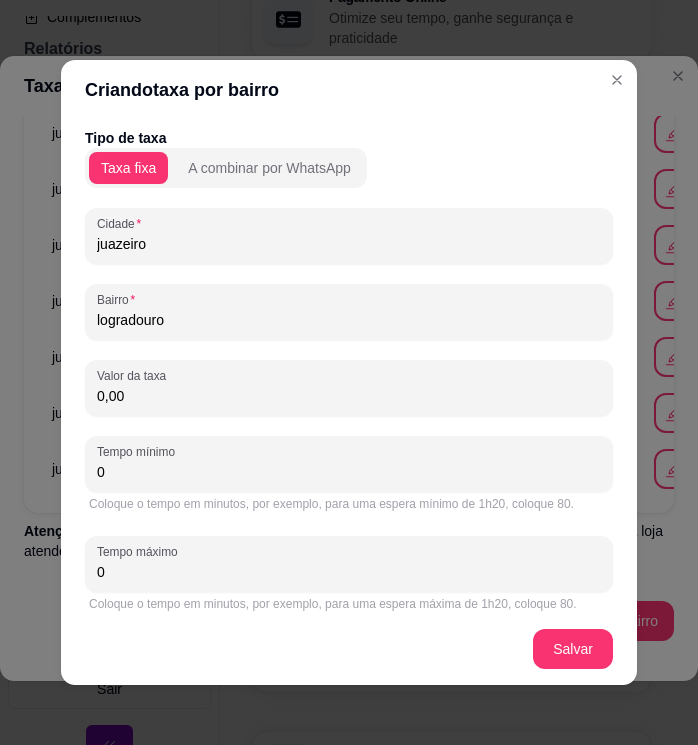 drag, startPoint x: 161, startPoint y: 393, endPoint x: 56, endPoint y: 394, distance: 105.00476 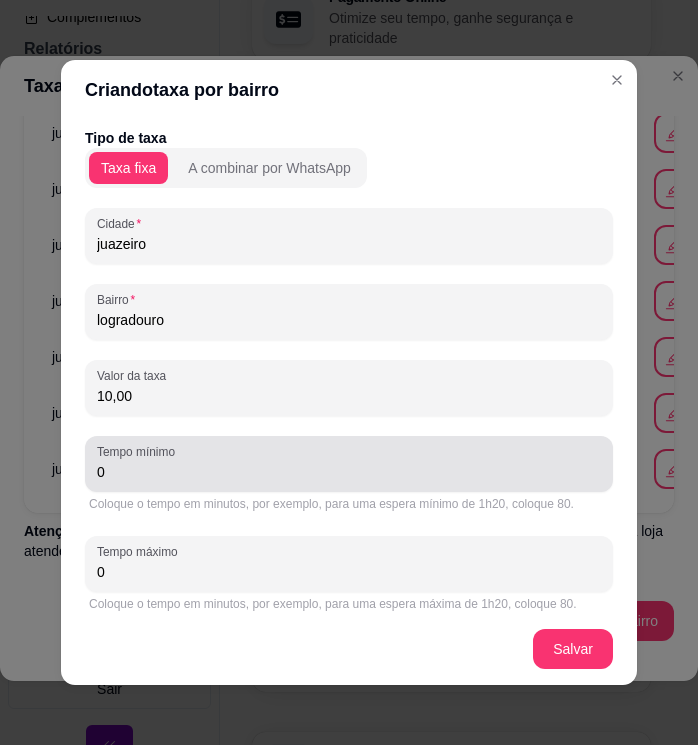 type on "10,00" 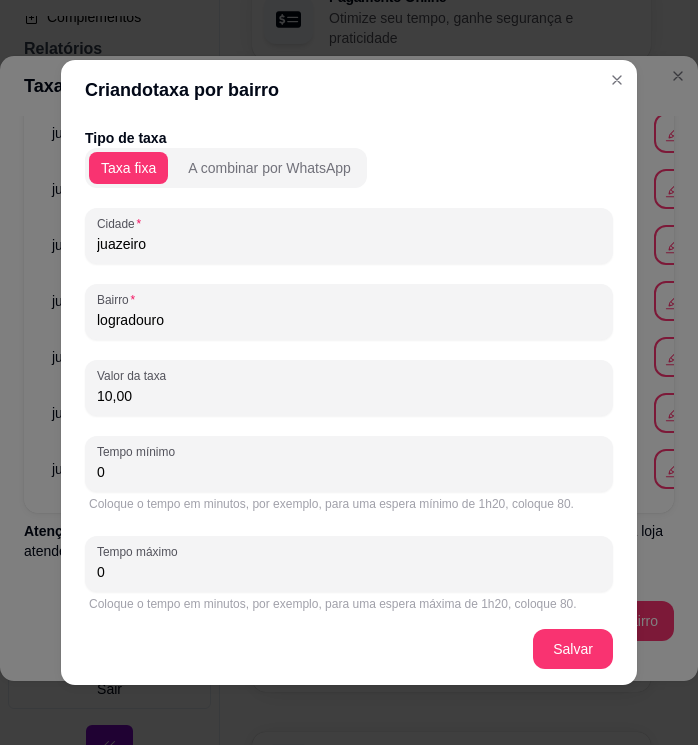 drag, startPoint x: 121, startPoint y: 474, endPoint x: 57, endPoint y: 463, distance: 64.93843 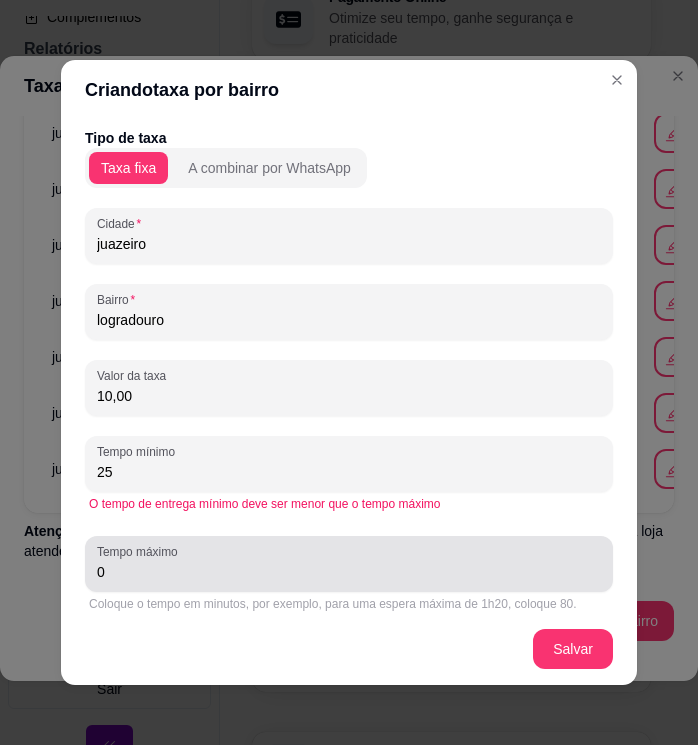 type on "25" 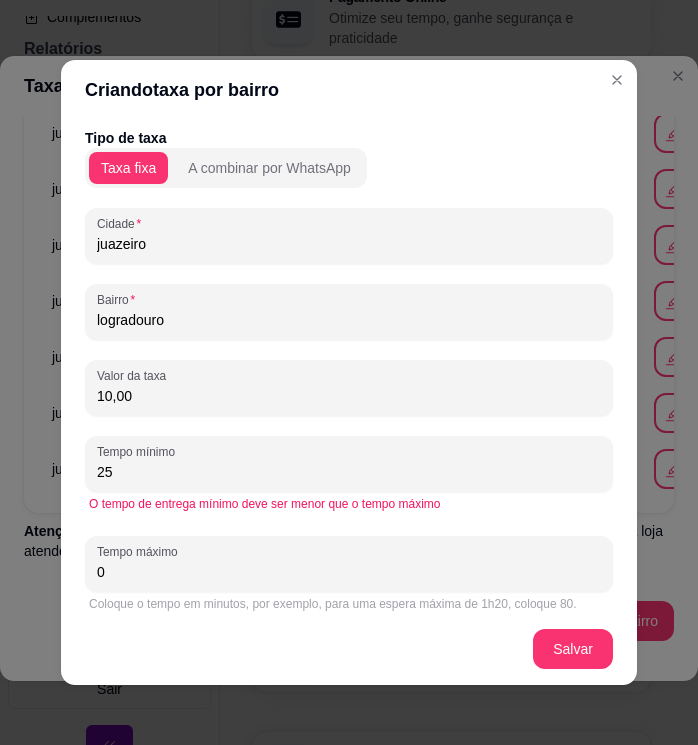 drag, startPoint x: 165, startPoint y: 580, endPoint x: 65, endPoint y: 573, distance: 100.2447 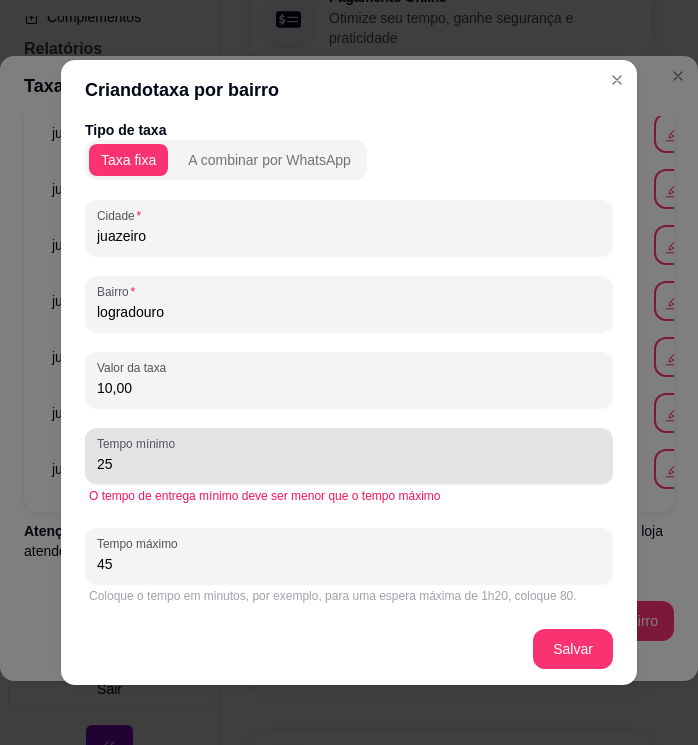 scroll, scrollTop: 11, scrollLeft: 0, axis: vertical 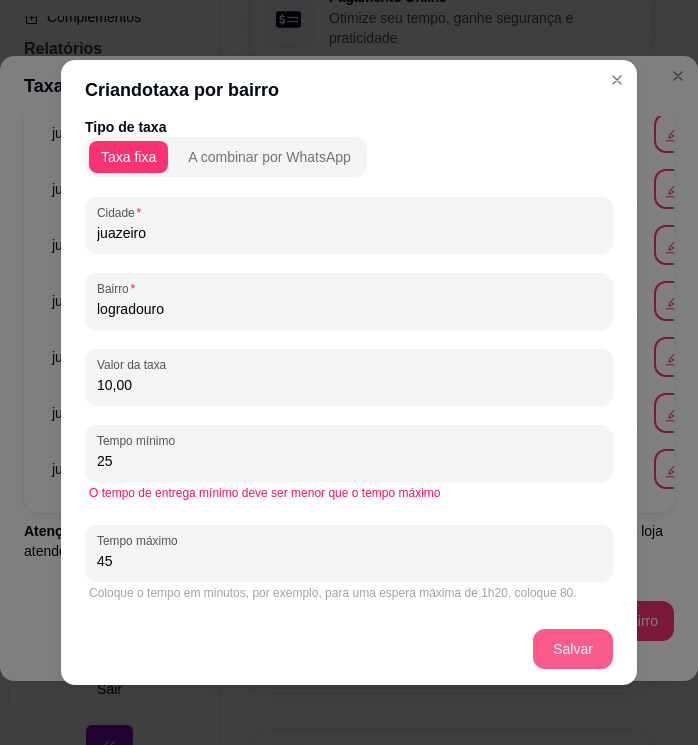 type on "45" 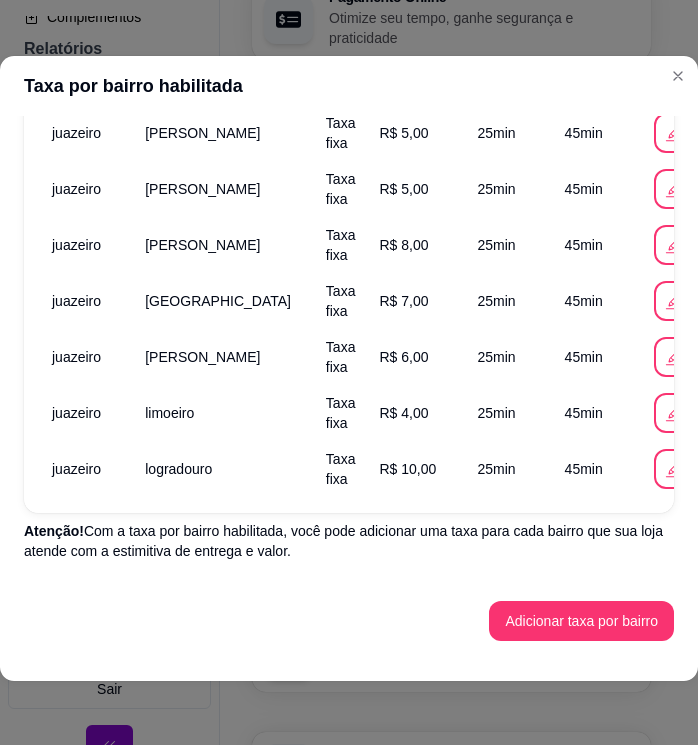 scroll, scrollTop: 1319, scrollLeft: 0, axis: vertical 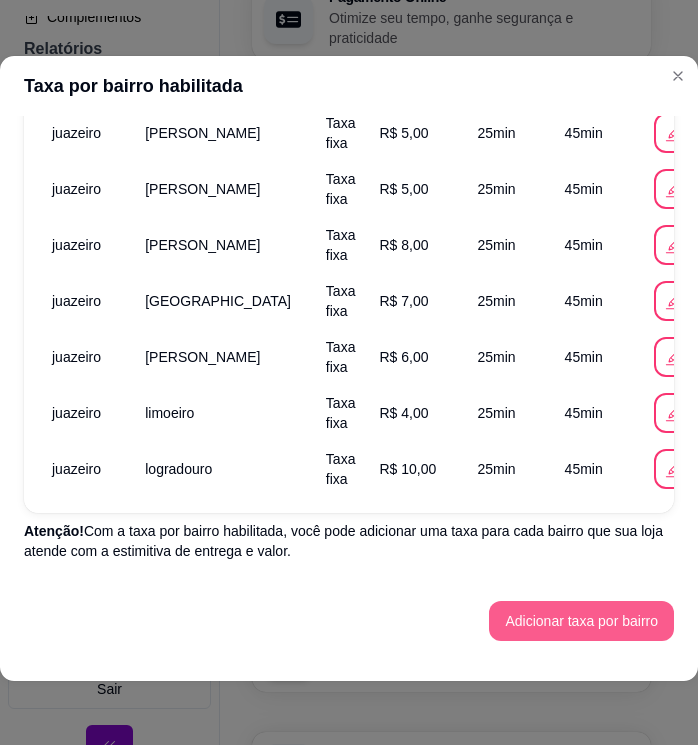 click on "Adicionar taxa por bairro" at bounding box center [581, 621] 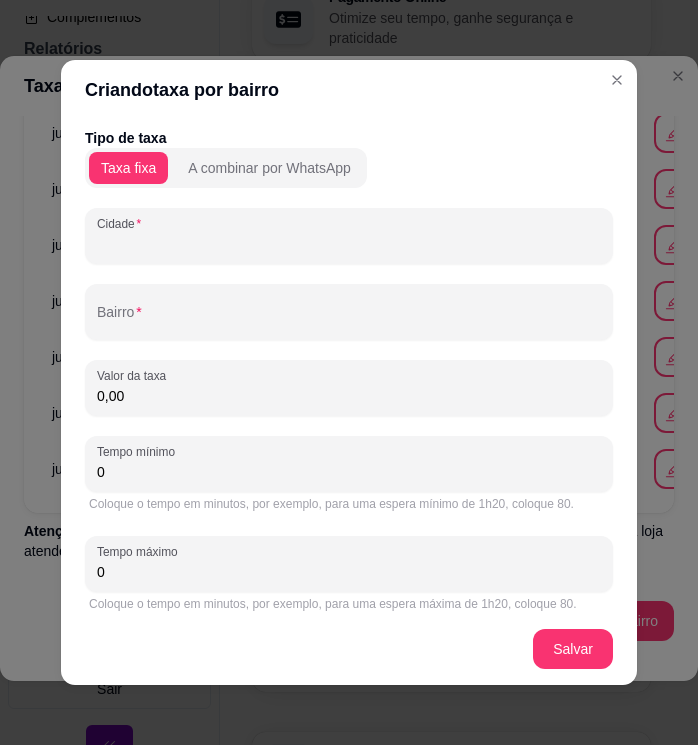 click on "Cidade" at bounding box center [349, 244] 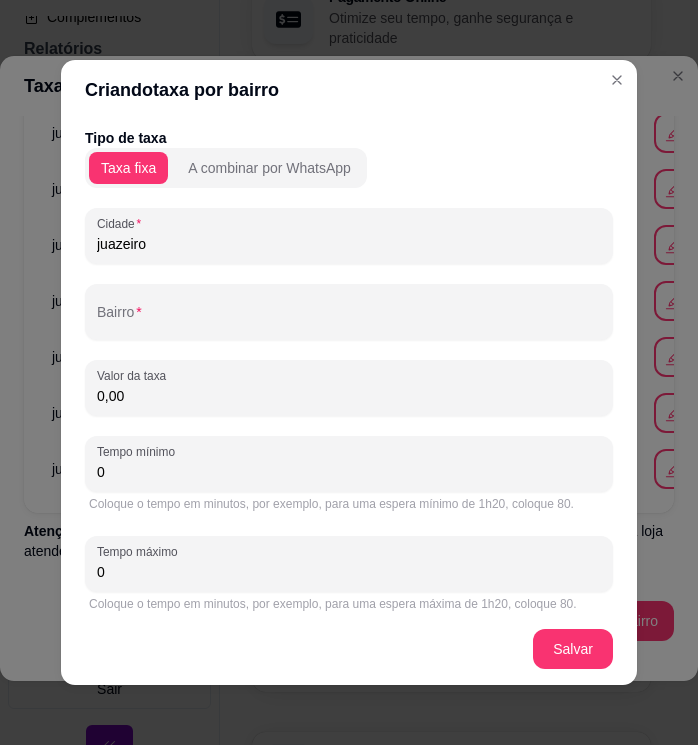 type on "juazeiro" 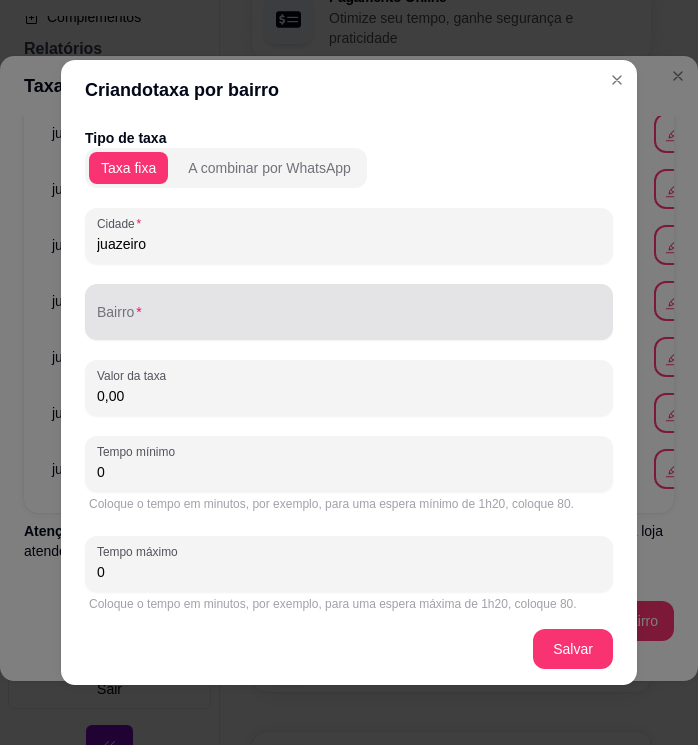 click at bounding box center [349, 312] 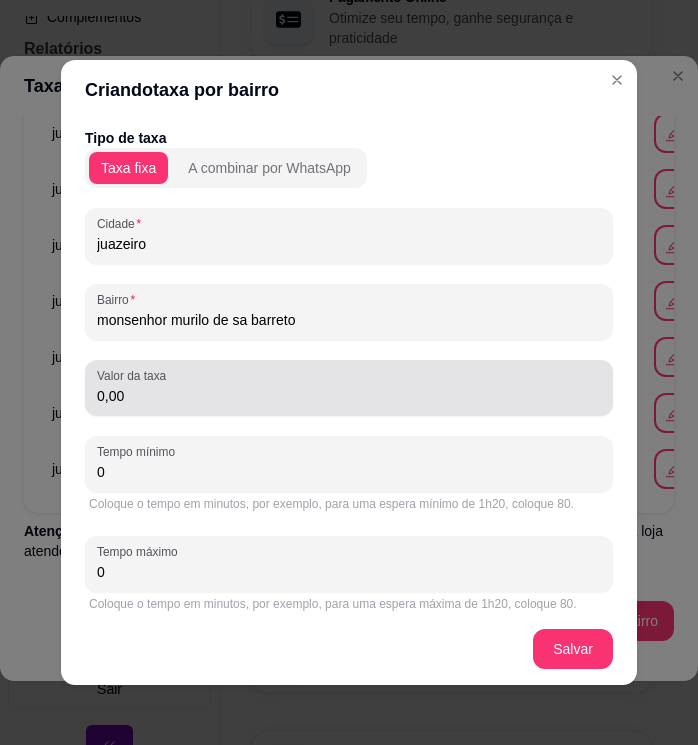 type on "monsenhor murilo de sa barreto" 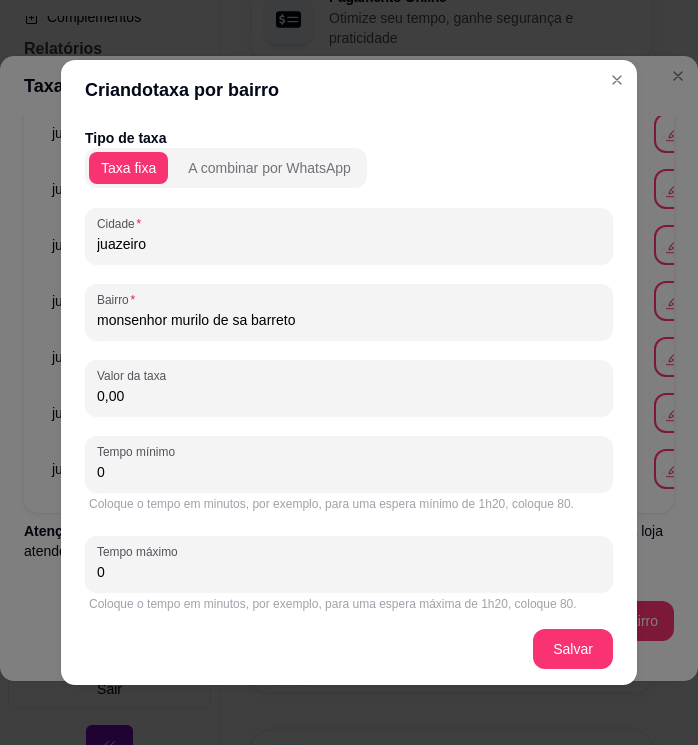 drag, startPoint x: 135, startPoint y: 392, endPoint x: 33, endPoint y: 411, distance: 103.75452 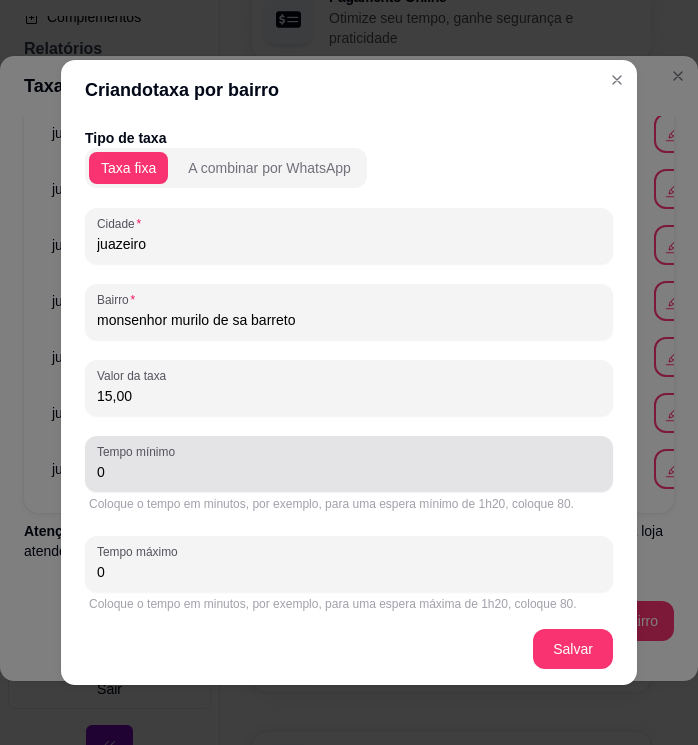 type on "15,00" 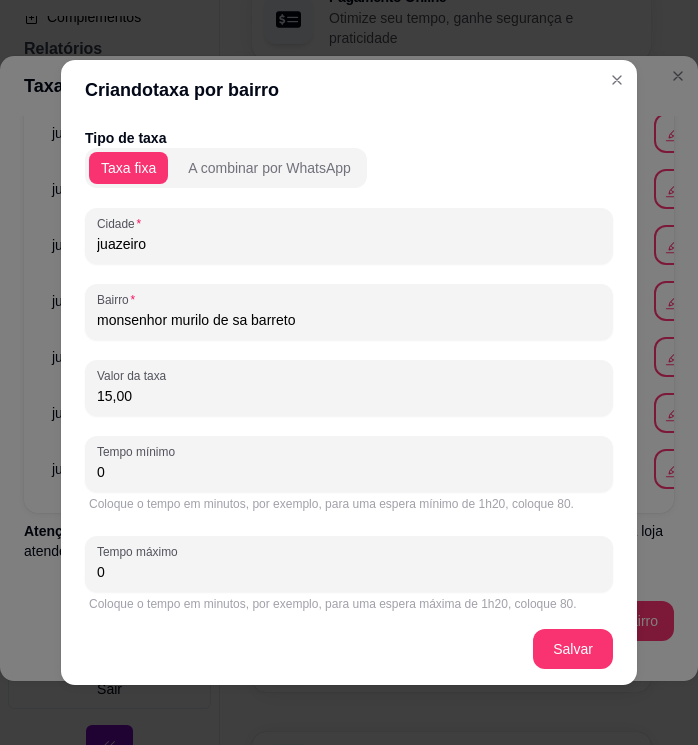 drag, startPoint x: 105, startPoint y: 469, endPoint x: 84, endPoint y: 471, distance: 21.095022 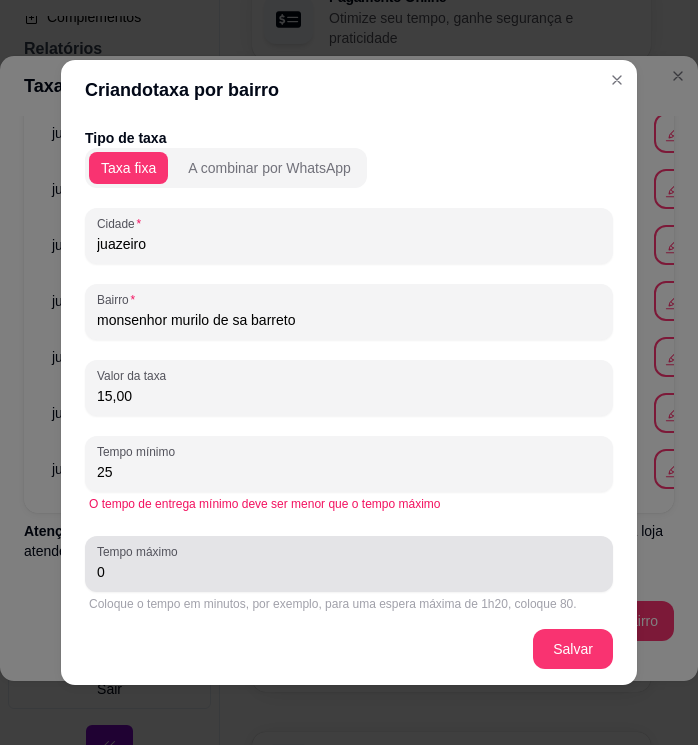 type on "25" 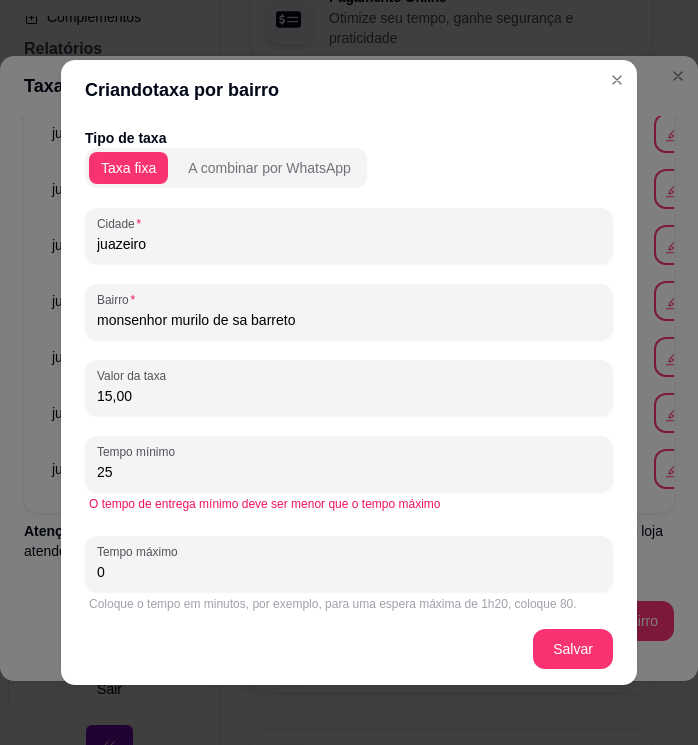 drag, startPoint x: 130, startPoint y: 566, endPoint x: 68, endPoint y: 559, distance: 62.39391 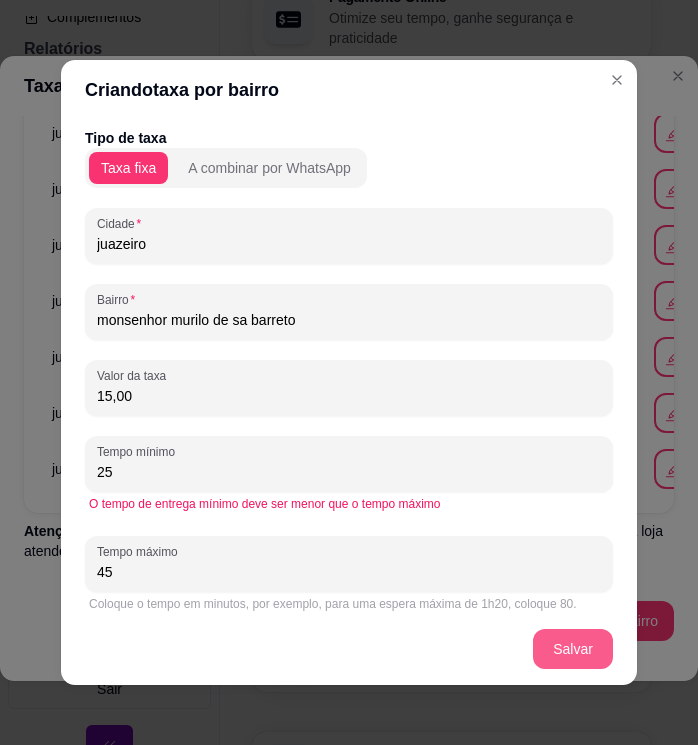 type on "45" 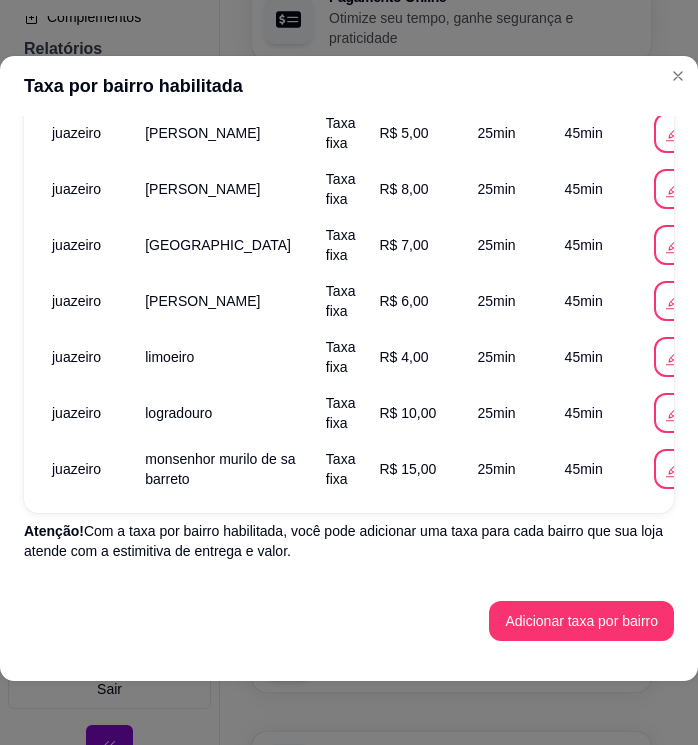 scroll, scrollTop: 1395, scrollLeft: 0, axis: vertical 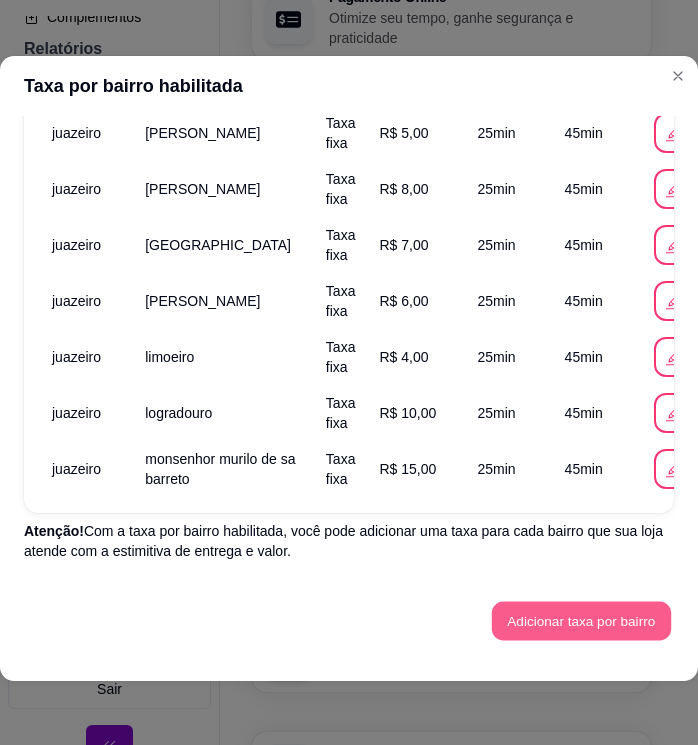 click on "Adicionar taxa por bairro" at bounding box center (581, 621) 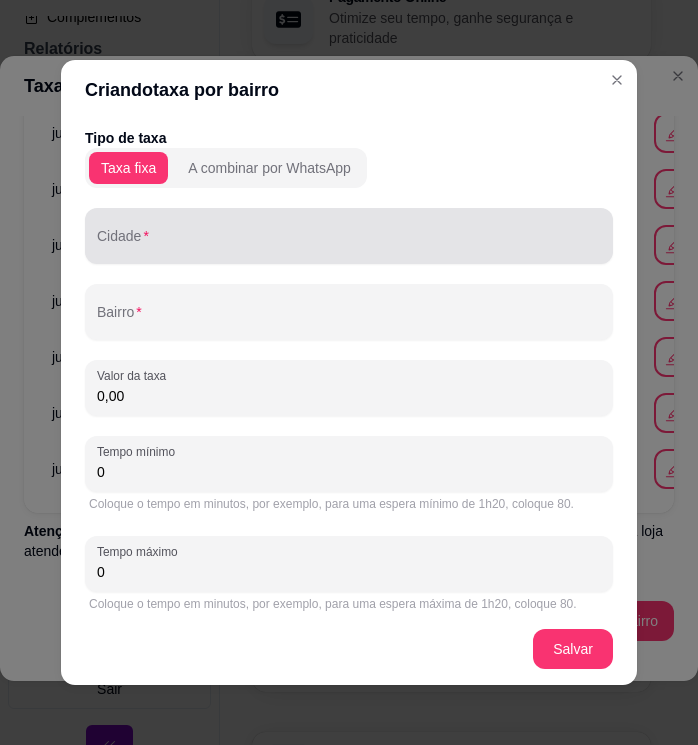 click at bounding box center (349, 236) 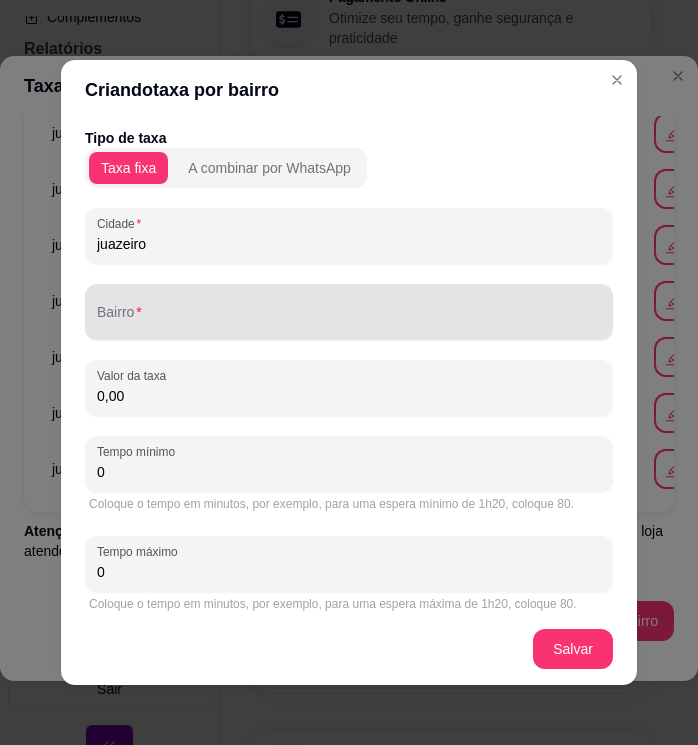 type on "juazeiro" 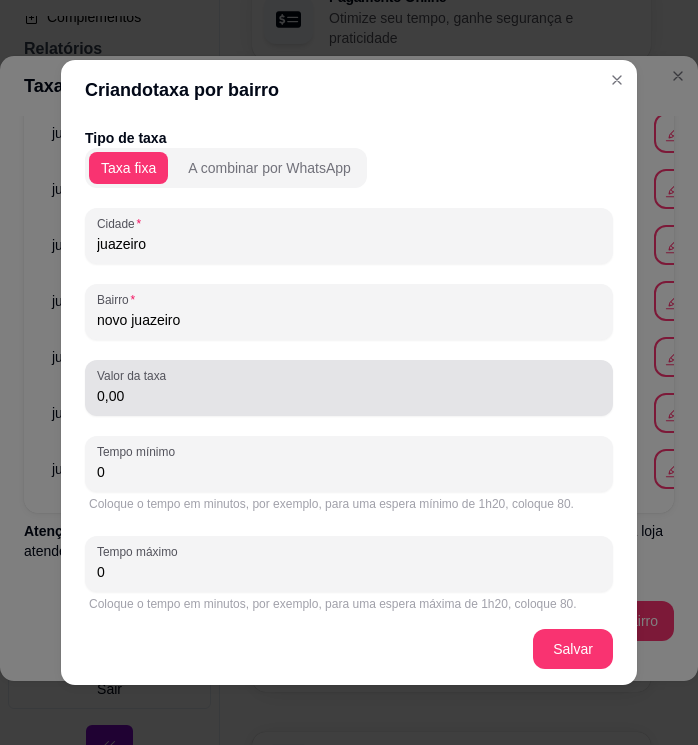 type on "novo juazeiro" 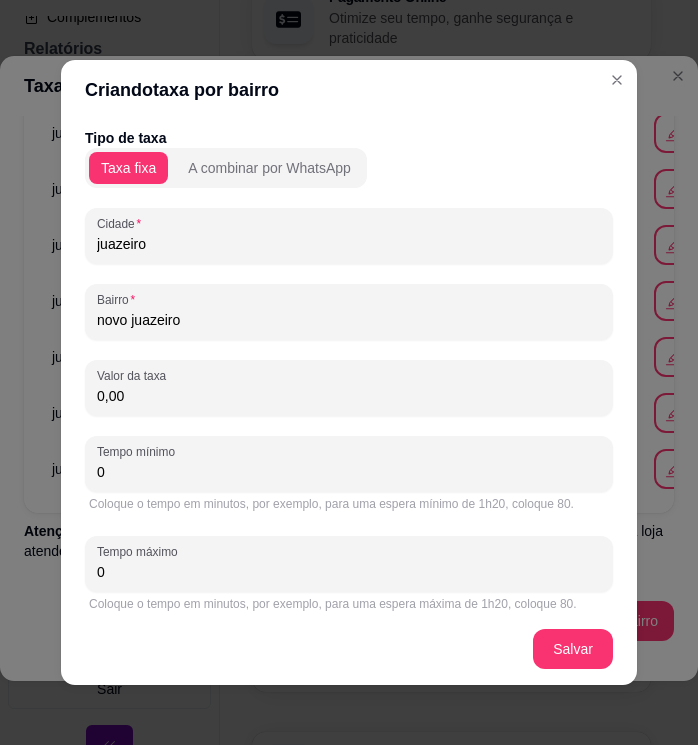 drag, startPoint x: 132, startPoint y: 391, endPoint x: 83, endPoint y: 390, distance: 49.010204 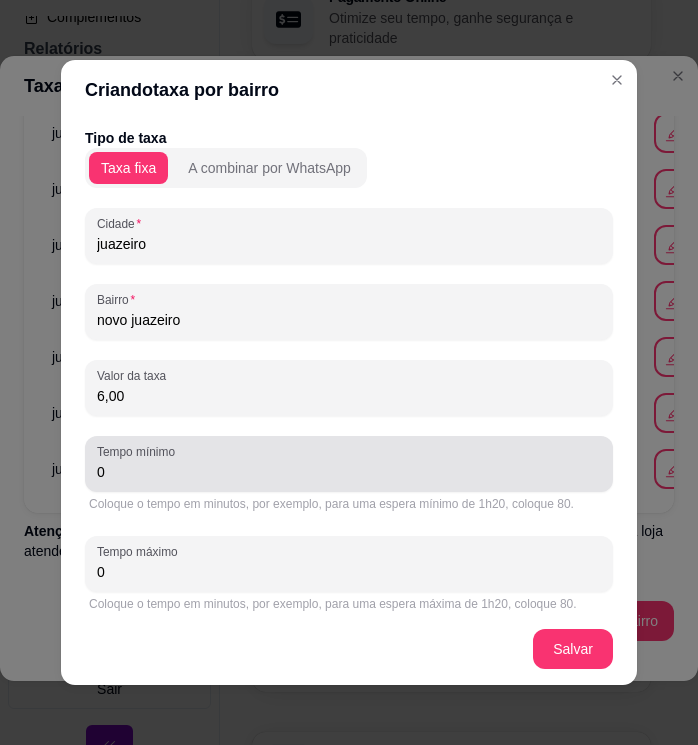 type on "6,00" 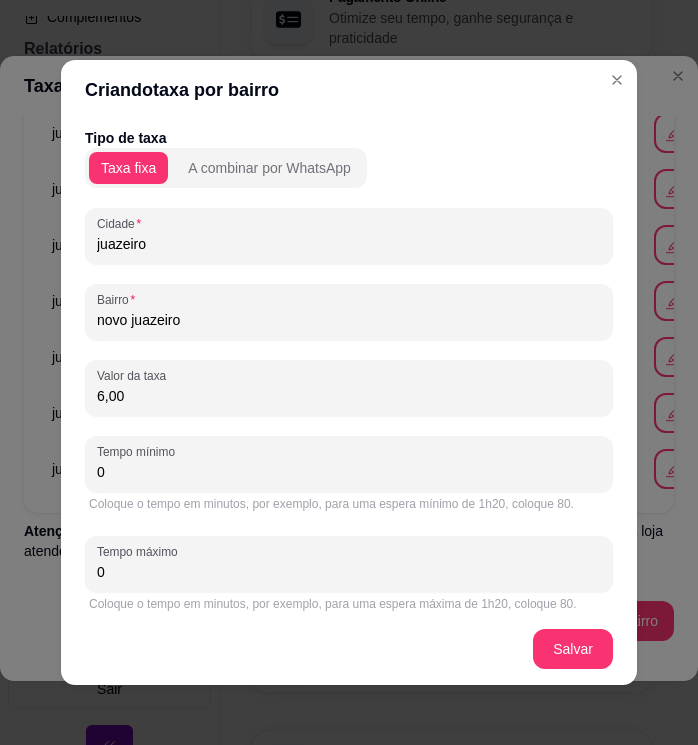 drag, startPoint x: 146, startPoint y: 468, endPoint x: 86, endPoint y: 477, distance: 60.671246 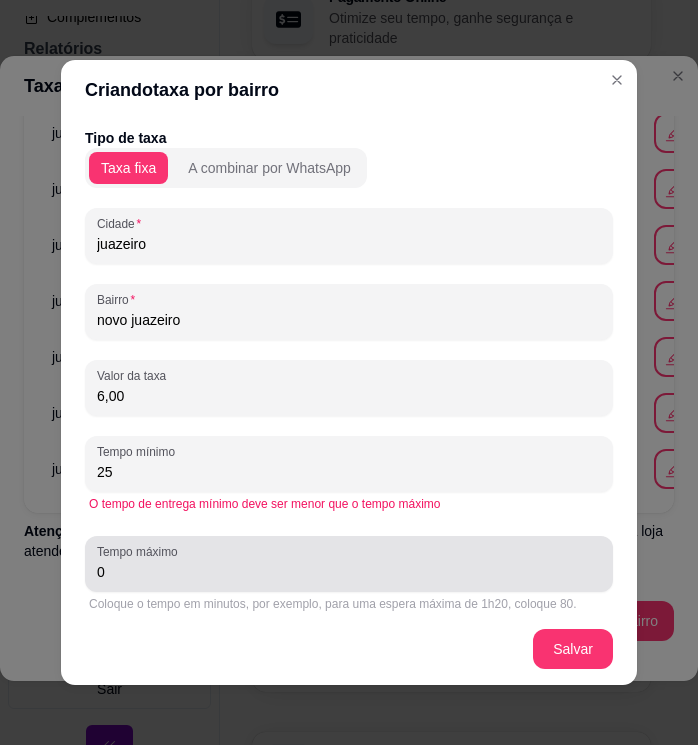 type on "25" 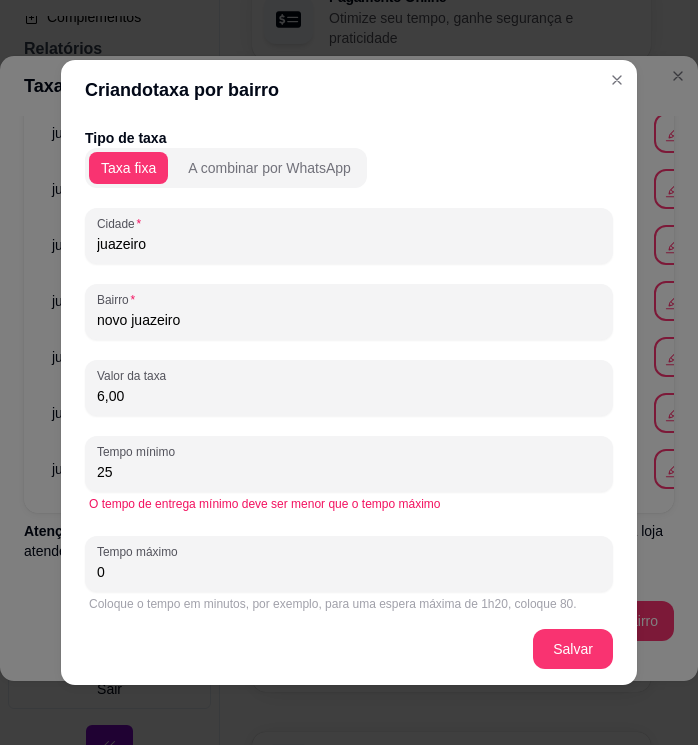 drag, startPoint x: 136, startPoint y: 578, endPoint x: 86, endPoint y: 573, distance: 50.24938 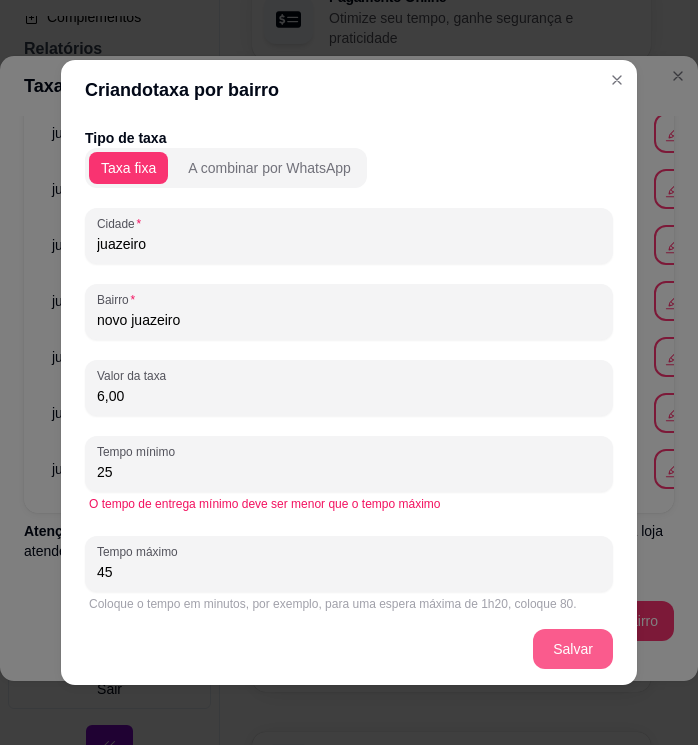 type on "45" 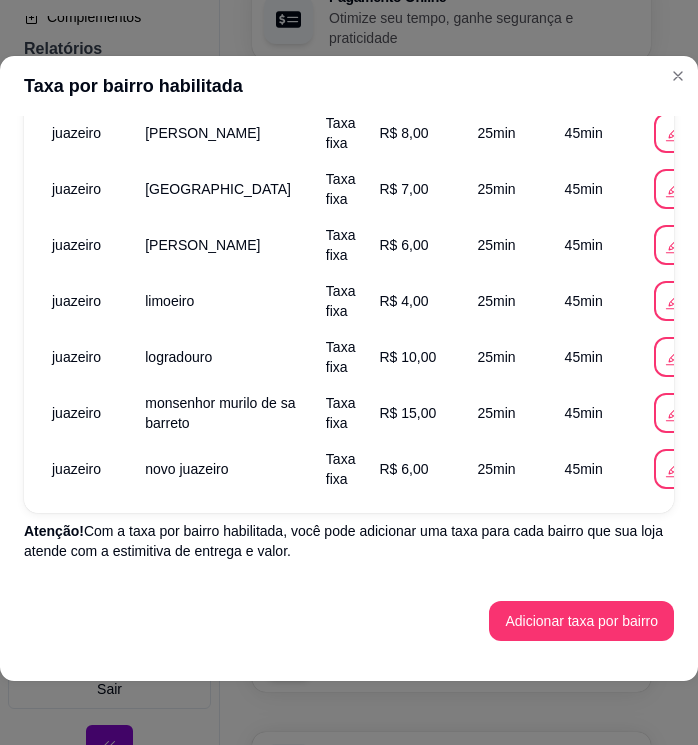 scroll, scrollTop: 1451, scrollLeft: 0, axis: vertical 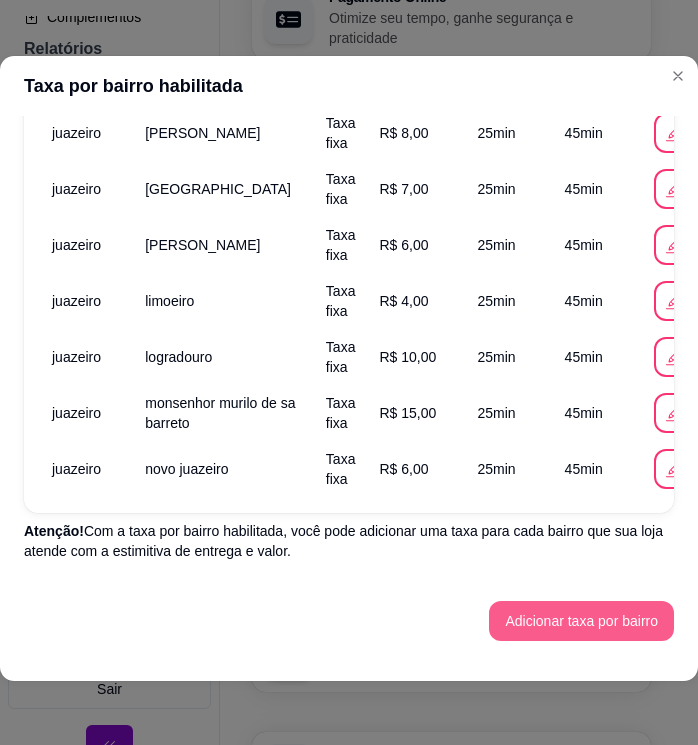 click on "Adicionar taxa por bairro" at bounding box center [581, 621] 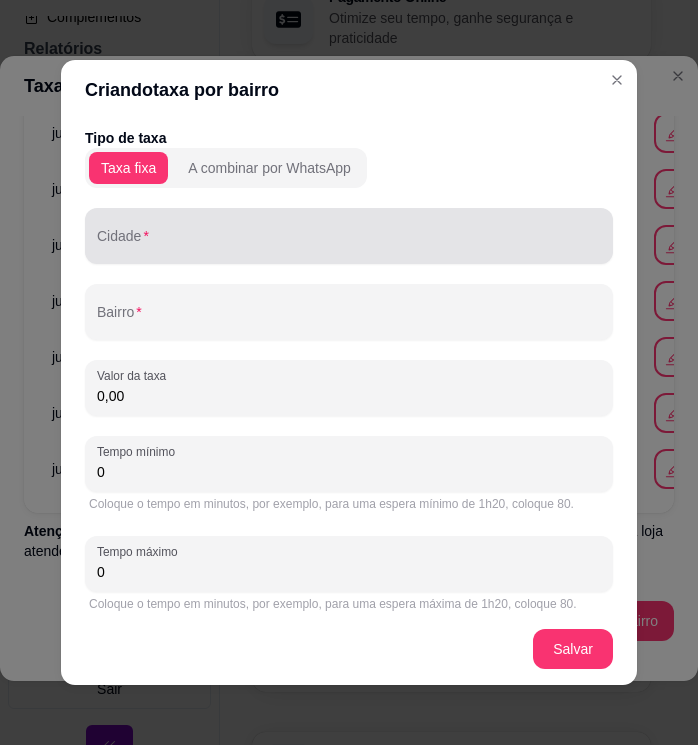 click at bounding box center (349, 236) 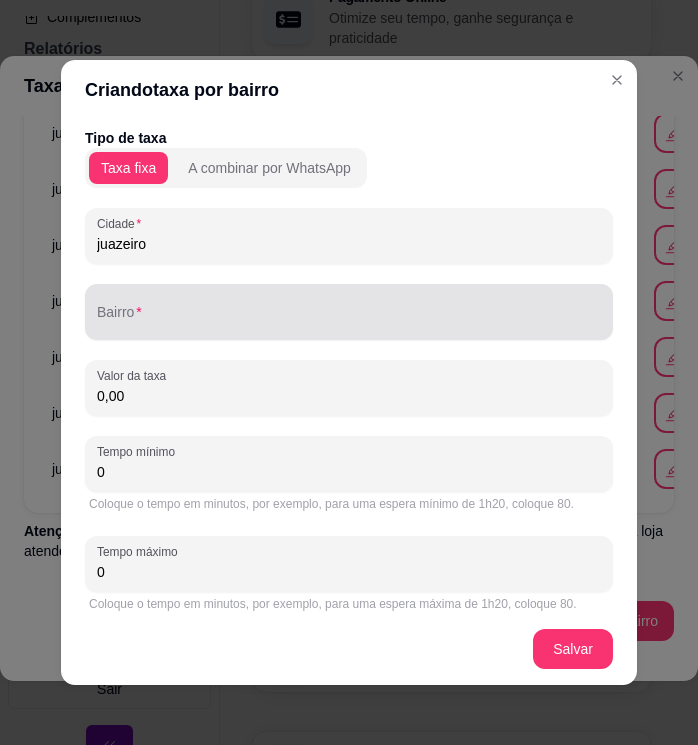 type on "juazeiro" 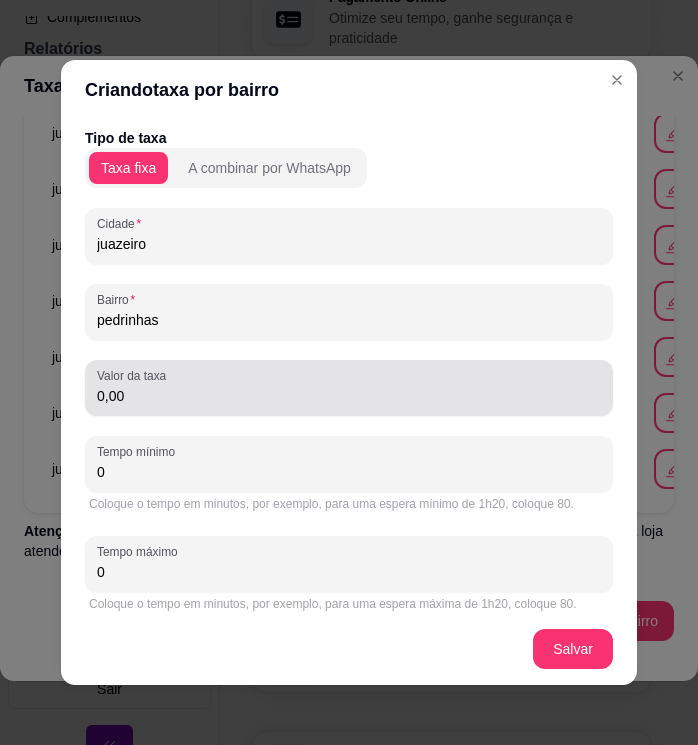 type on "pedrinhas" 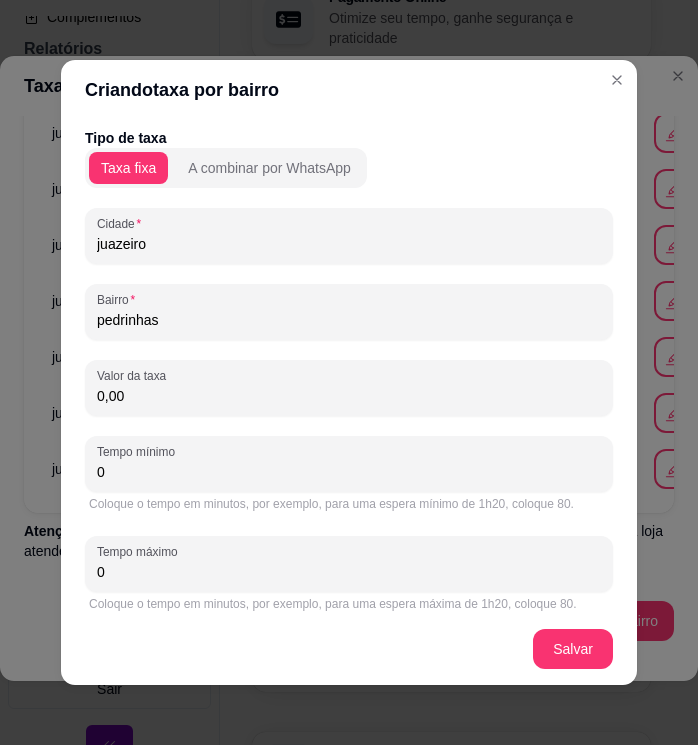 drag, startPoint x: 167, startPoint y: 387, endPoint x: 82, endPoint y: 401, distance: 86.145226 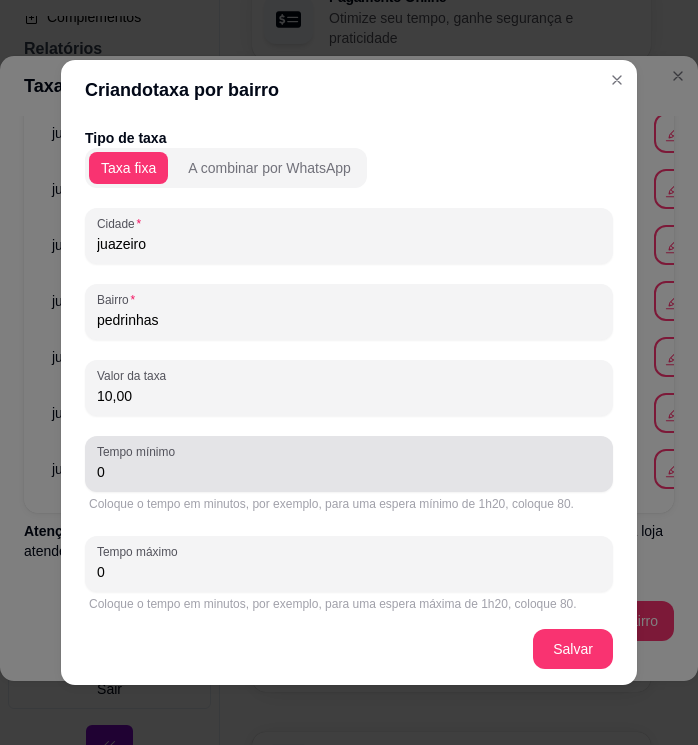 type on "10,00" 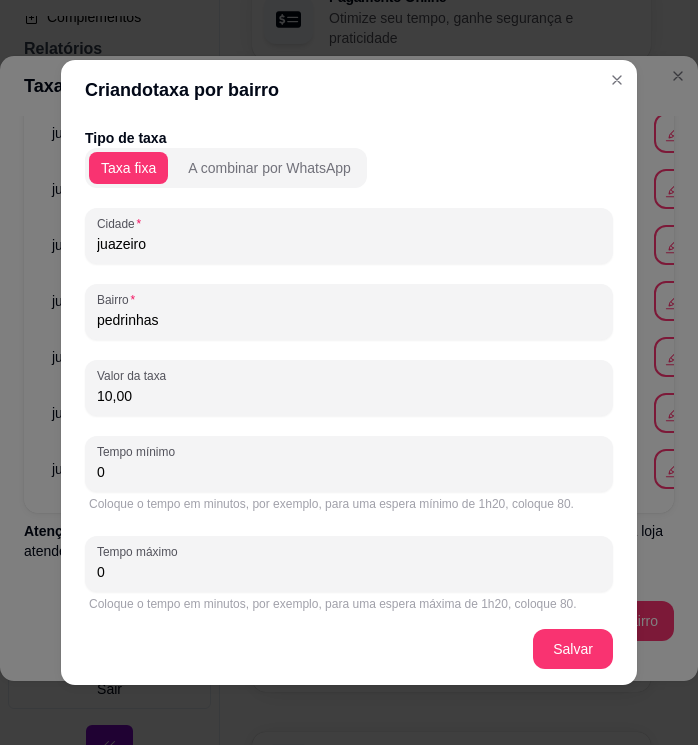 drag, startPoint x: 95, startPoint y: 470, endPoint x: 78, endPoint y: 468, distance: 17.117243 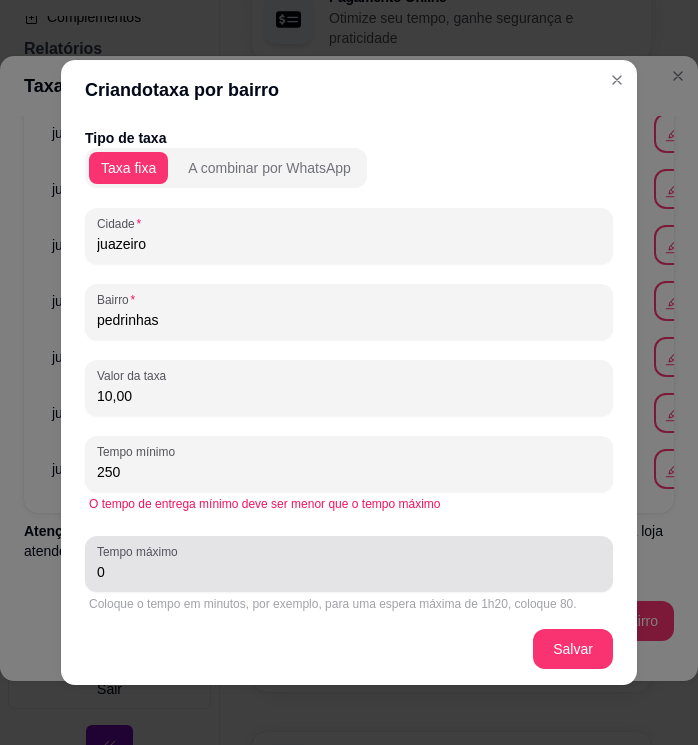 type on "250" 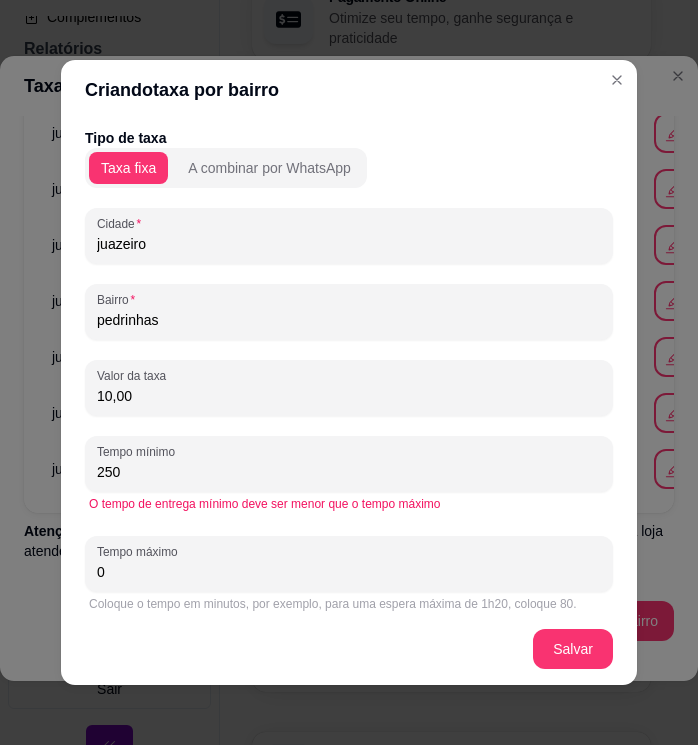 drag, startPoint x: 122, startPoint y: 571, endPoint x: 84, endPoint y: 573, distance: 38.052597 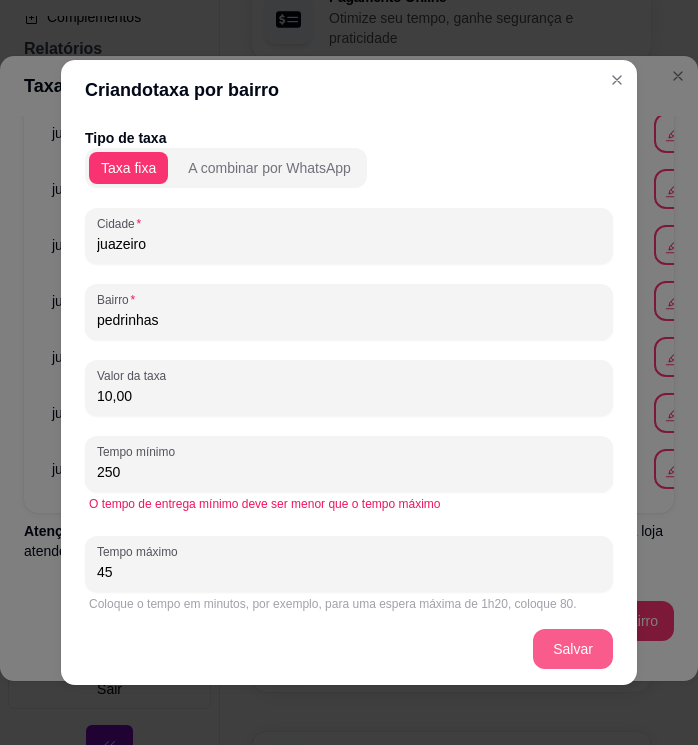 type on "45" 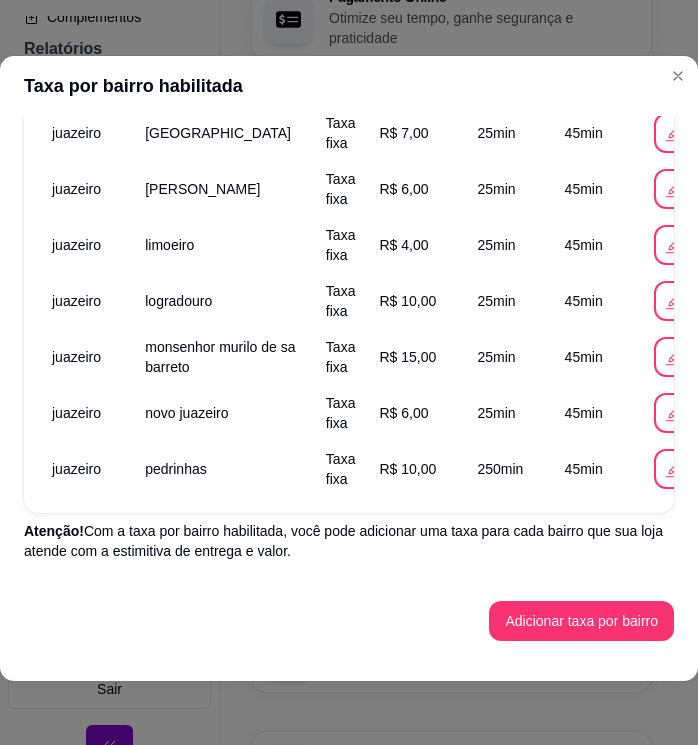 scroll, scrollTop: 1507, scrollLeft: 0, axis: vertical 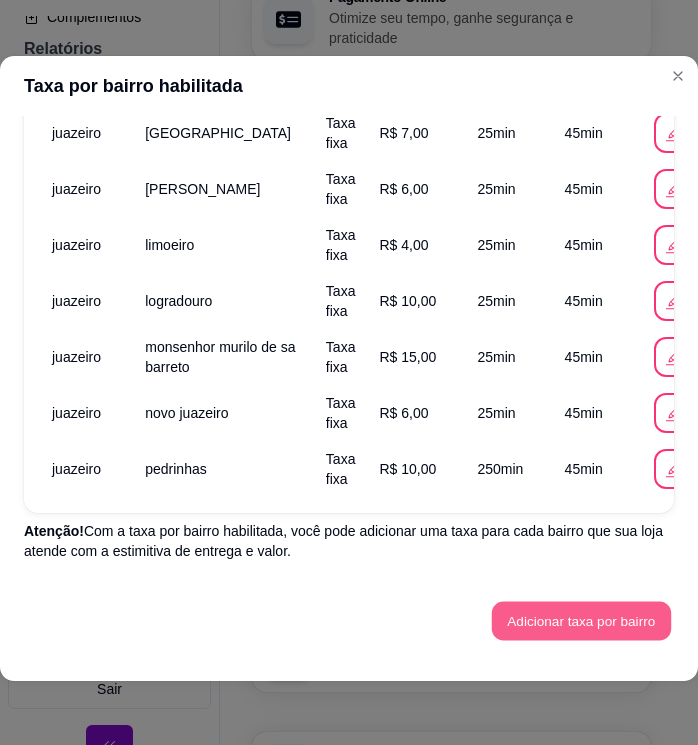 click on "Adicionar taxa por bairro" at bounding box center (581, 621) 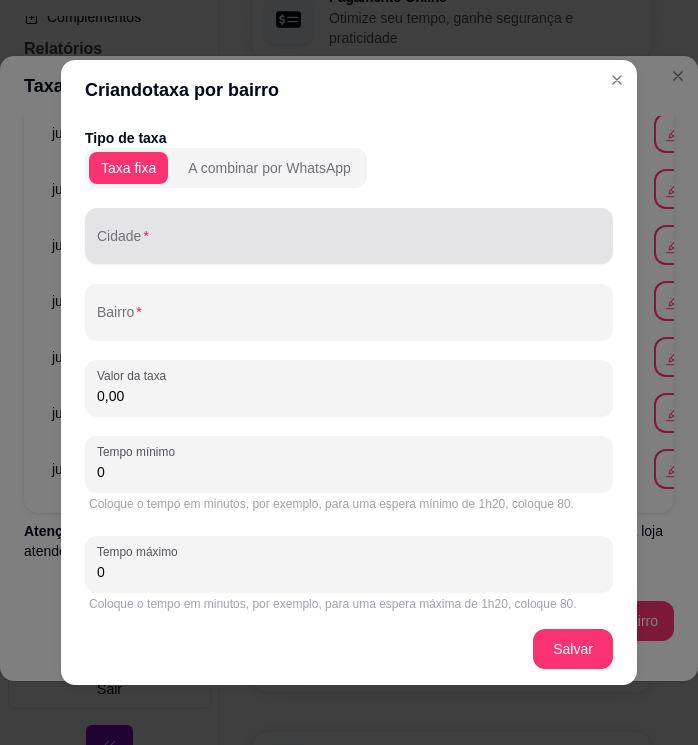 click on "Cidade" at bounding box center [349, 244] 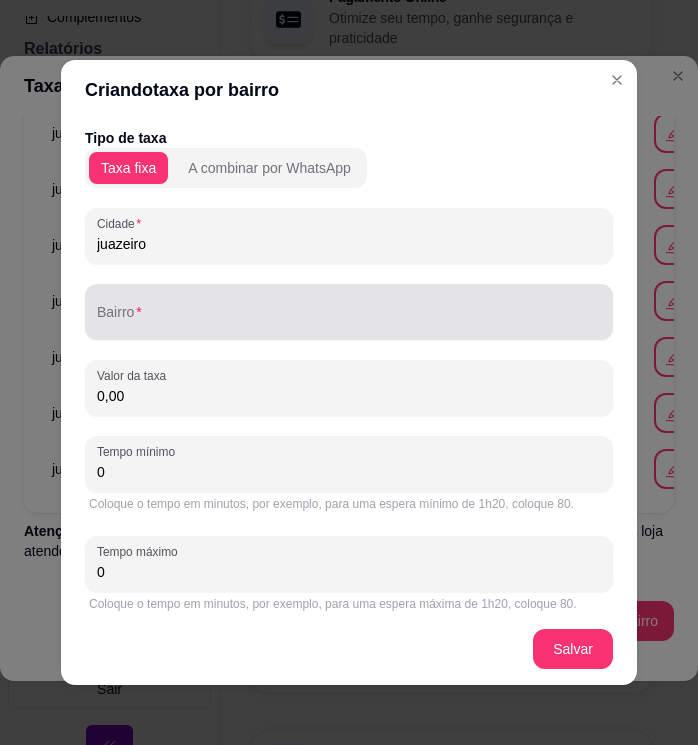 type on "juazeiro" 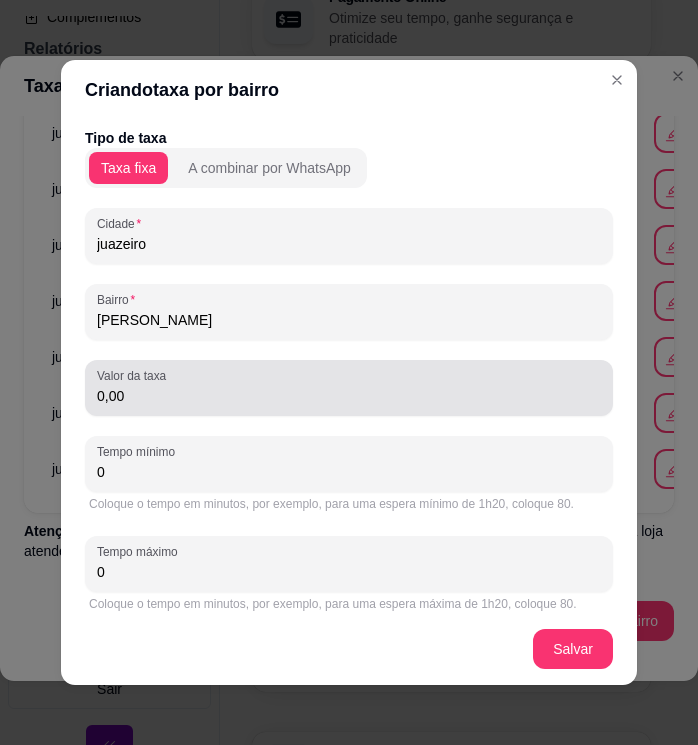 type on "[PERSON_NAME]" 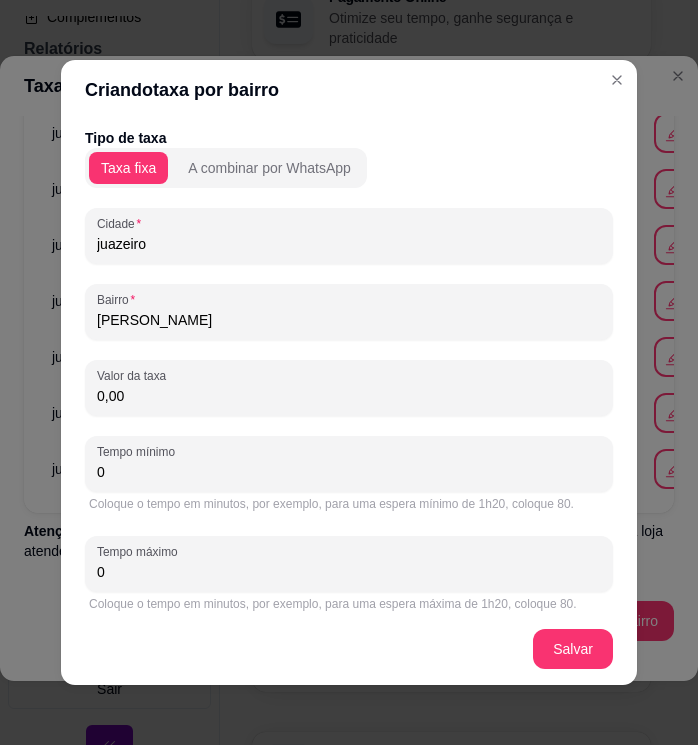 drag, startPoint x: 132, startPoint y: 389, endPoint x: 70, endPoint y: 389, distance: 62 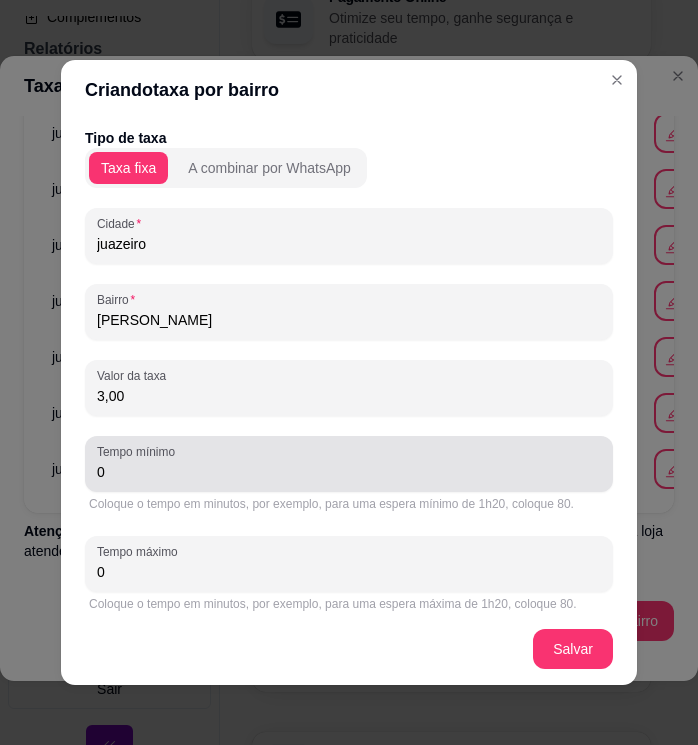 type on "3,00" 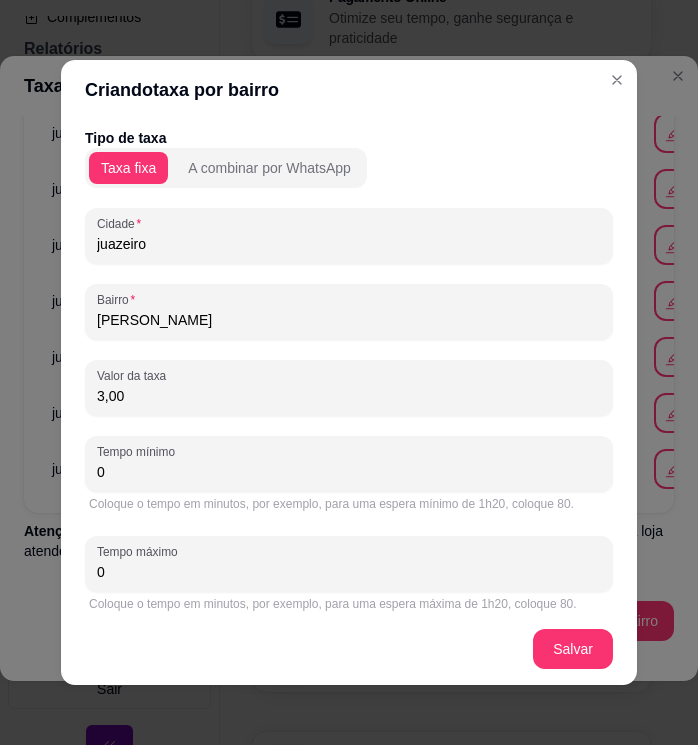 drag, startPoint x: 134, startPoint y: 460, endPoint x: 90, endPoint y: 470, distance: 45.122055 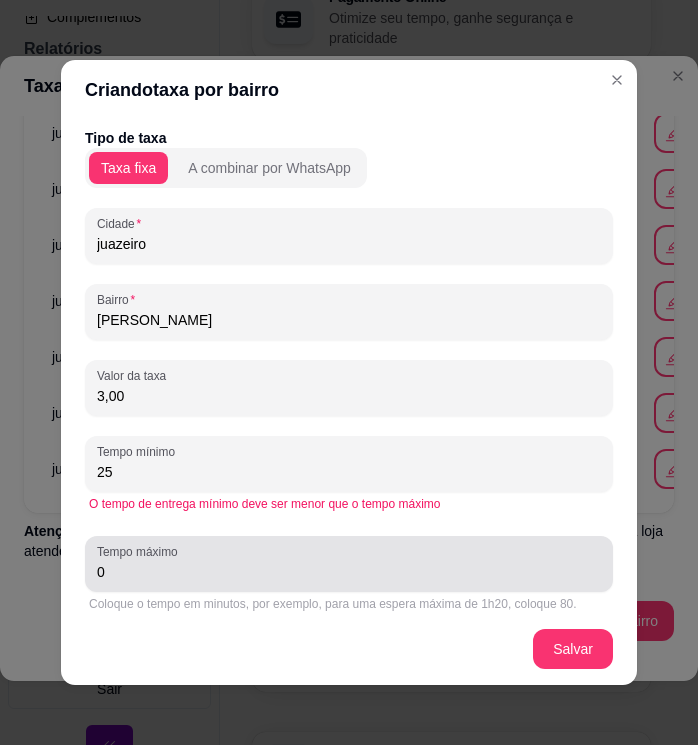 type on "25" 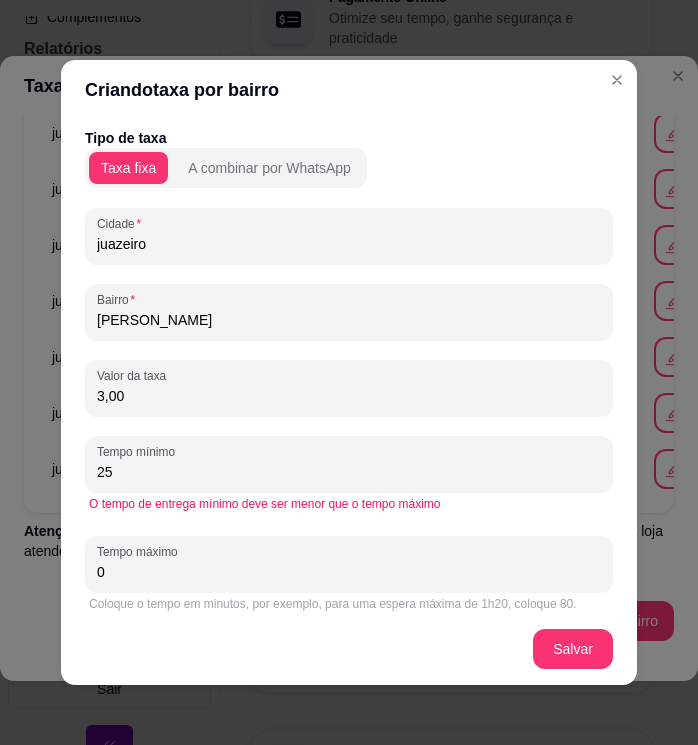 drag, startPoint x: 128, startPoint y: 577, endPoint x: 71, endPoint y: 573, distance: 57.14018 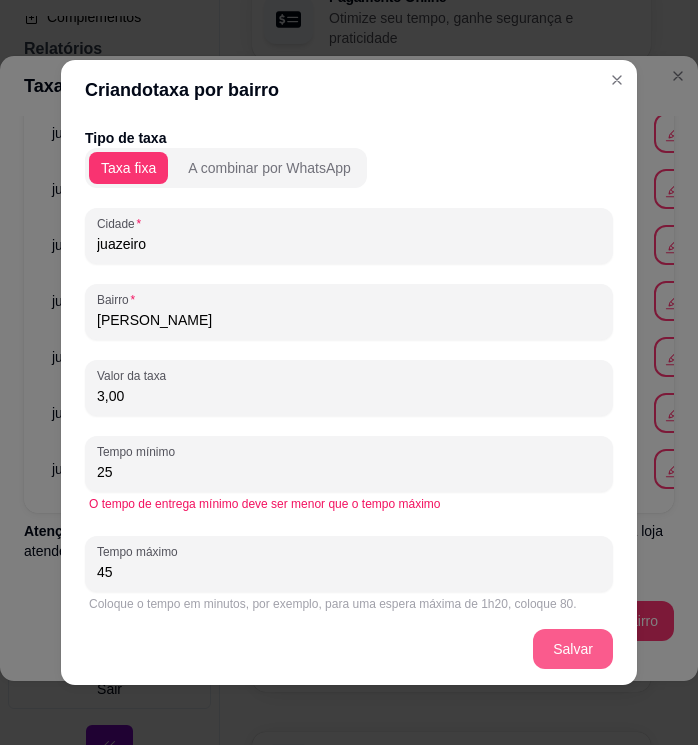 type on "45" 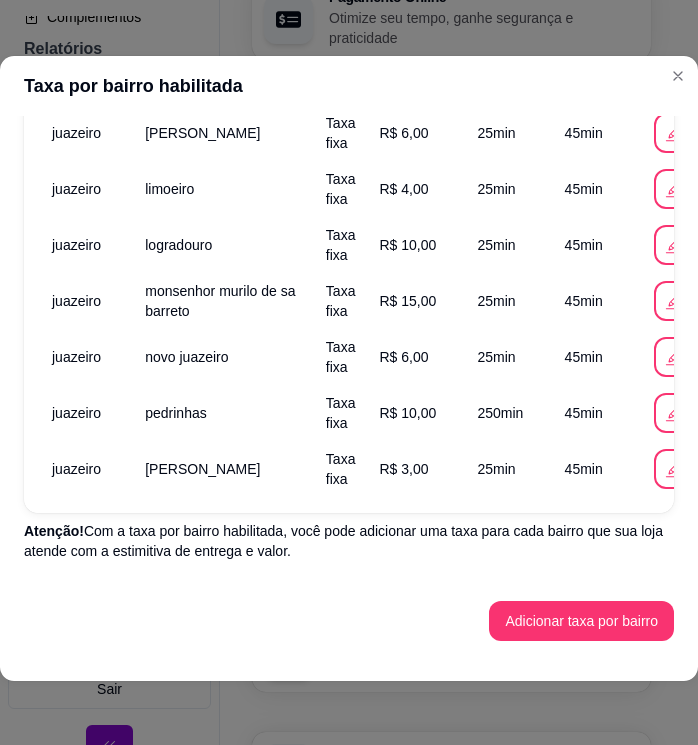 scroll, scrollTop: 1563, scrollLeft: 0, axis: vertical 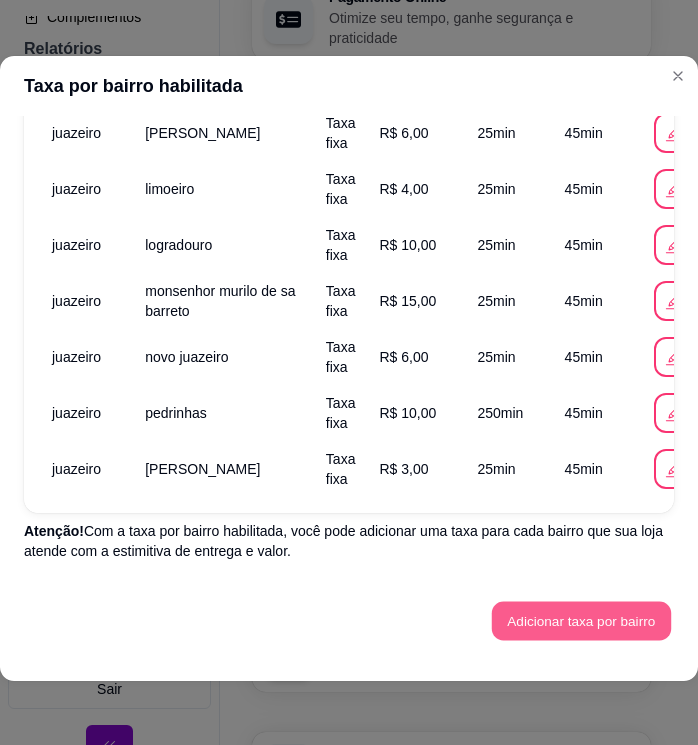 click on "Adicionar taxa por bairro" at bounding box center [581, 621] 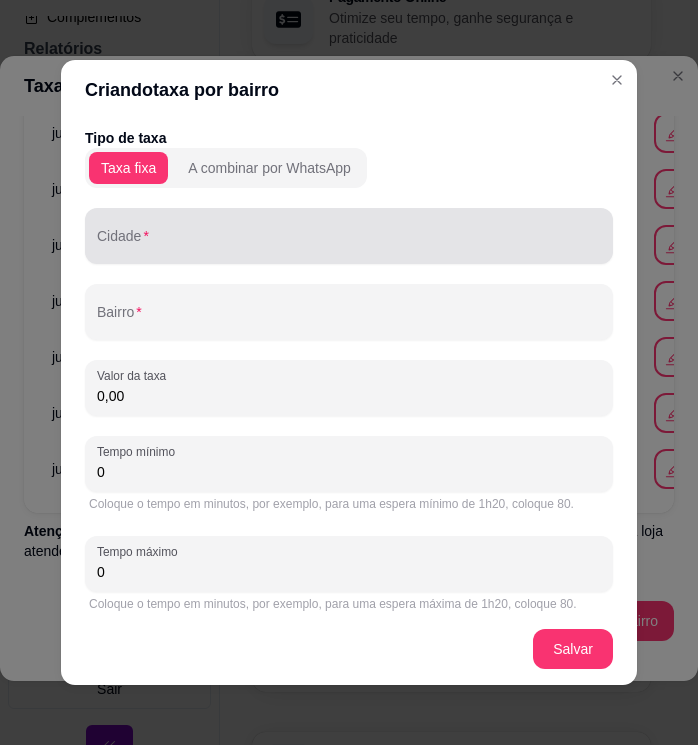 click on "Cidade" at bounding box center (349, 236) 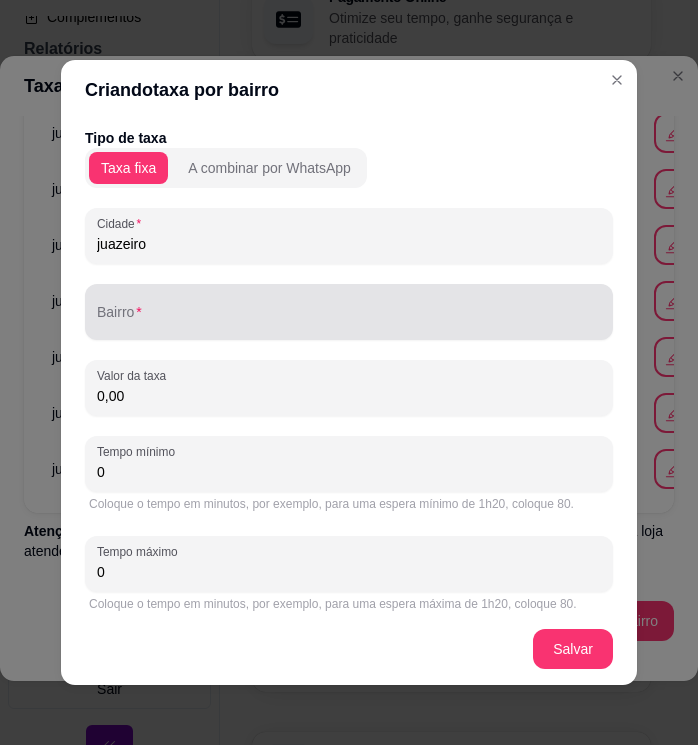 type on "juazeiro" 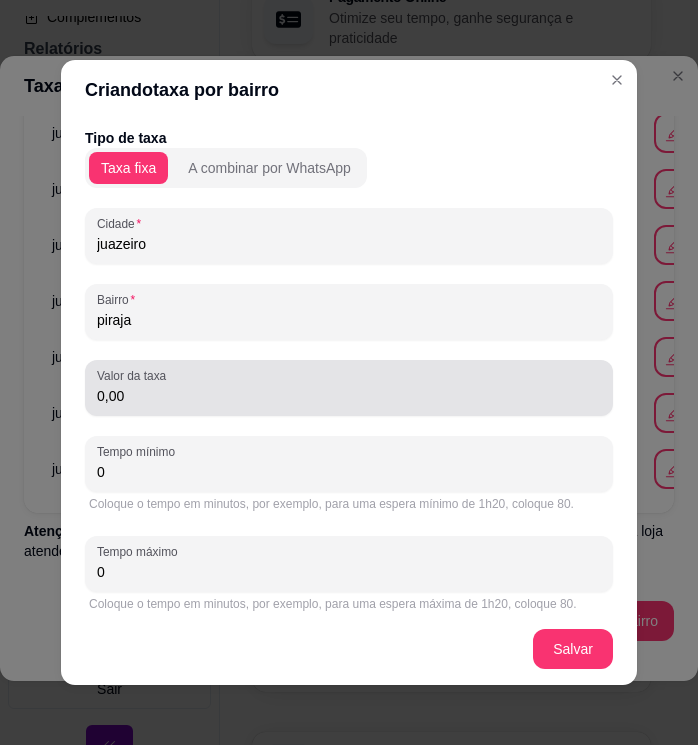 type on "piraja" 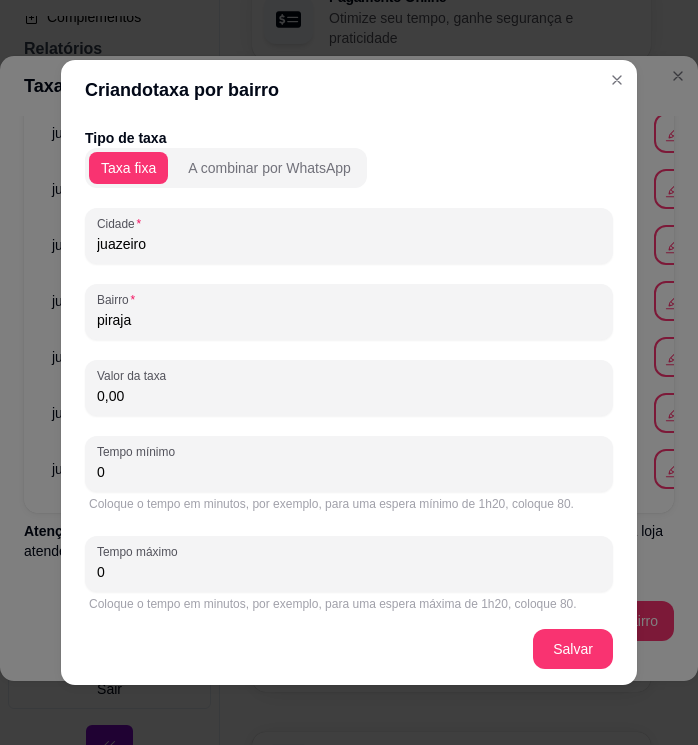 click on "0,00" at bounding box center [349, 396] 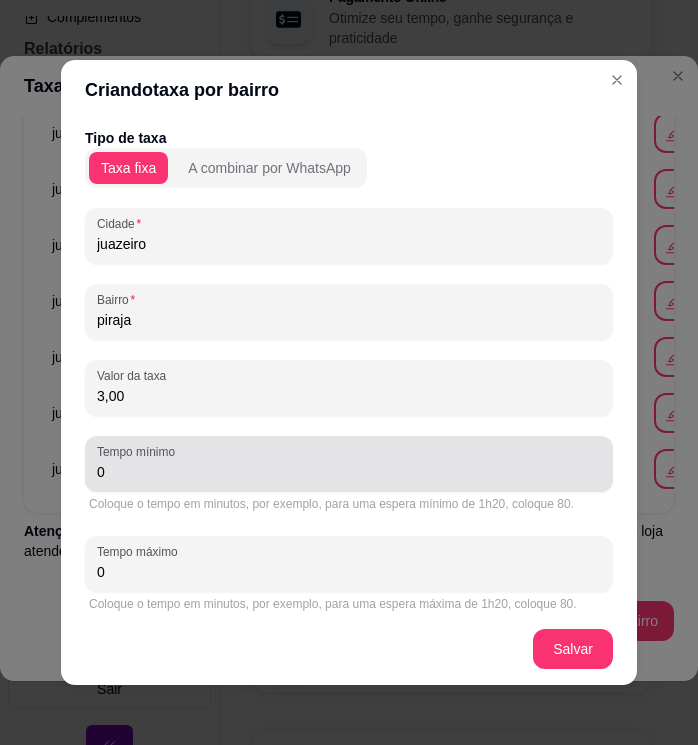 type on "3,00" 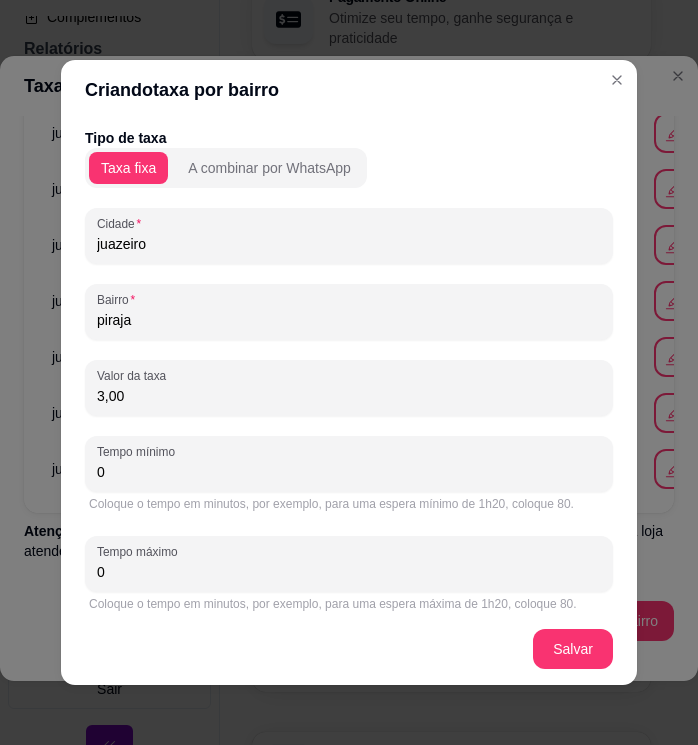 drag, startPoint x: 138, startPoint y: 462, endPoint x: 80, endPoint y: 479, distance: 60.440052 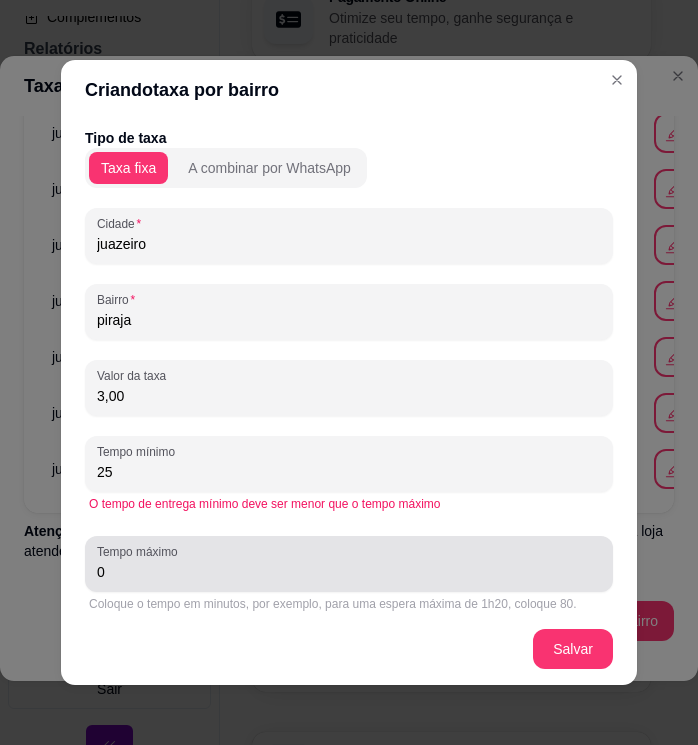 type on "25" 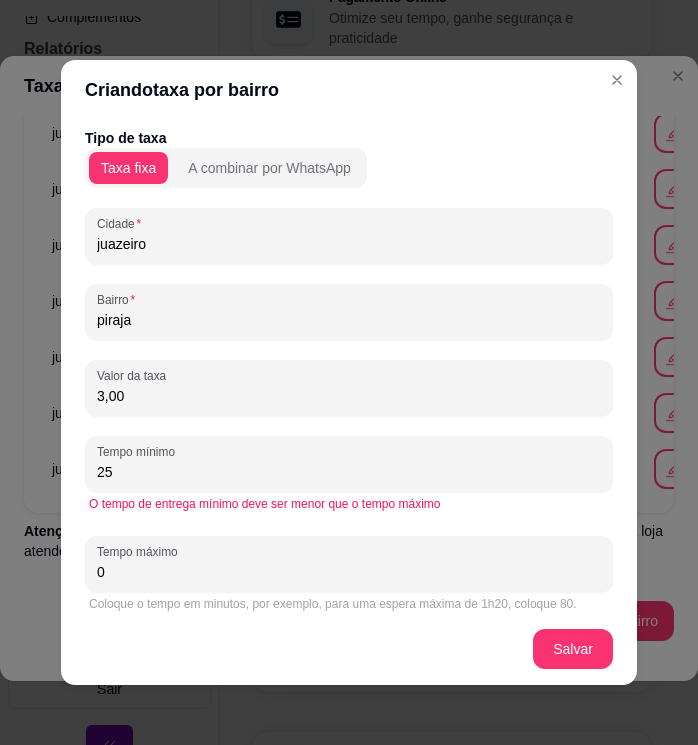 drag, startPoint x: 141, startPoint y: 567, endPoint x: 77, endPoint y: 574, distance: 64.381676 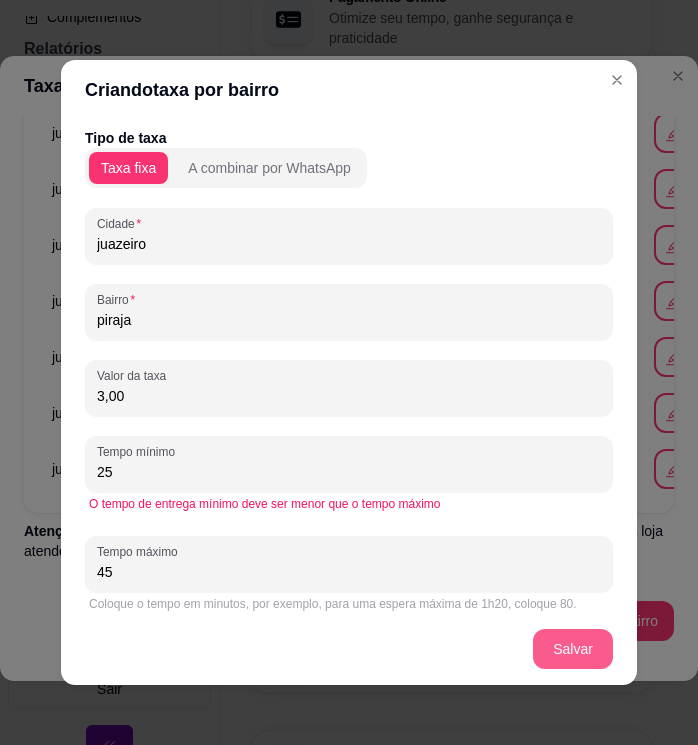 type on "45" 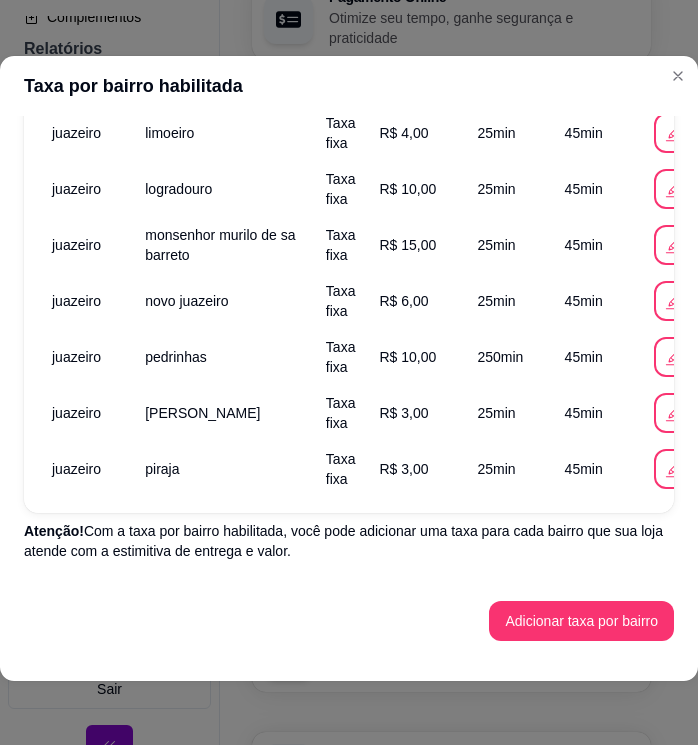 scroll, scrollTop: 1619, scrollLeft: 0, axis: vertical 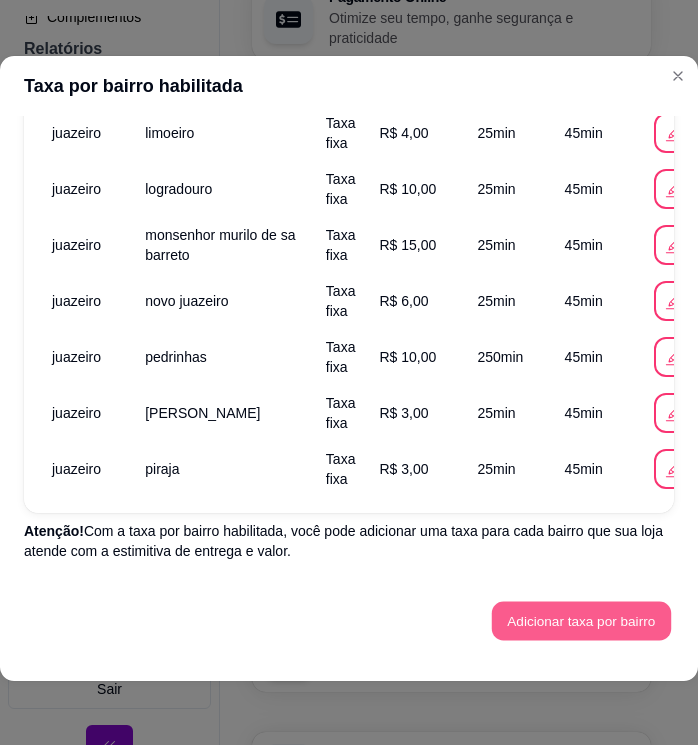 click on "Adicionar taxa por bairro" at bounding box center (581, 621) 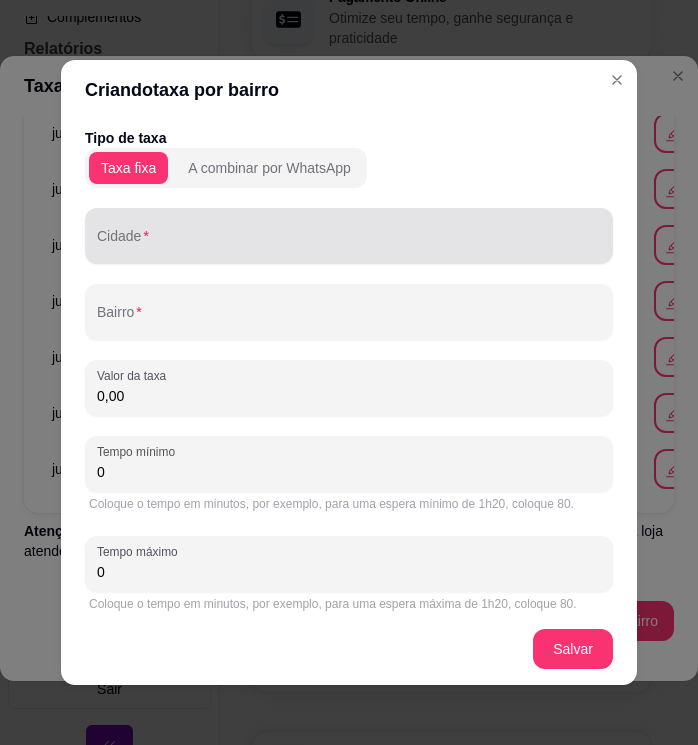 click on "Cidade" at bounding box center [349, 244] 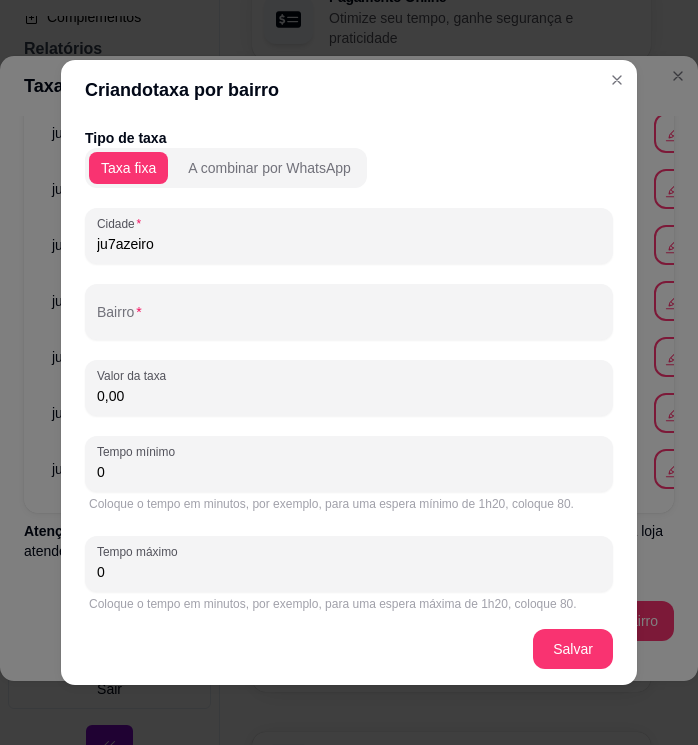 drag, startPoint x: 267, startPoint y: 241, endPoint x: 70, endPoint y: 236, distance: 197.06345 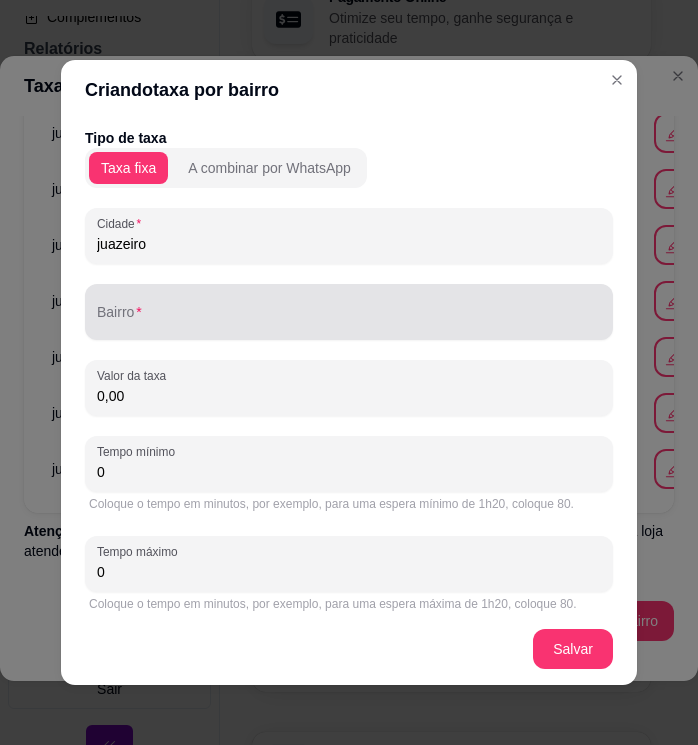 type on "juazeiro" 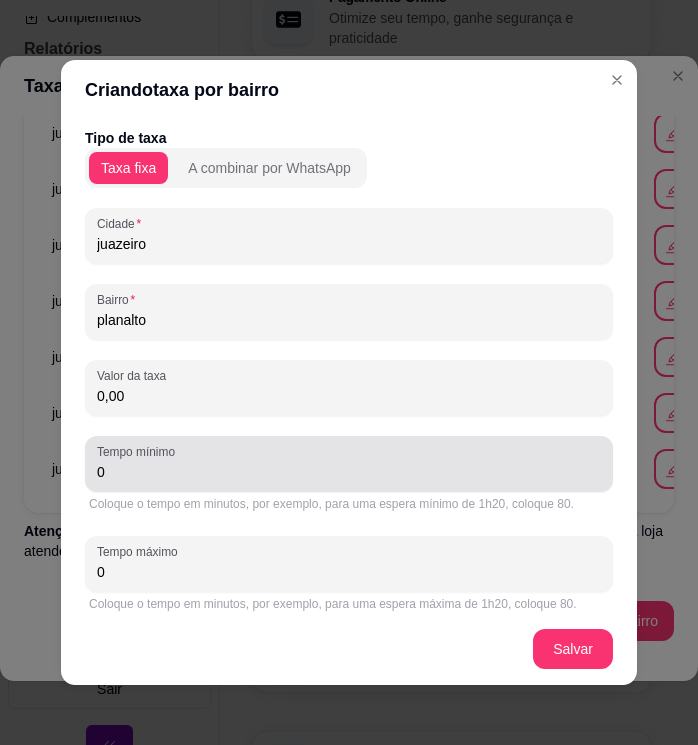 type on "planalto" 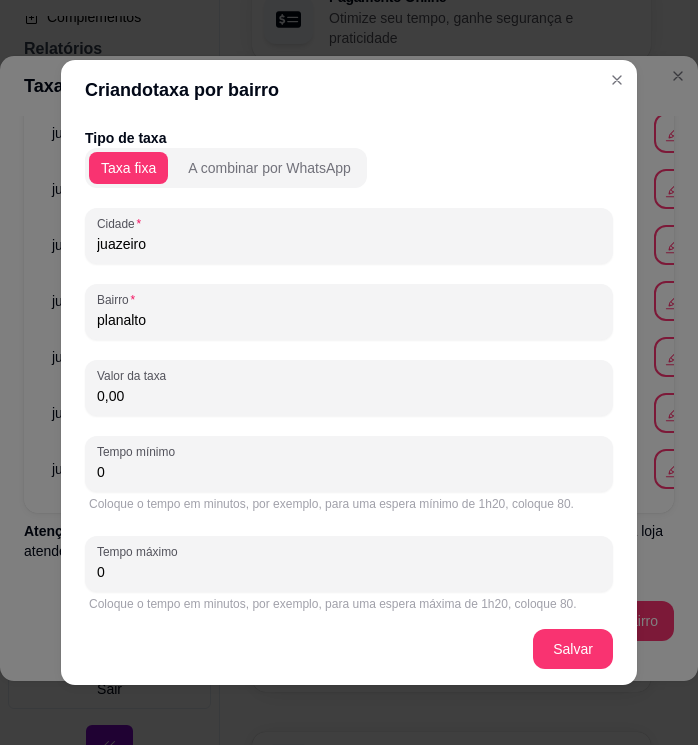 drag, startPoint x: 167, startPoint y: 463, endPoint x: 154, endPoint y: 463, distance: 13 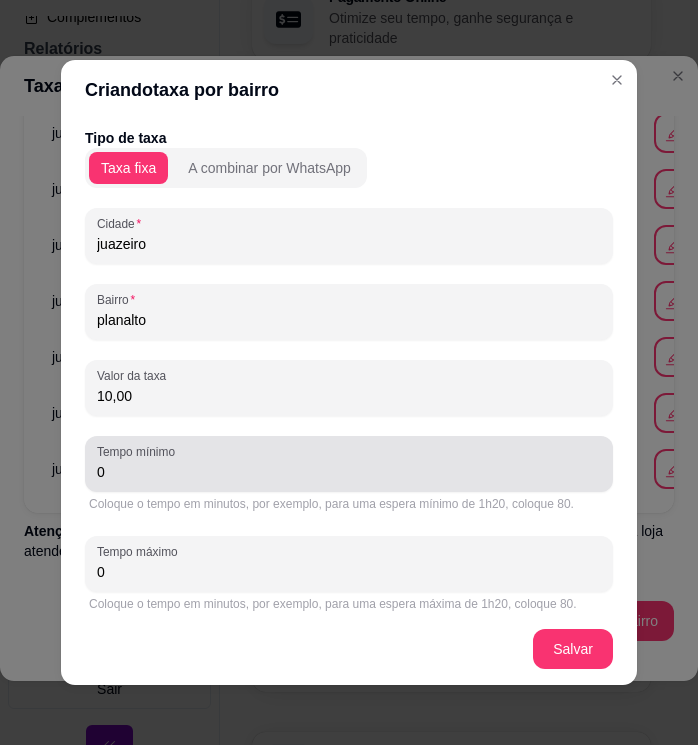 type on "10,00" 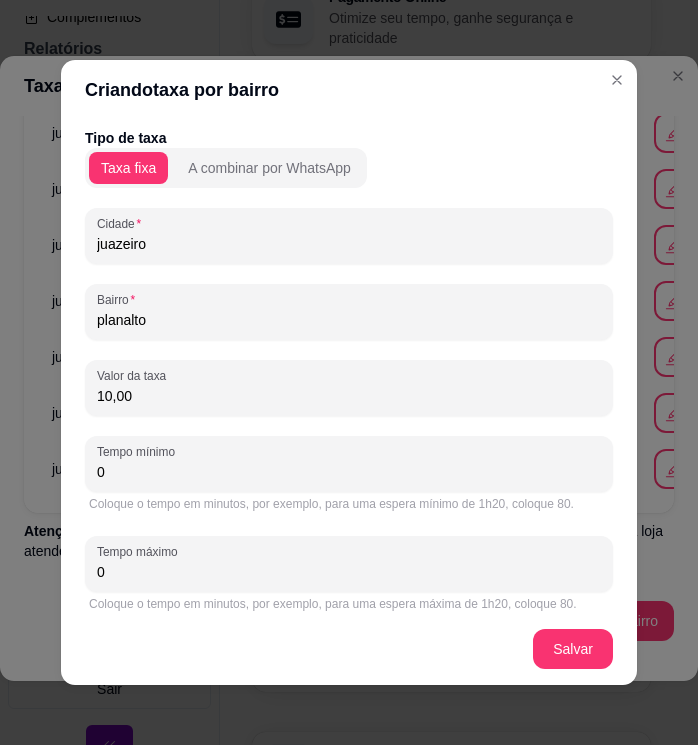 drag, startPoint x: 119, startPoint y: 483, endPoint x: 69, endPoint y: 482, distance: 50.01 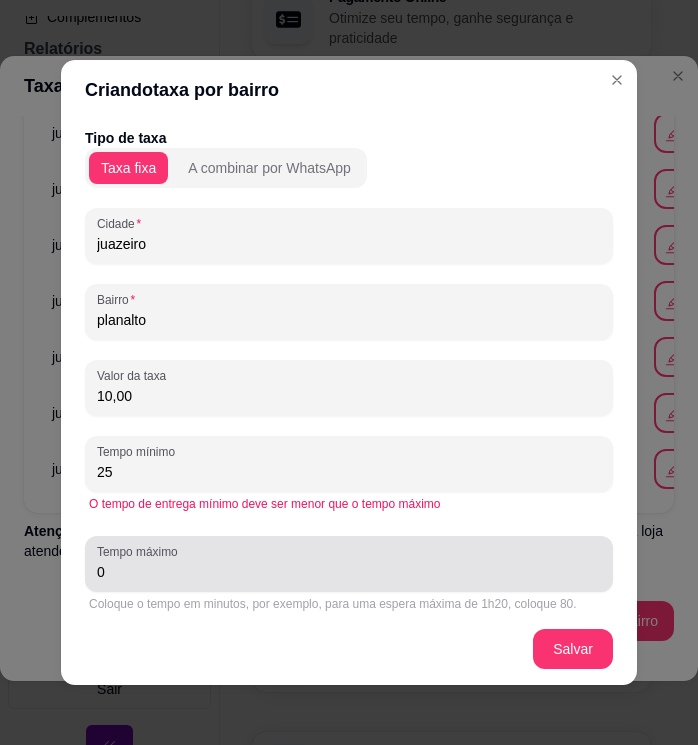 type on "25" 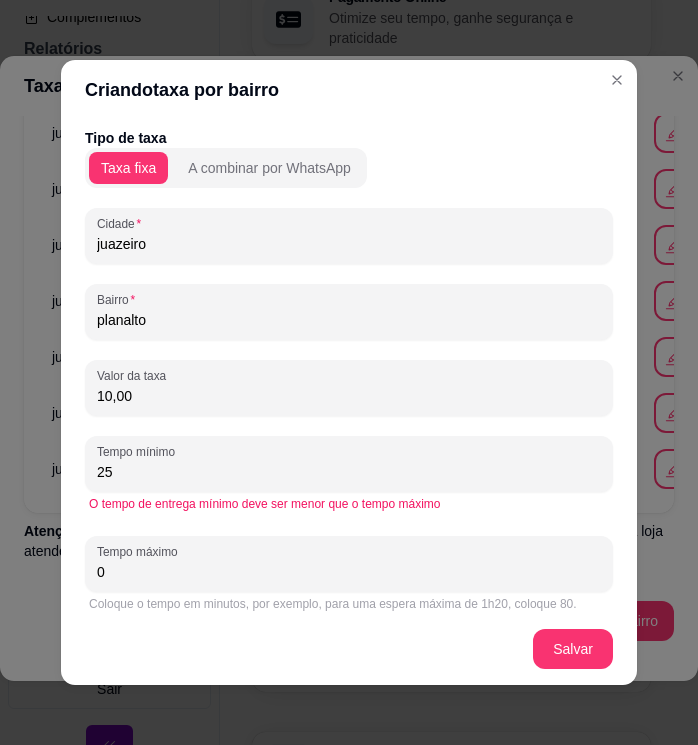 drag, startPoint x: 121, startPoint y: 579, endPoint x: 75, endPoint y: 579, distance: 46 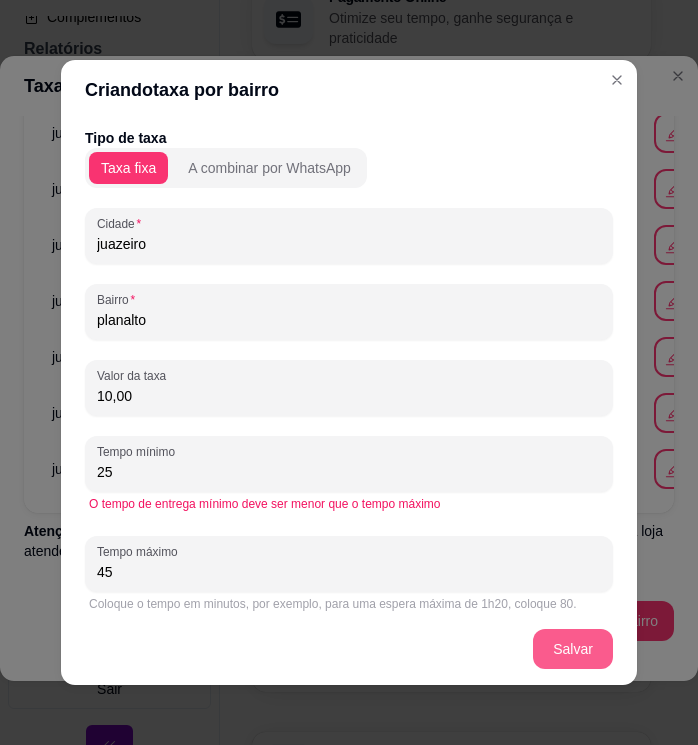 type on "45" 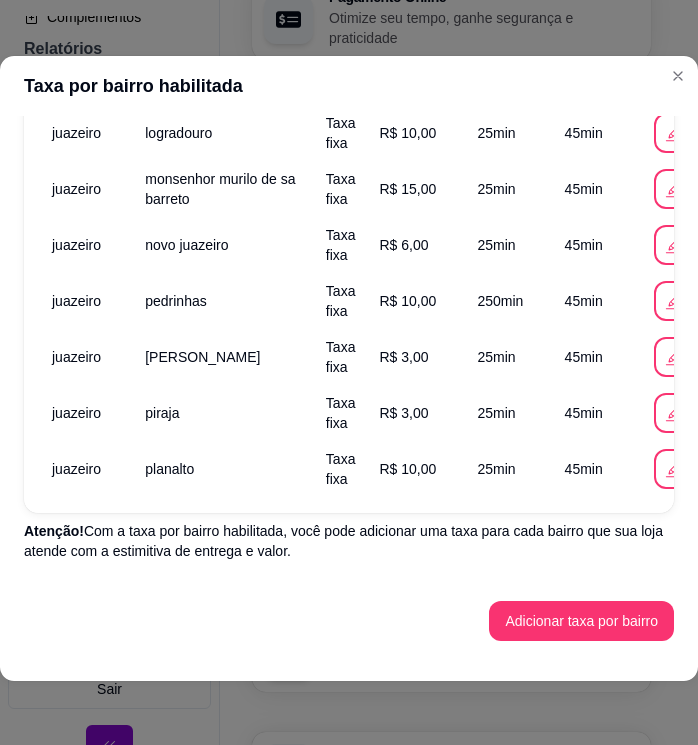scroll, scrollTop: 1675, scrollLeft: 0, axis: vertical 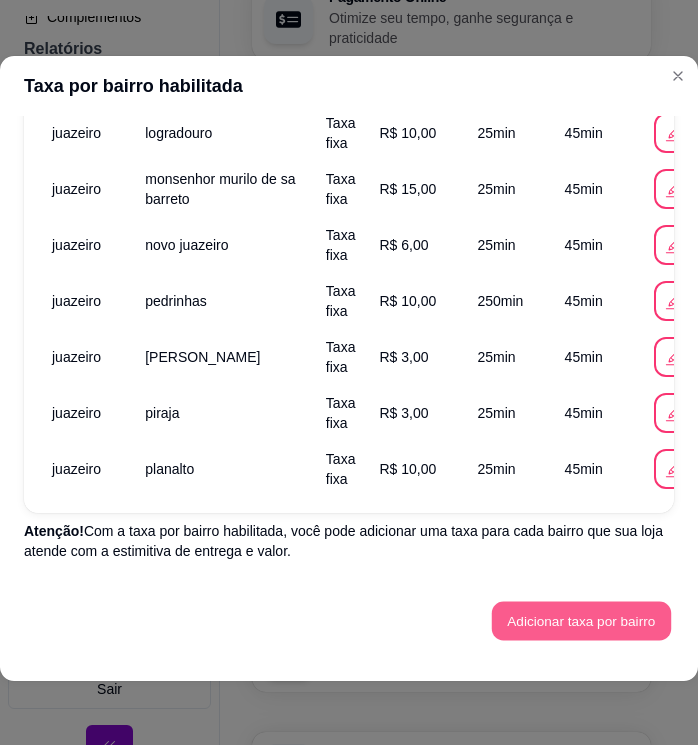 click on "Adicionar taxa por bairro" at bounding box center [581, 621] 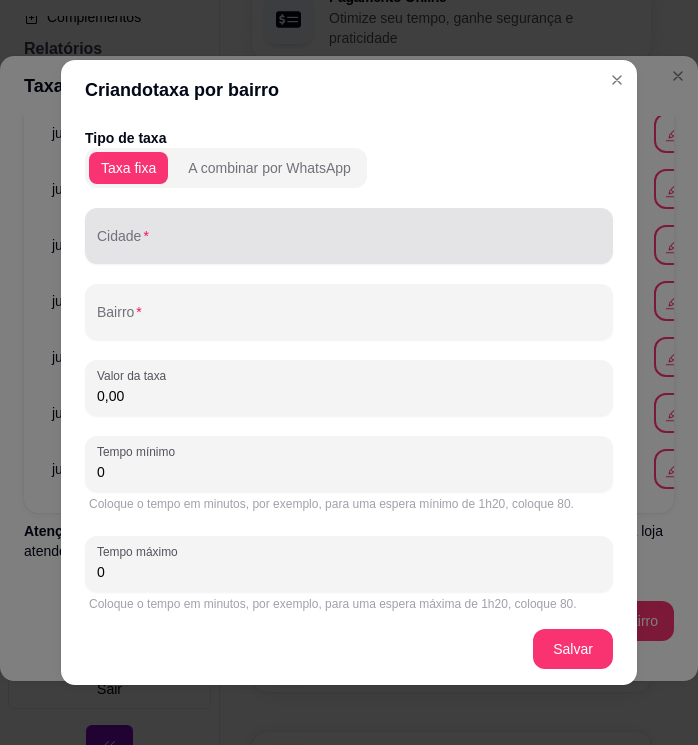 click on "Cidade" at bounding box center (349, 244) 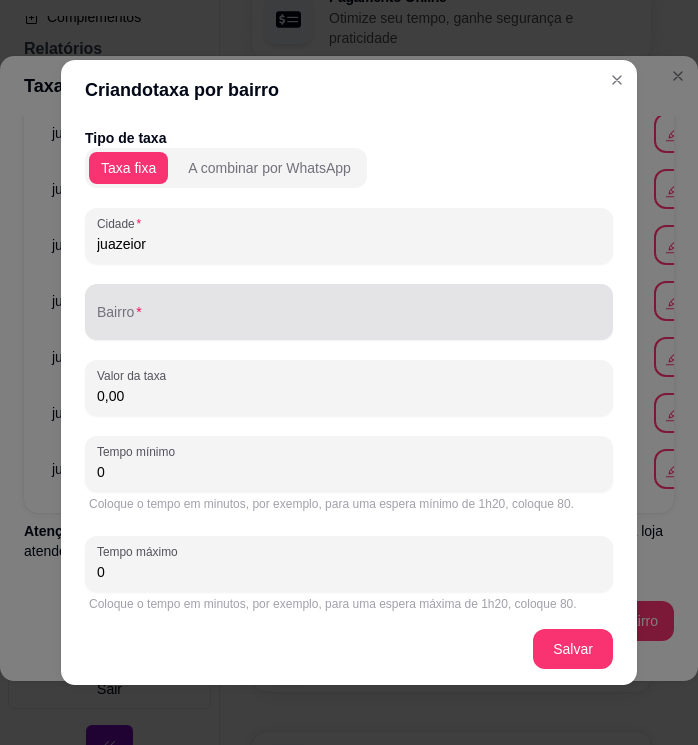 type on "juazeior" 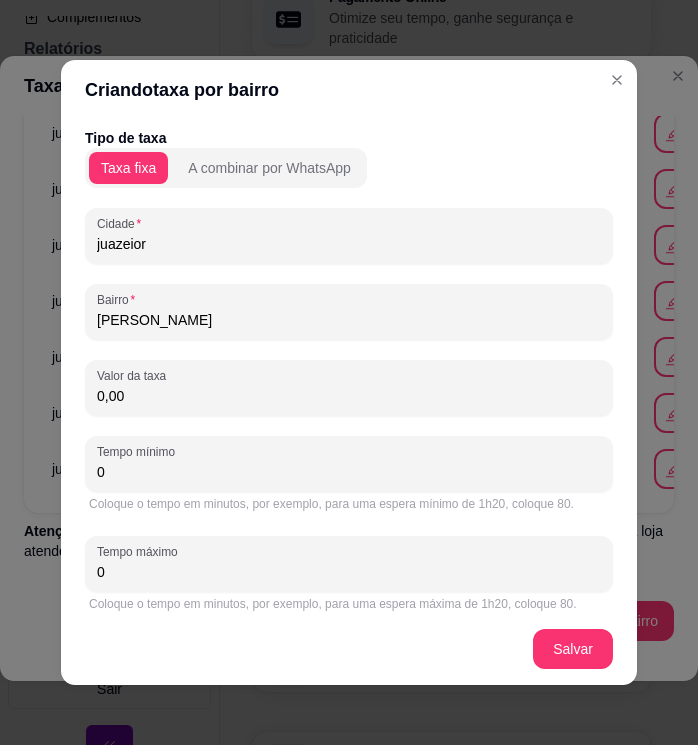click on "mauro samoaio" at bounding box center [349, 320] 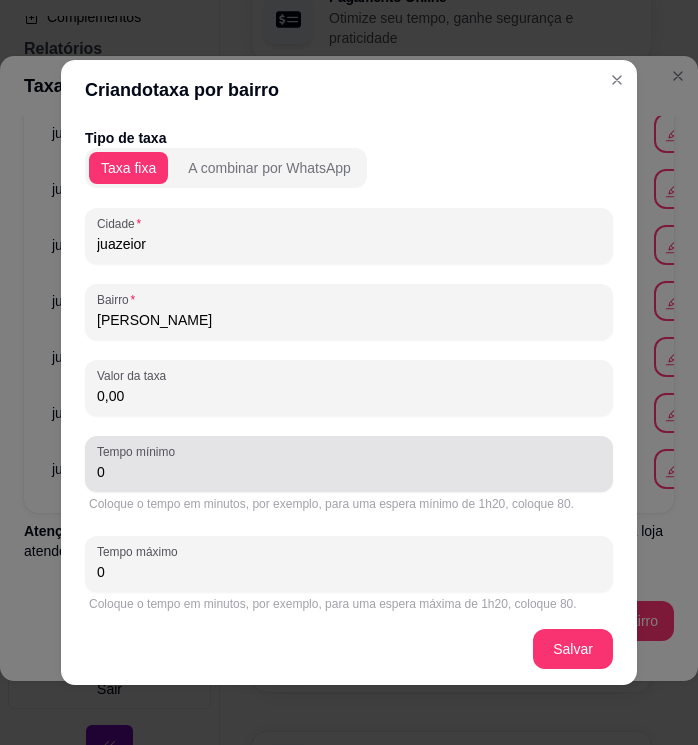 type on "[PERSON_NAME]" 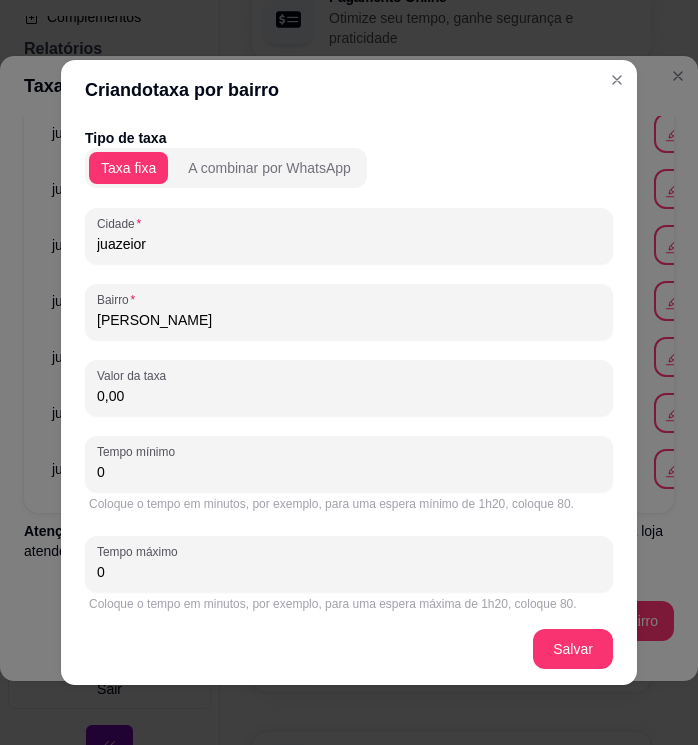 drag, startPoint x: 165, startPoint y: 464, endPoint x: 78, endPoint y: 481, distance: 88.64536 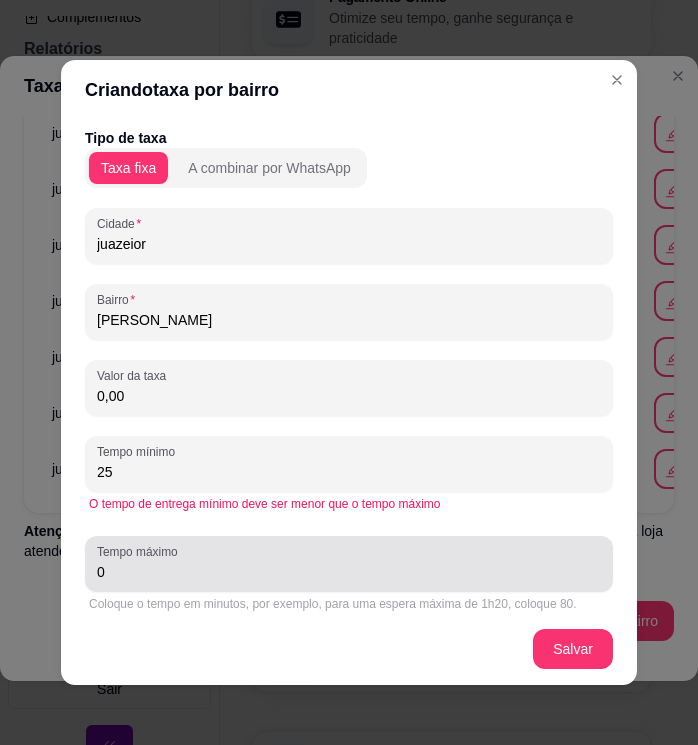 type on "25" 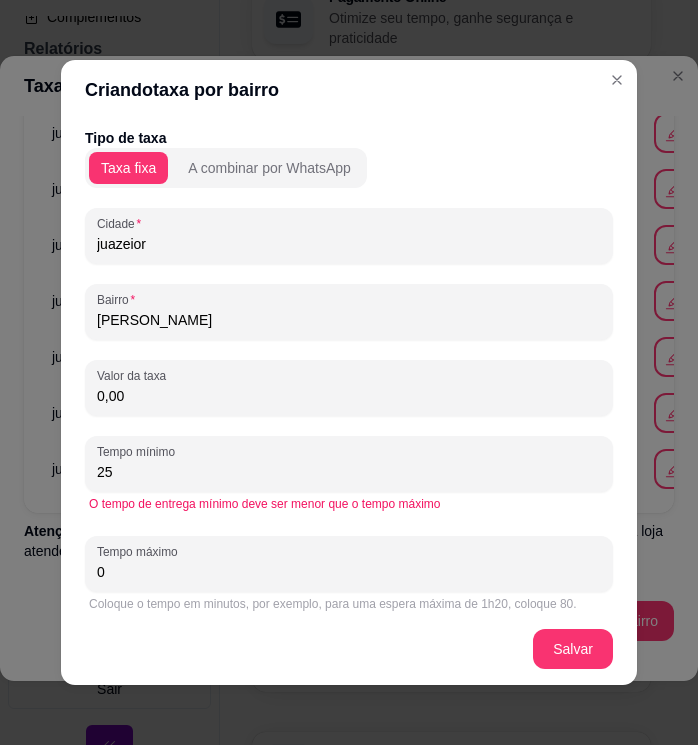 drag, startPoint x: 133, startPoint y: 577, endPoint x: 72, endPoint y: 577, distance: 61 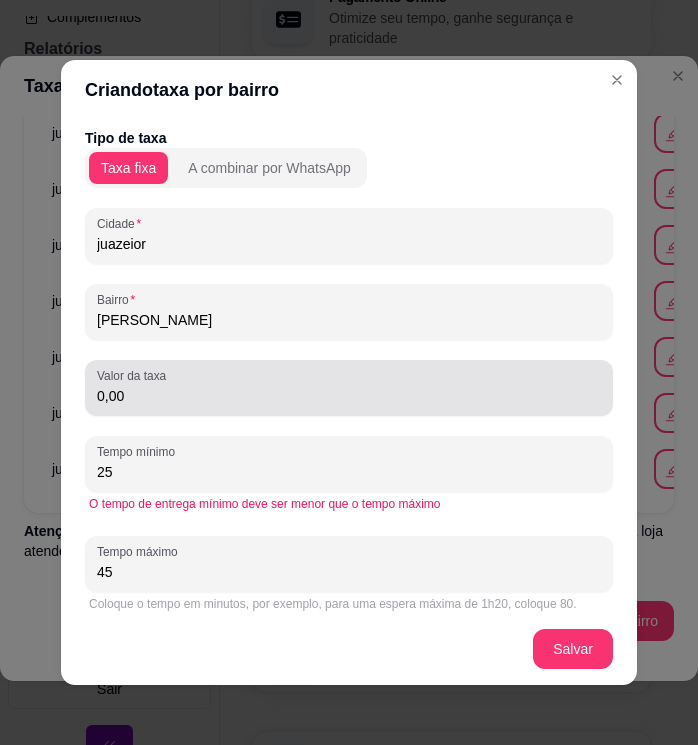 type on "45" 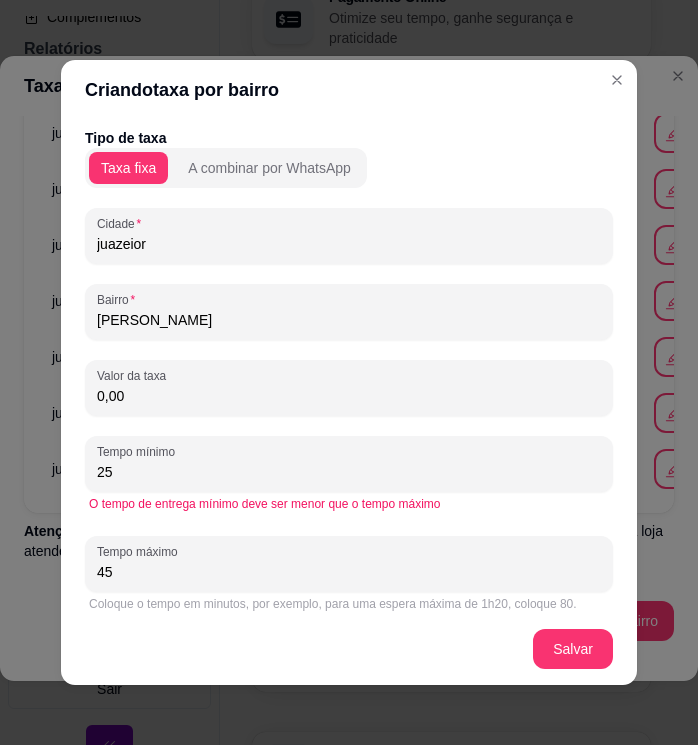 drag, startPoint x: 152, startPoint y: 402, endPoint x: 85, endPoint y: 411, distance: 67.601776 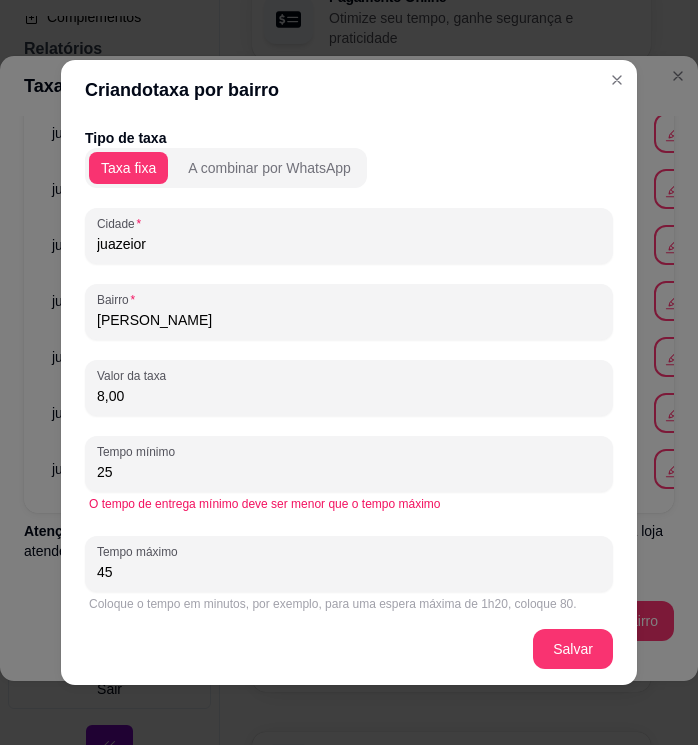 type on "8,00" 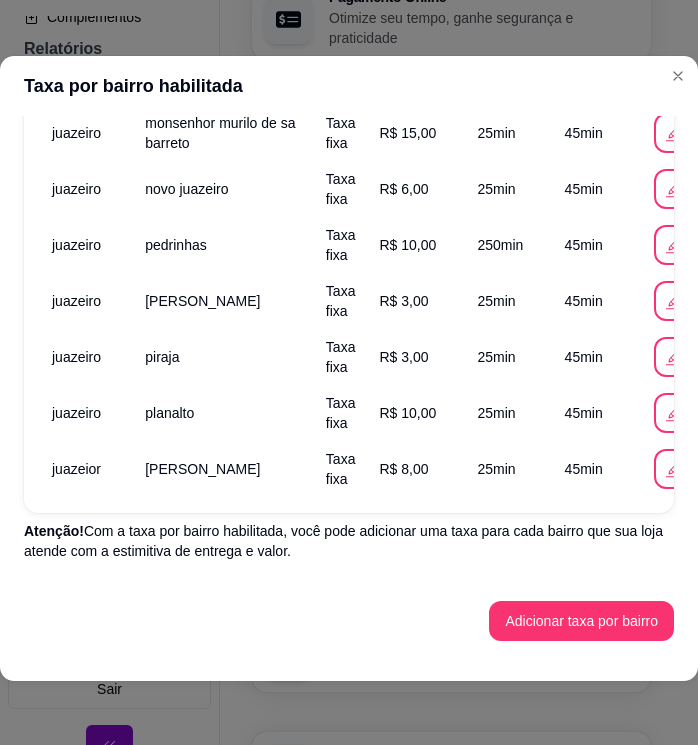 scroll, scrollTop: 1731, scrollLeft: 0, axis: vertical 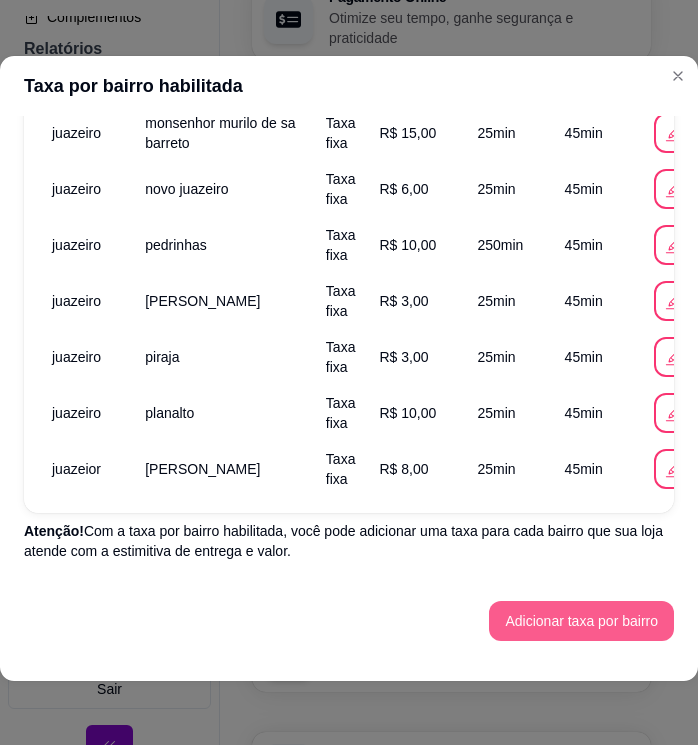 click on "Adicionar taxa por bairro" at bounding box center [581, 621] 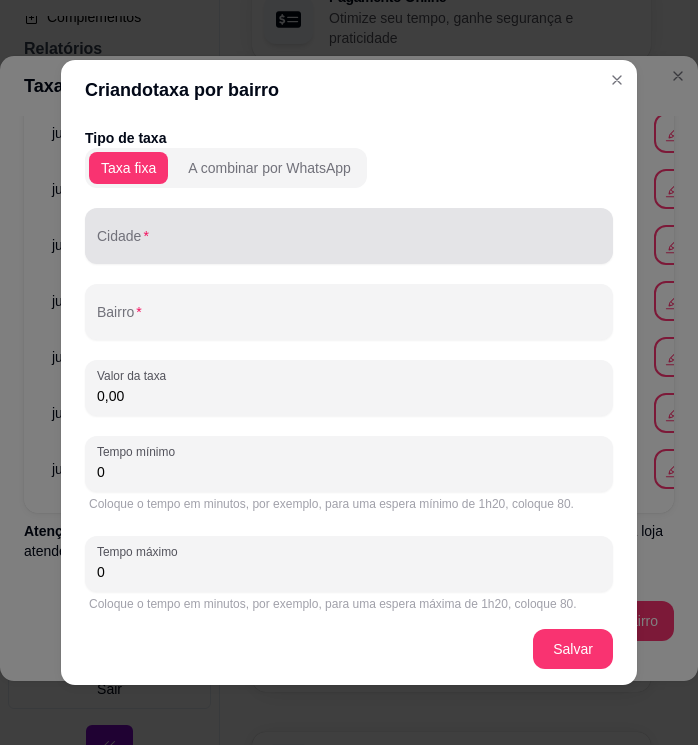 click on "Cidade" at bounding box center [349, 244] 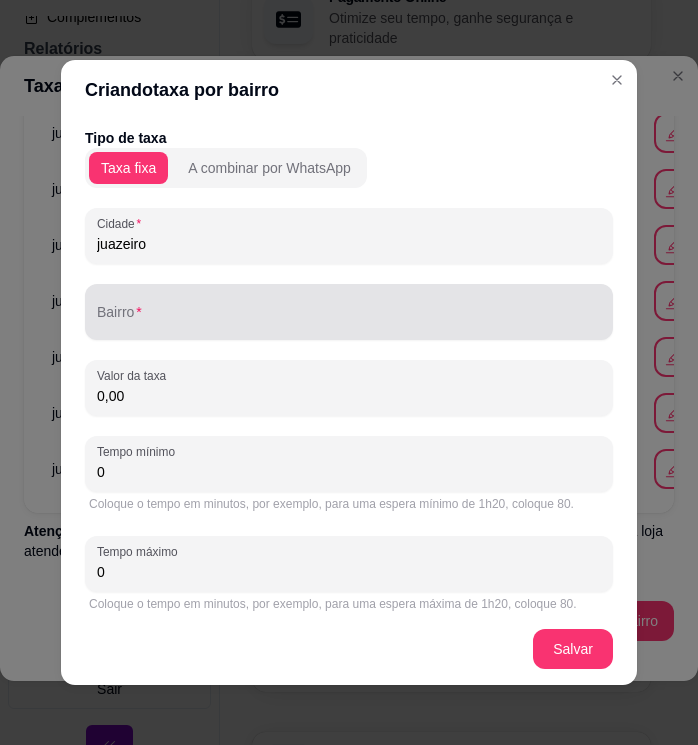 type on "juazeiro" 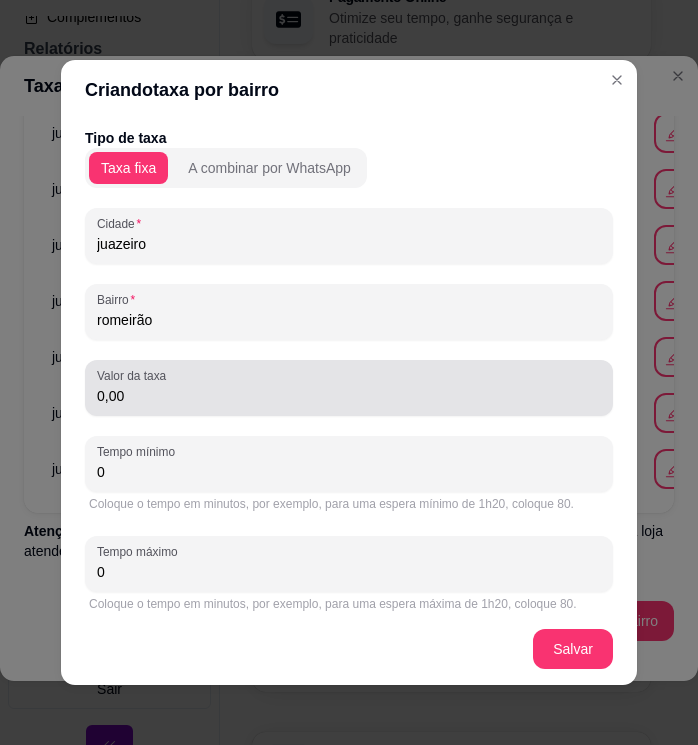 type on "romeirão" 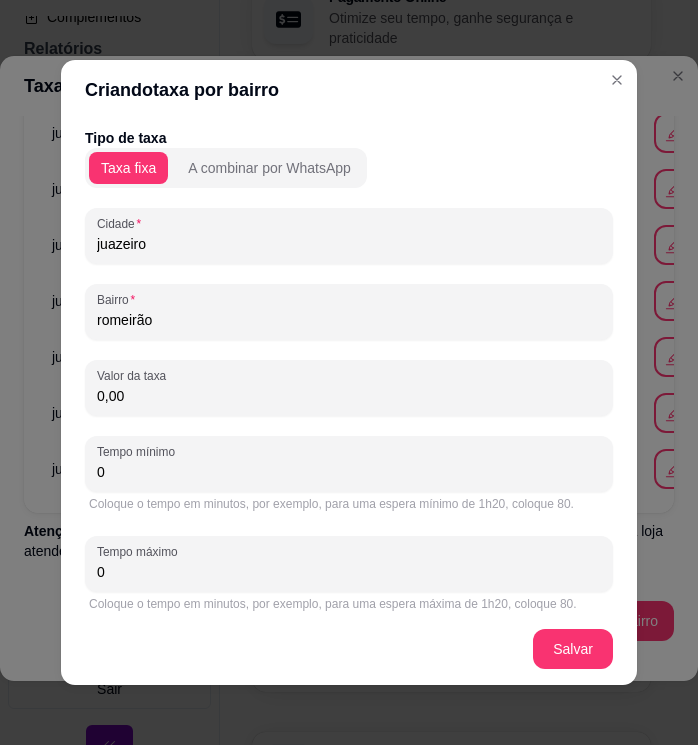 drag, startPoint x: 141, startPoint y: 399, endPoint x: 68, endPoint y: 400, distance: 73.00685 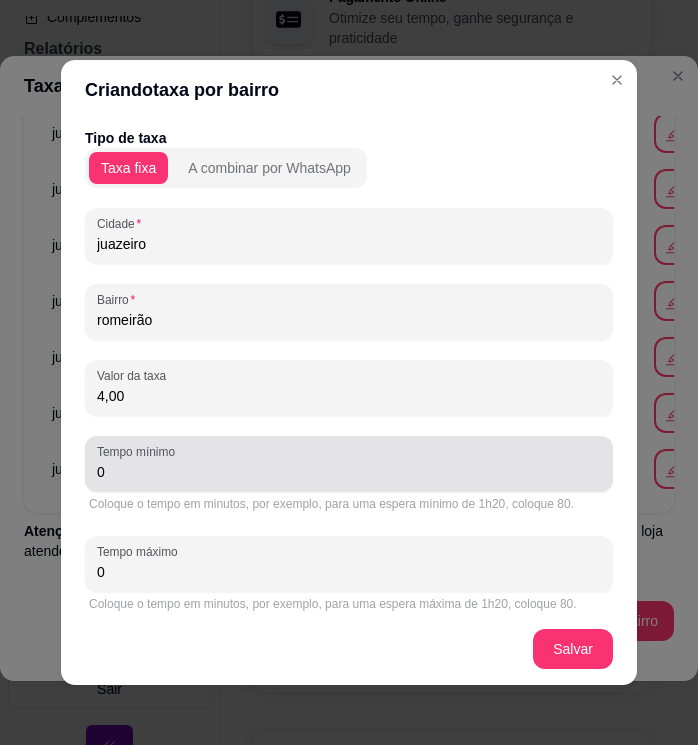 type on "4,00" 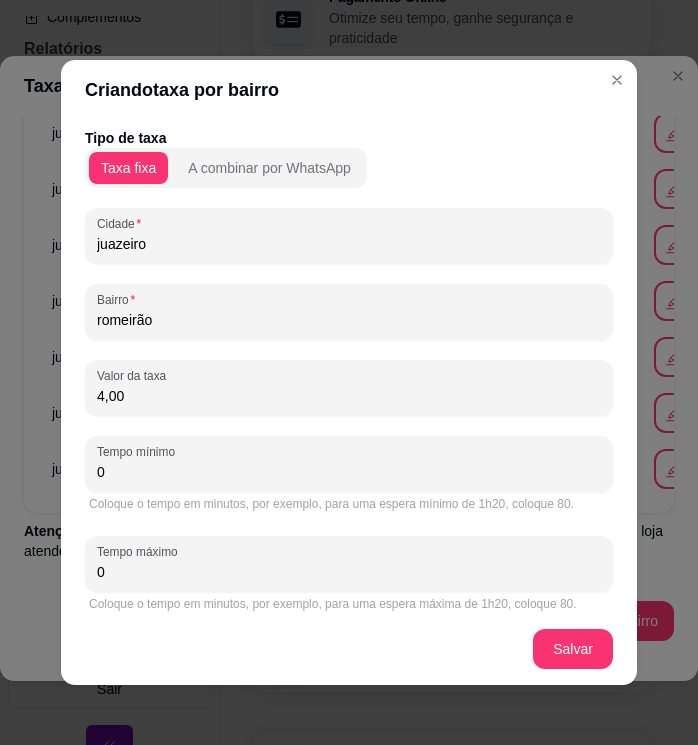 drag, startPoint x: 90, startPoint y: 461, endPoint x: 73, endPoint y: 464, distance: 17.262676 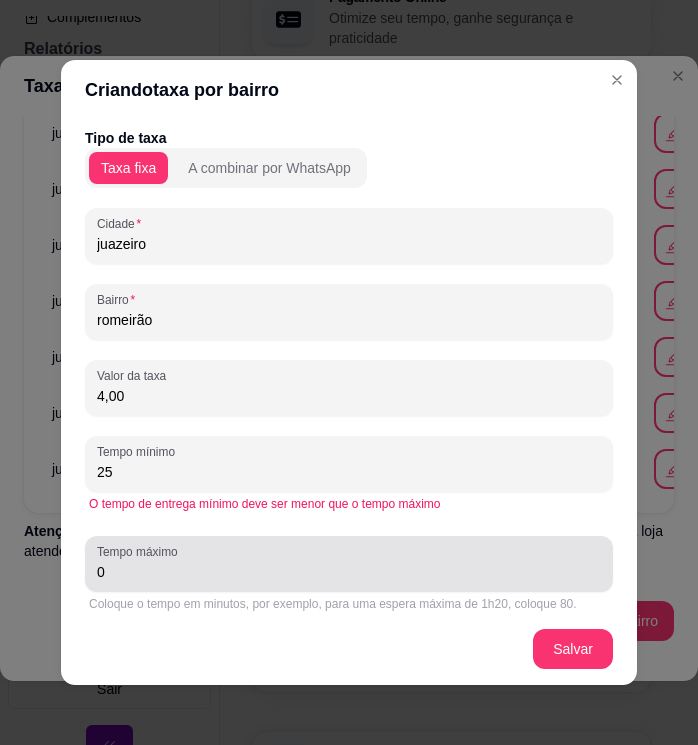 type on "25" 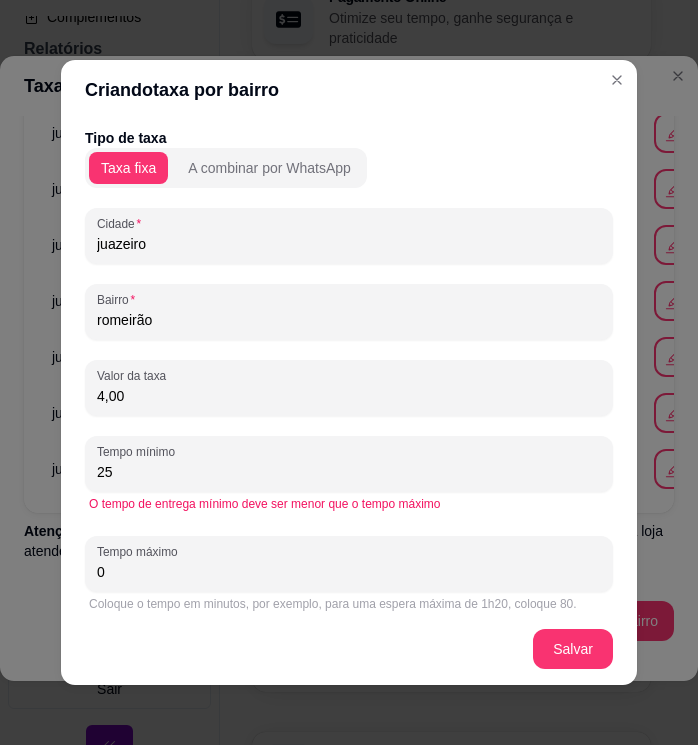 drag, startPoint x: 116, startPoint y: 573, endPoint x: 70, endPoint y: 568, distance: 46.270943 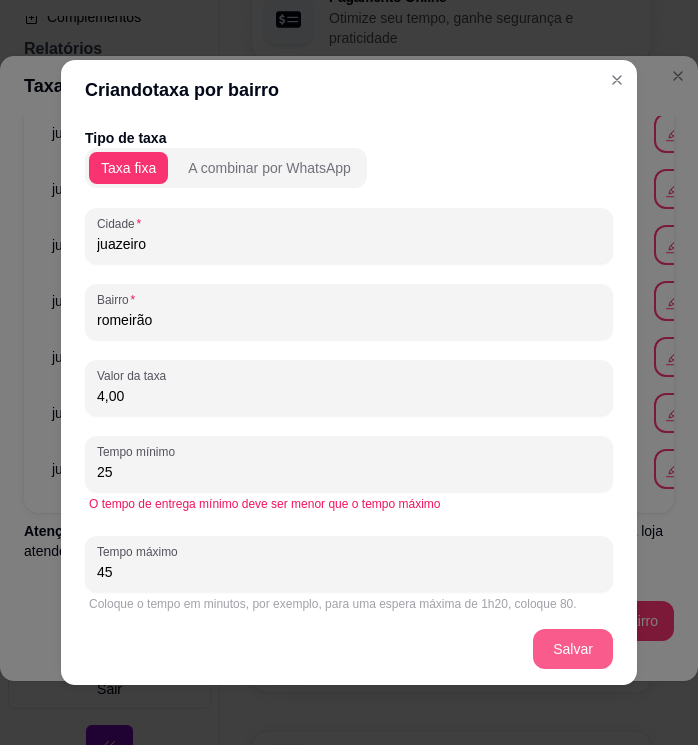 type on "45" 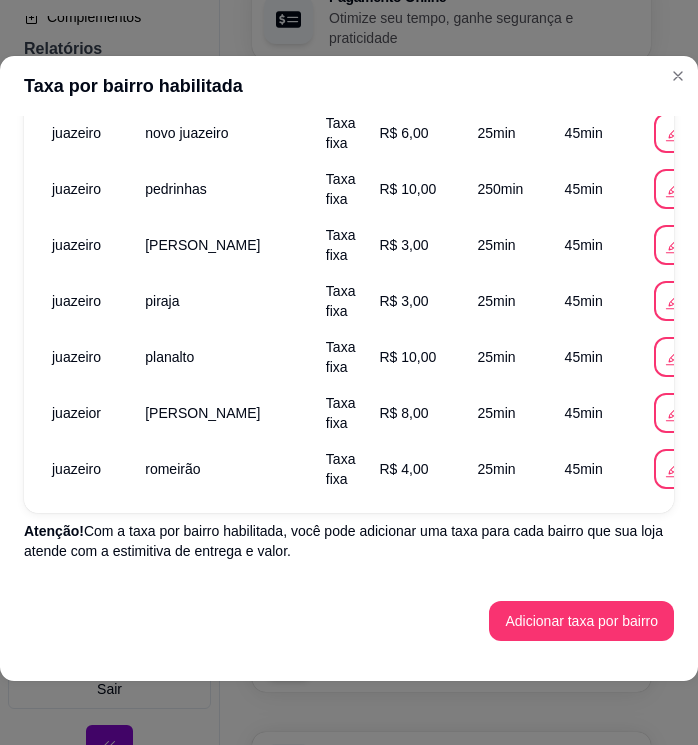 scroll, scrollTop: 1787, scrollLeft: 0, axis: vertical 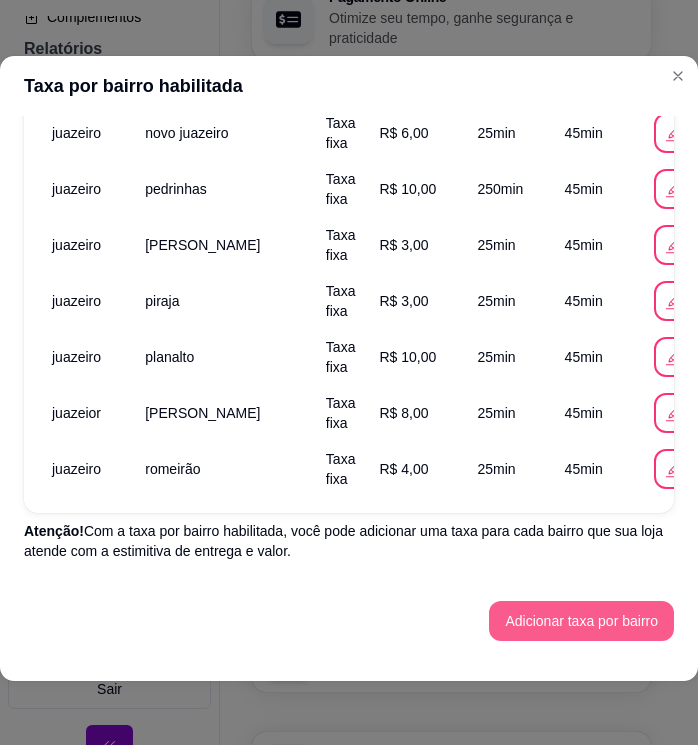 click on "Adicionar taxa por bairro" at bounding box center (581, 621) 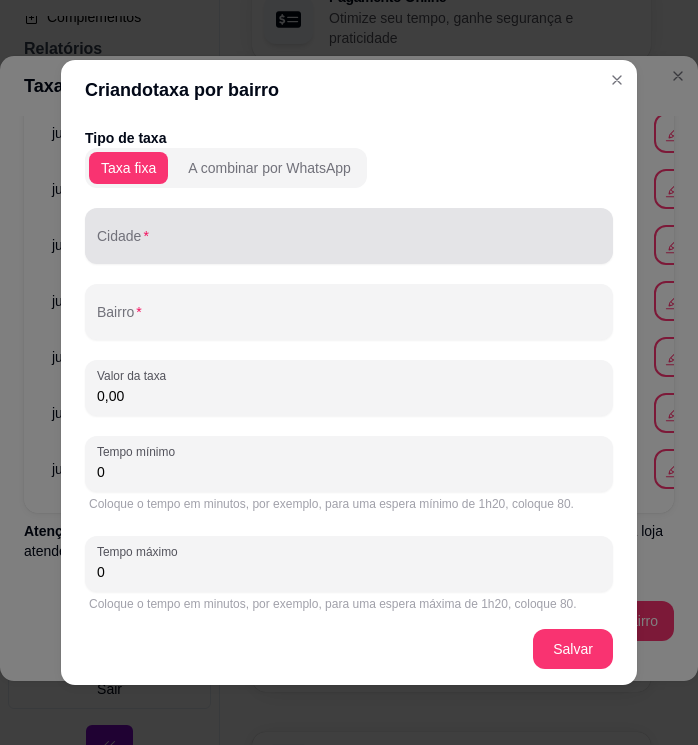 click at bounding box center [349, 236] 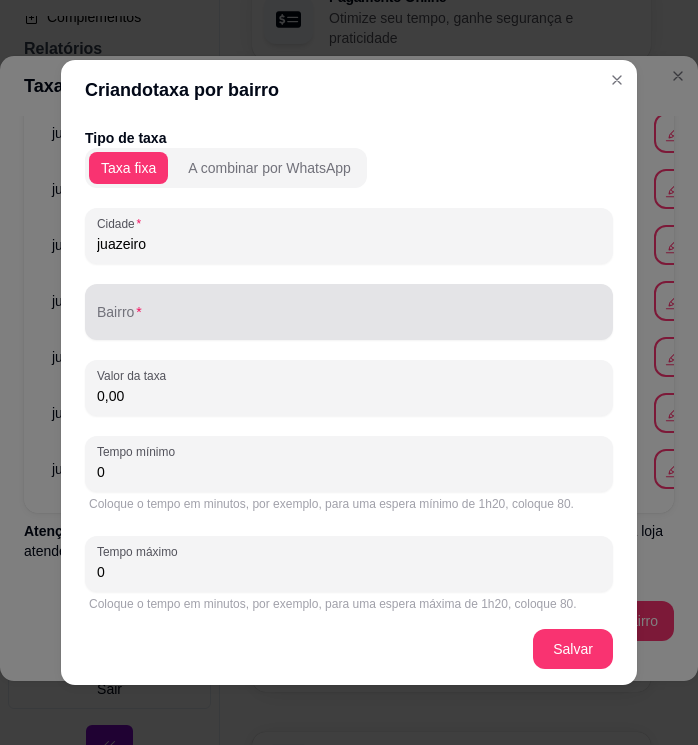 type on "juazeiro" 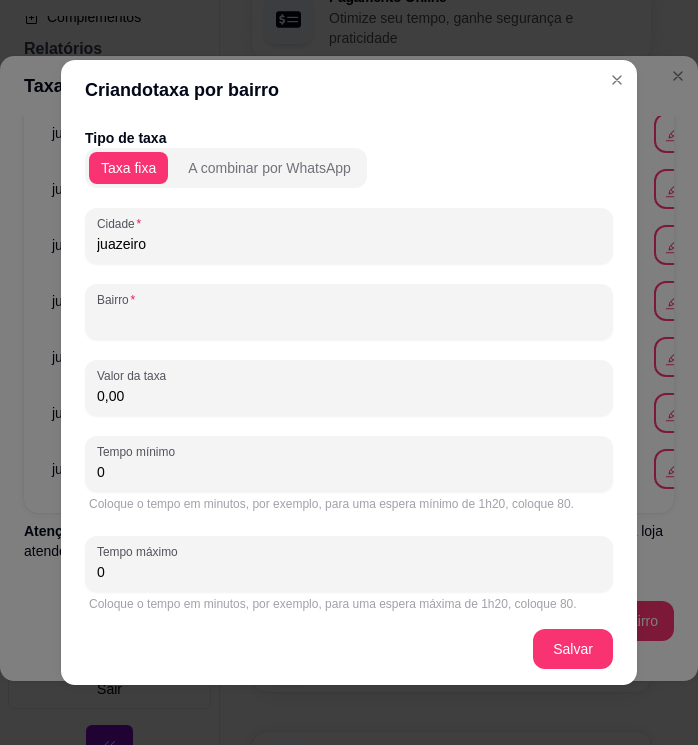 click on "Bairro" at bounding box center (349, 320) 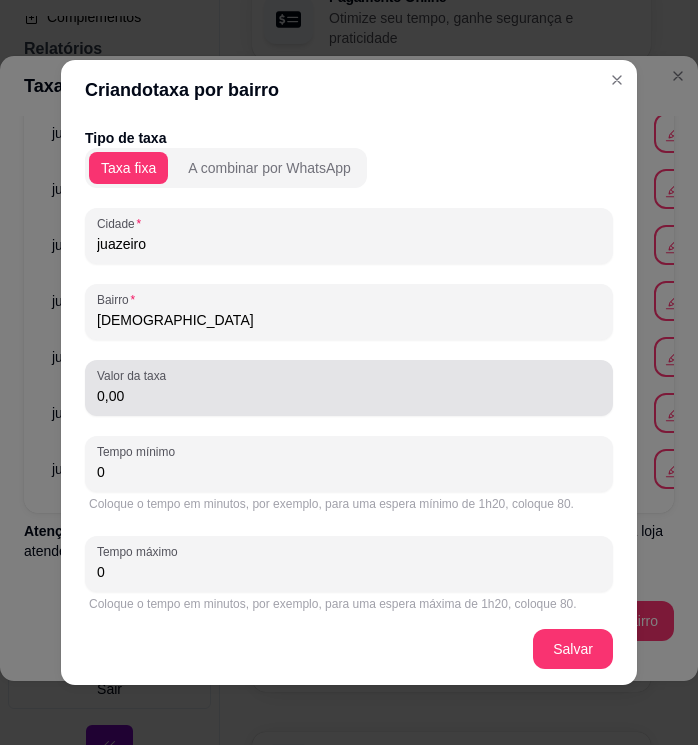 type on "[DEMOGRAPHIC_DATA]" 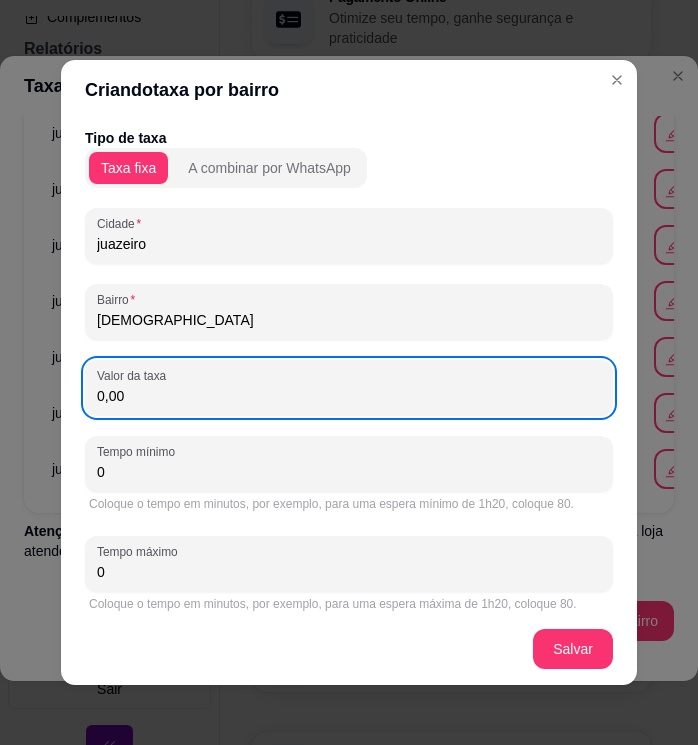 drag, startPoint x: 146, startPoint y: 384, endPoint x: 60, endPoint y: 411, distance: 90.13878 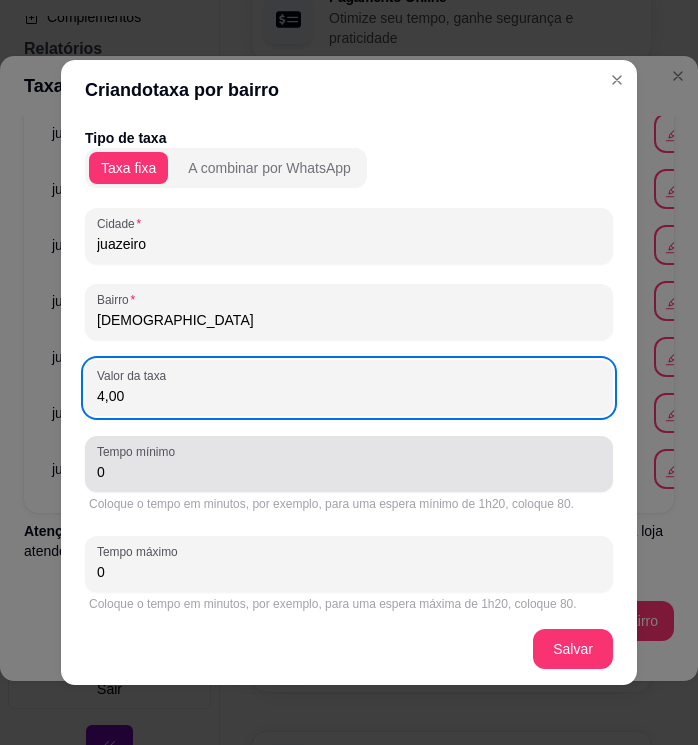 type on "4,00" 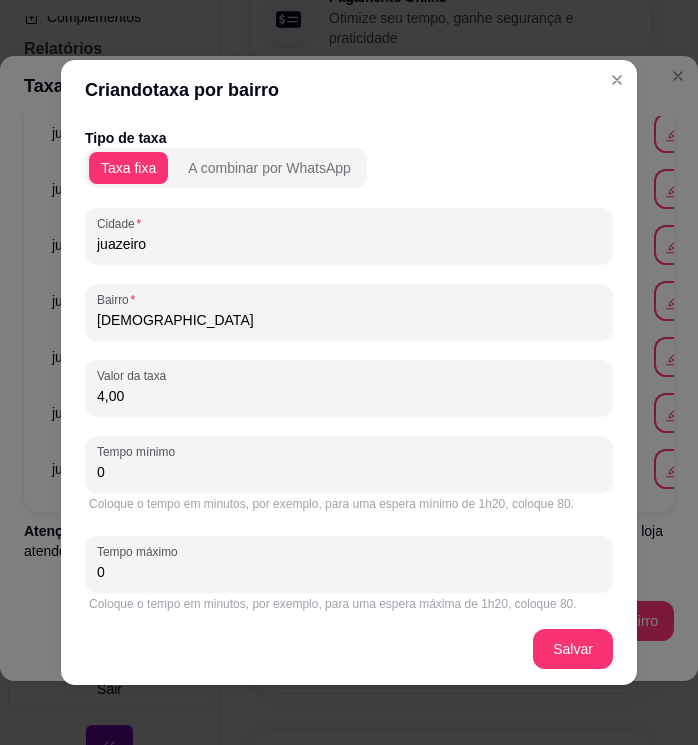 drag, startPoint x: 176, startPoint y: 464, endPoint x: 77, endPoint y: 465, distance: 99.00505 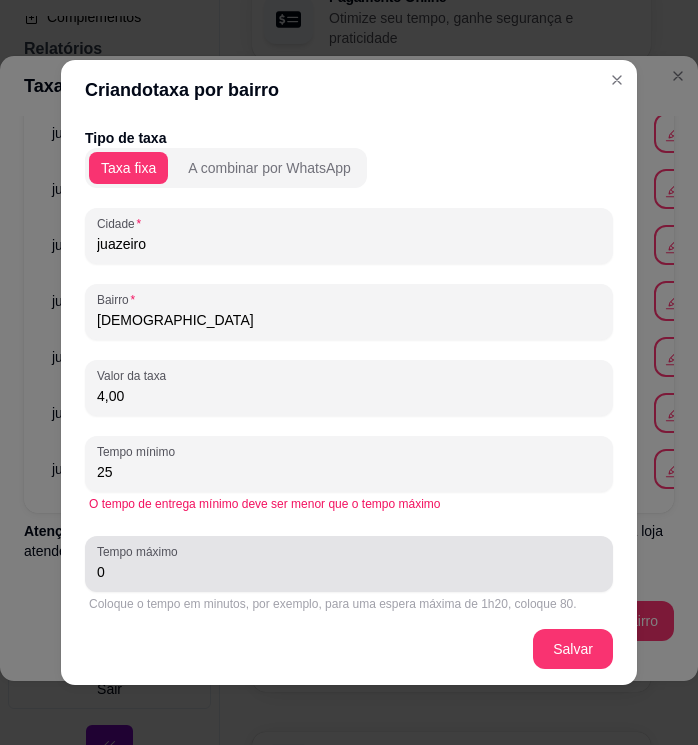type on "25" 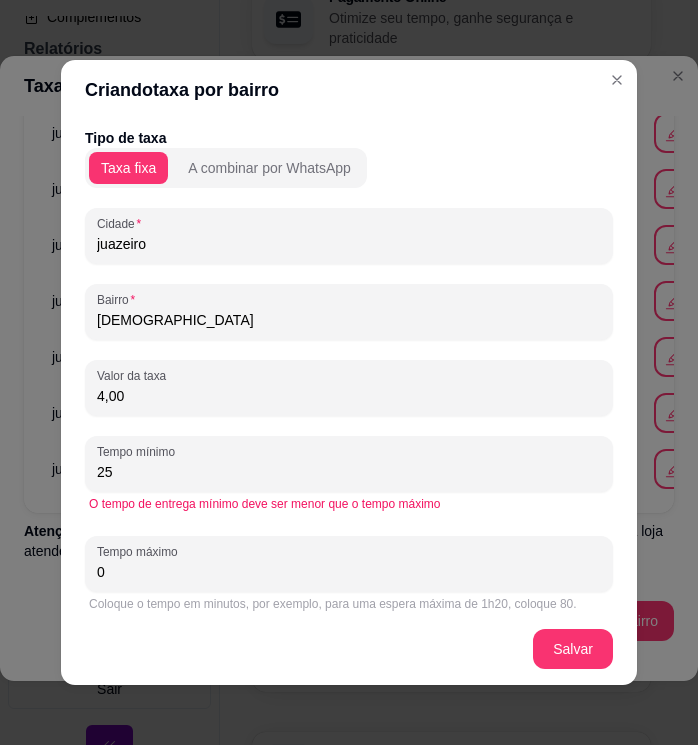 drag, startPoint x: 128, startPoint y: 579, endPoint x: 69, endPoint y: 578, distance: 59.008472 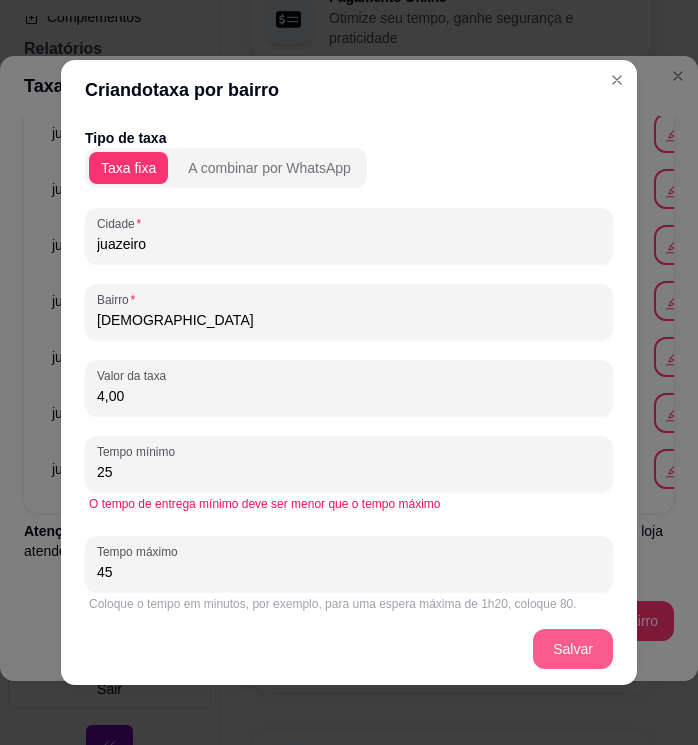 type on "45" 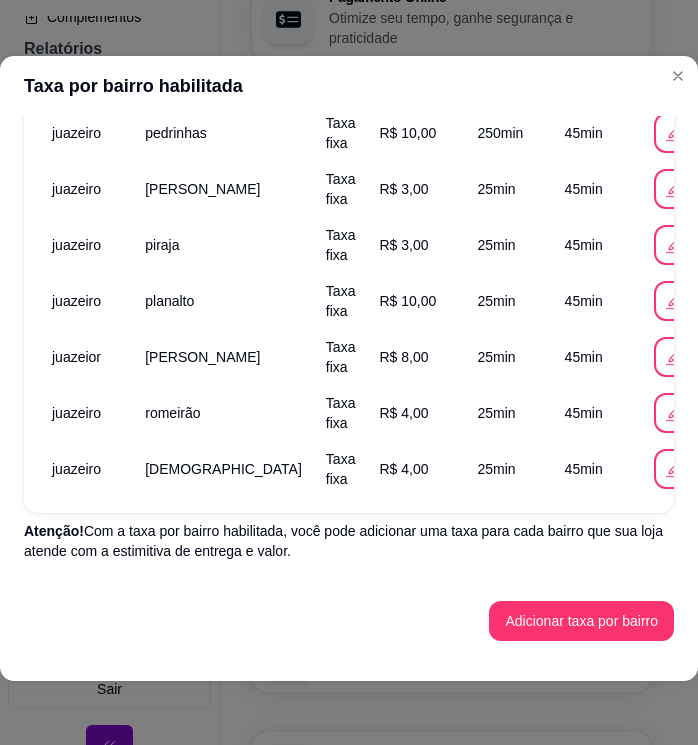 scroll, scrollTop: 1843, scrollLeft: 0, axis: vertical 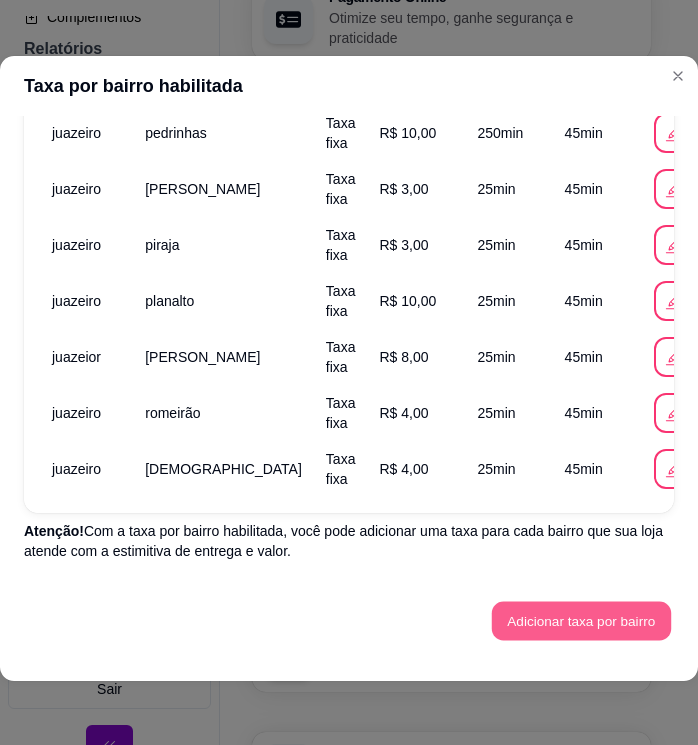 click on "Adicionar taxa por bairro" at bounding box center (581, 621) 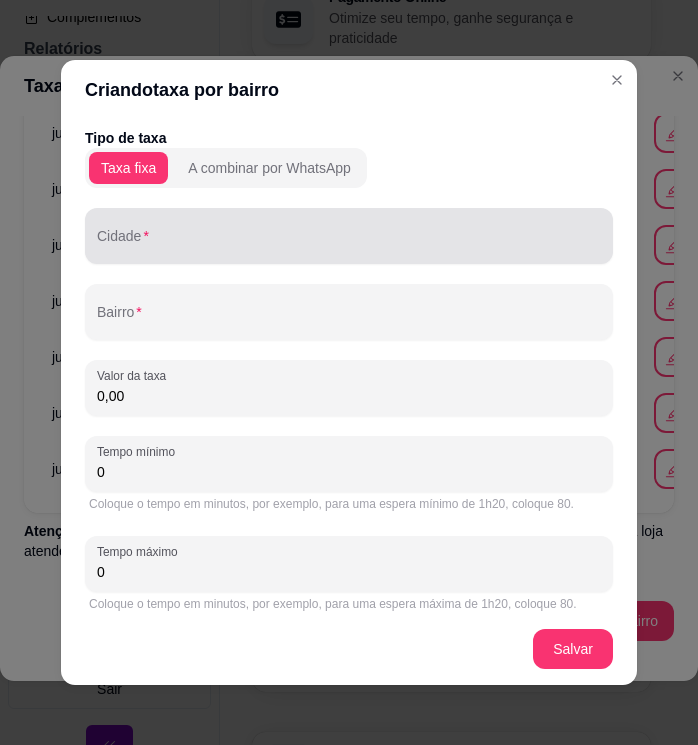 click on "Cidade" at bounding box center (349, 244) 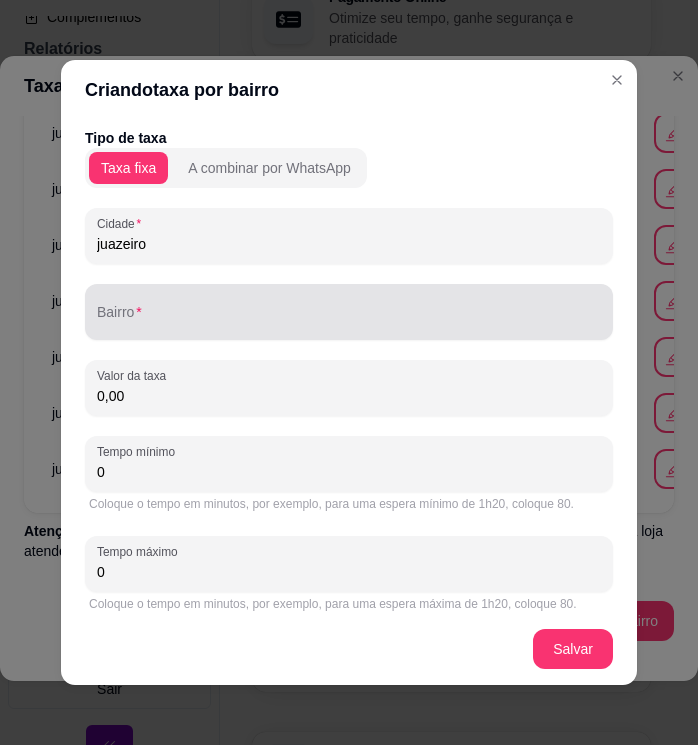 type on "juazeiro" 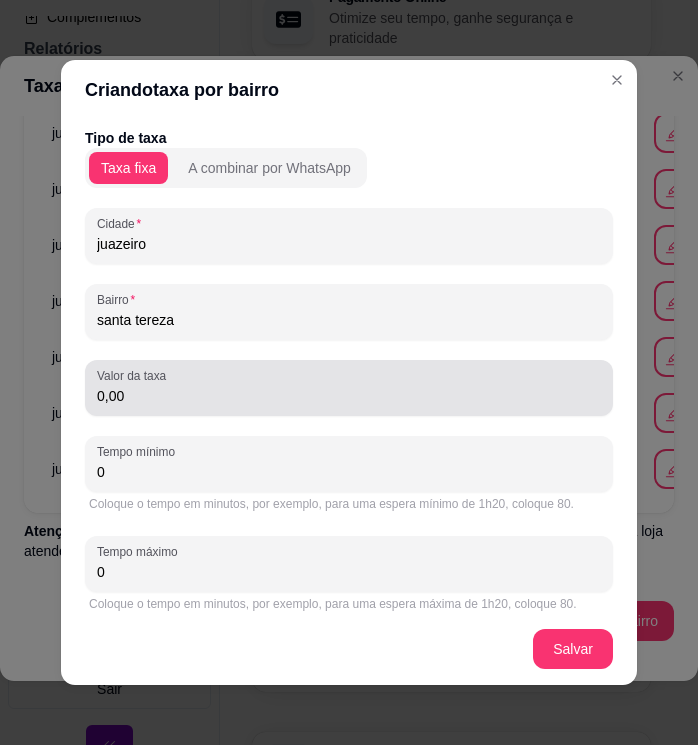 type on "santa tereza" 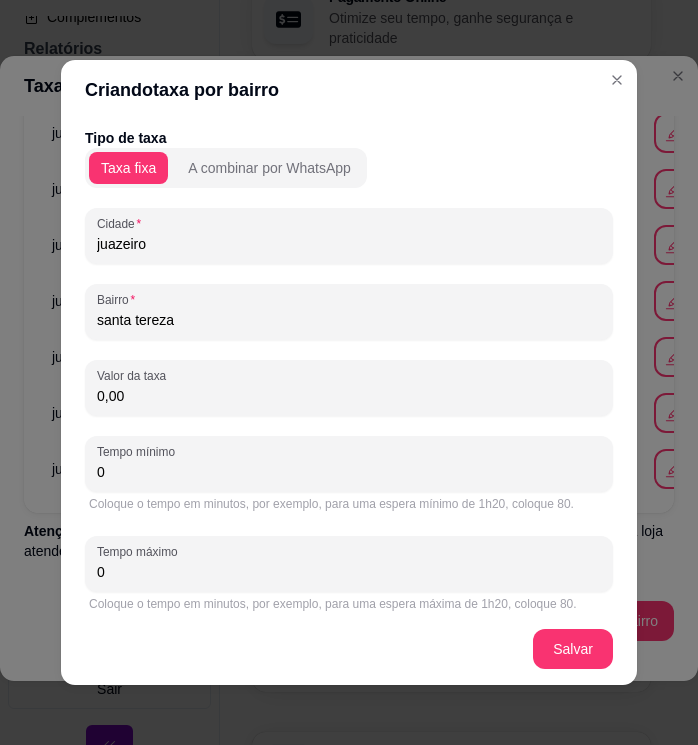 drag, startPoint x: 160, startPoint y: 392, endPoint x: 36, endPoint y: 392, distance: 124 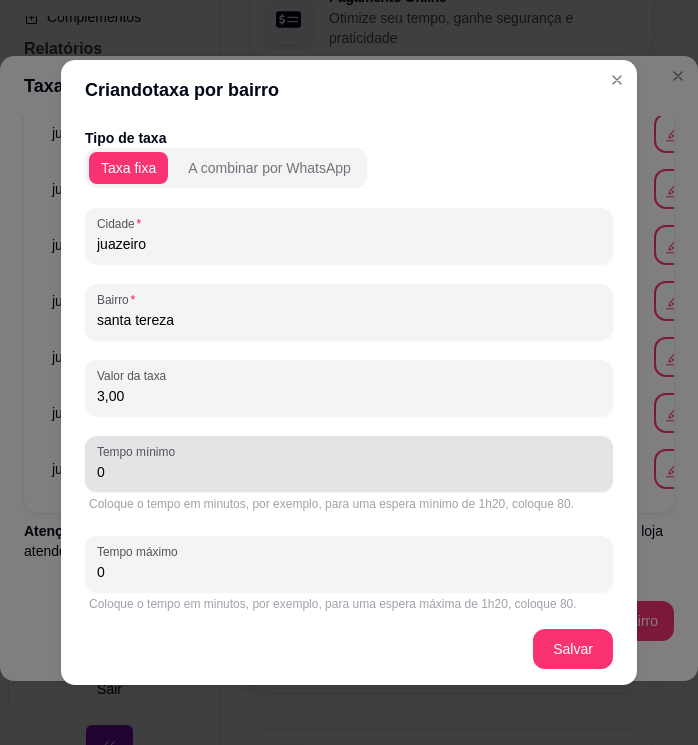 type on "3,00" 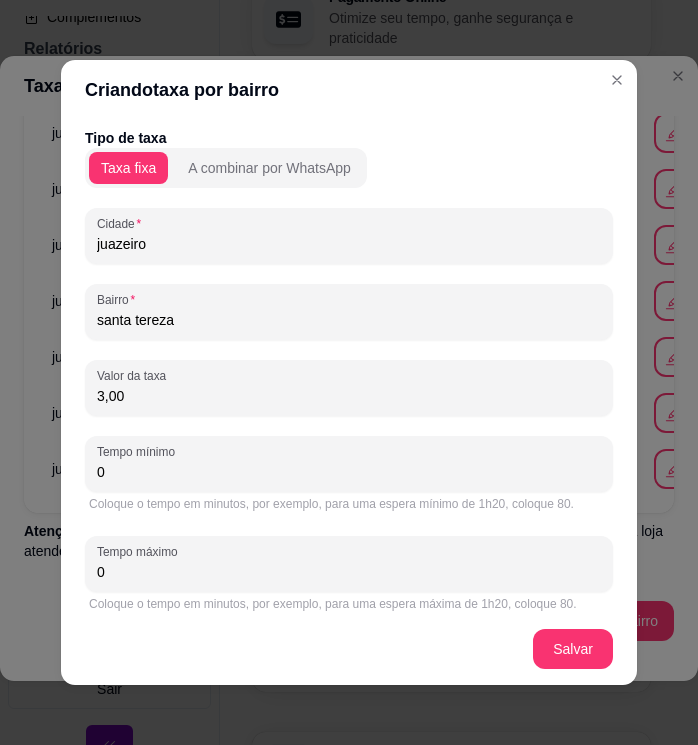 drag, startPoint x: 115, startPoint y: 464, endPoint x: 63, endPoint y: 446, distance: 55.027267 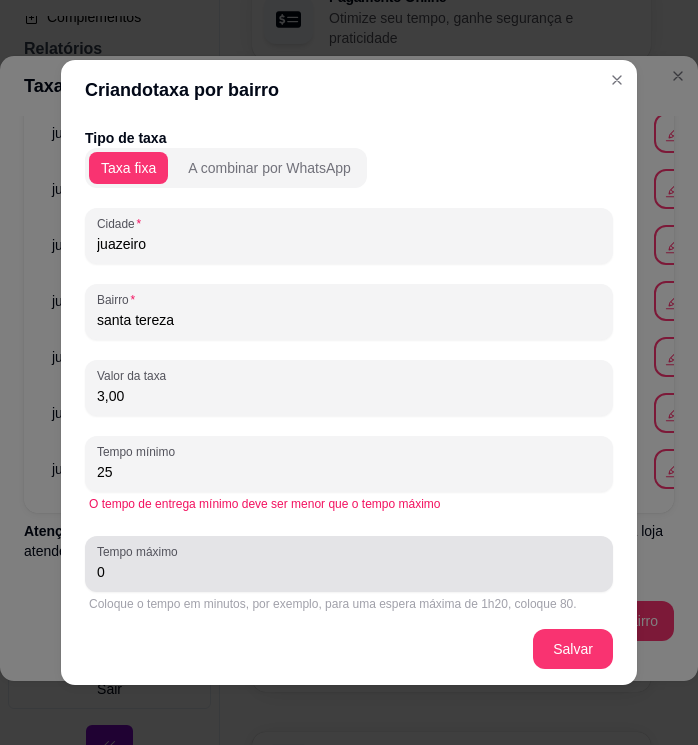 type on "25" 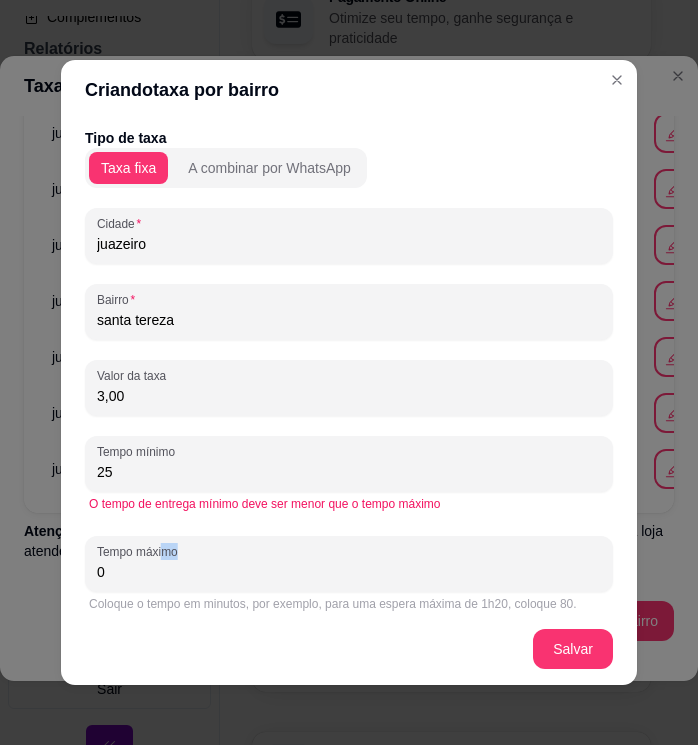 drag, startPoint x: 153, startPoint y: 557, endPoint x: 115, endPoint y: 568, distance: 39.56008 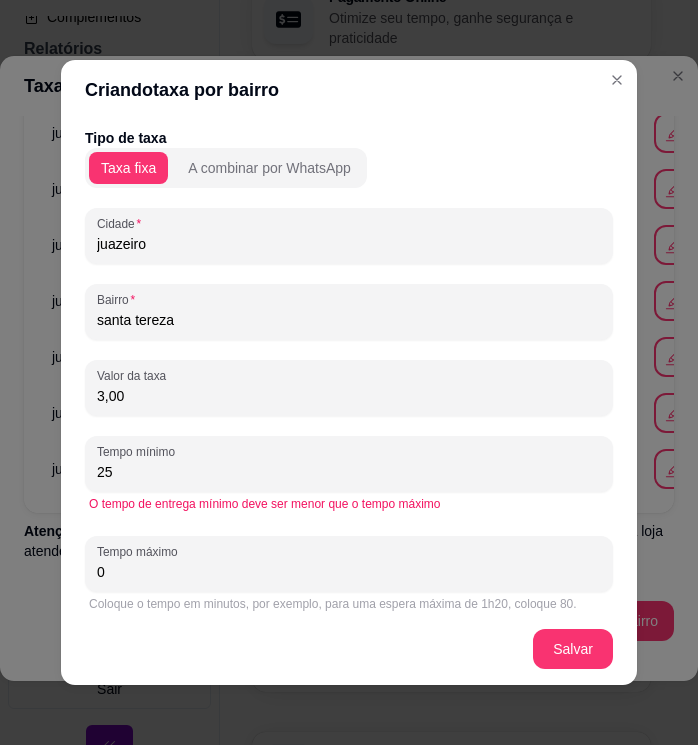 drag, startPoint x: 116, startPoint y: 568, endPoint x: 90, endPoint y: 540, distance: 38.209946 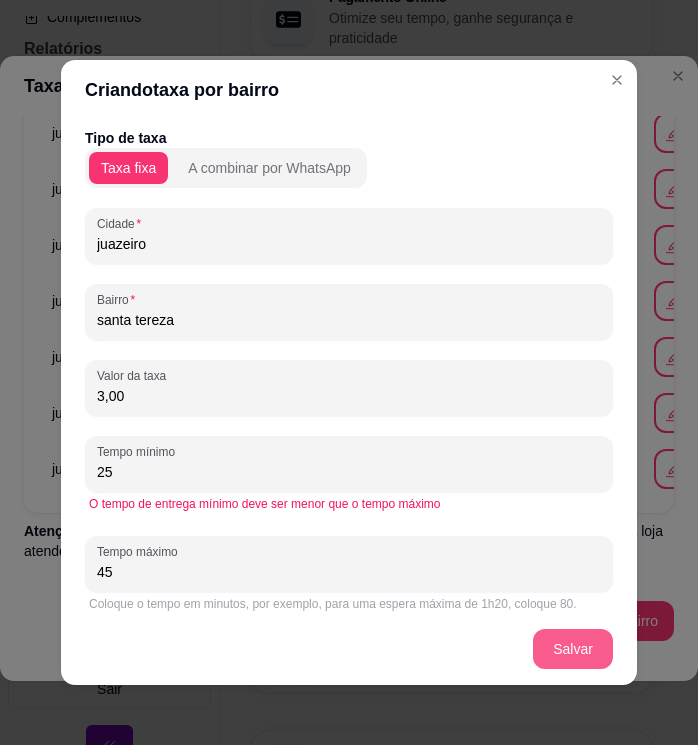 type on "45" 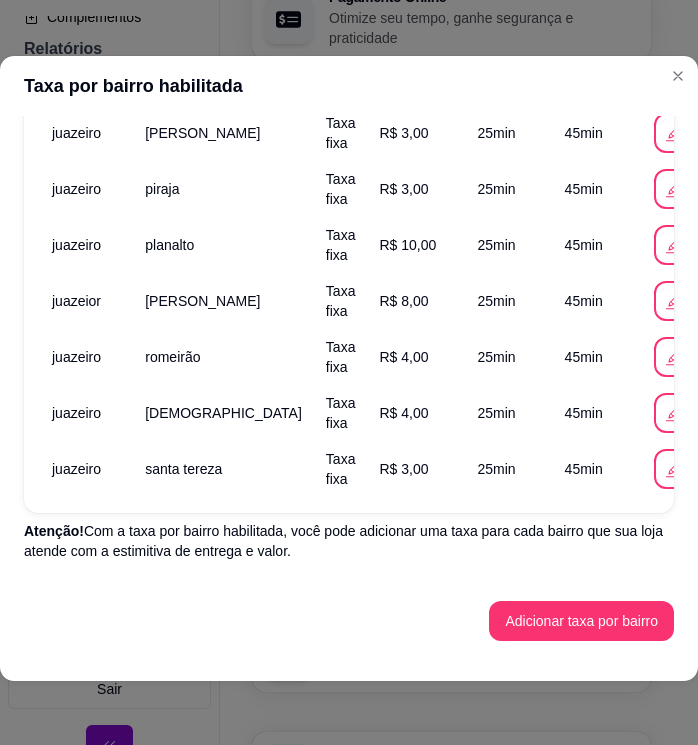 scroll, scrollTop: 1899, scrollLeft: 0, axis: vertical 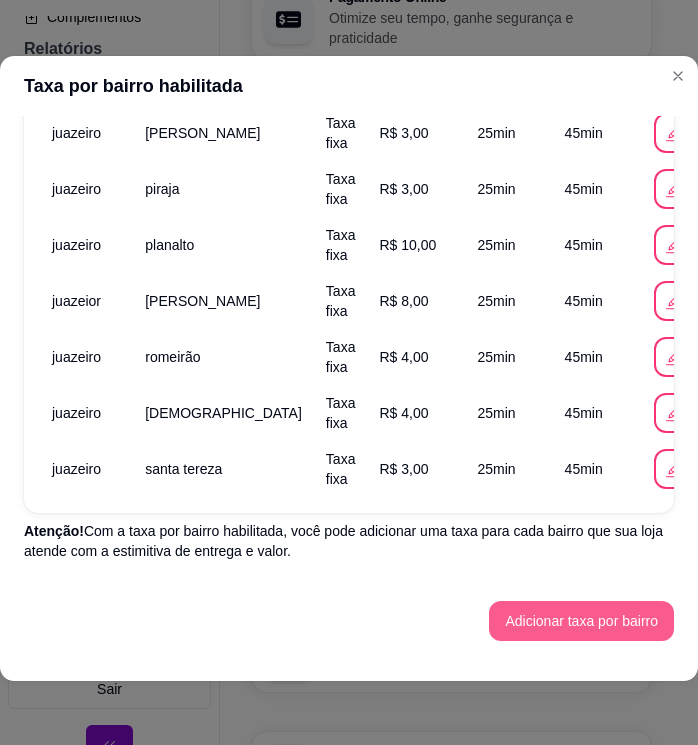 click on "Adicionar taxa por bairro" at bounding box center (581, 621) 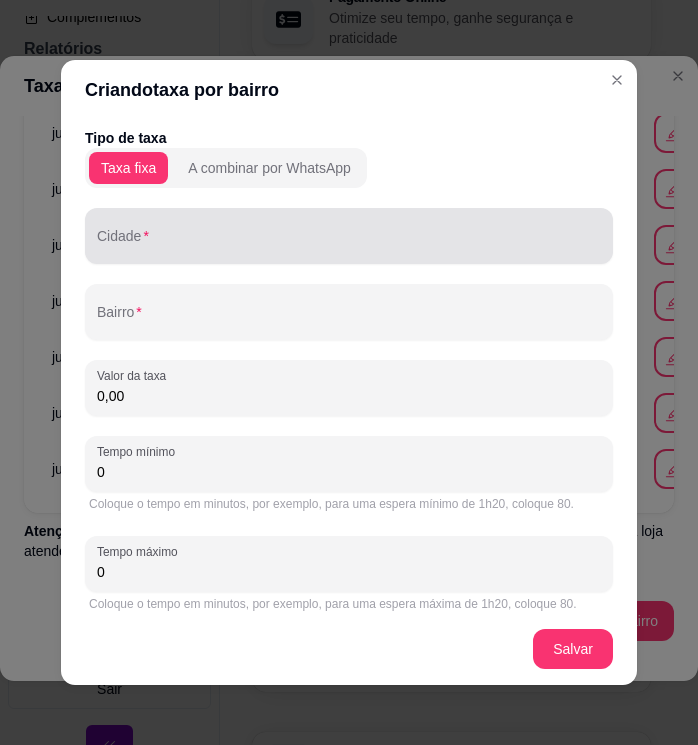 drag, startPoint x: 219, startPoint y: 242, endPoint x: 209, endPoint y: 248, distance: 11.661903 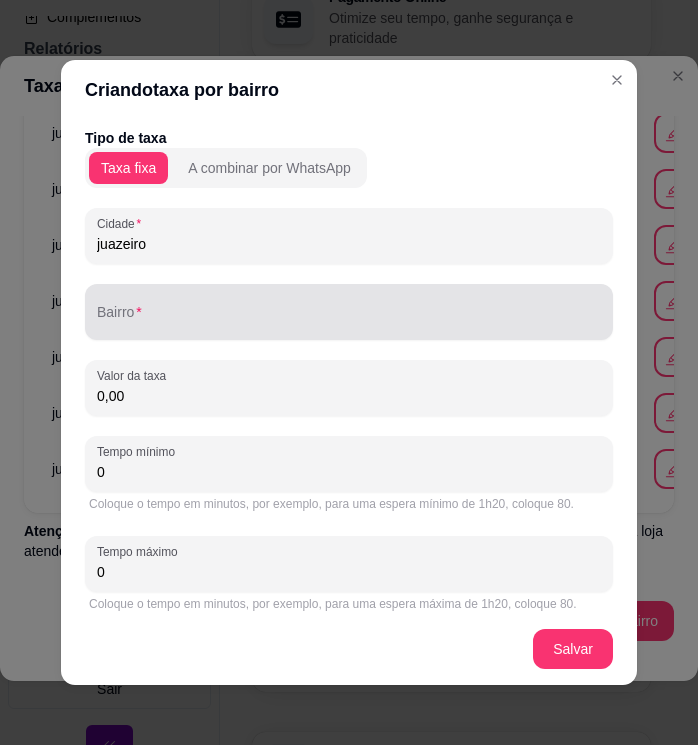 type on "juazeiro" 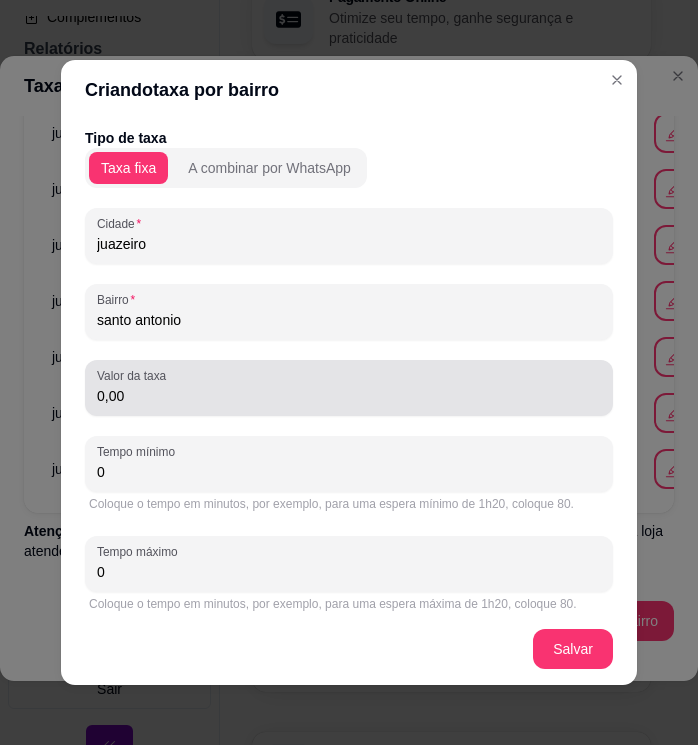 type on "santo antonio" 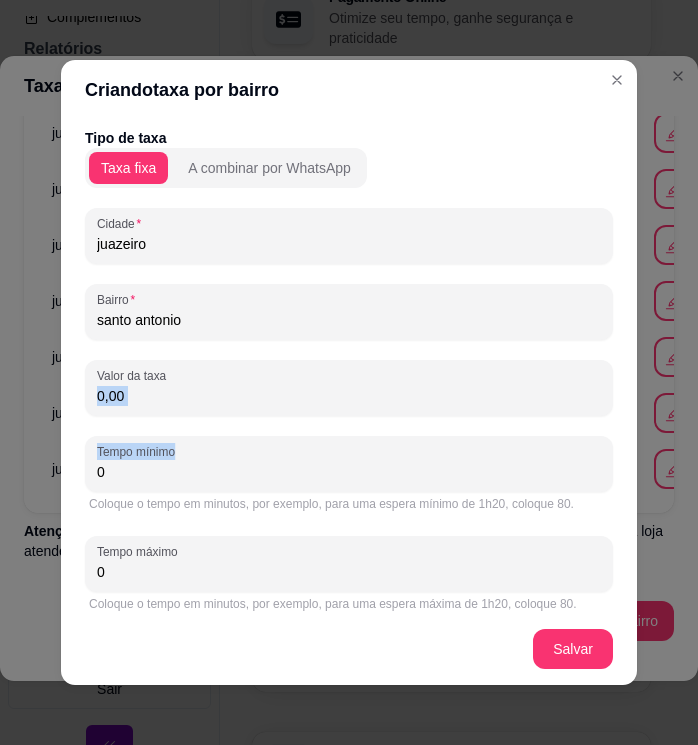 drag, startPoint x: 106, startPoint y: 405, endPoint x: 52, endPoint y: 422, distance: 56.61272 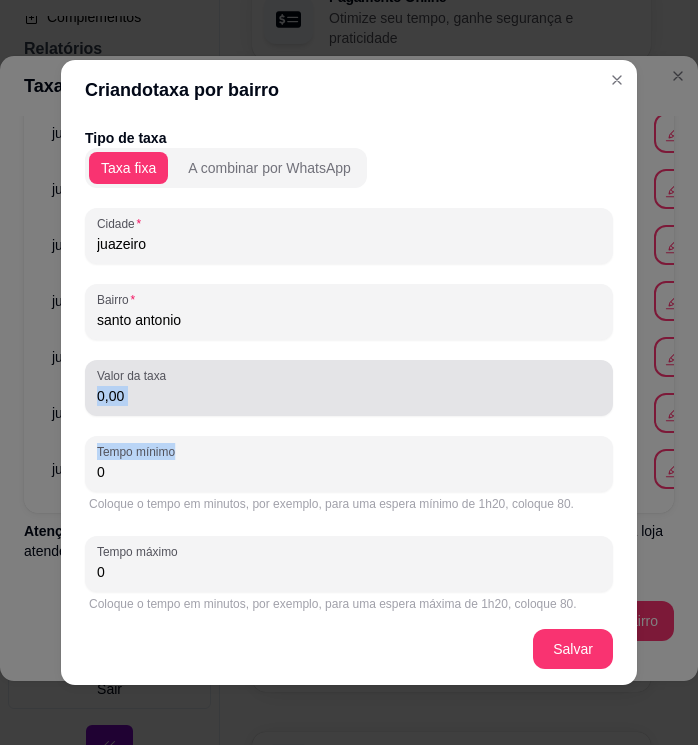 click on "Valor da taxa 0,00" at bounding box center [349, 388] 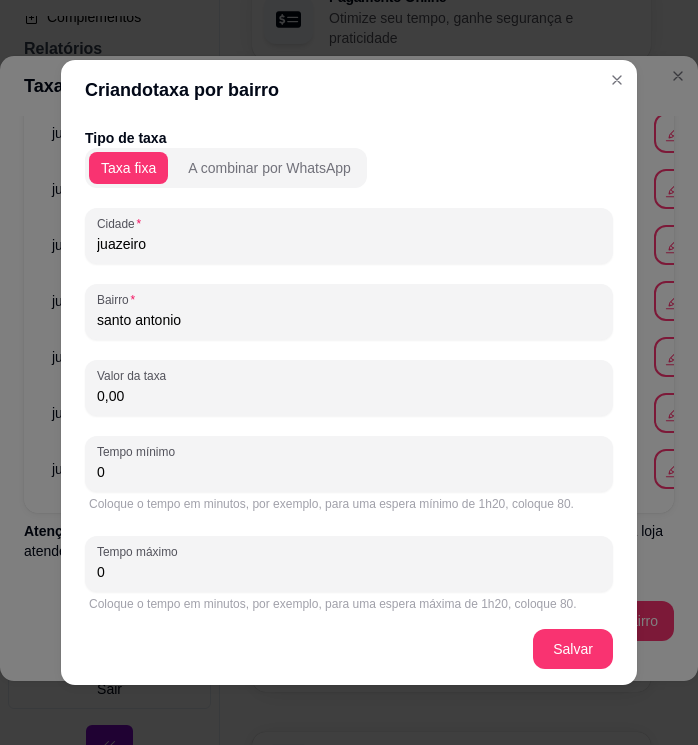 drag, startPoint x: 170, startPoint y: 396, endPoint x: 87, endPoint y: 405, distance: 83.48653 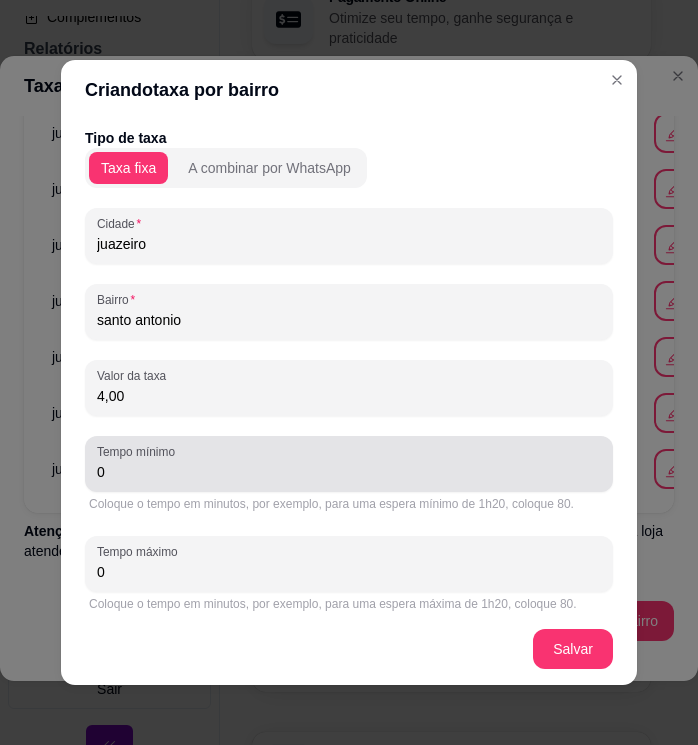 type on "4,00" 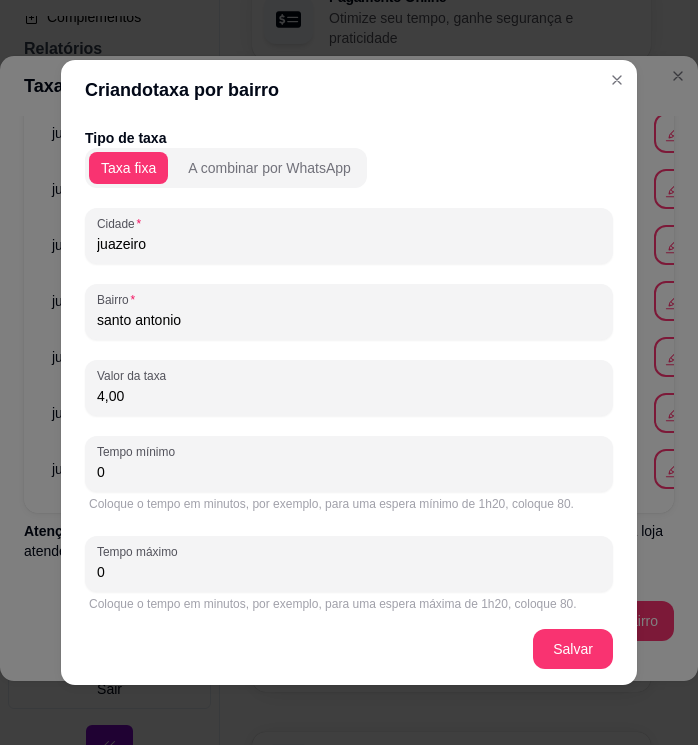 drag, startPoint x: 155, startPoint y: 477, endPoint x: 76, endPoint y: 474, distance: 79.05694 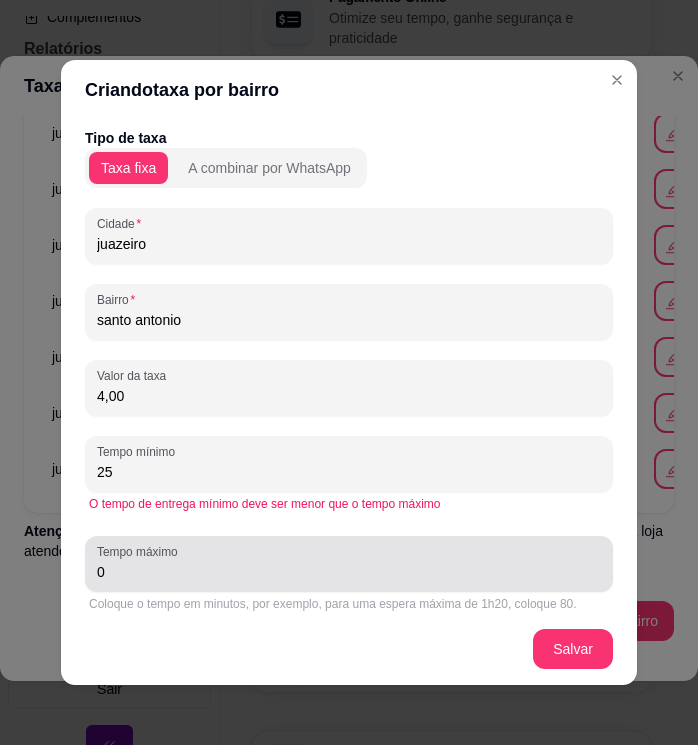 type on "25" 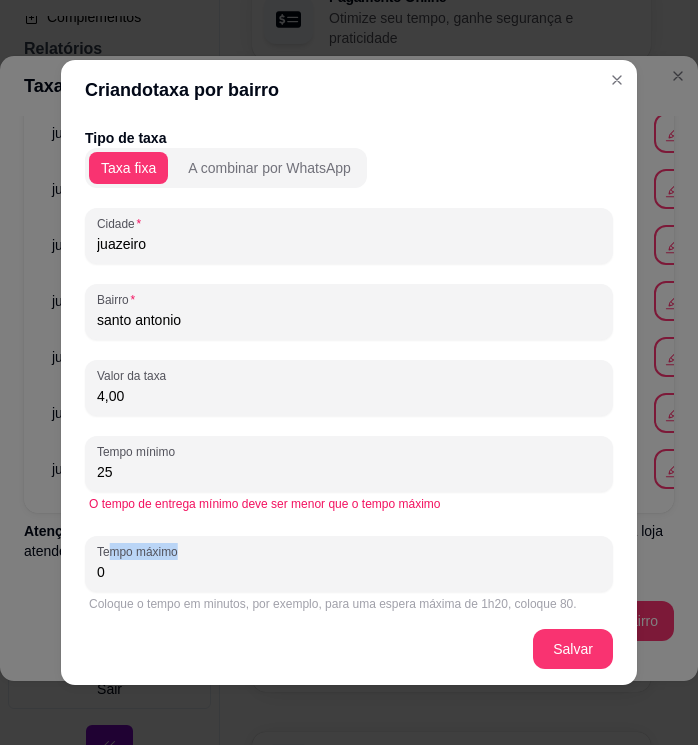 drag, startPoint x: 104, startPoint y: 557, endPoint x: 54, endPoint y: 572, distance: 52.201534 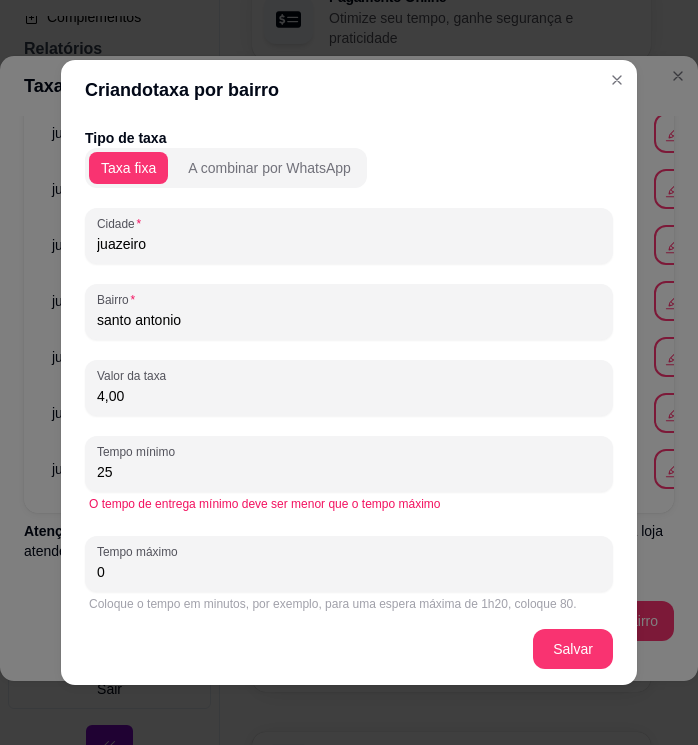 drag, startPoint x: 128, startPoint y: 567, endPoint x: 86, endPoint y: 584, distance: 45.310043 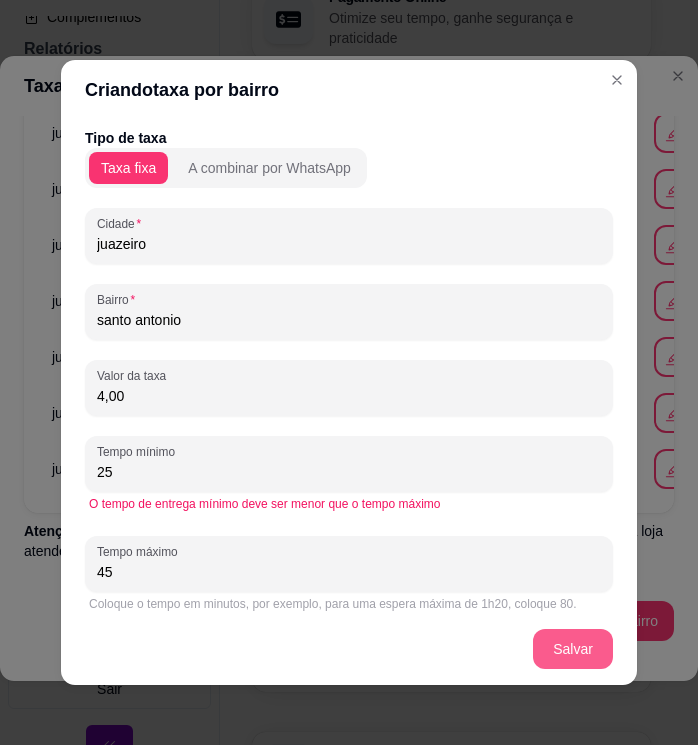 type on "45" 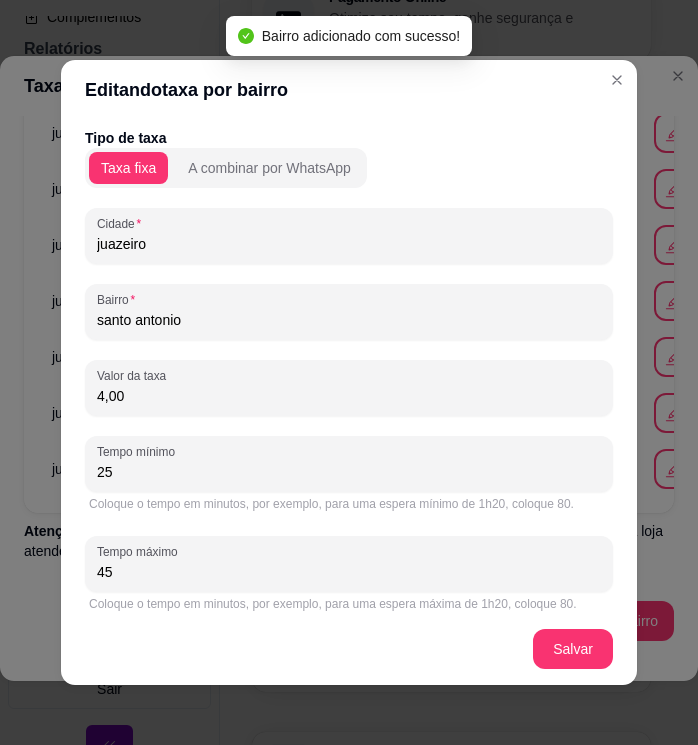 drag, startPoint x: 625, startPoint y: 86, endPoint x: 572, endPoint y: 96, distance: 53.935146 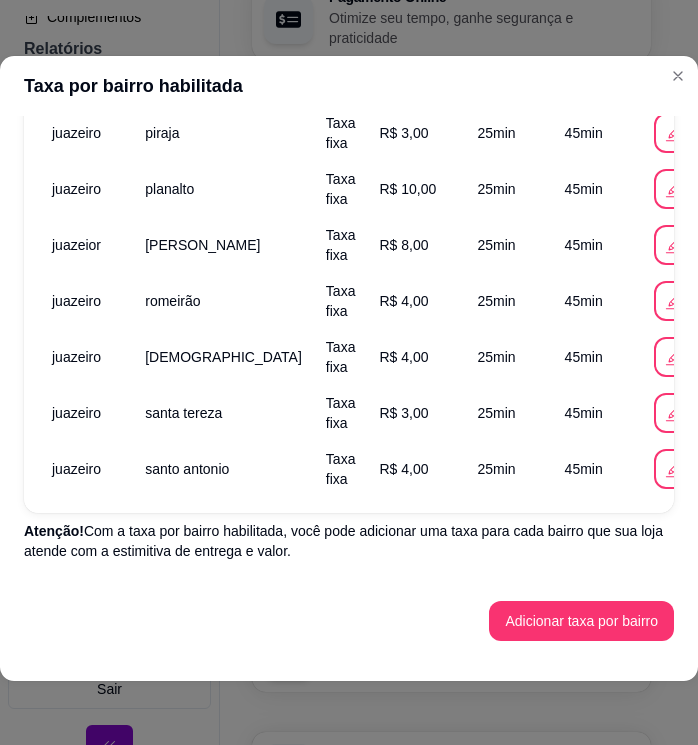 scroll, scrollTop: 1955, scrollLeft: 0, axis: vertical 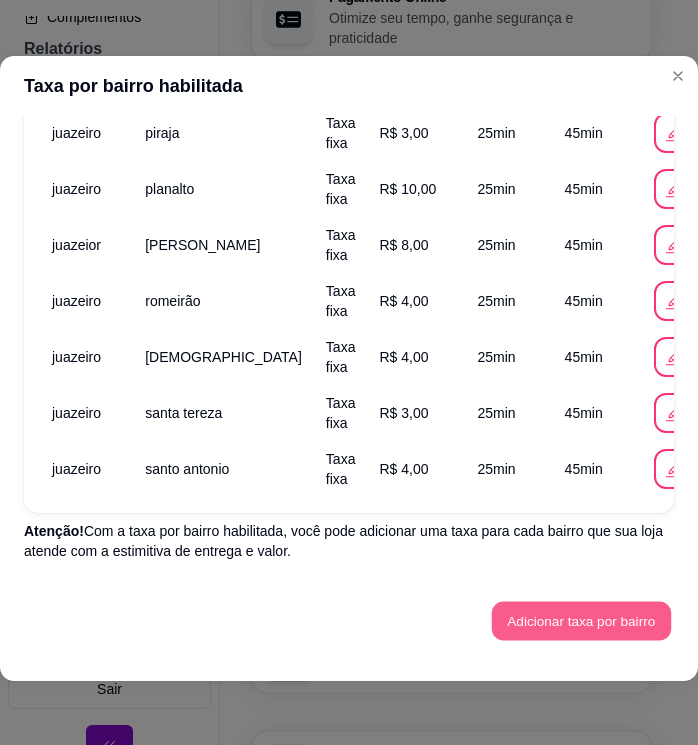 click on "Adicionar taxa por bairro" at bounding box center (581, 621) 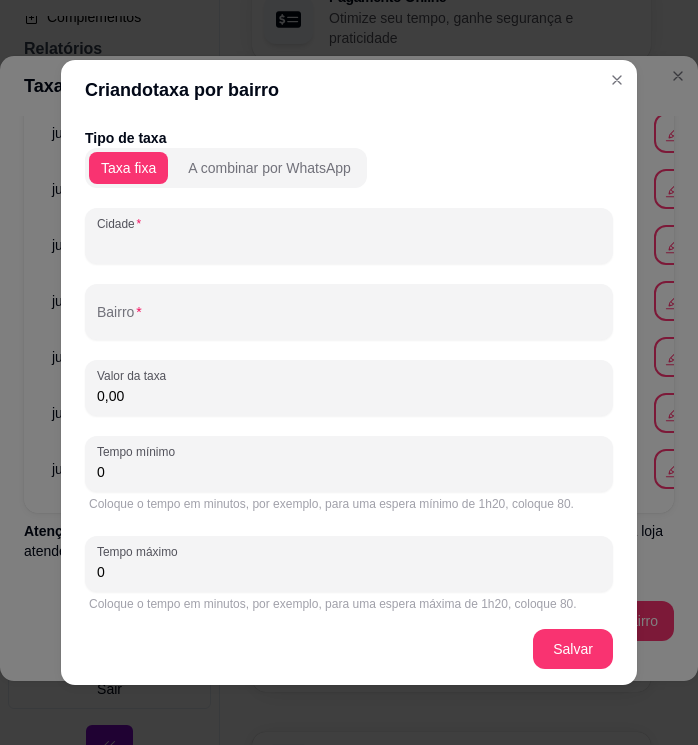 click on "Cidade" at bounding box center (349, 244) 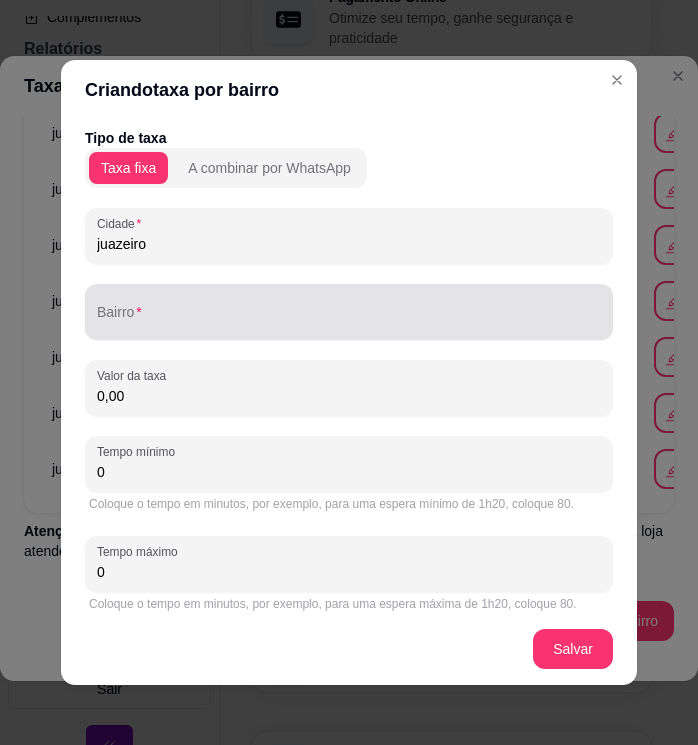 type on "juazeiro" 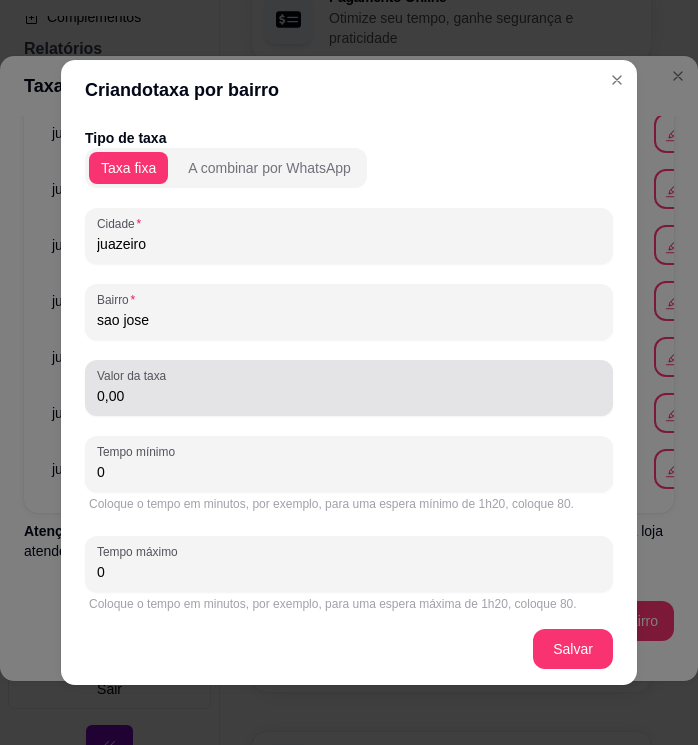 type on "sao jose" 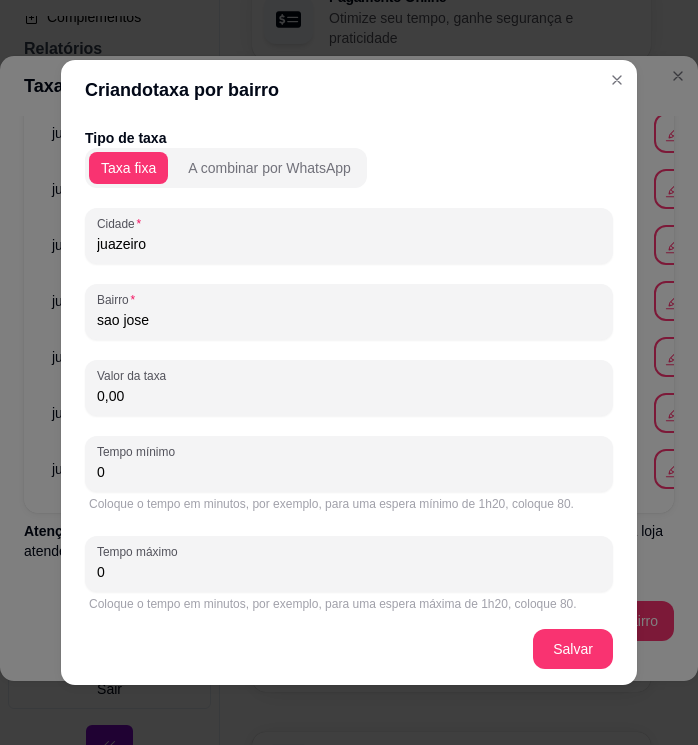 drag, startPoint x: 201, startPoint y: 397, endPoint x: 59, endPoint y: 369, distance: 144.73424 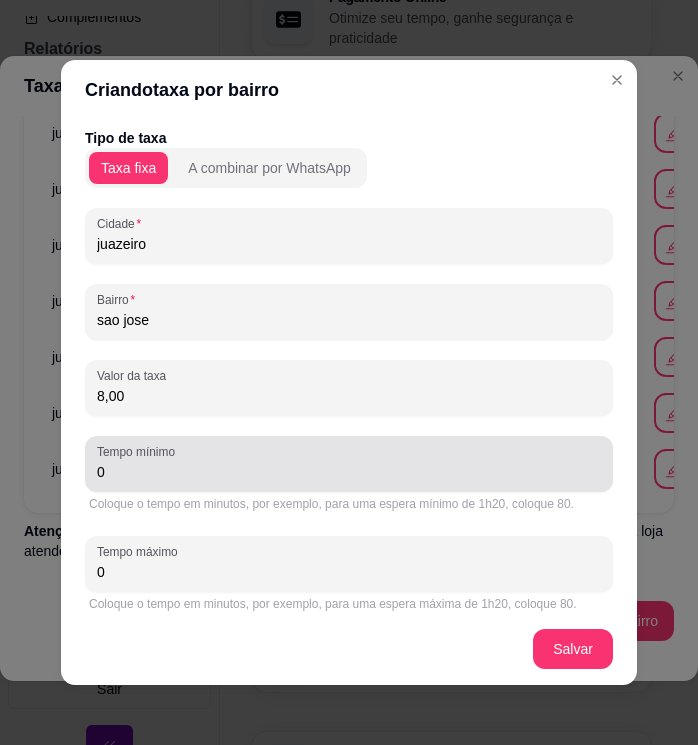 type on "8,00" 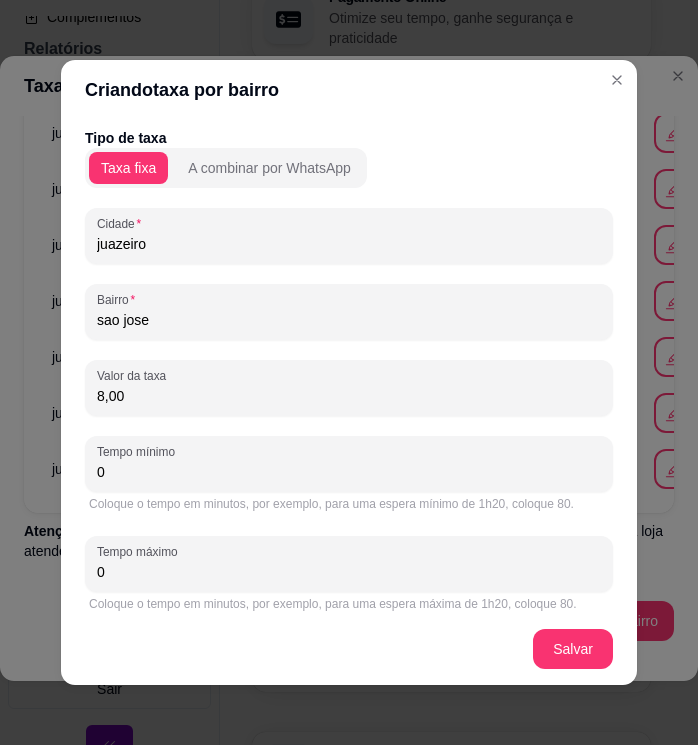 drag, startPoint x: 131, startPoint y: 465, endPoint x: 65, endPoint y: 396, distance: 95.48299 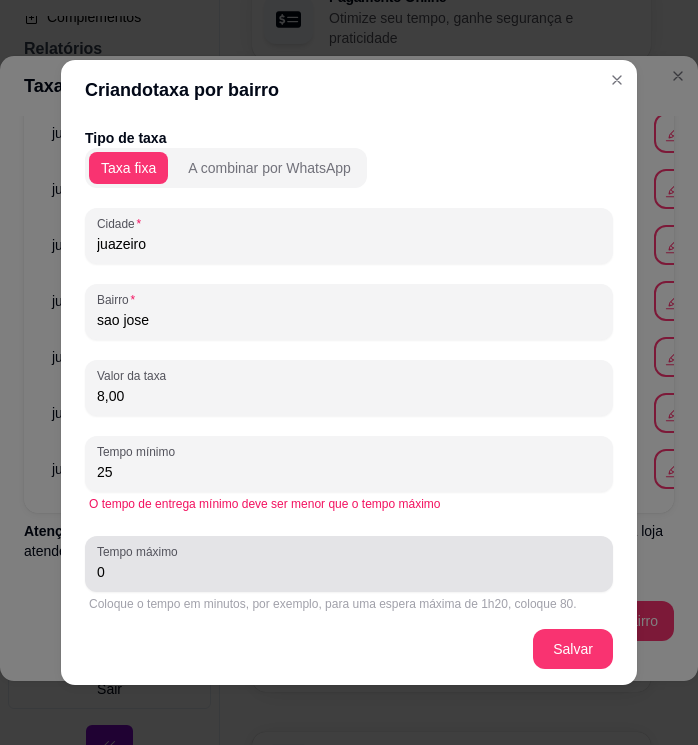 type on "25" 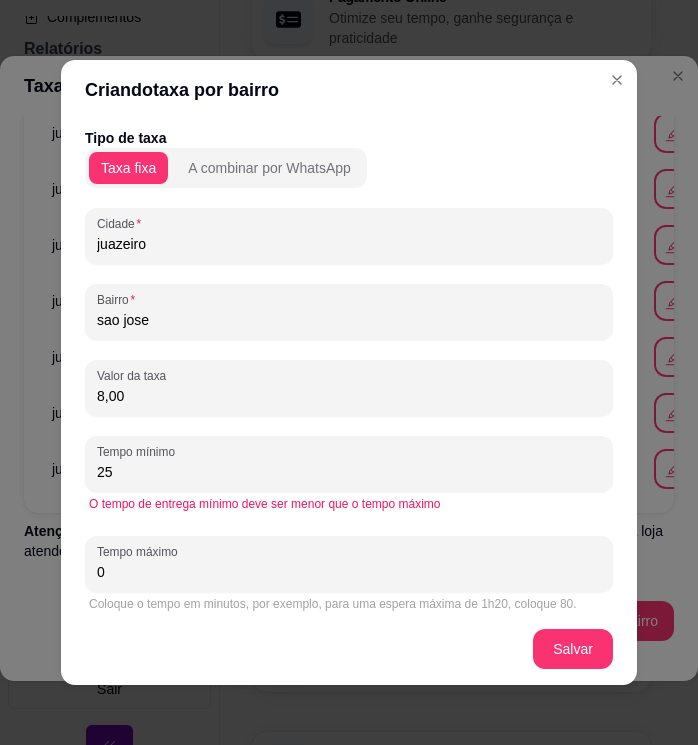 drag, startPoint x: 150, startPoint y: 569, endPoint x: 84, endPoint y: 579, distance: 66.75328 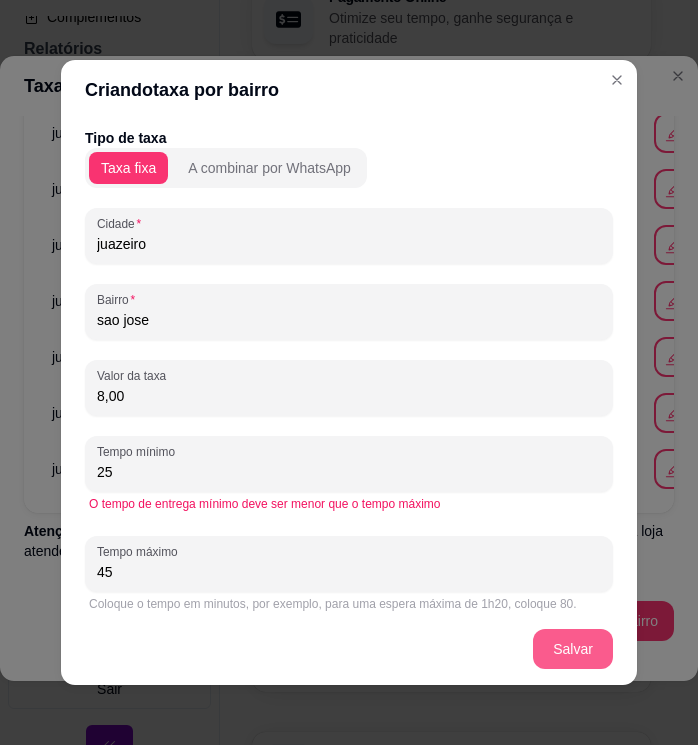 type on "45" 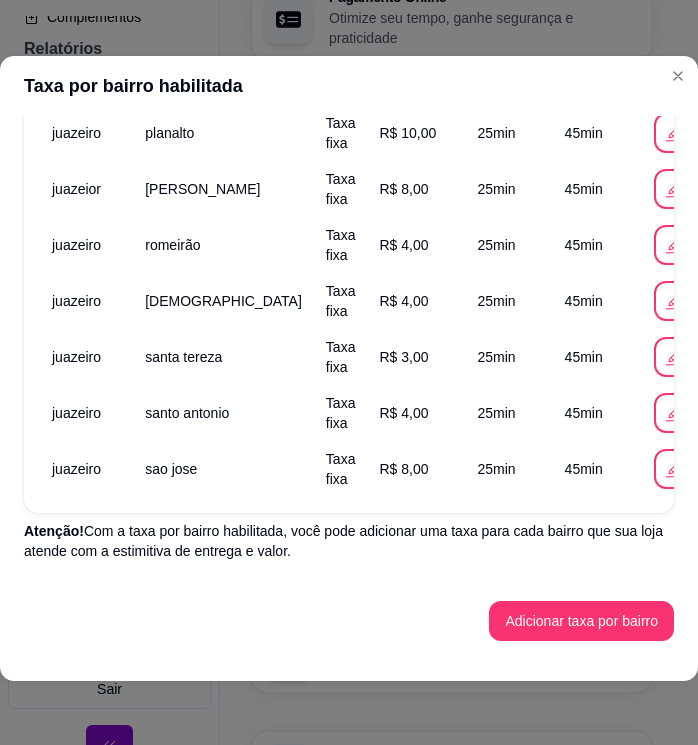 scroll, scrollTop: 2011, scrollLeft: 0, axis: vertical 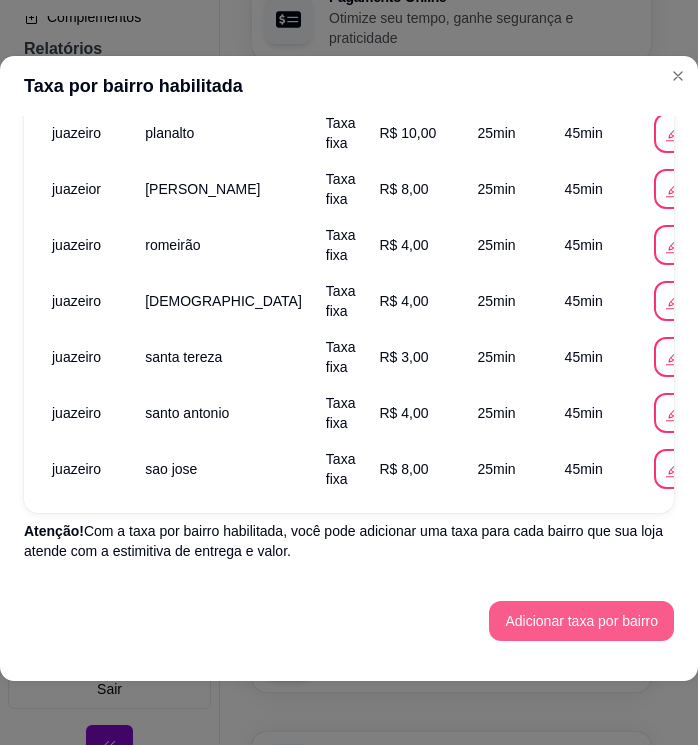 click on "Adicionar taxa por bairro" at bounding box center [581, 621] 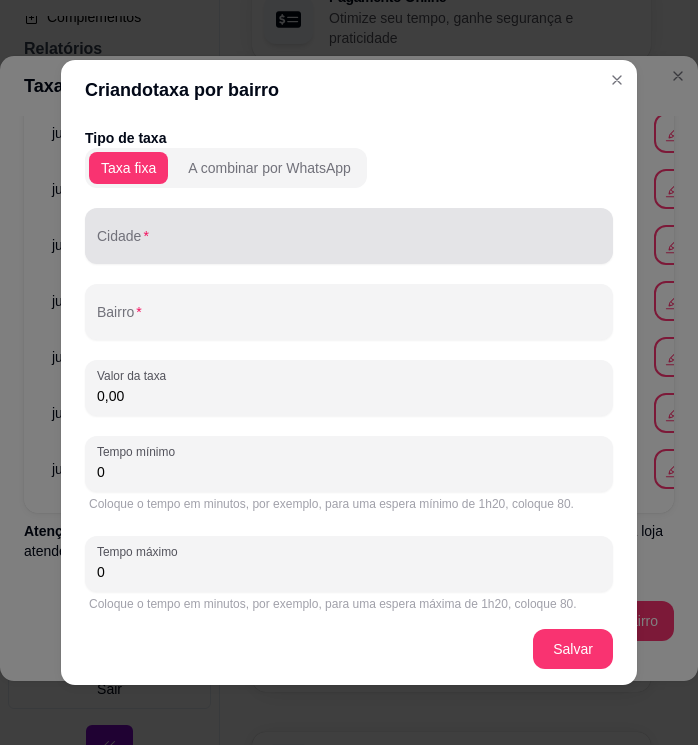 click on "Cidade" at bounding box center [349, 236] 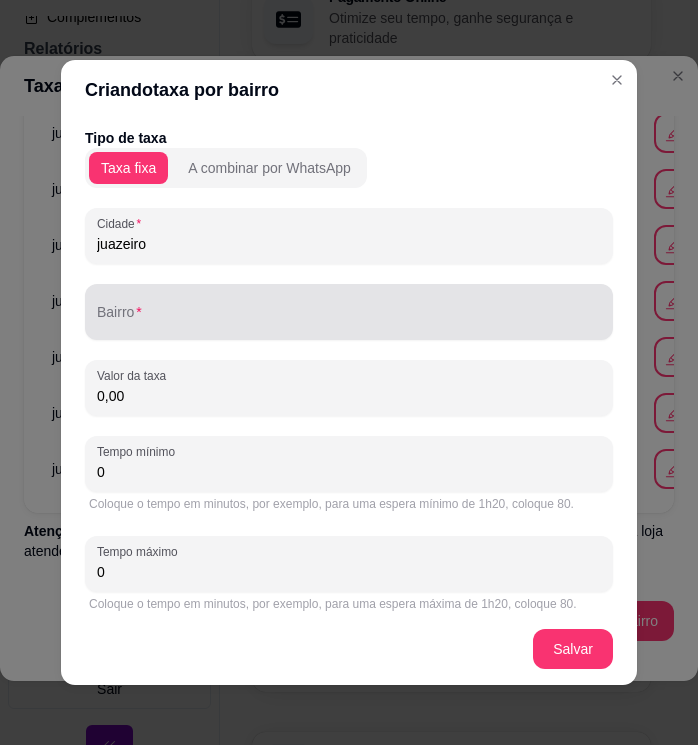 type on "juazeiro" 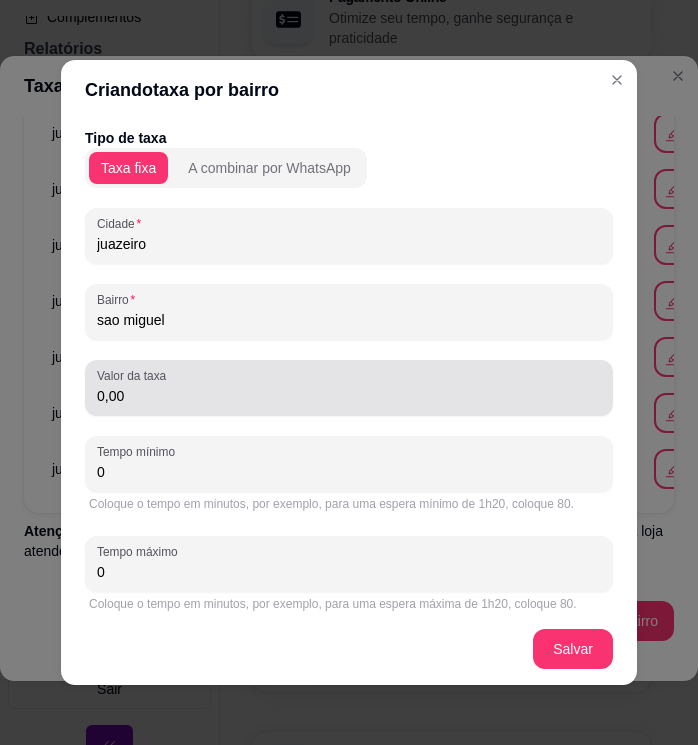 type on "sao miguel" 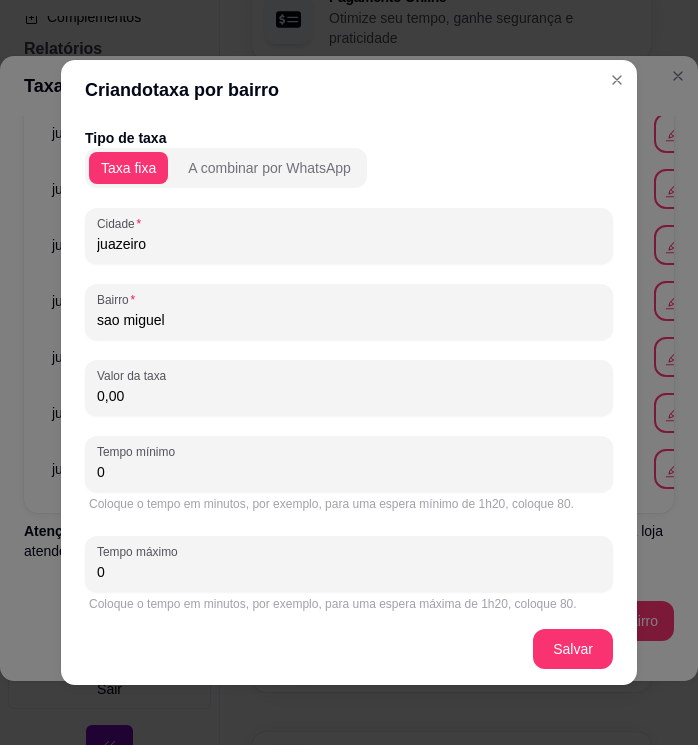 drag, startPoint x: 177, startPoint y: 386, endPoint x: 73, endPoint y: 394, distance: 104.307236 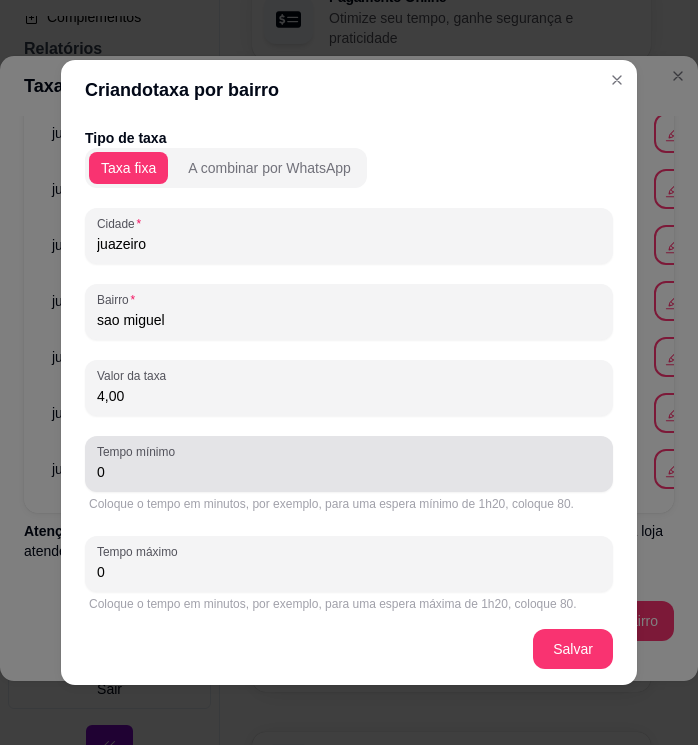 type on "4,00" 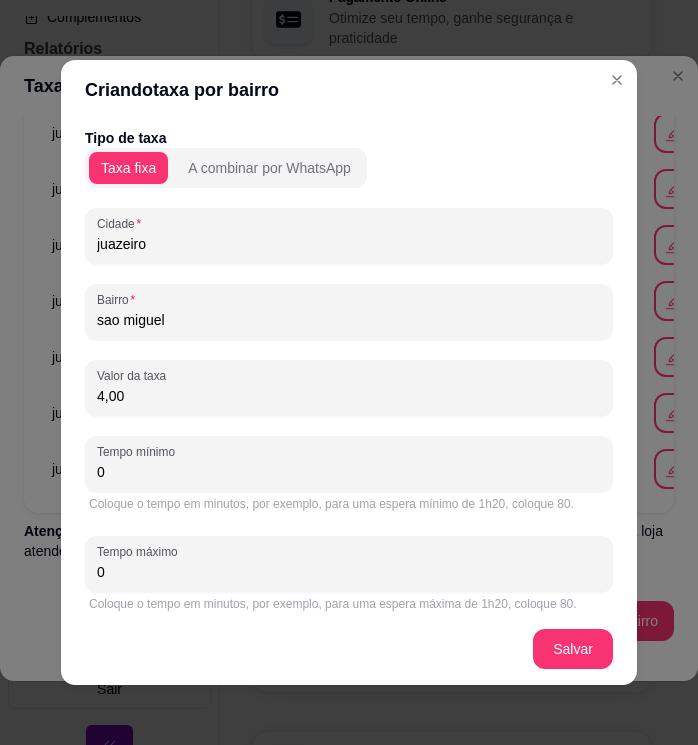 drag, startPoint x: 140, startPoint y: 467, endPoint x: 84, endPoint y: 485, distance: 58.821766 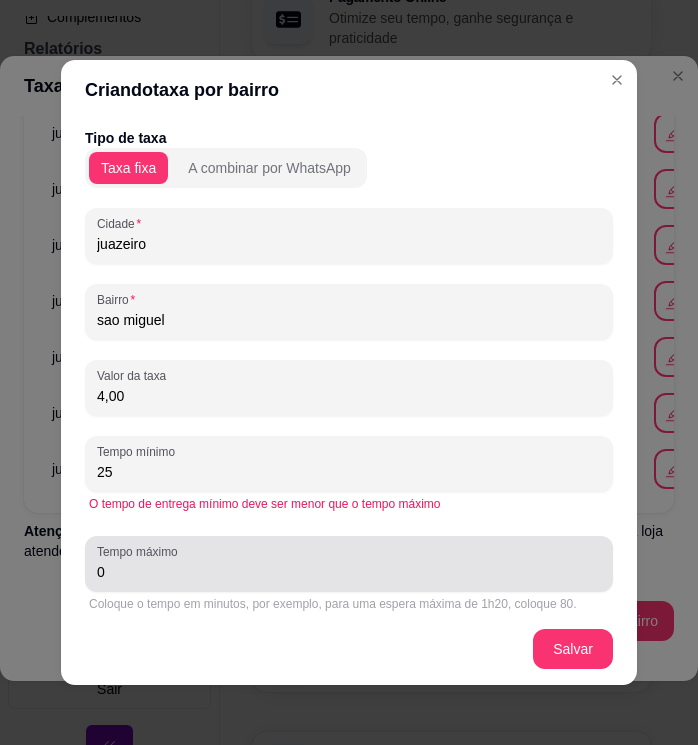 type on "25" 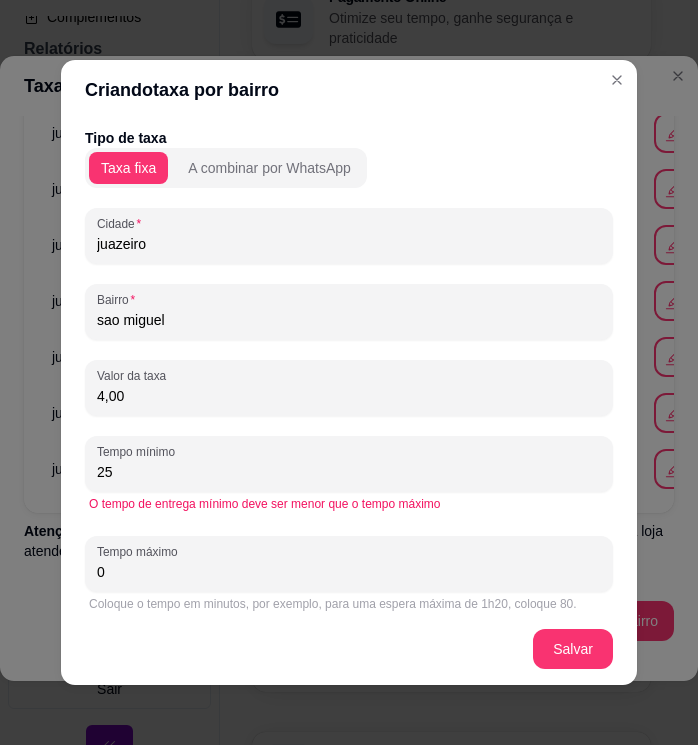 drag, startPoint x: 142, startPoint y: 578, endPoint x: 76, endPoint y: 556, distance: 69.57011 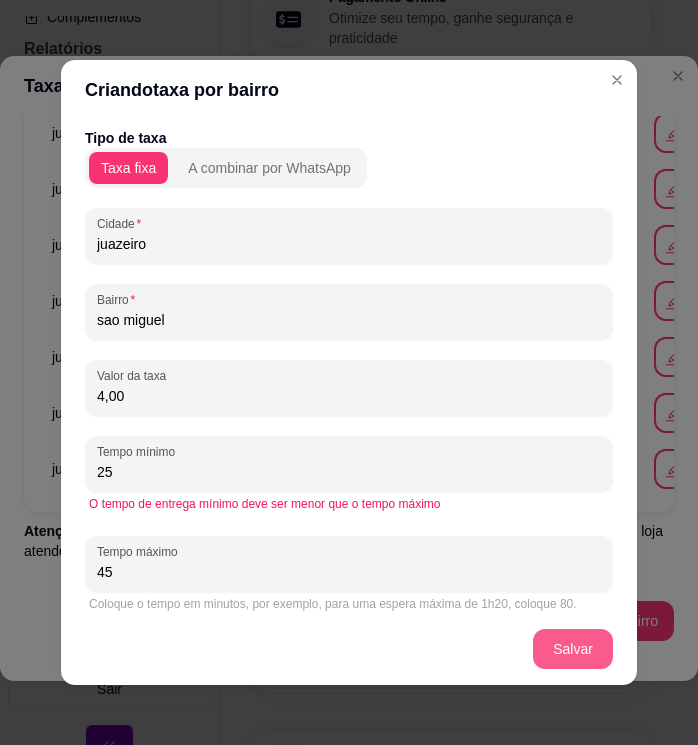 type on "45" 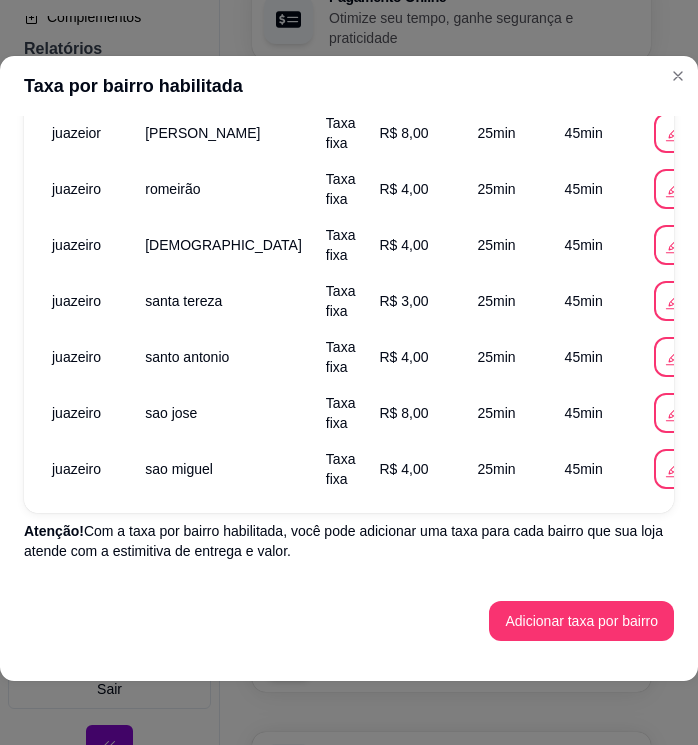scroll, scrollTop: 2067, scrollLeft: 0, axis: vertical 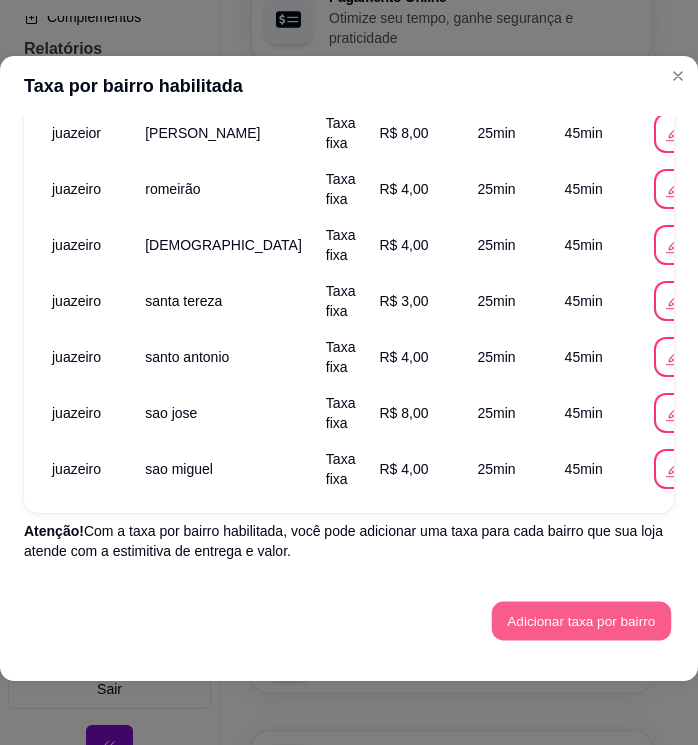 click on "Adicionar taxa por bairro" at bounding box center (581, 621) 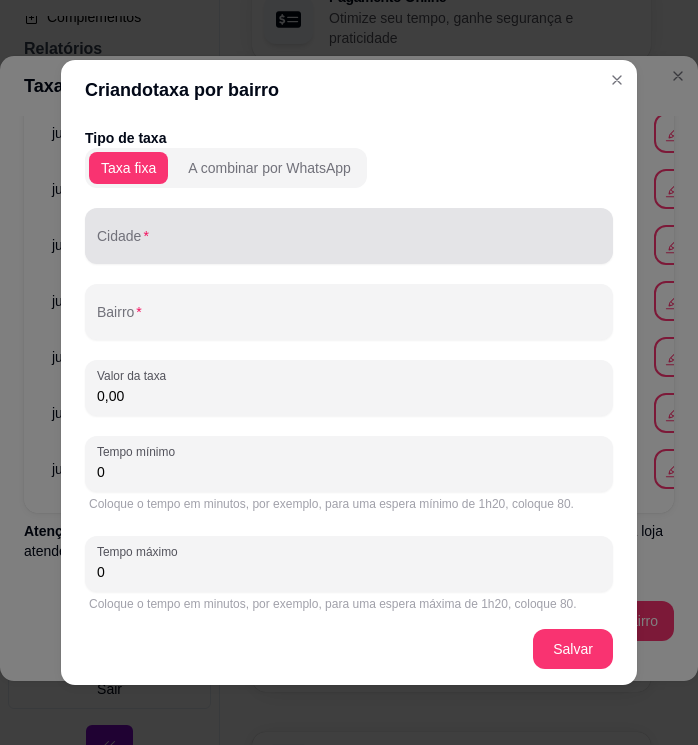 click at bounding box center (349, 236) 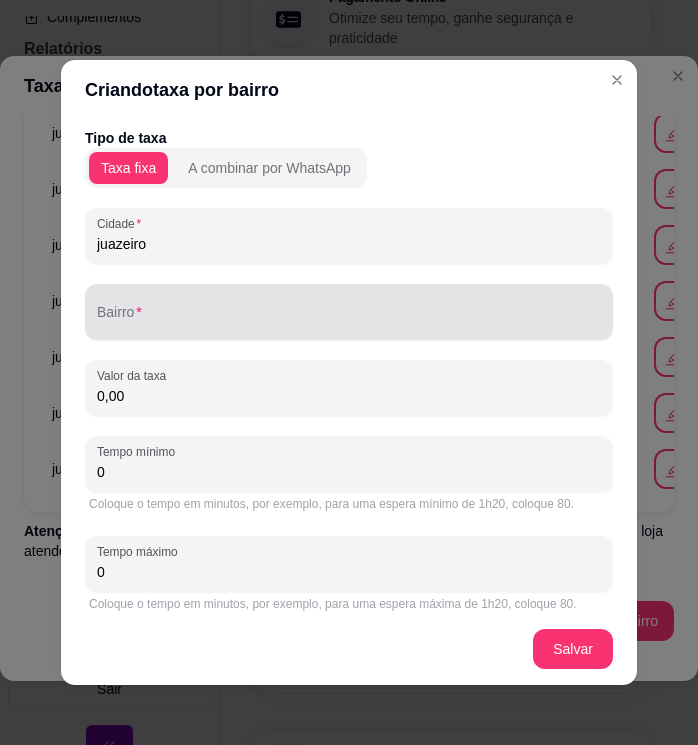 type on "juazeiro" 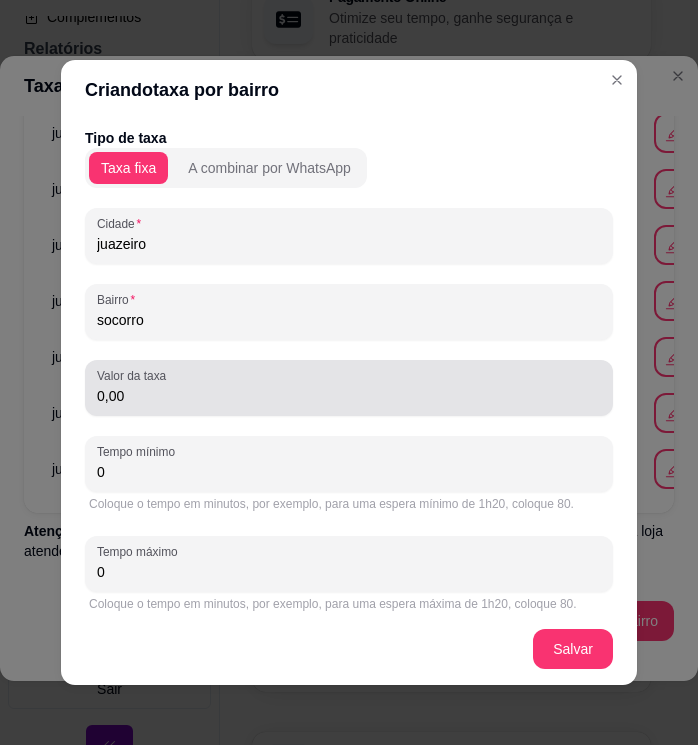 type on "socorro" 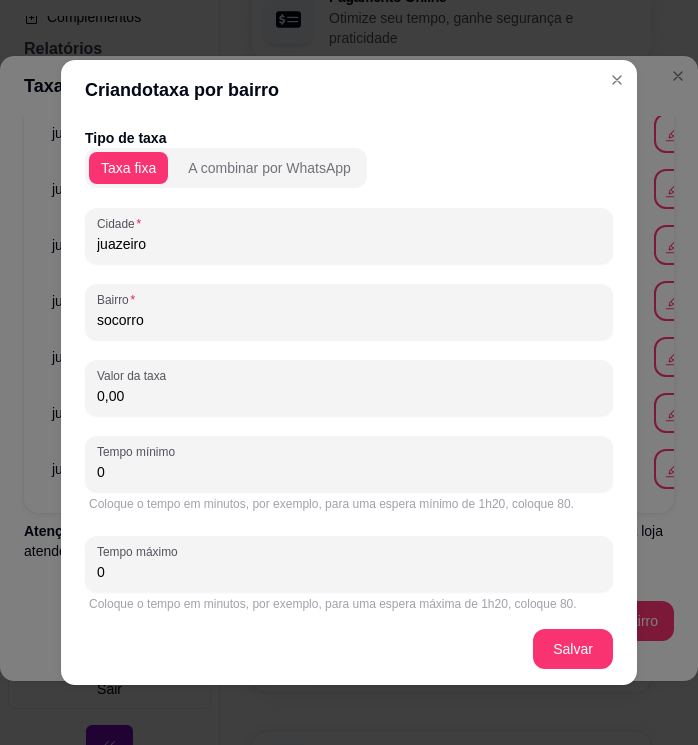 drag, startPoint x: 111, startPoint y: 388, endPoint x: 69, endPoint y: 392, distance: 42.190044 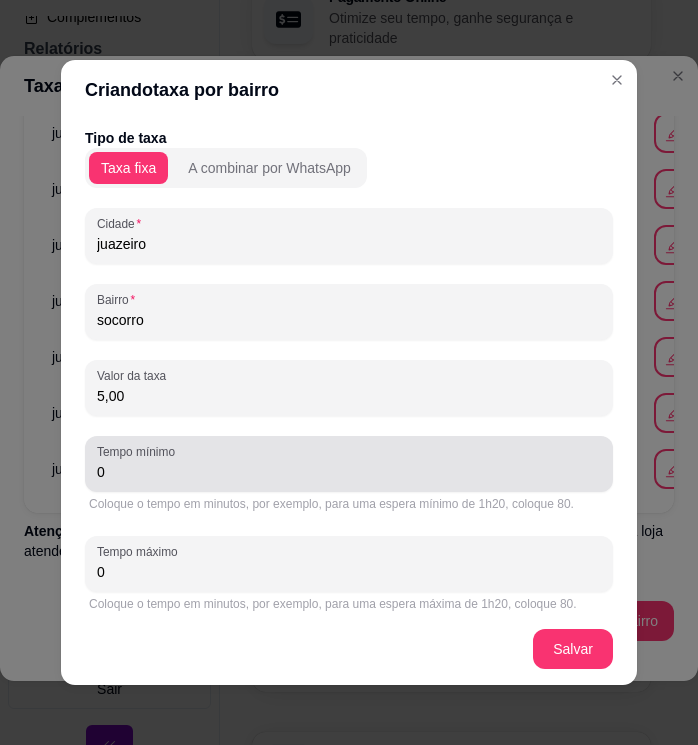 type on "5,00" 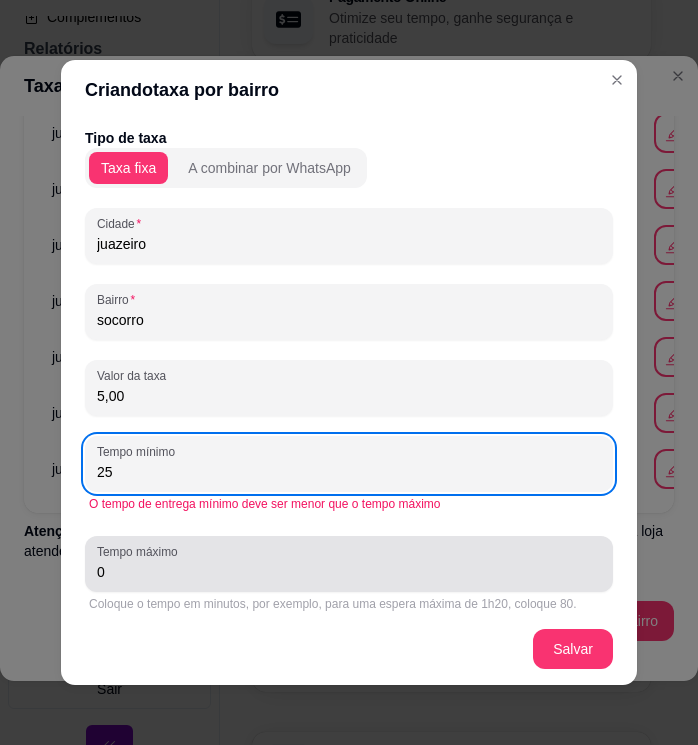 type on "25" 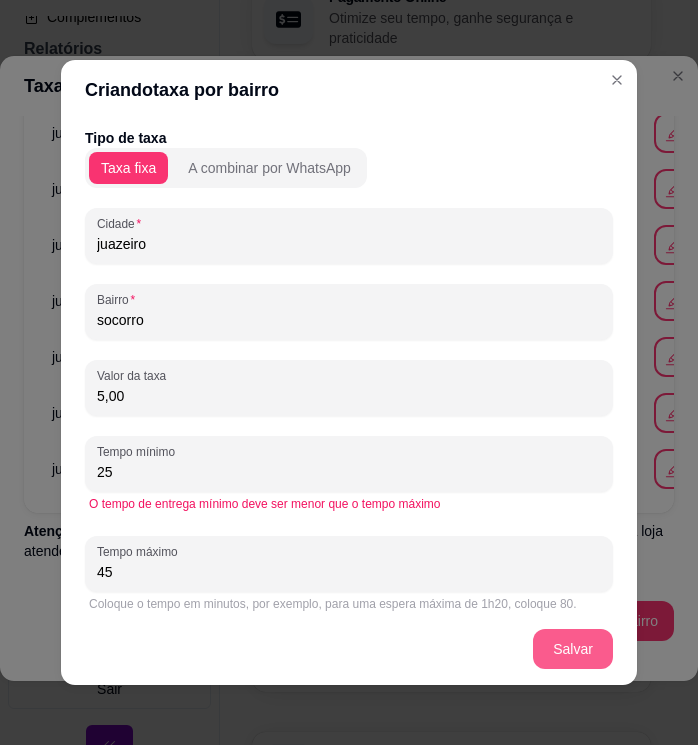 type on "45" 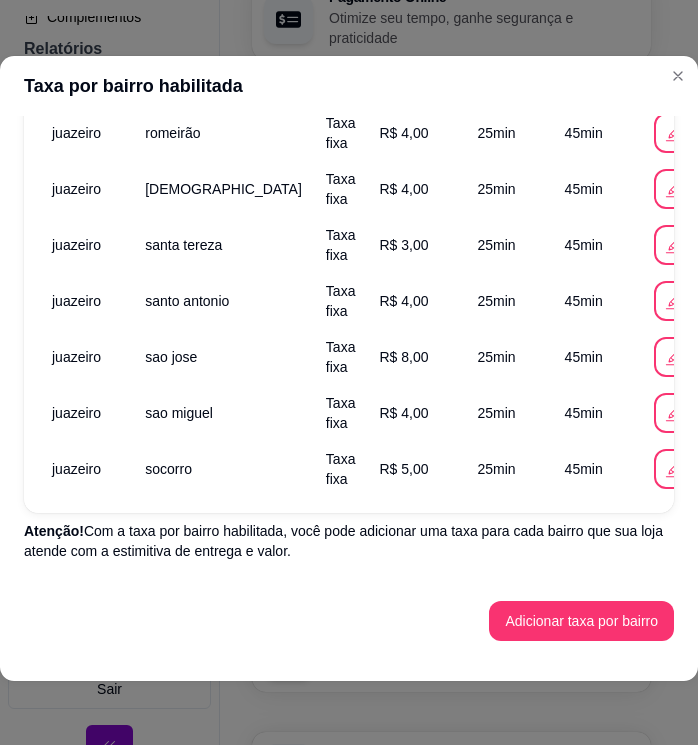 scroll, scrollTop: 2123, scrollLeft: 0, axis: vertical 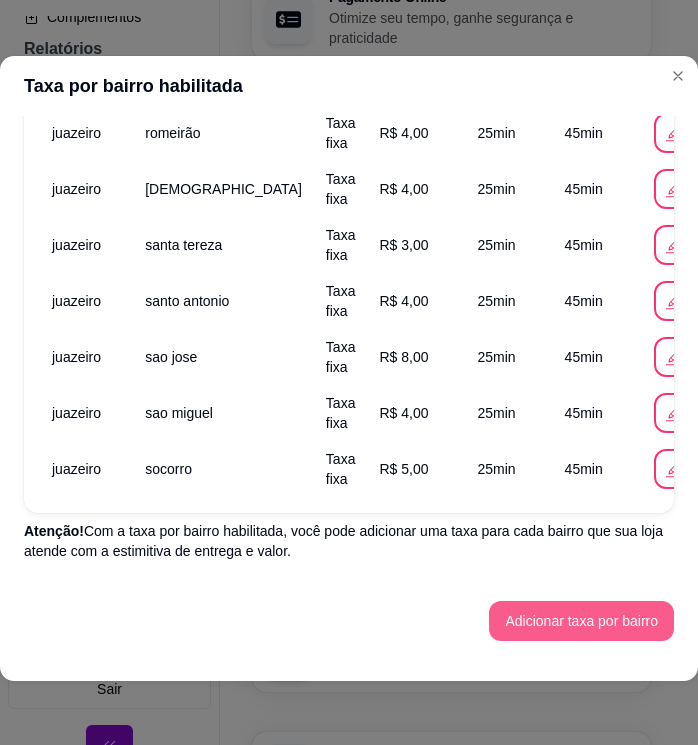 click on "Adicionar taxa por bairro" at bounding box center [581, 621] 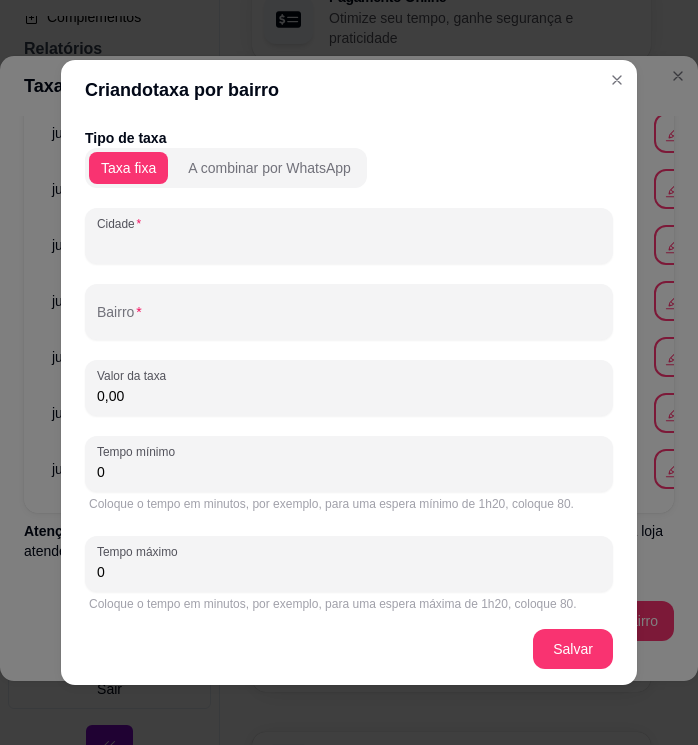 click on "Cidade" at bounding box center (349, 244) 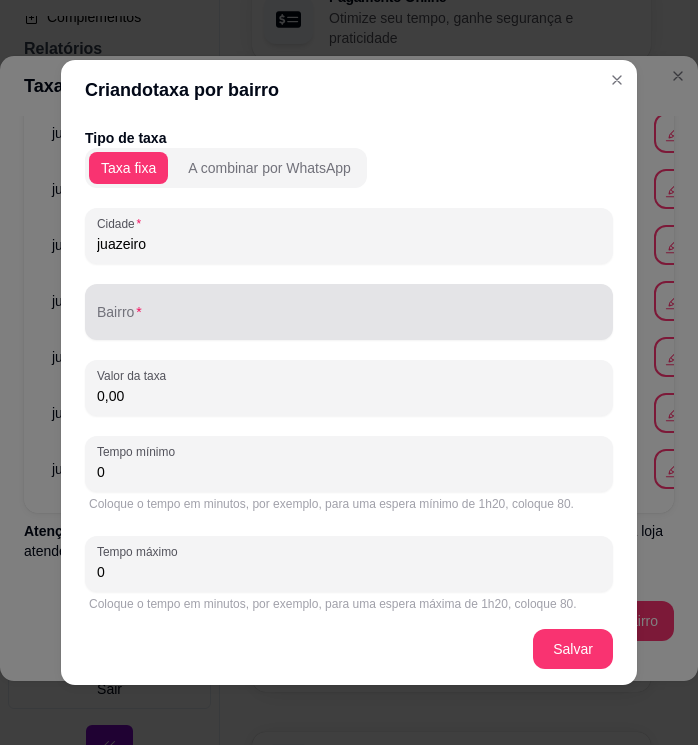 type on "juazeiro" 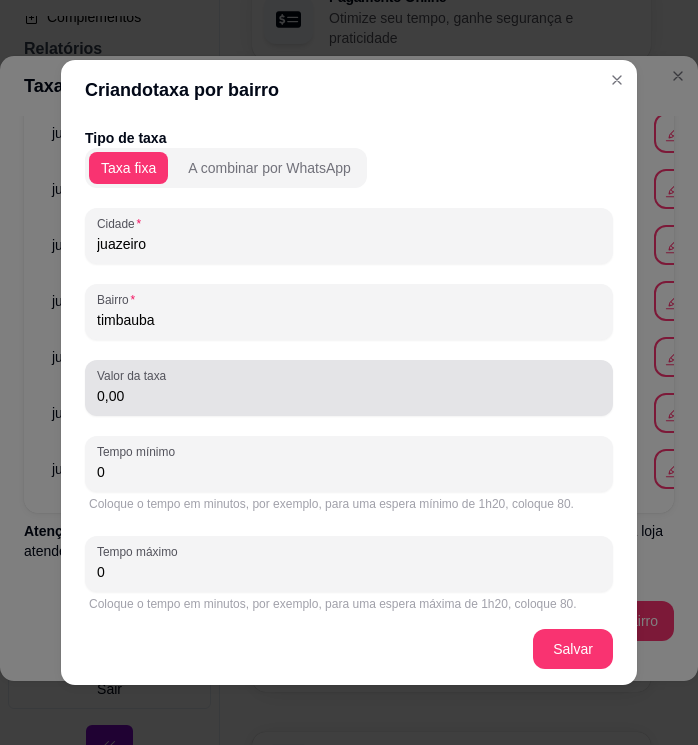 type on "timbauba" 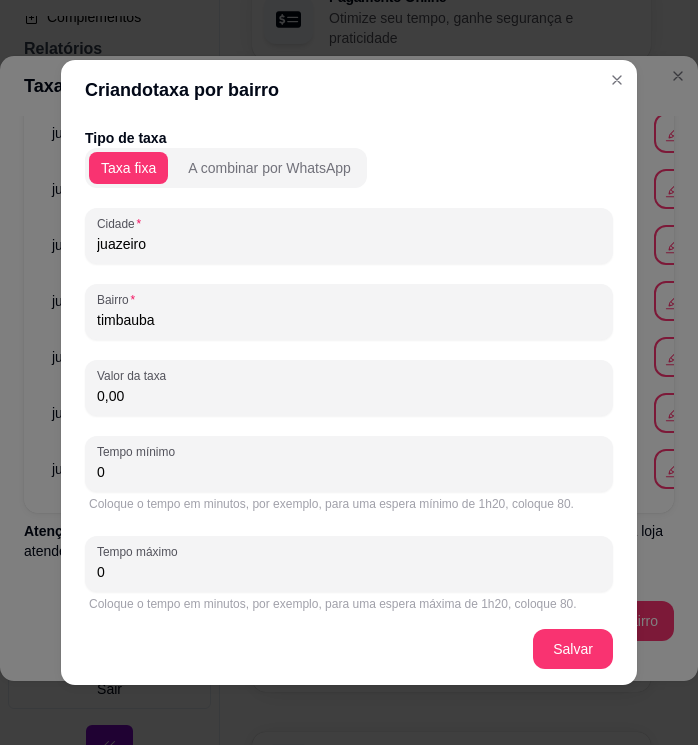 click on "0,00" at bounding box center (349, 388) 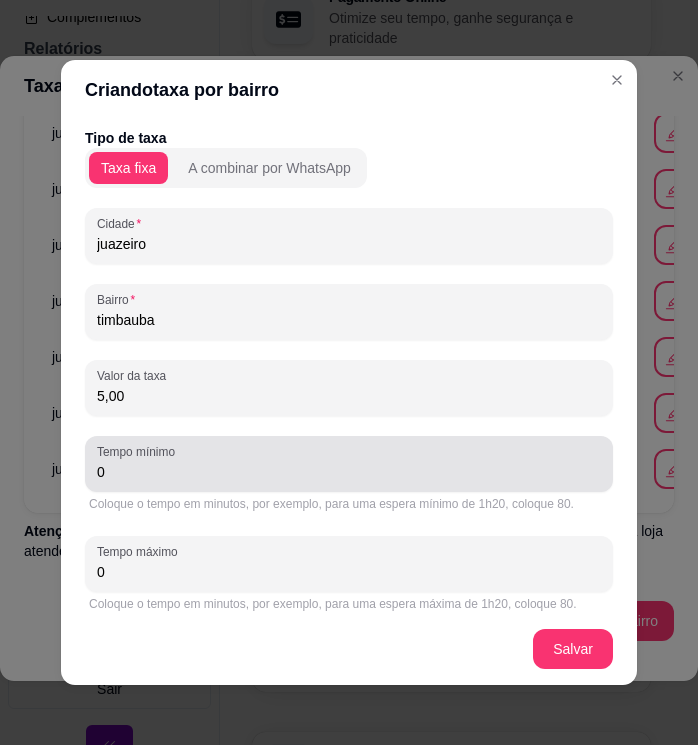 type on "5,00" 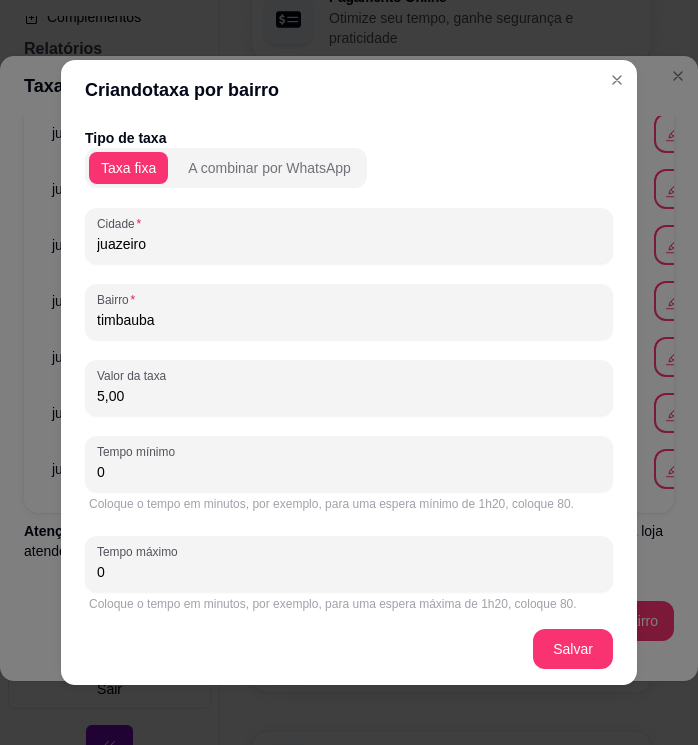drag, startPoint x: 145, startPoint y: 466, endPoint x: 72, endPoint y: 472, distance: 73.24616 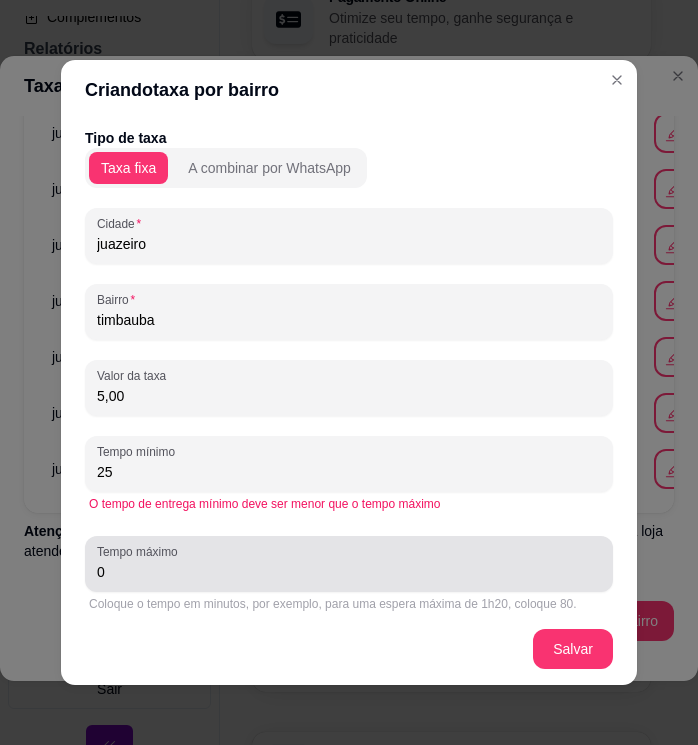 type on "25" 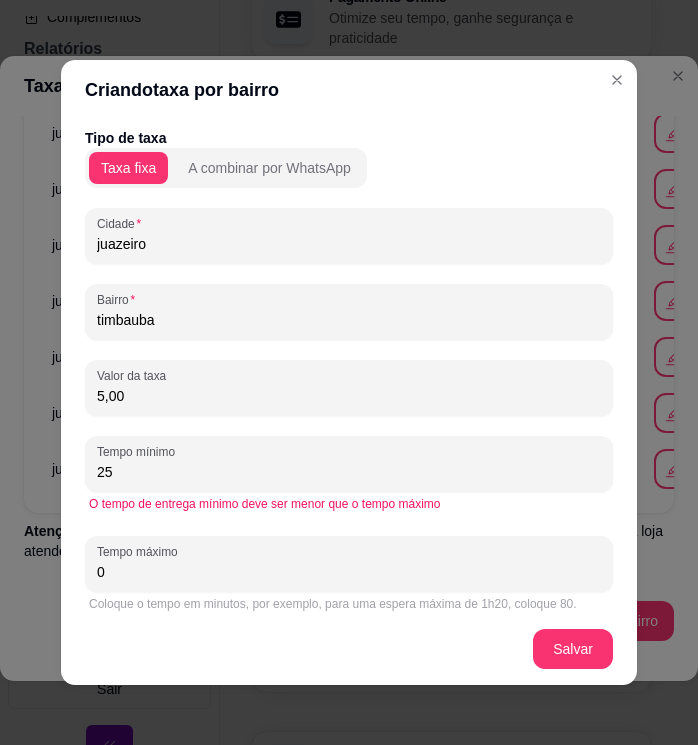 drag, startPoint x: 99, startPoint y: 570, endPoint x: 82, endPoint y: 573, distance: 17.262676 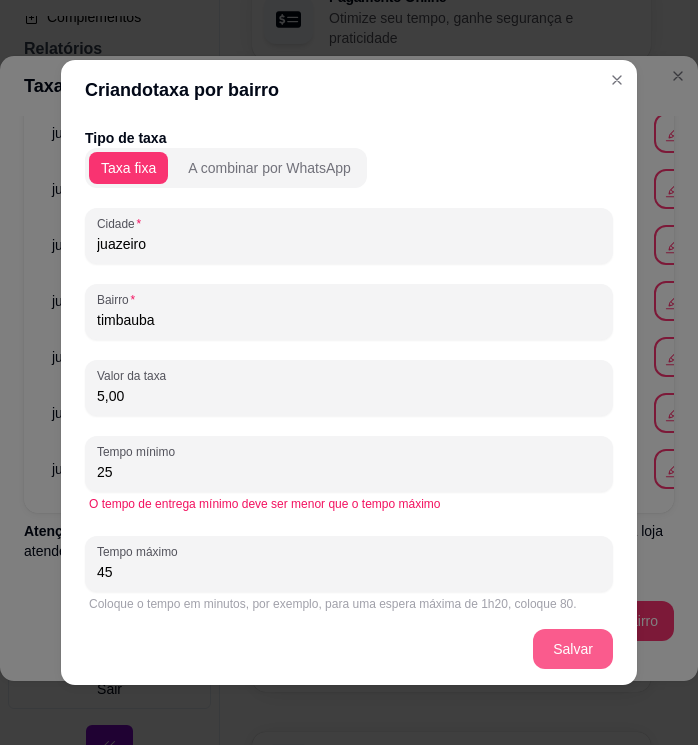 type on "45" 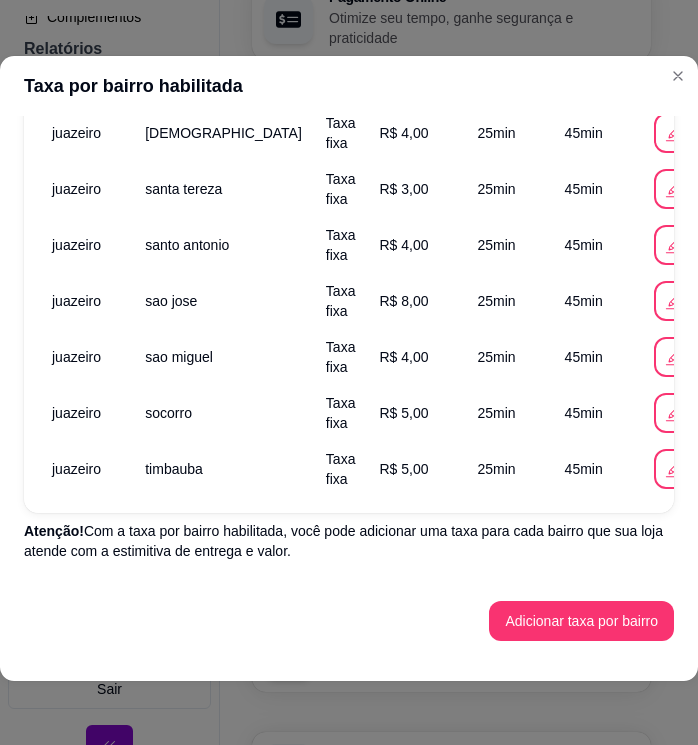 scroll, scrollTop: 2179, scrollLeft: 0, axis: vertical 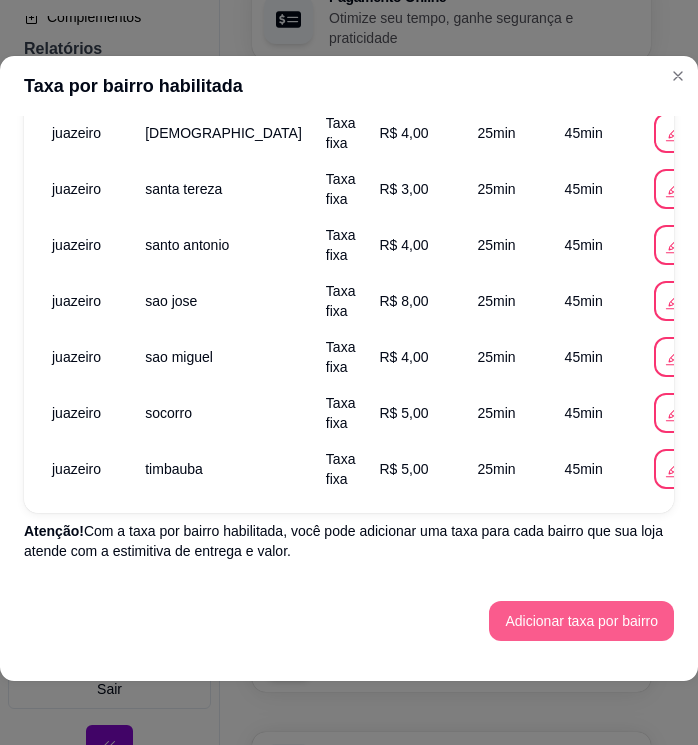 click on "Adicionar taxa por bairro" at bounding box center (581, 621) 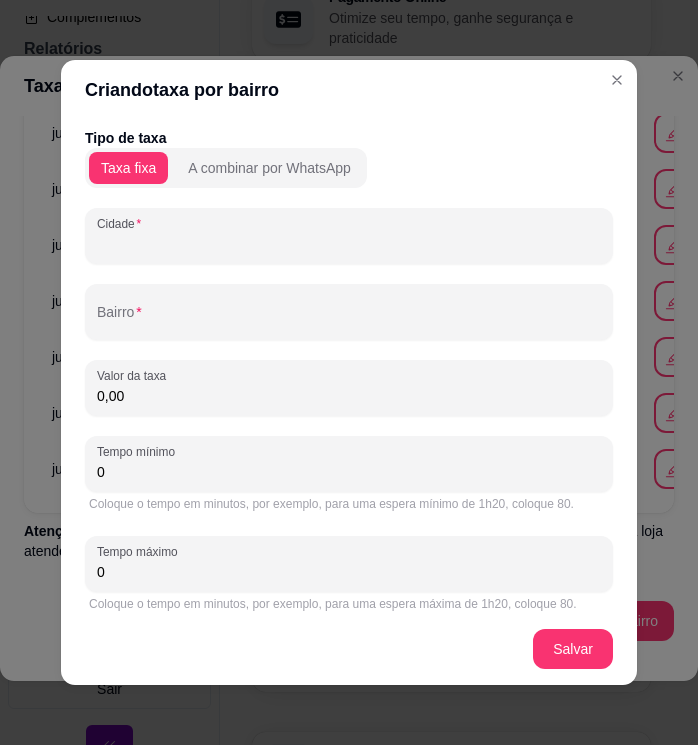 click on "Cidade" at bounding box center [349, 244] 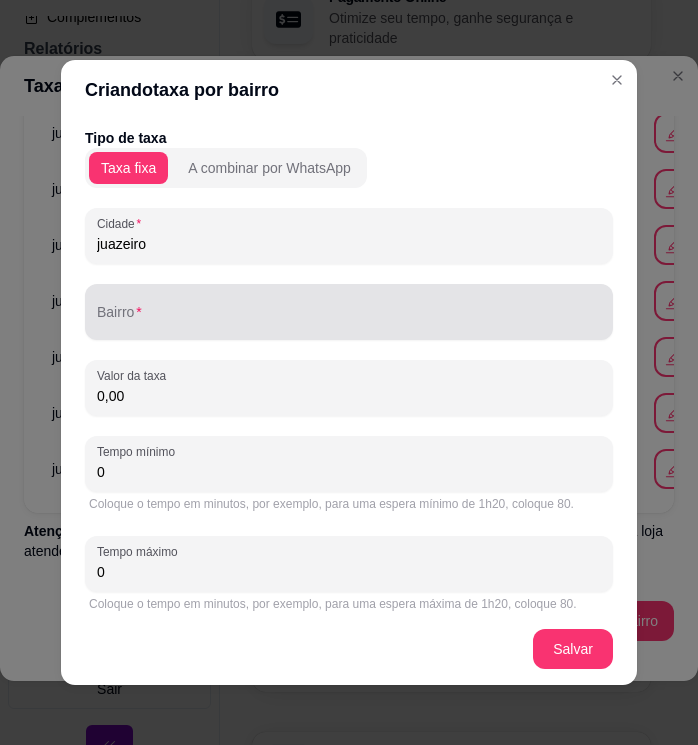 type on "juazeiro" 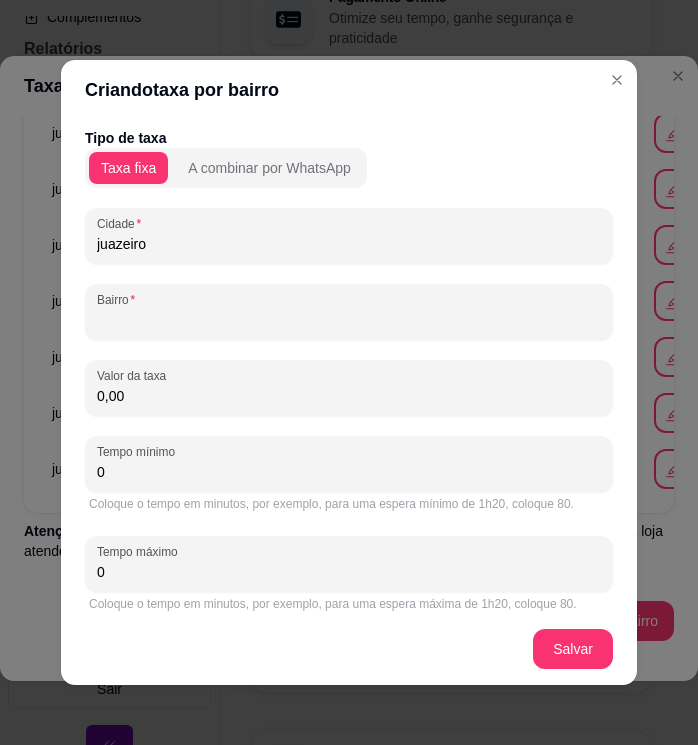 click on "Bairro" at bounding box center (349, 320) 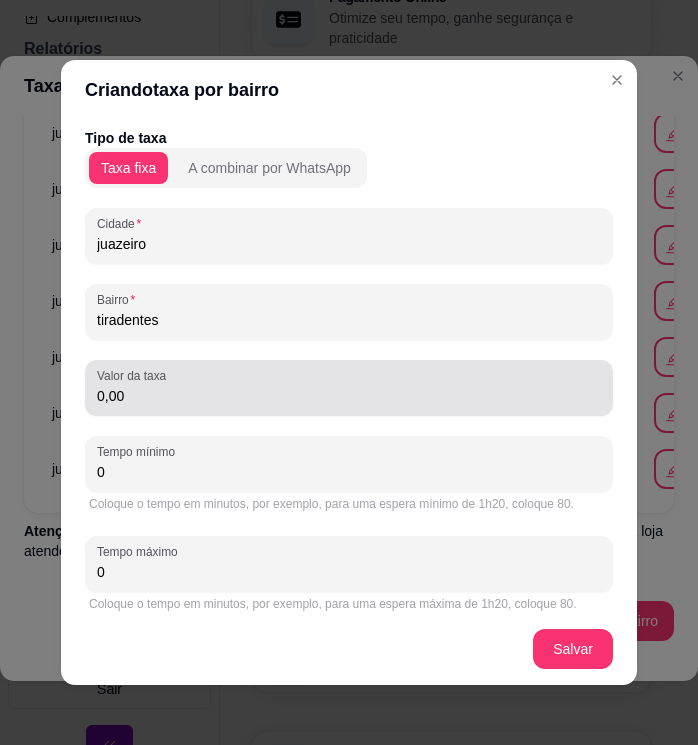 type on "tiradentes" 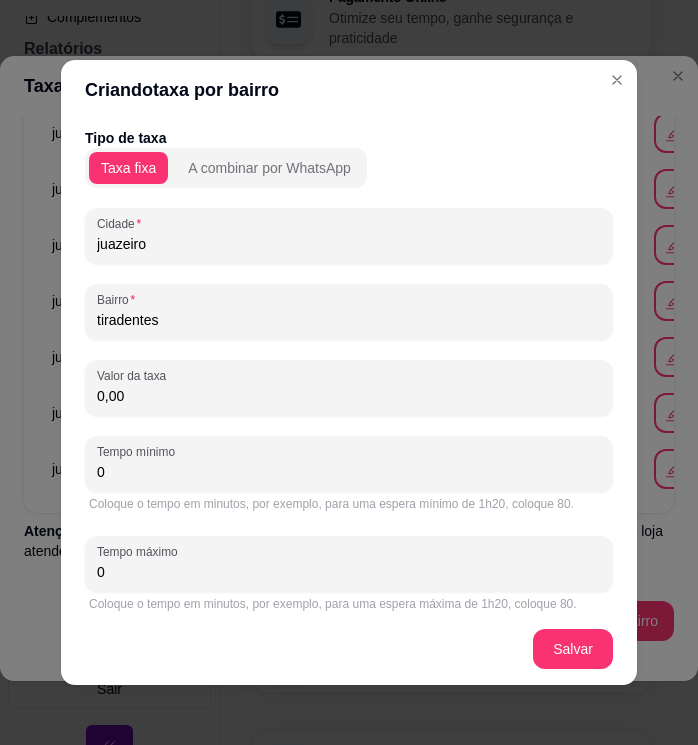 drag, startPoint x: 147, startPoint y: 399, endPoint x: 87, endPoint y: 413, distance: 61.611687 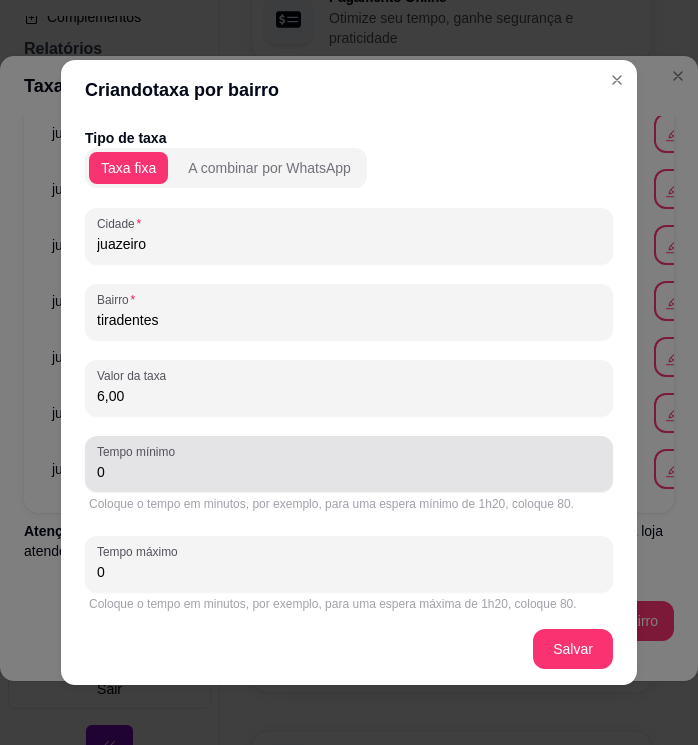 type on "6,00" 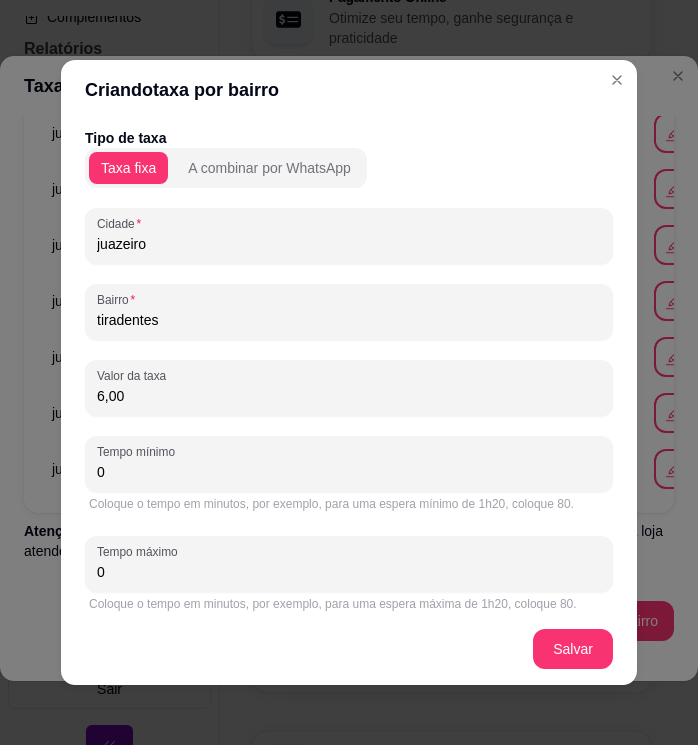 drag, startPoint x: 146, startPoint y: 481, endPoint x: 78, endPoint y: 477, distance: 68.117546 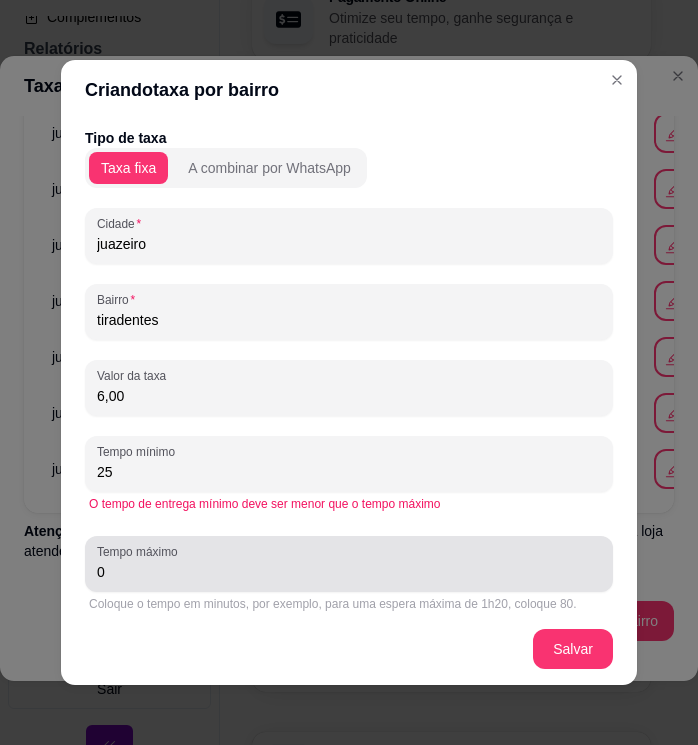 type on "25" 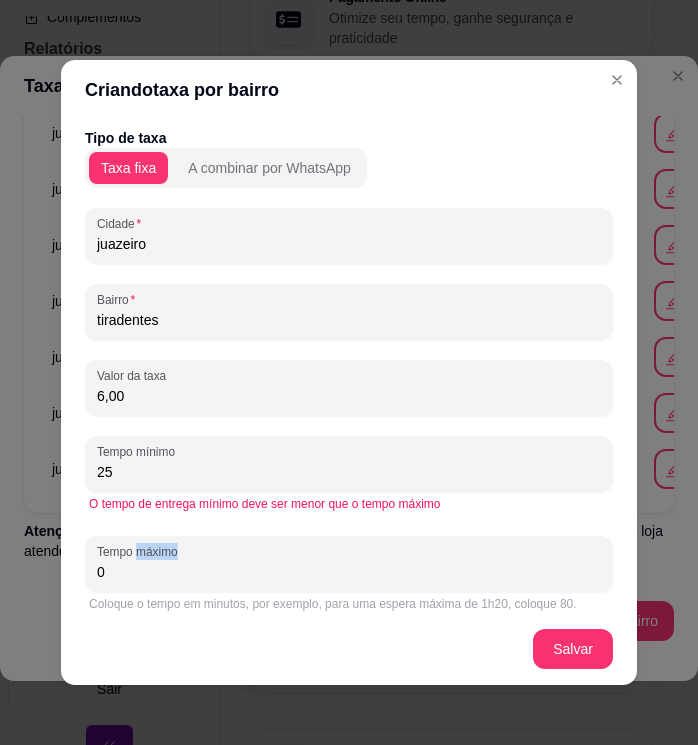 drag, startPoint x: 132, startPoint y: 558, endPoint x: 72, endPoint y: 575, distance: 62.361847 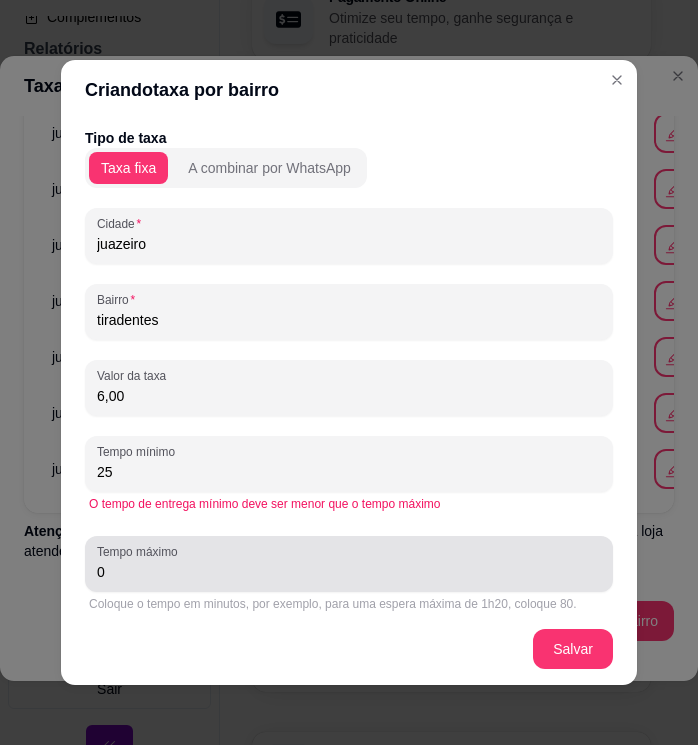 drag, startPoint x: 127, startPoint y: 561, endPoint x: 97, endPoint y: 578, distance: 34.48188 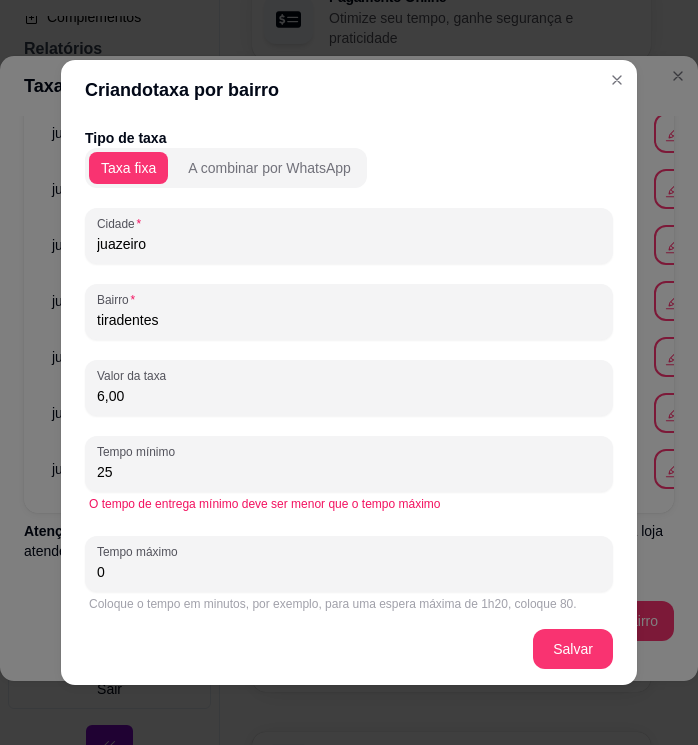 click on "0" at bounding box center [349, 572] 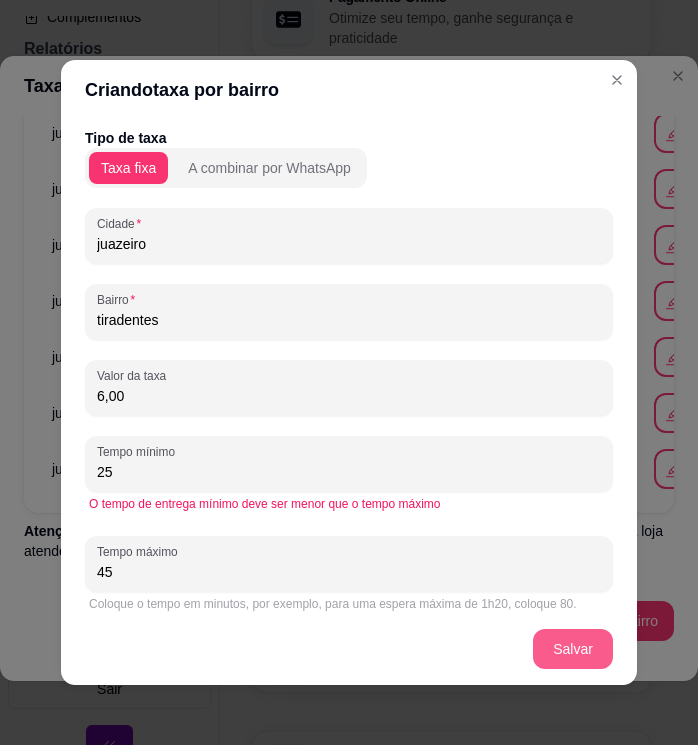 type on "45" 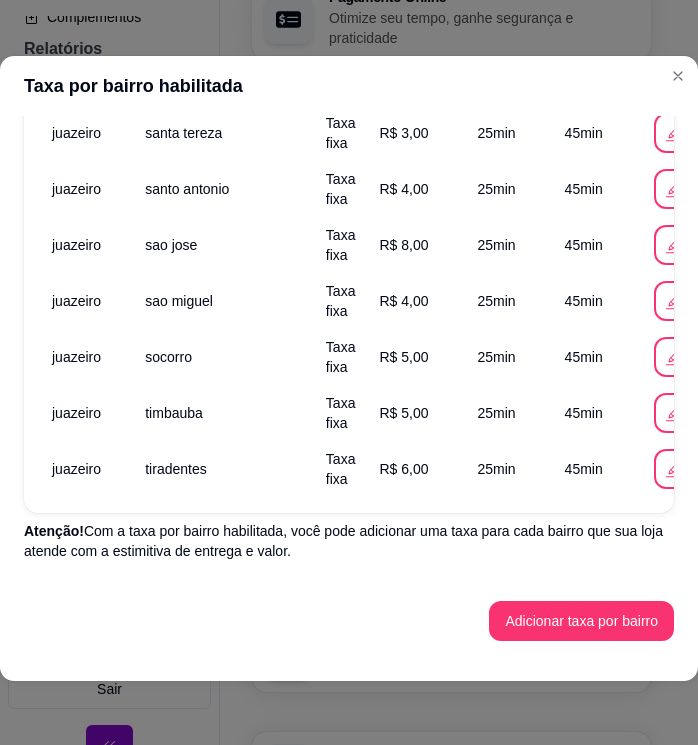 scroll, scrollTop: 2235, scrollLeft: 0, axis: vertical 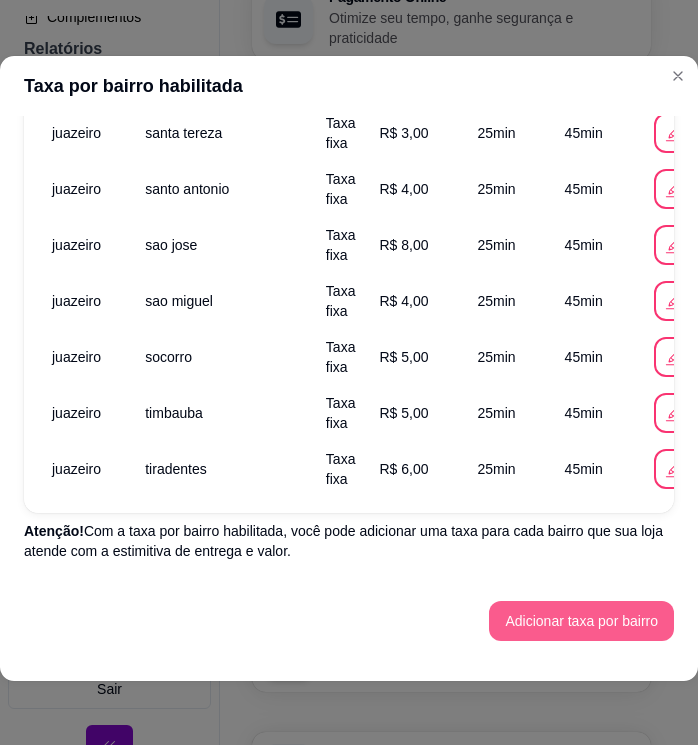 click on "Adicionar taxa por bairro" at bounding box center (581, 621) 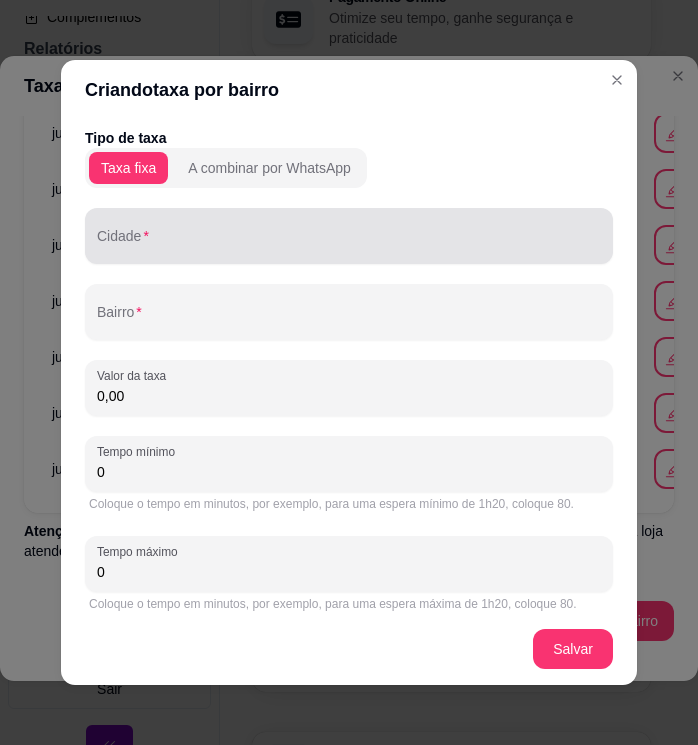 click on "Cidade" at bounding box center [349, 244] 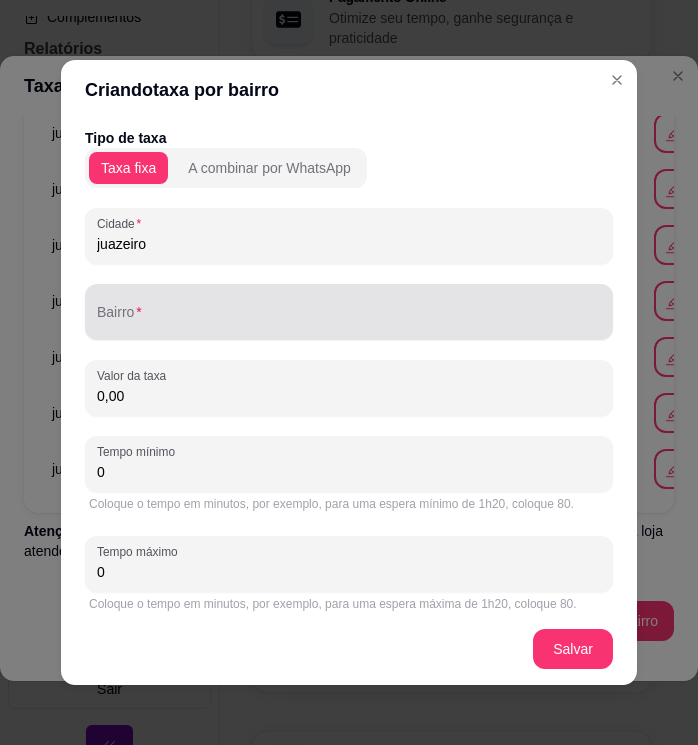 type on "juazeiro" 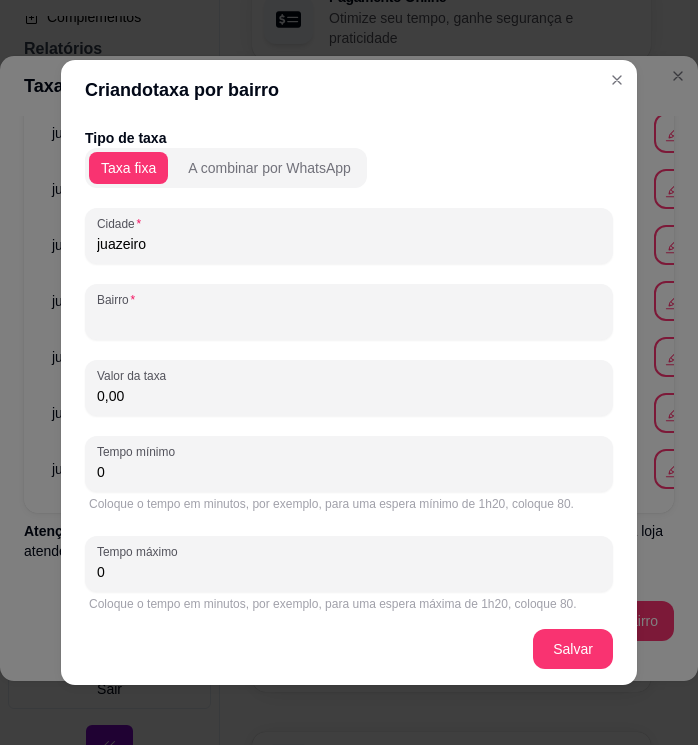 click on "Bairro" at bounding box center (349, 312) 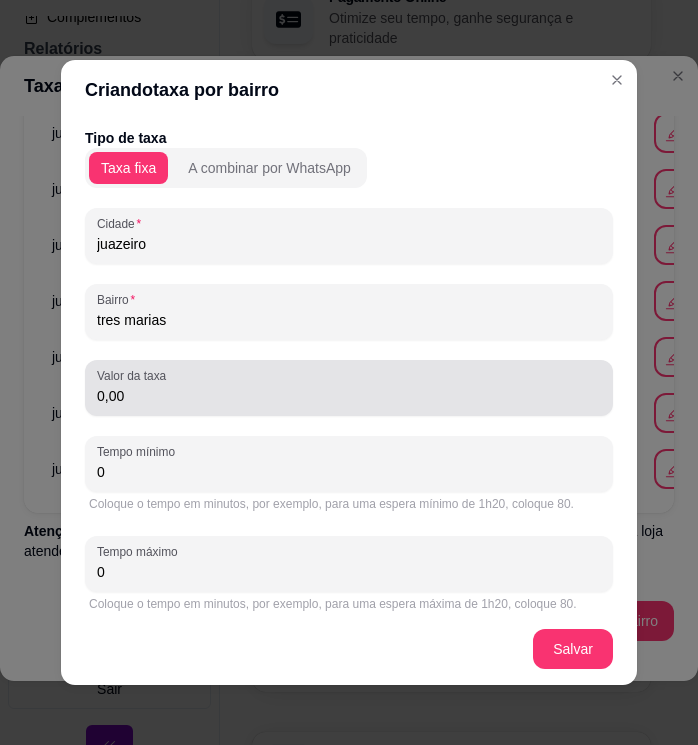 type on "tres marias" 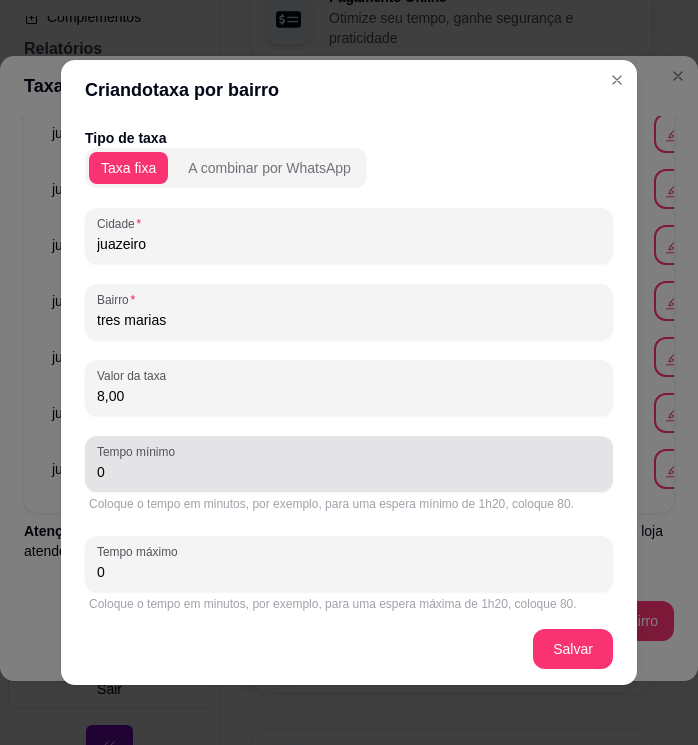 type on "8,00" 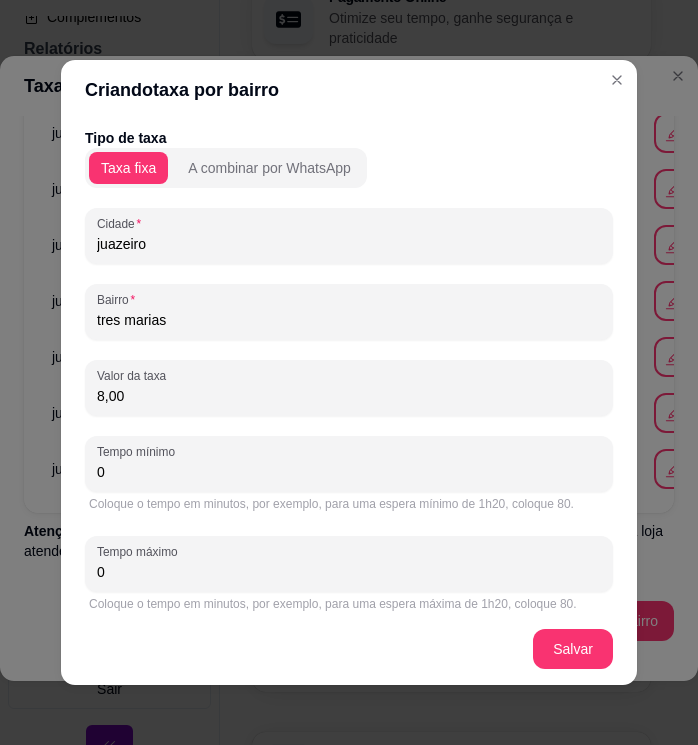 drag, startPoint x: 152, startPoint y: 474, endPoint x: 83, endPoint y: 482, distance: 69.46222 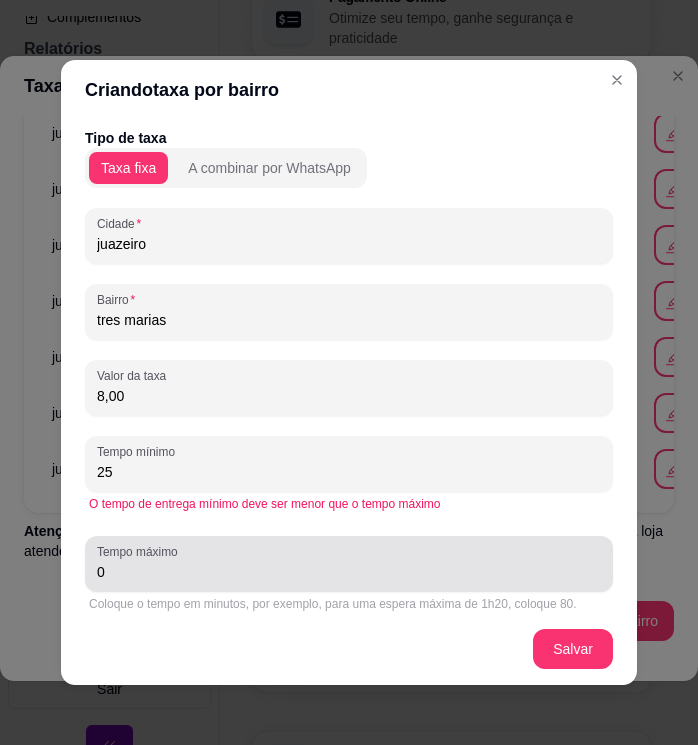type on "25" 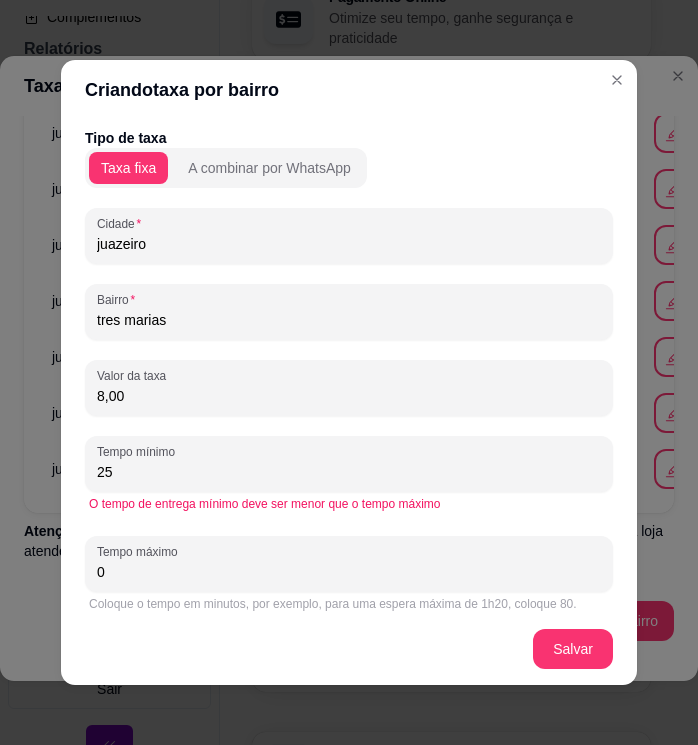 drag, startPoint x: 136, startPoint y: 576, endPoint x: 89, endPoint y: 576, distance: 47 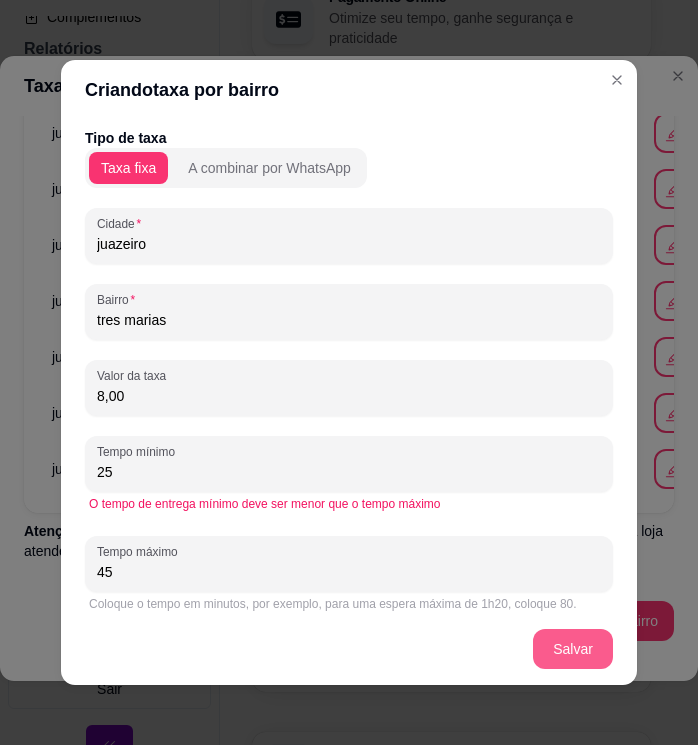 type on "45" 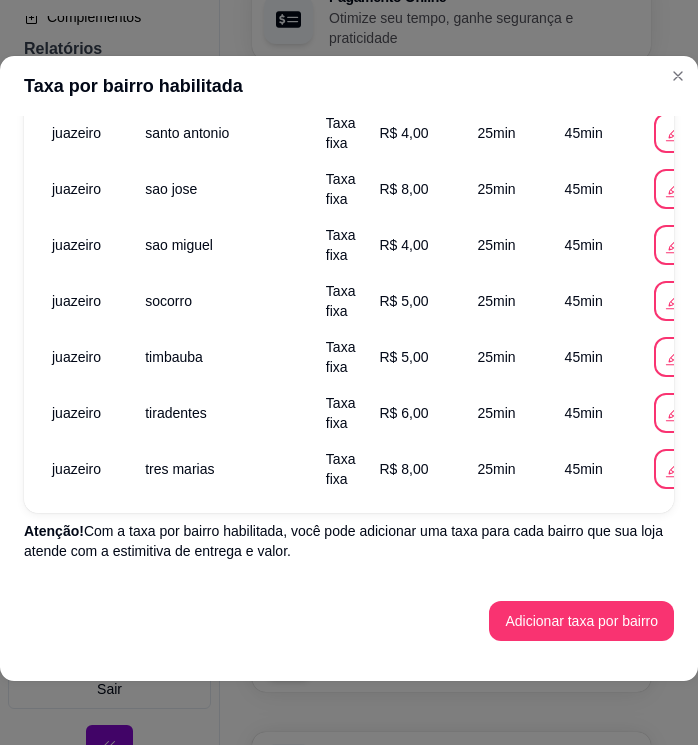 scroll, scrollTop: 2291, scrollLeft: 0, axis: vertical 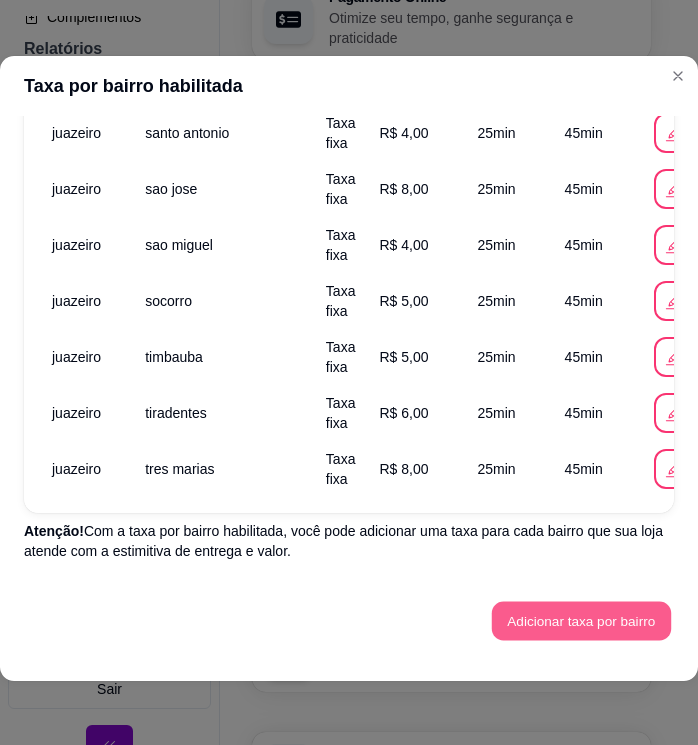 click on "Adicionar taxa por bairro" at bounding box center [581, 621] 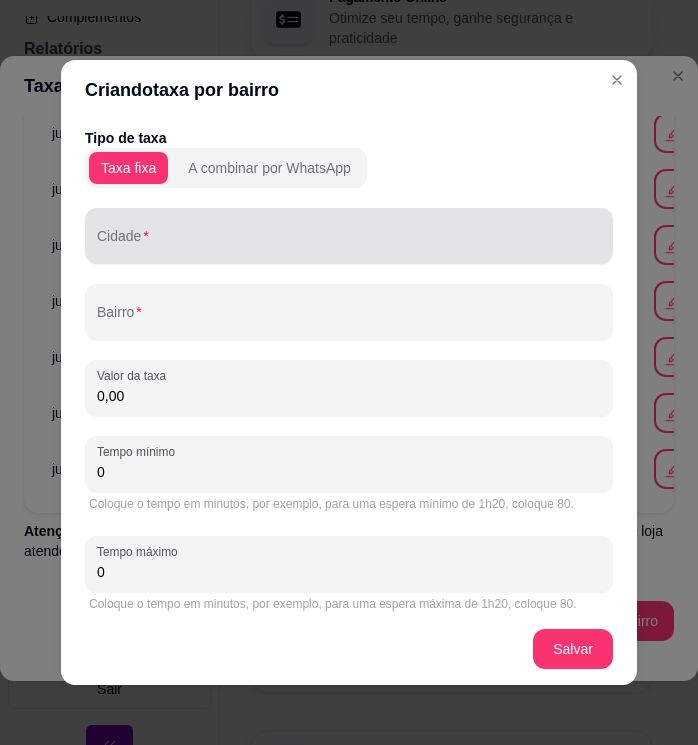 click on "Cidade" at bounding box center [349, 236] 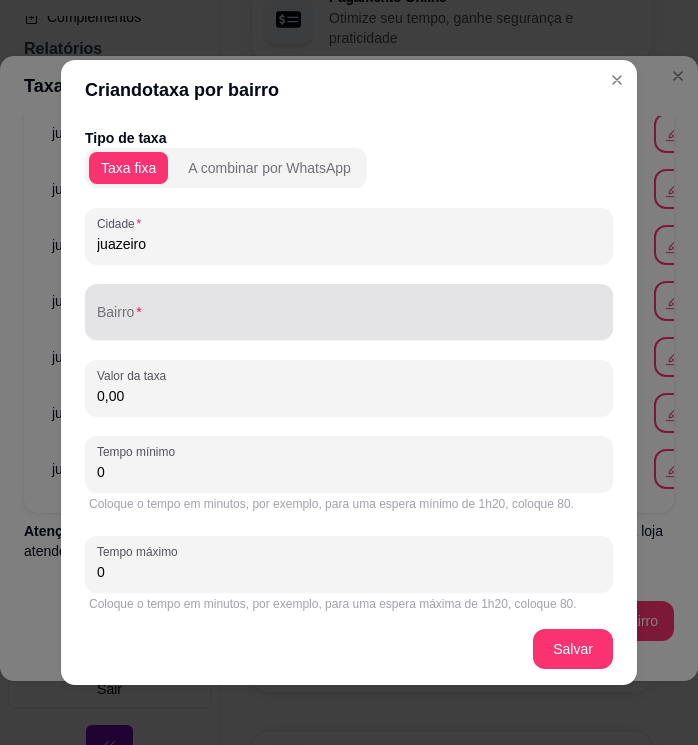 type on "juazeiro" 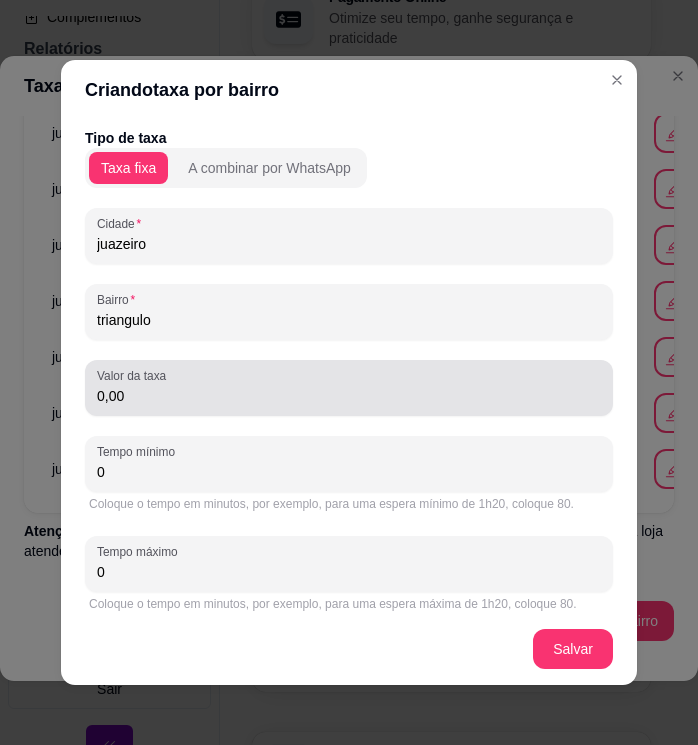 type on "triangulo" 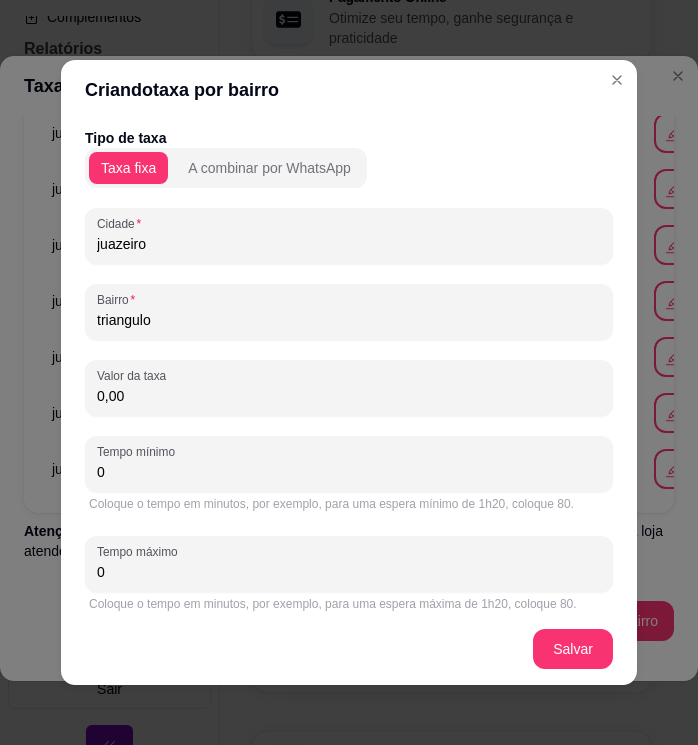 drag, startPoint x: 150, startPoint y: 404, endPoint x: 90, endPoint y: 405, distance: 60.00833 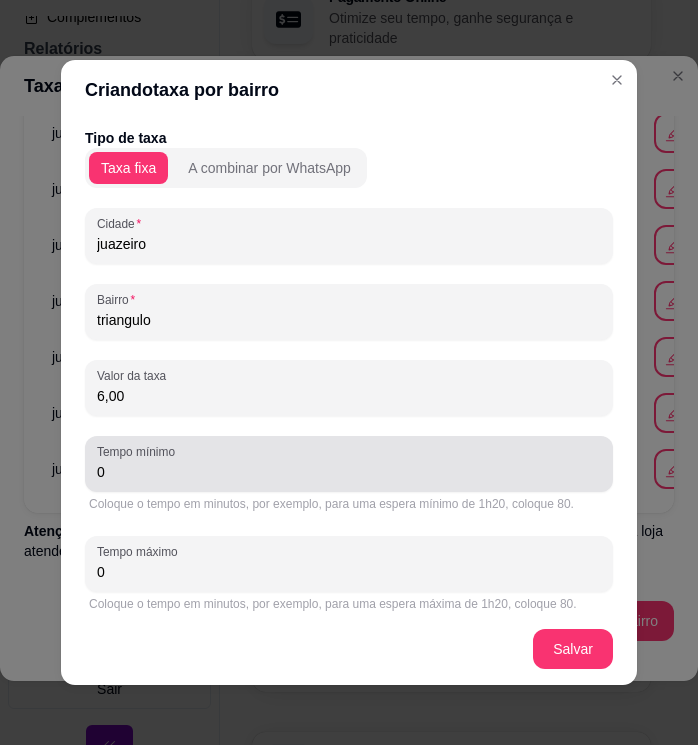 type on "6,00" 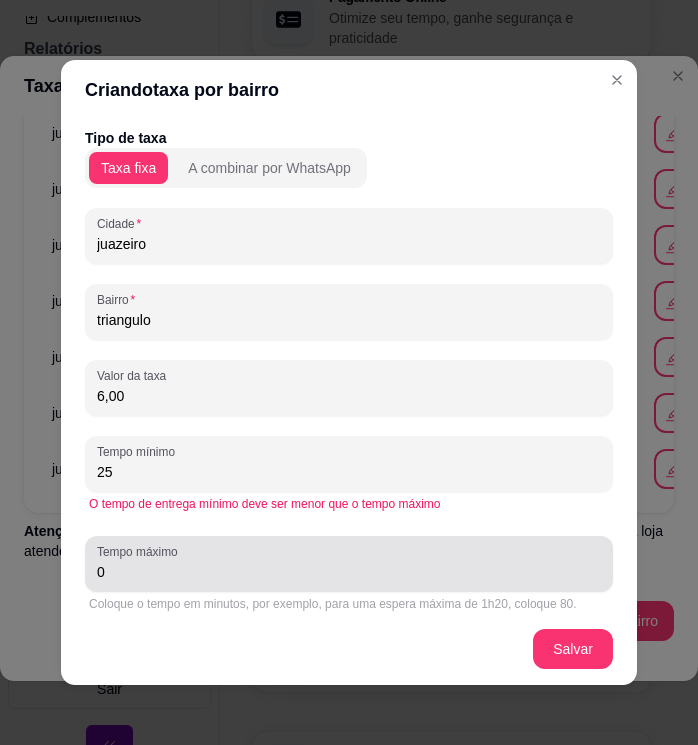 type on "25" 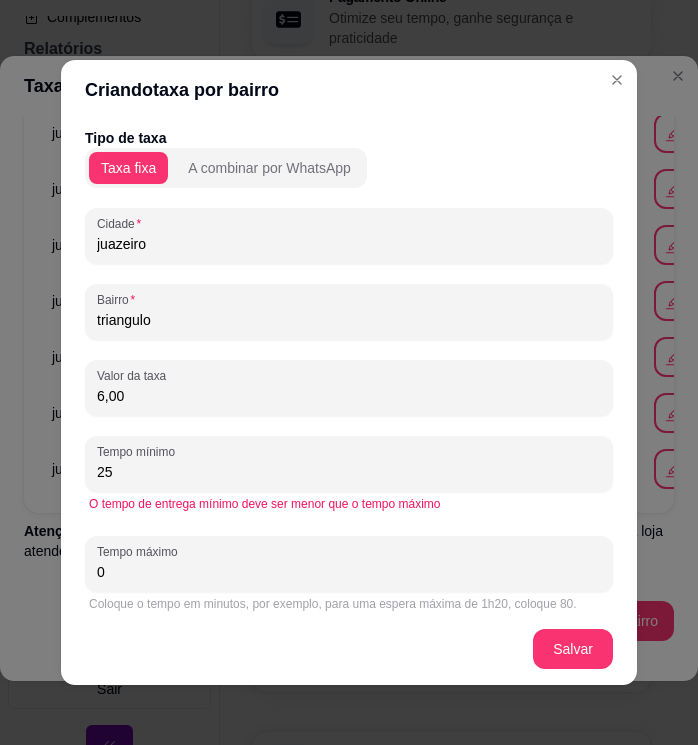 click on "0" at bounding box center (349, 572) 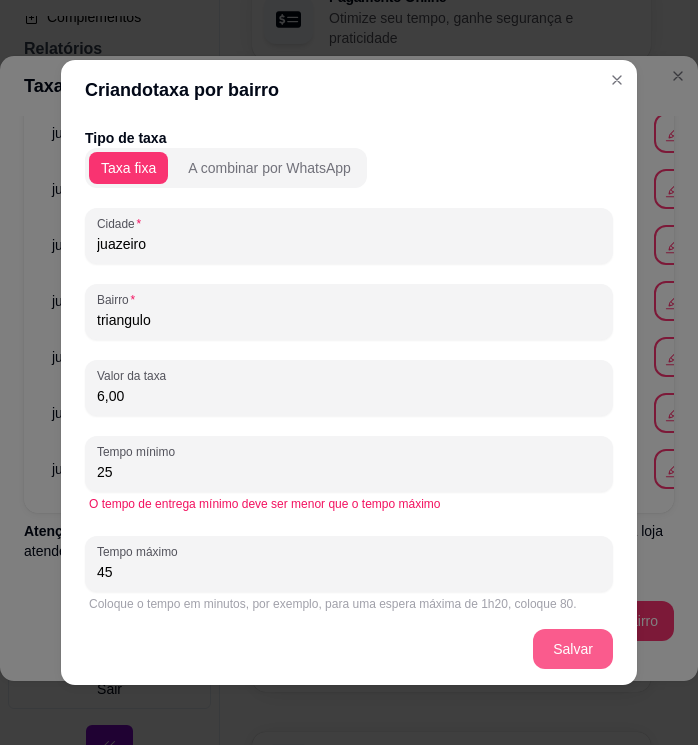 type 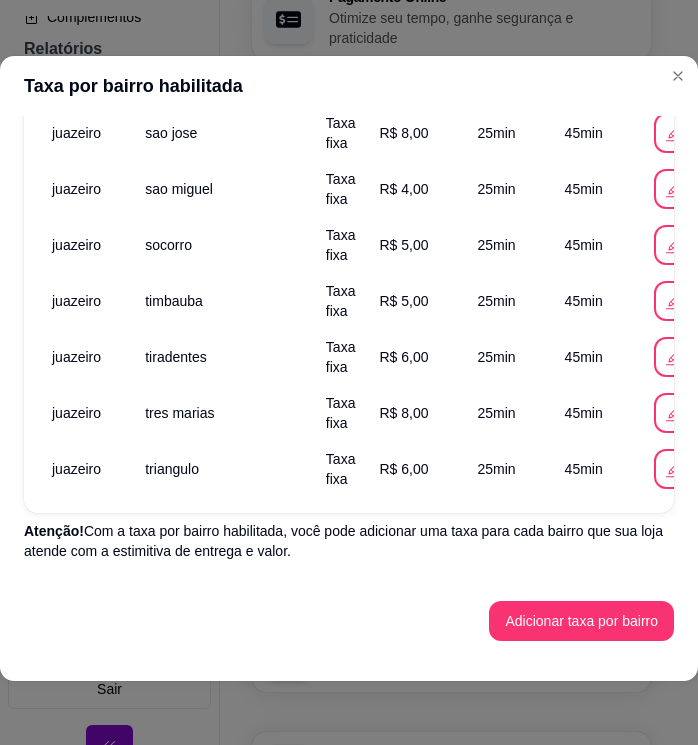 scroll, scrollTop: 2347, scrollLeft: 0, axis: vertical 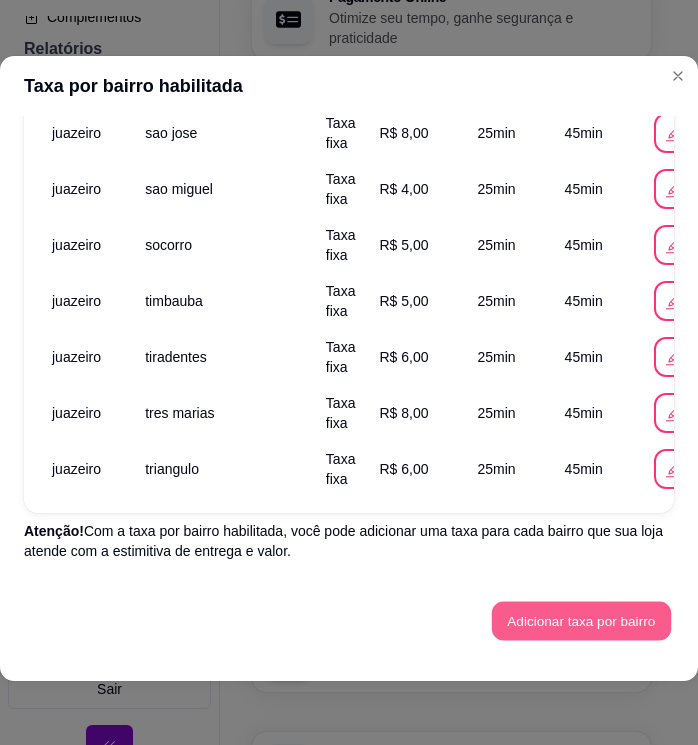 click on "Adicionar taxa por bairro" at bounding box center [581, 621] 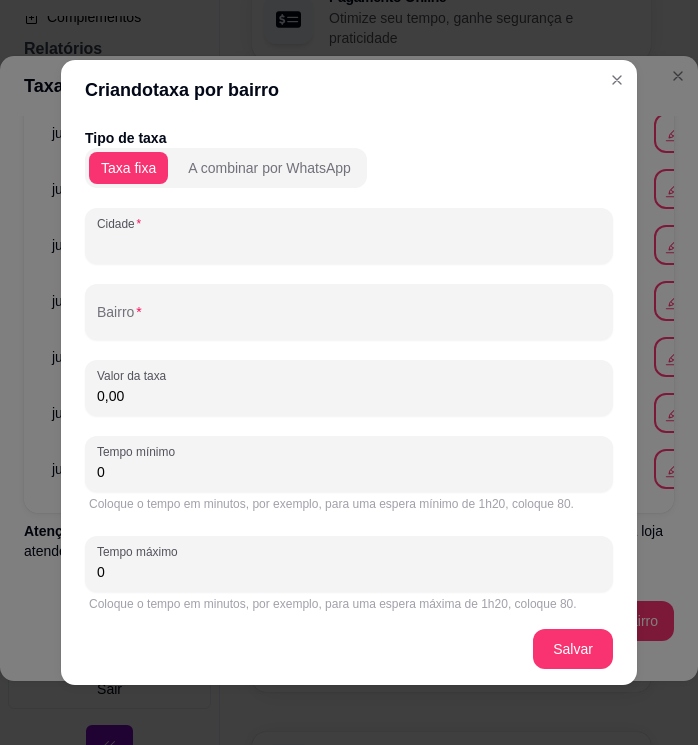 click on "Cidade" at bounding box center [349, 244] 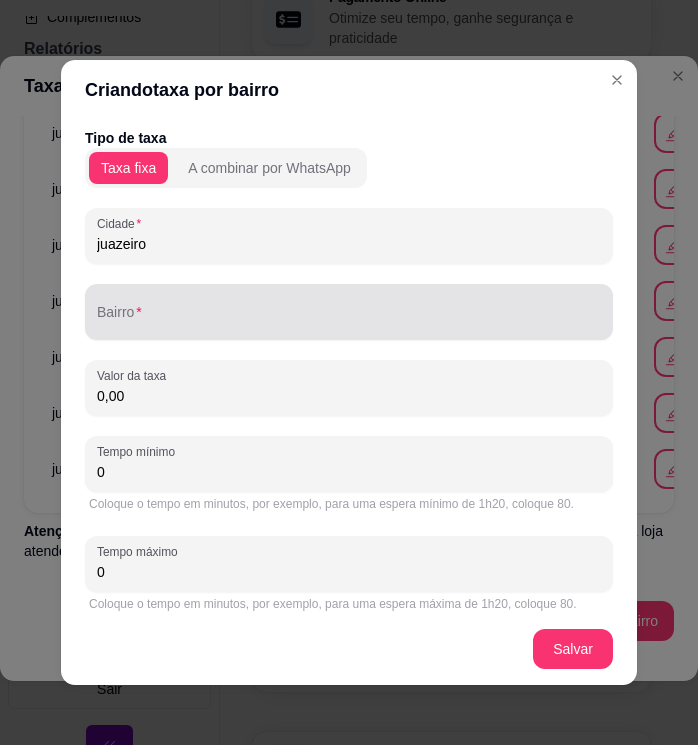 click at bounding box center [349, 312] 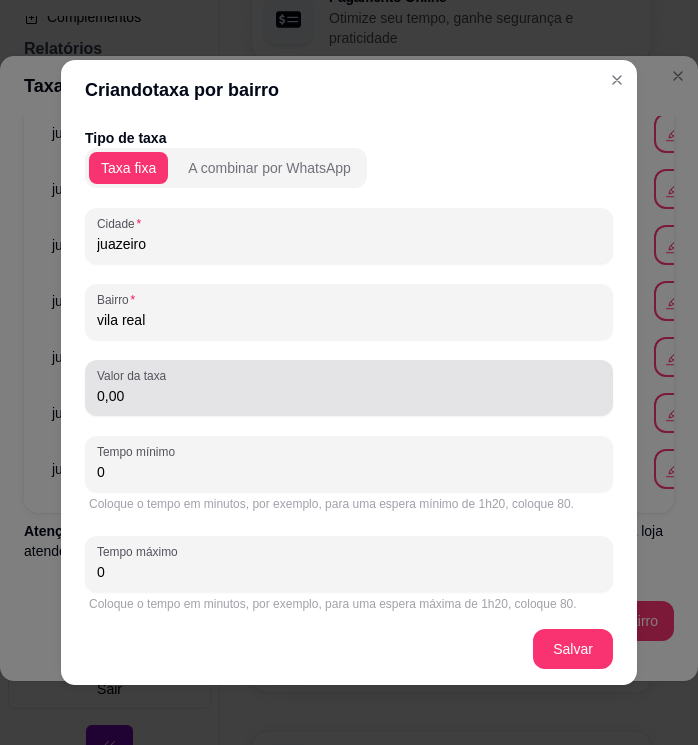 click on "Valor da taxa" at bounding box center (135, 375) 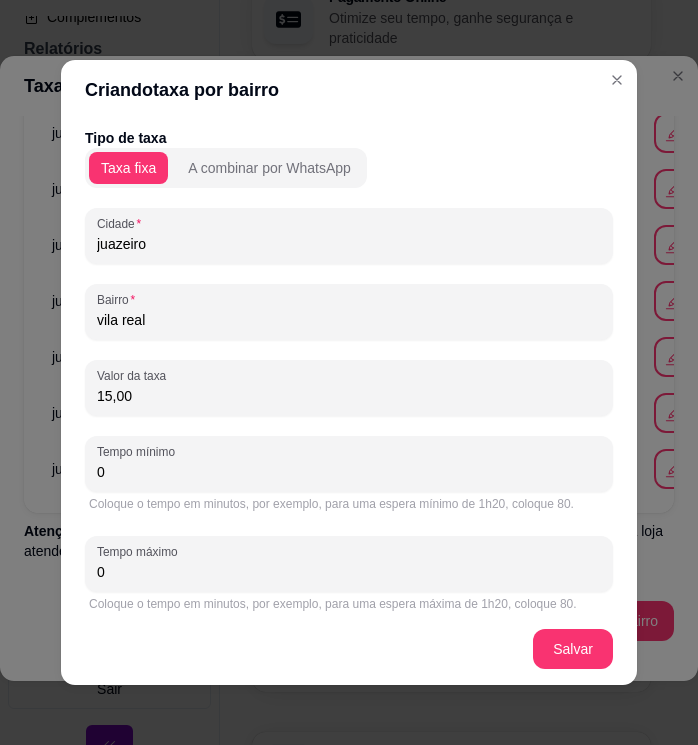 drag, startPoint x: 144, startPoint y: 476, endPoint x: 75, endPoint y: 481, distance: 69.18092 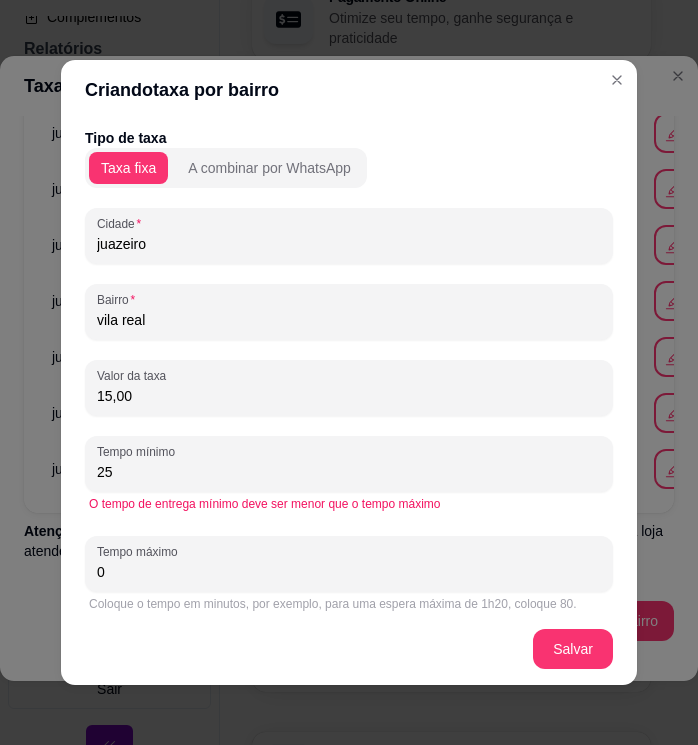click on "0" at bounding box center [349, 572] 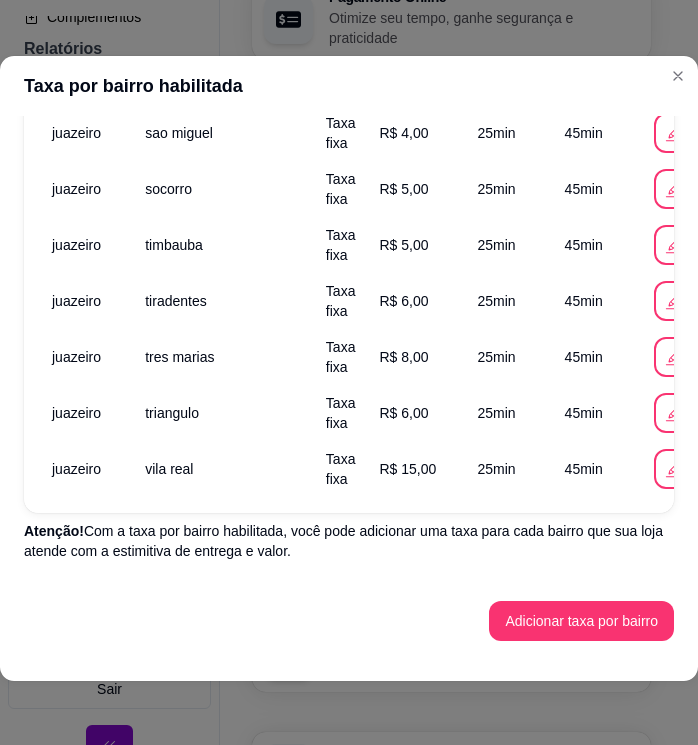 scroll, scrollTop: 2403, scrollLeft: 0, axis: vertical 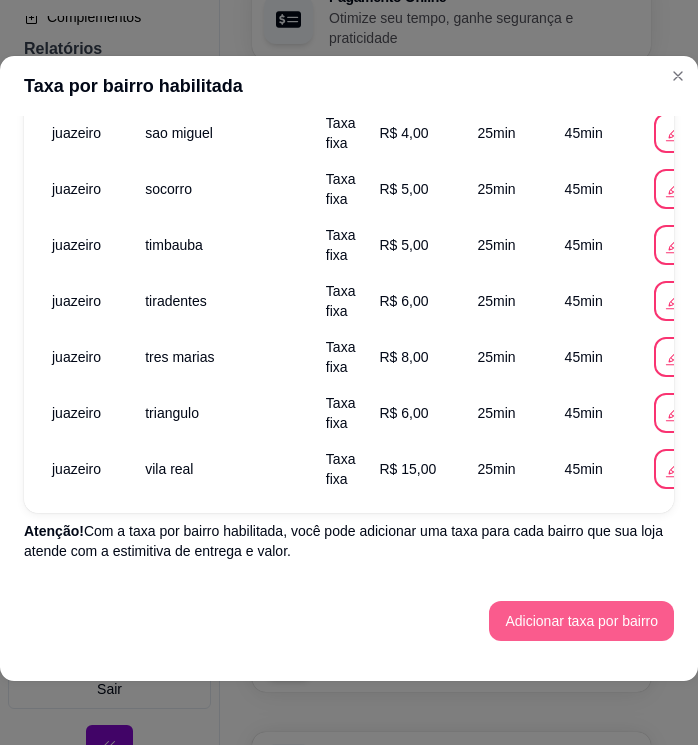 click on "Adicionar taxa por bairro" at bounding box center (581, 621) 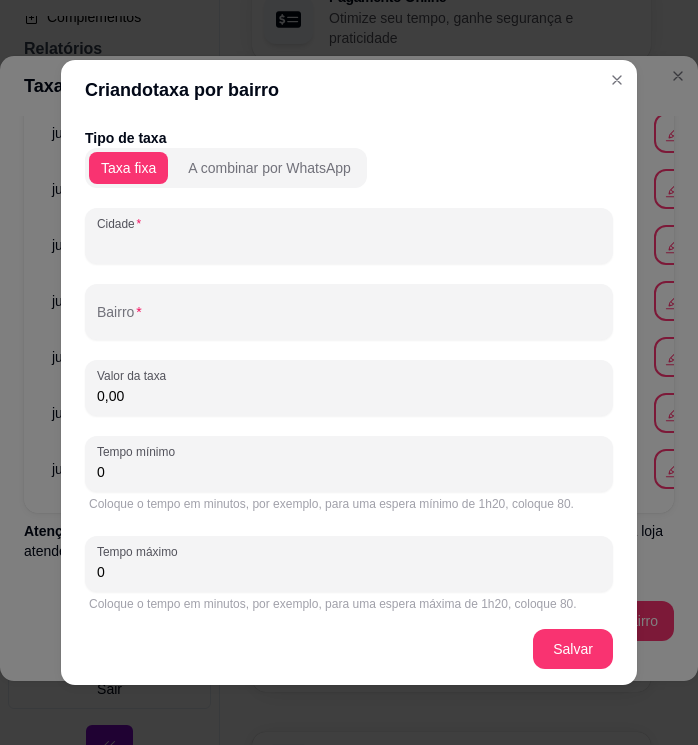 click on "Cidade" at bounding box center [349, 244] 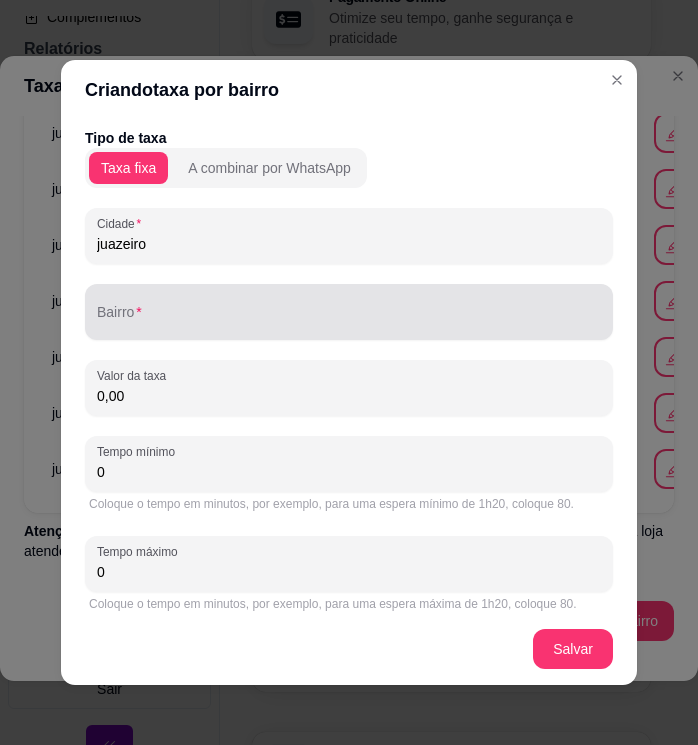 drag, startPoint x: 179, startPoint y: 304, endPoint x: 168, endPoint y: 305, distance: 11.045361 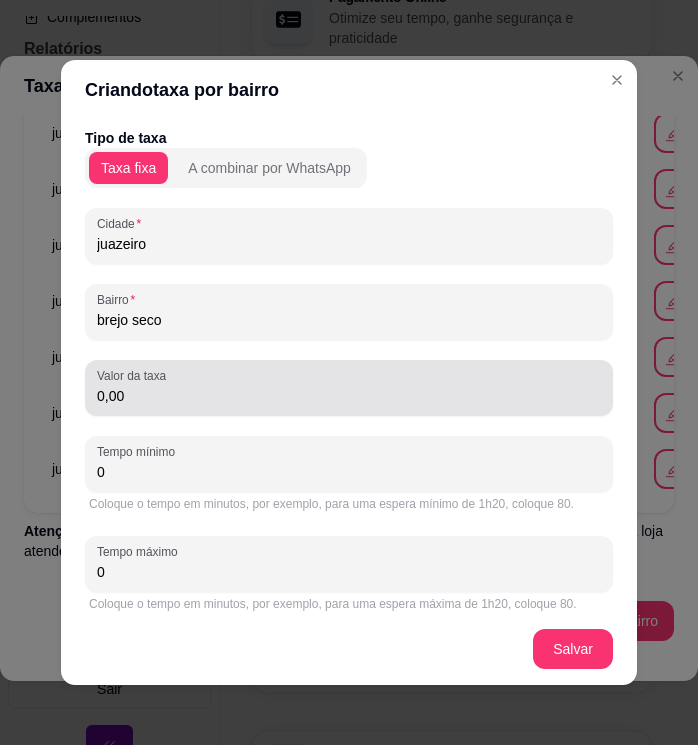click on "Valor da taxa" at bounding box center [135, 375] 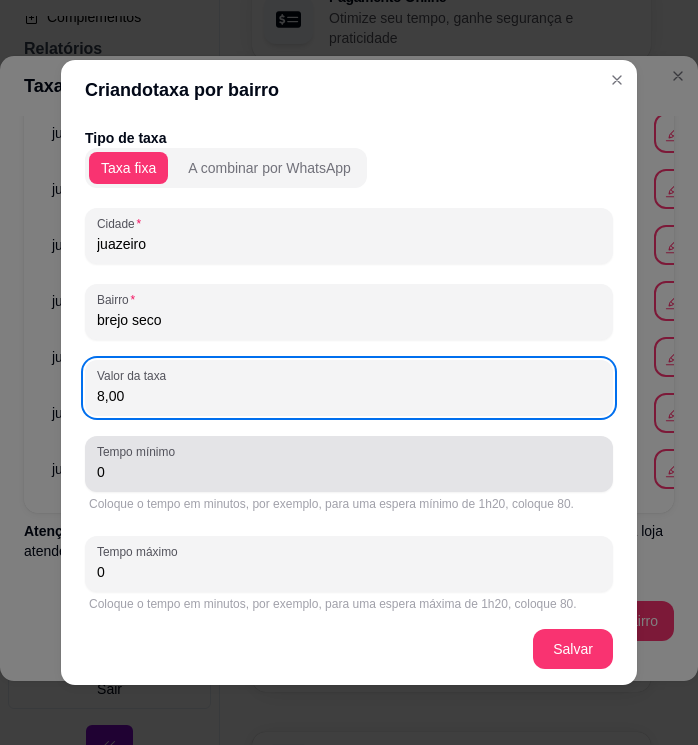 click on "0" at bounding box center [349, 464] 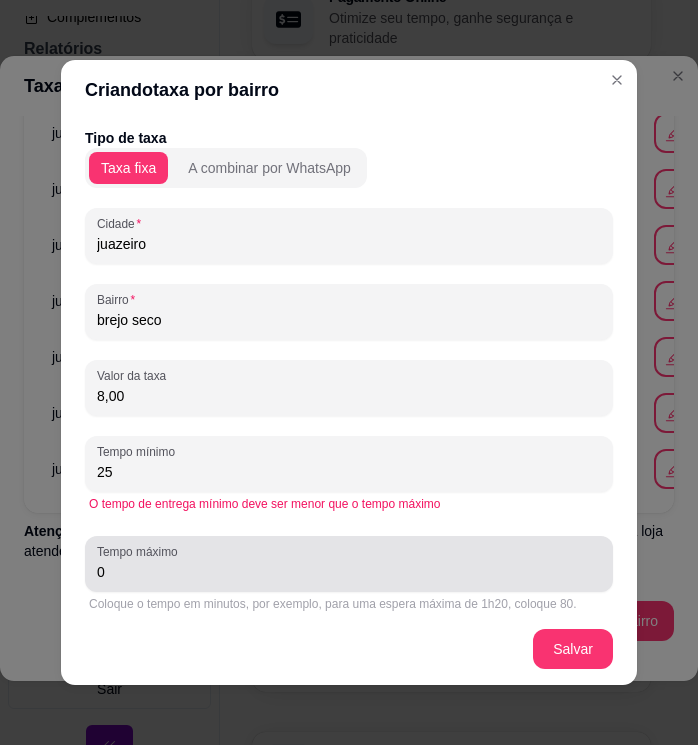click on "0" at bounding box center [349, 572] 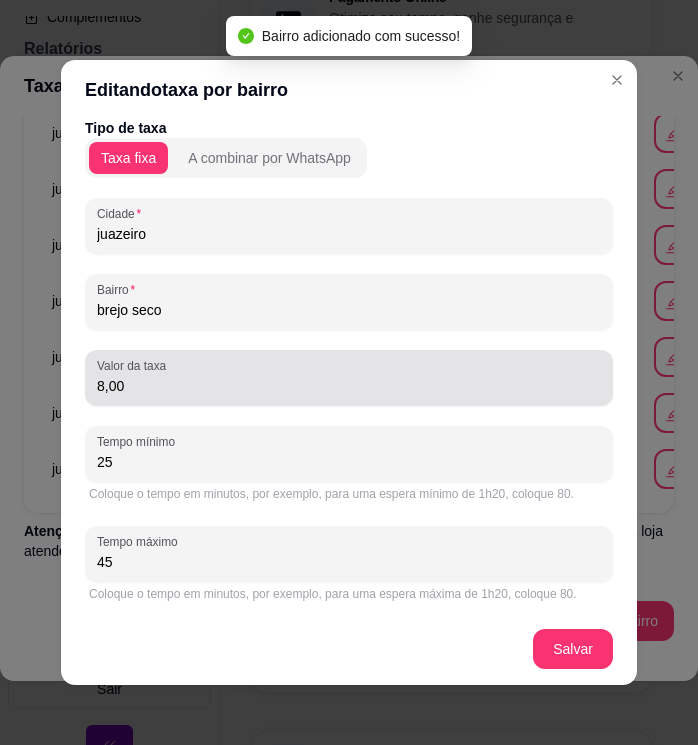 scroll, scrollTop: 11, scrollLeft: 0, axis: vertical 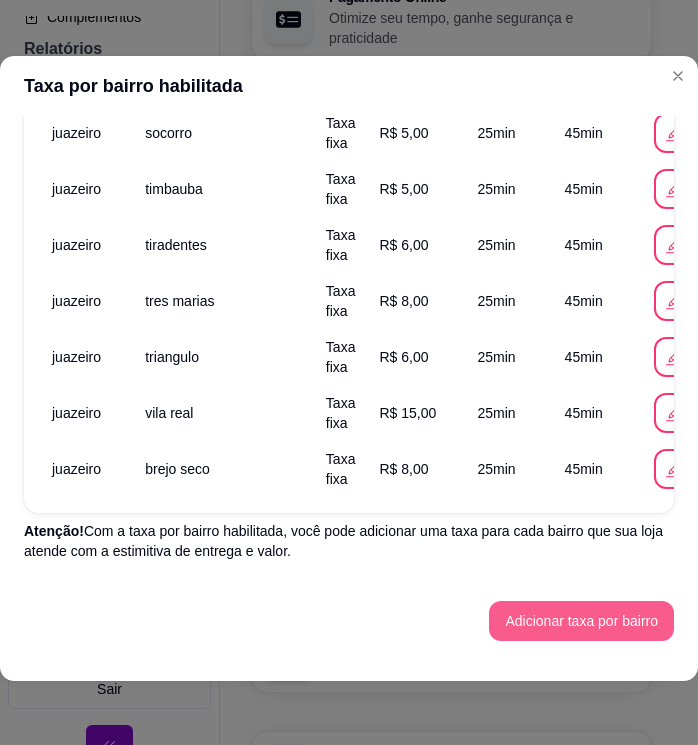click on "Adicionar taxa por bairro" at bounding box center (581, 621) 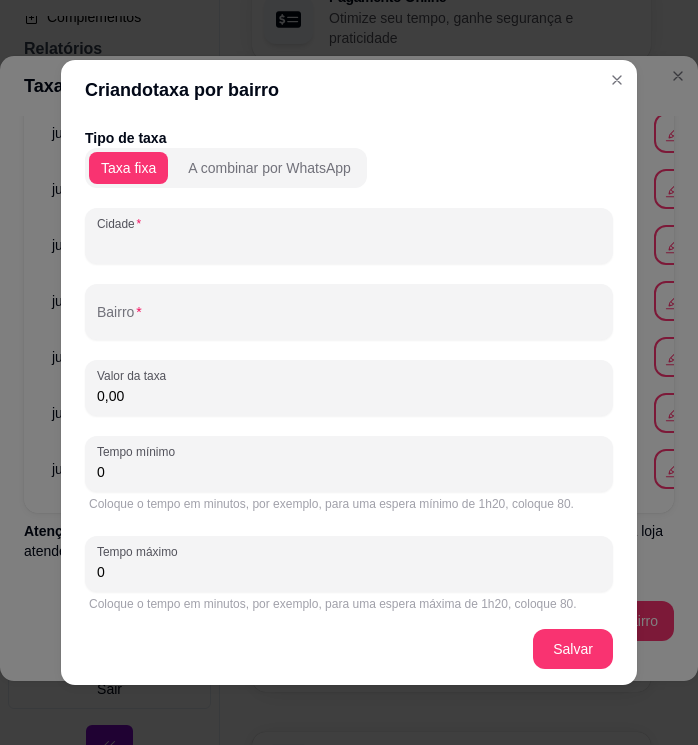 click on "Cidade" at bounding box center [349, 244] 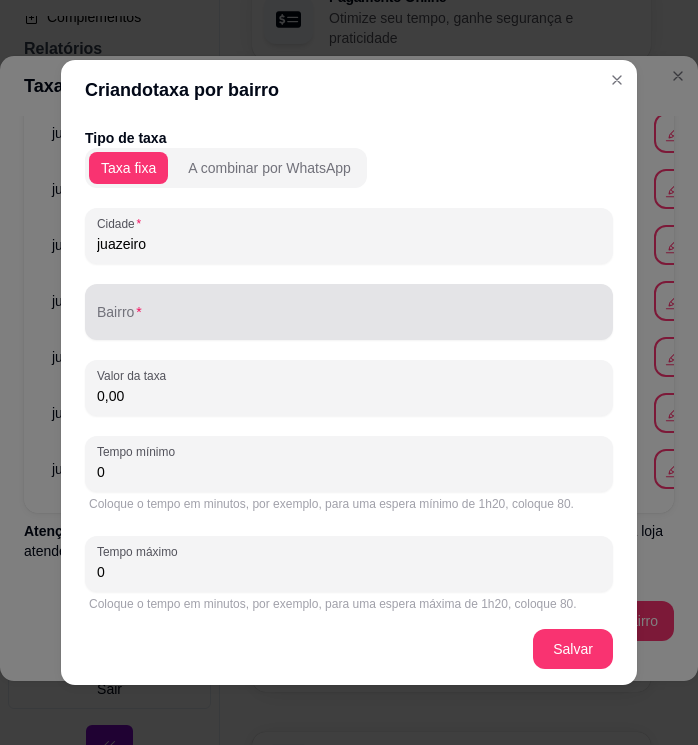 click on "Bairro" at bounding box center (349, 320) 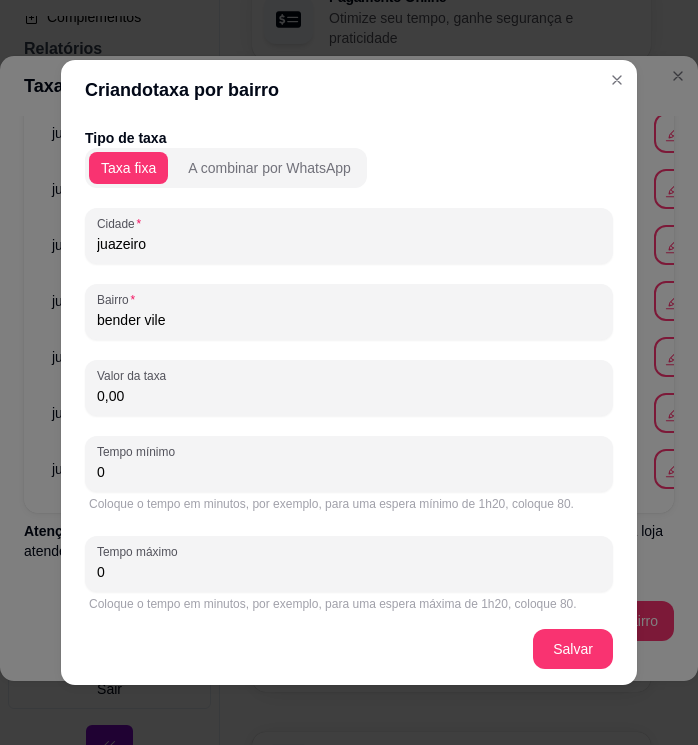 click on "0,00" at bounding box center (349, 396) 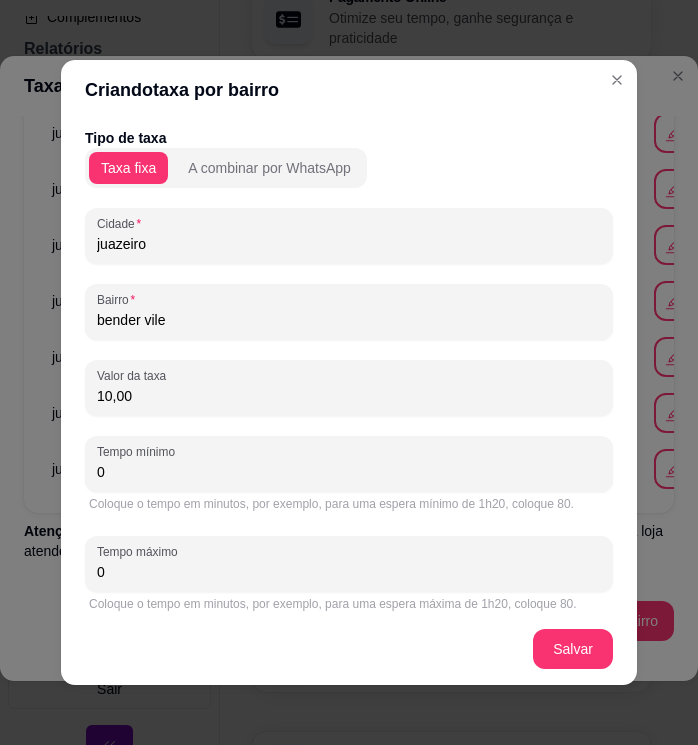drag, startPoint x: 162, startPoint y: 473, endPoint x: 132, endPoint y: 476, distance: 30.149628 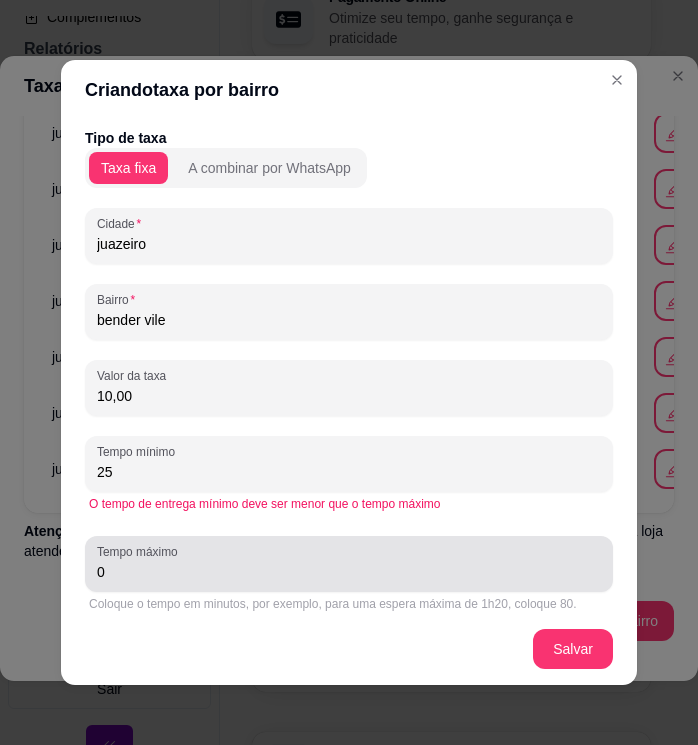 click on "Tempo máximo 0" at bounding box center (349, 564) 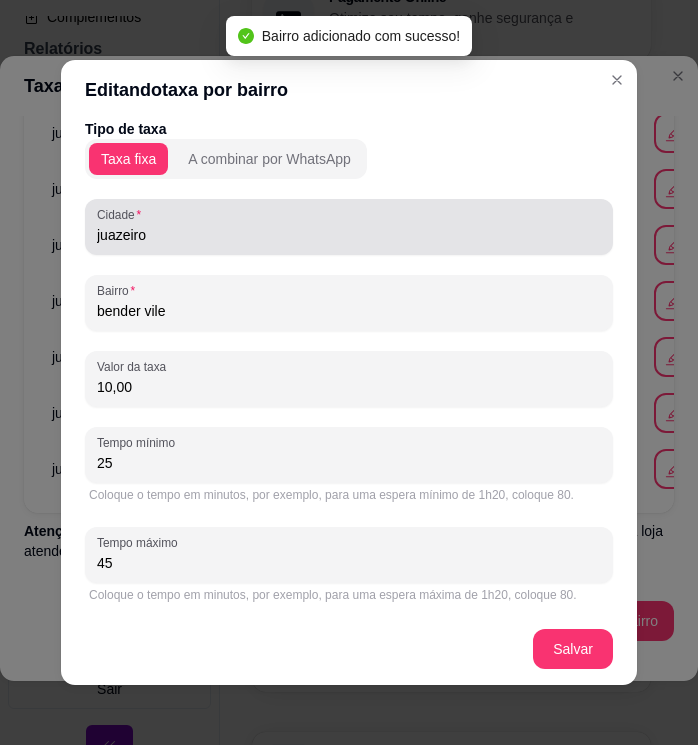 scroll, scrollTop: 11, scrollLeft: 0, axis: vertical 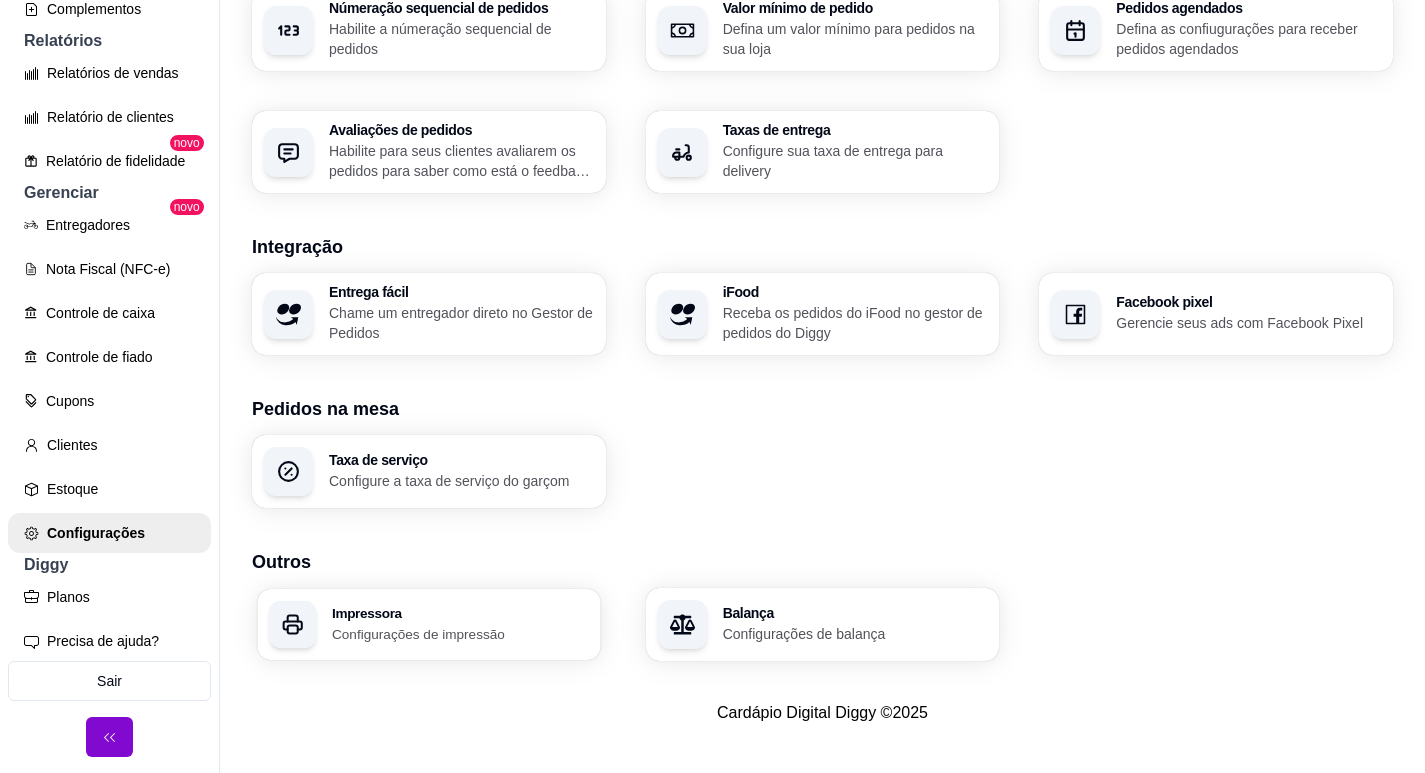 click on "Impressora" at bounding box center (460, 613) 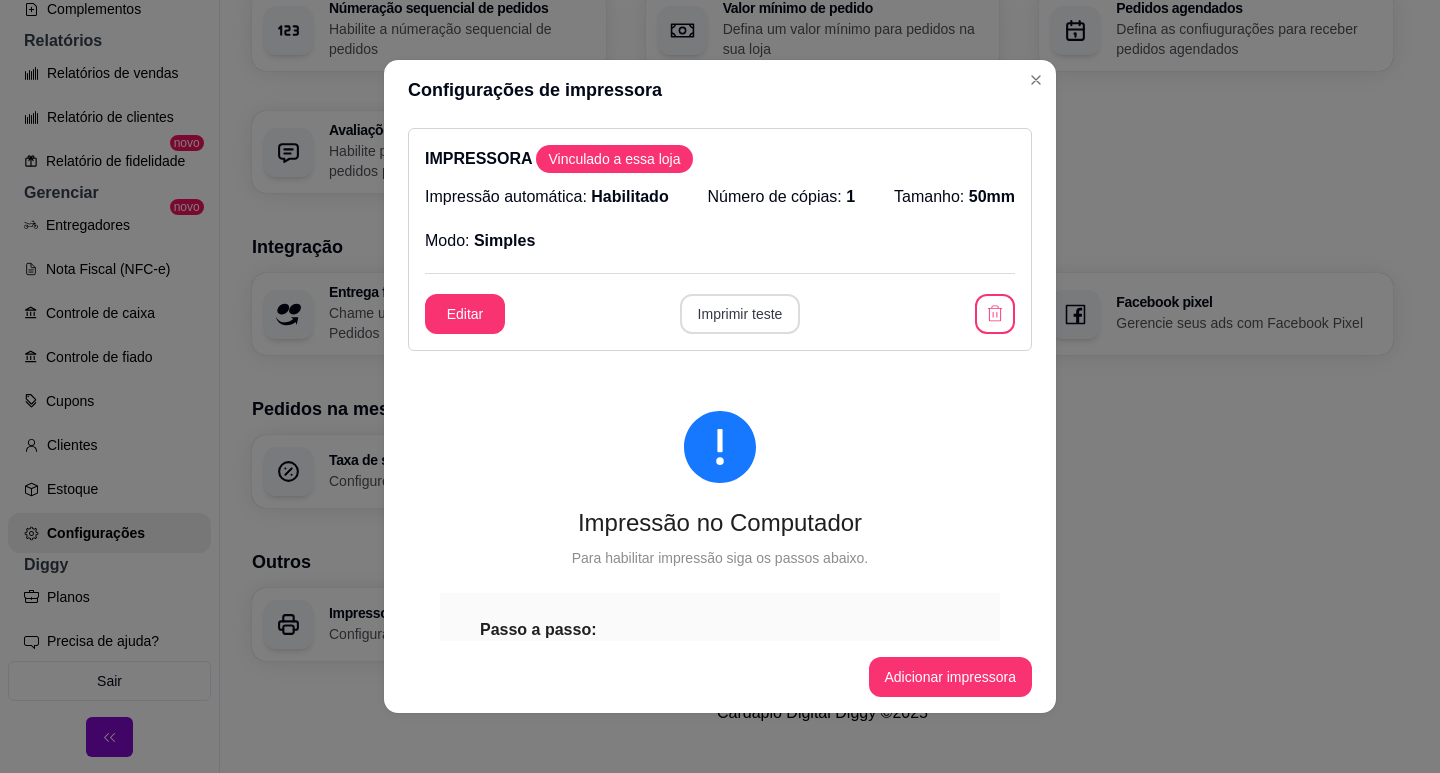 click on "Imprimir teste" at bounding box center (740, 314) 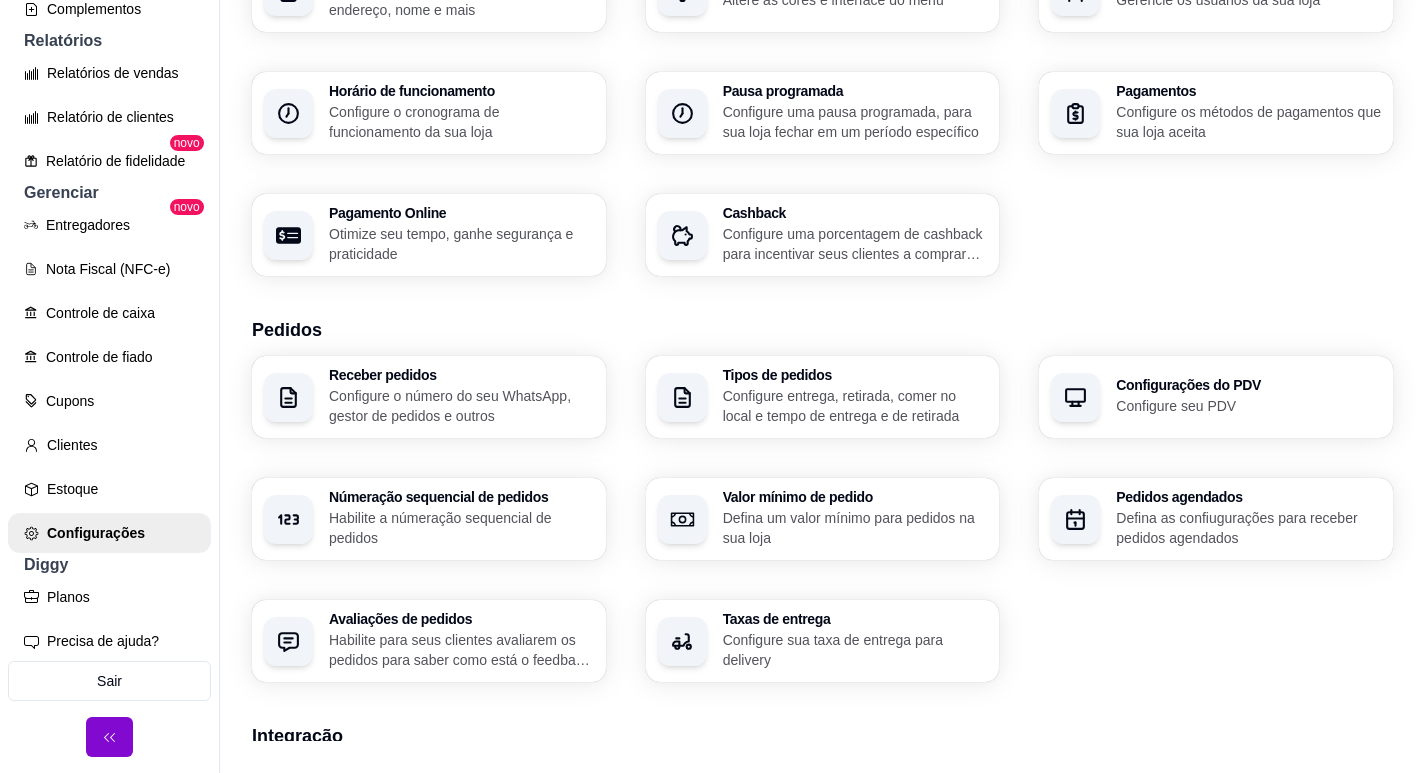 scroll, scrollTop: 0, scrollLeft: 0, axis: both 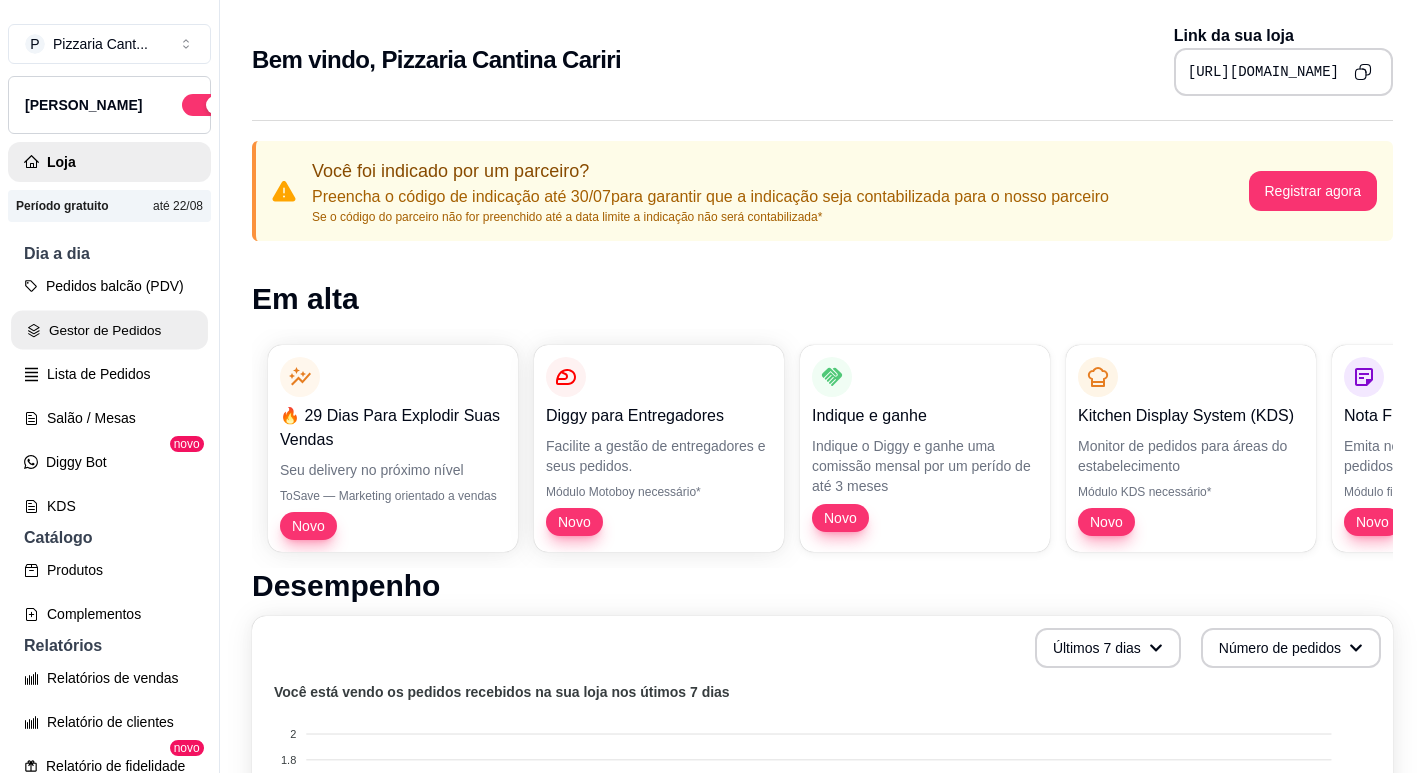 click on "Gestor de Pedidos" at bounding box center (109, 330) 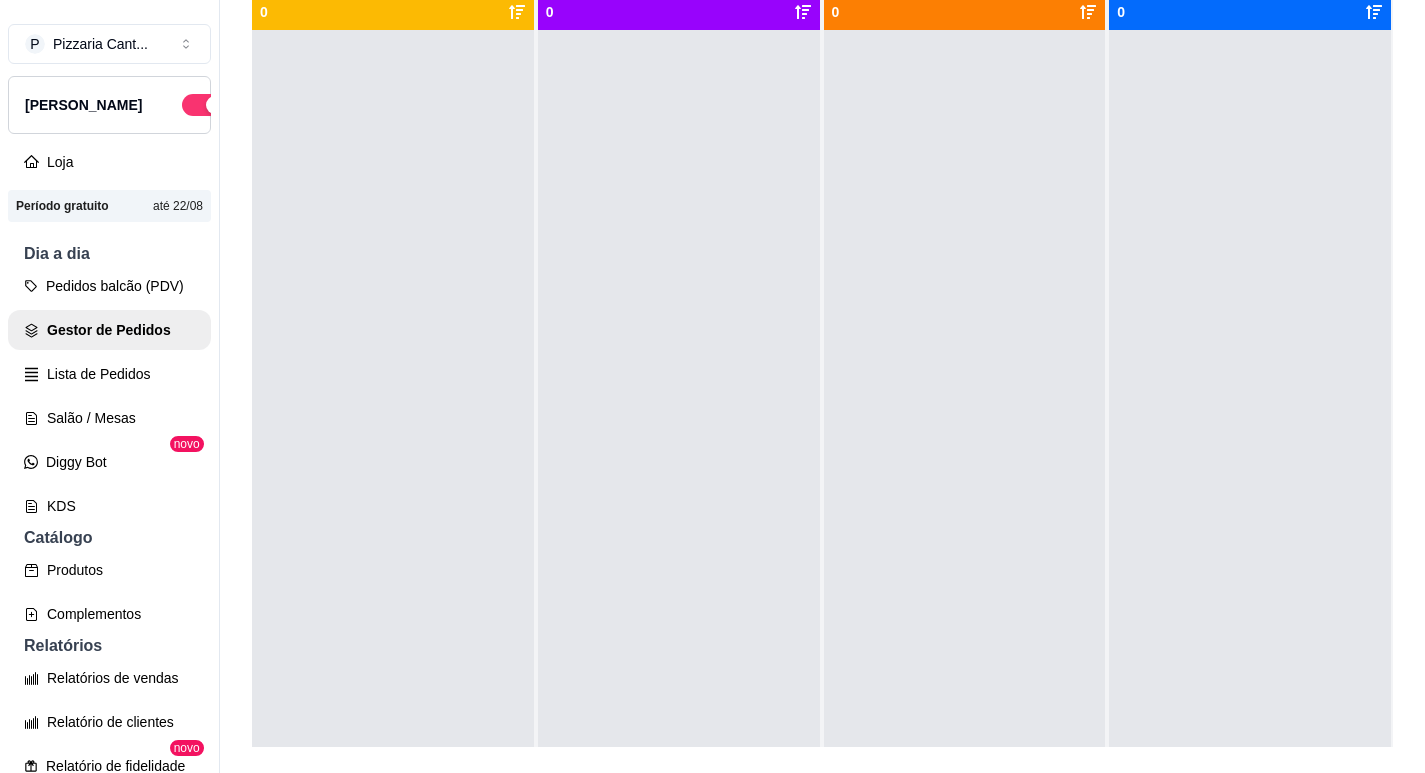 scroll, scrollTop: 319, scrollLeft: 0, axis: vertical 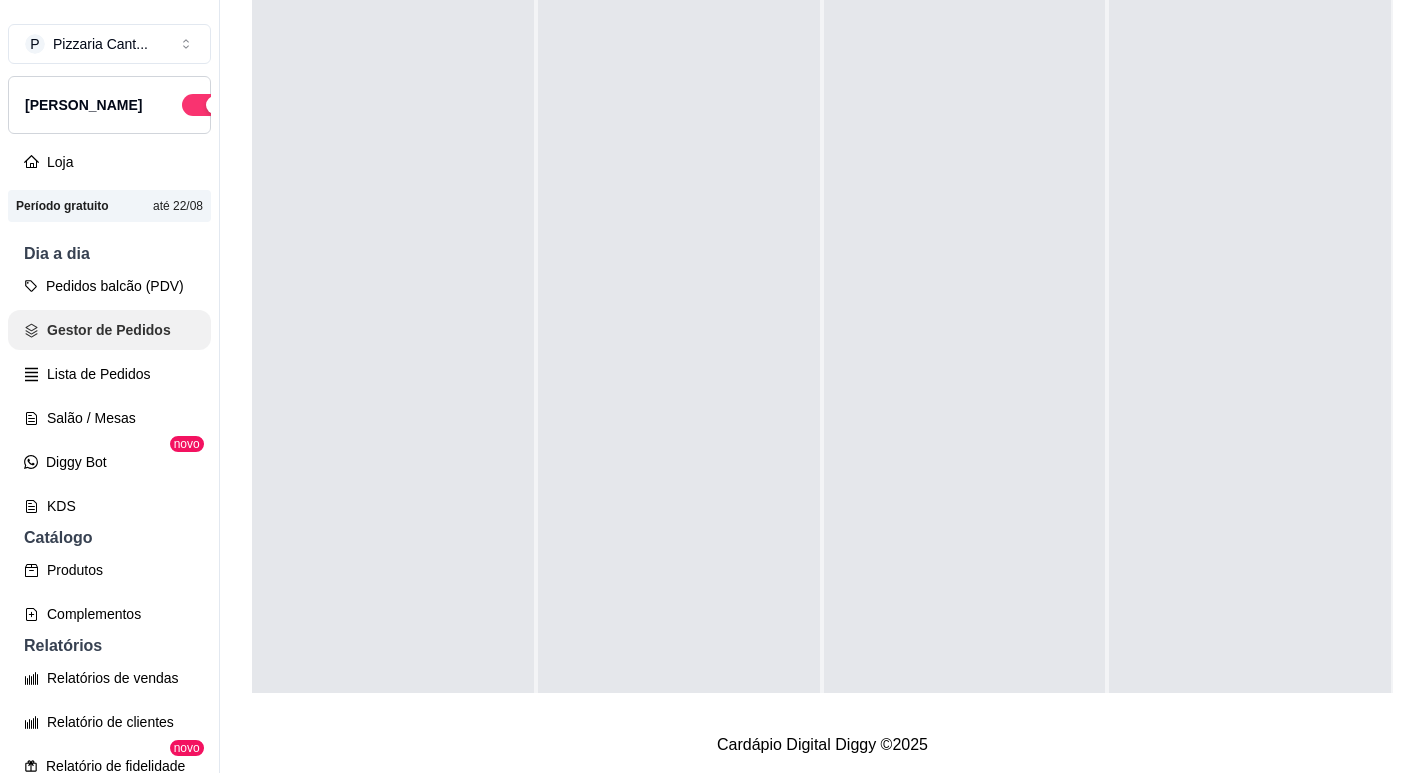 drag, startPoint x: 133, startPoint y: 355, endPoint x: 477, endPoint y: 433, distance: 352.7322 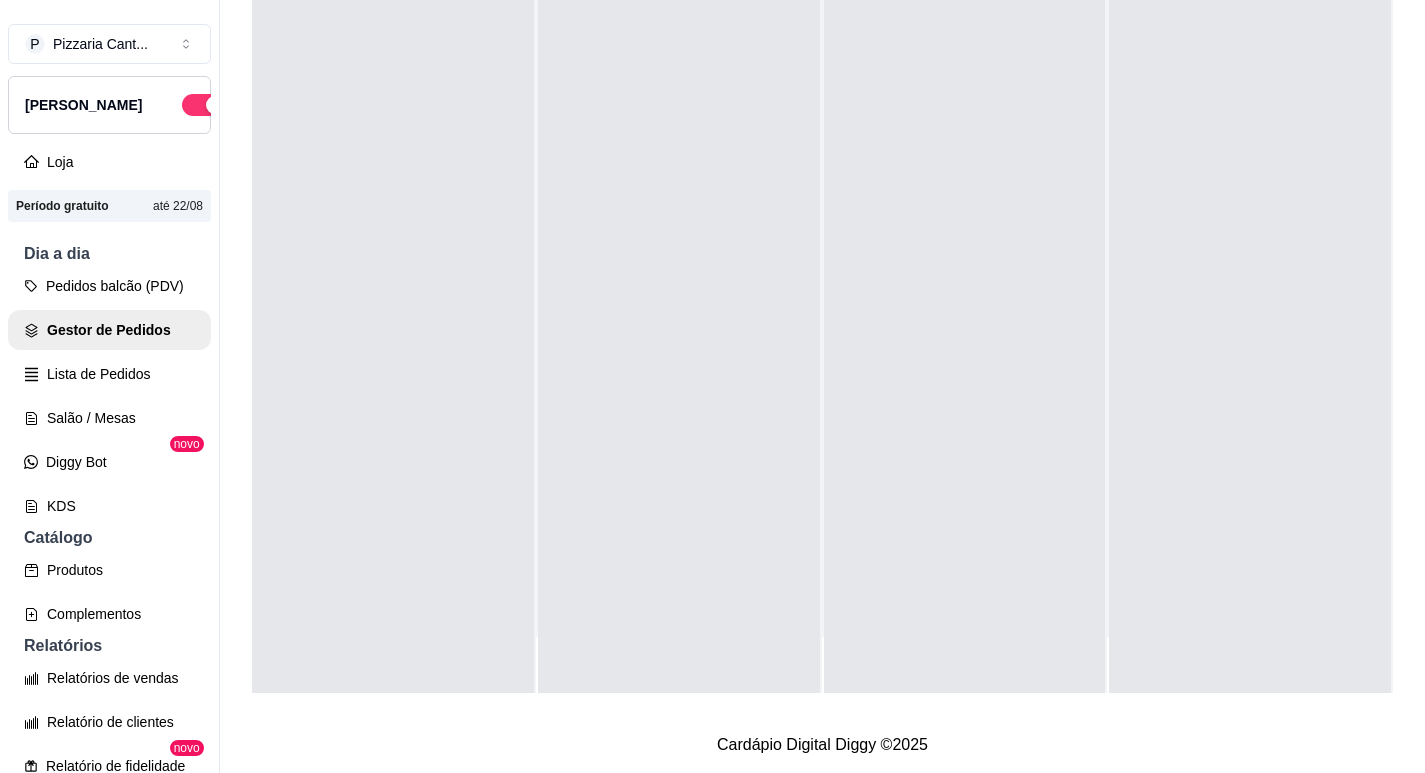 scroll, scrollTop: 0, scrollLeft: 0, axis: both 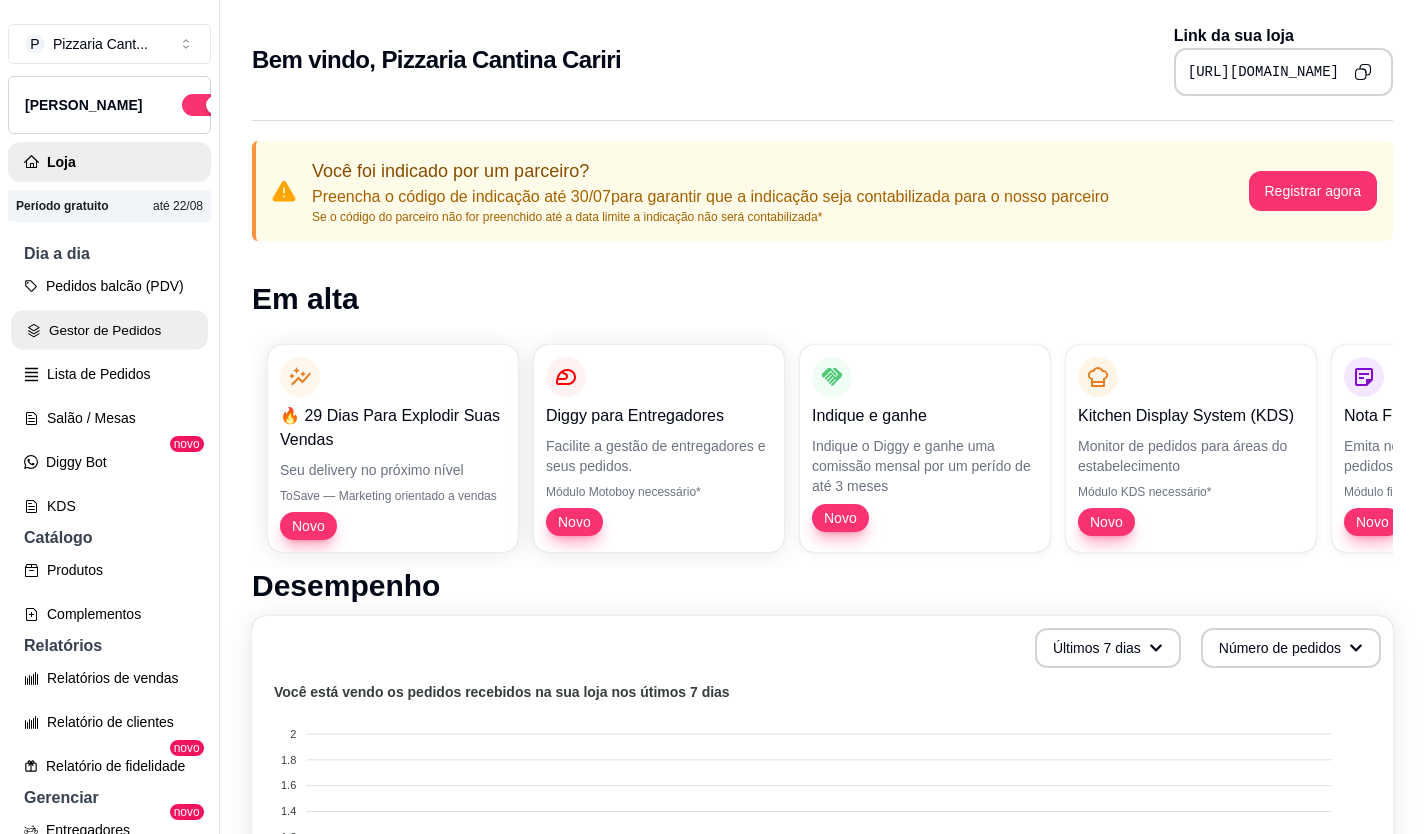 click on "Gestor de Pedidos" at bounding box center [109, 330] 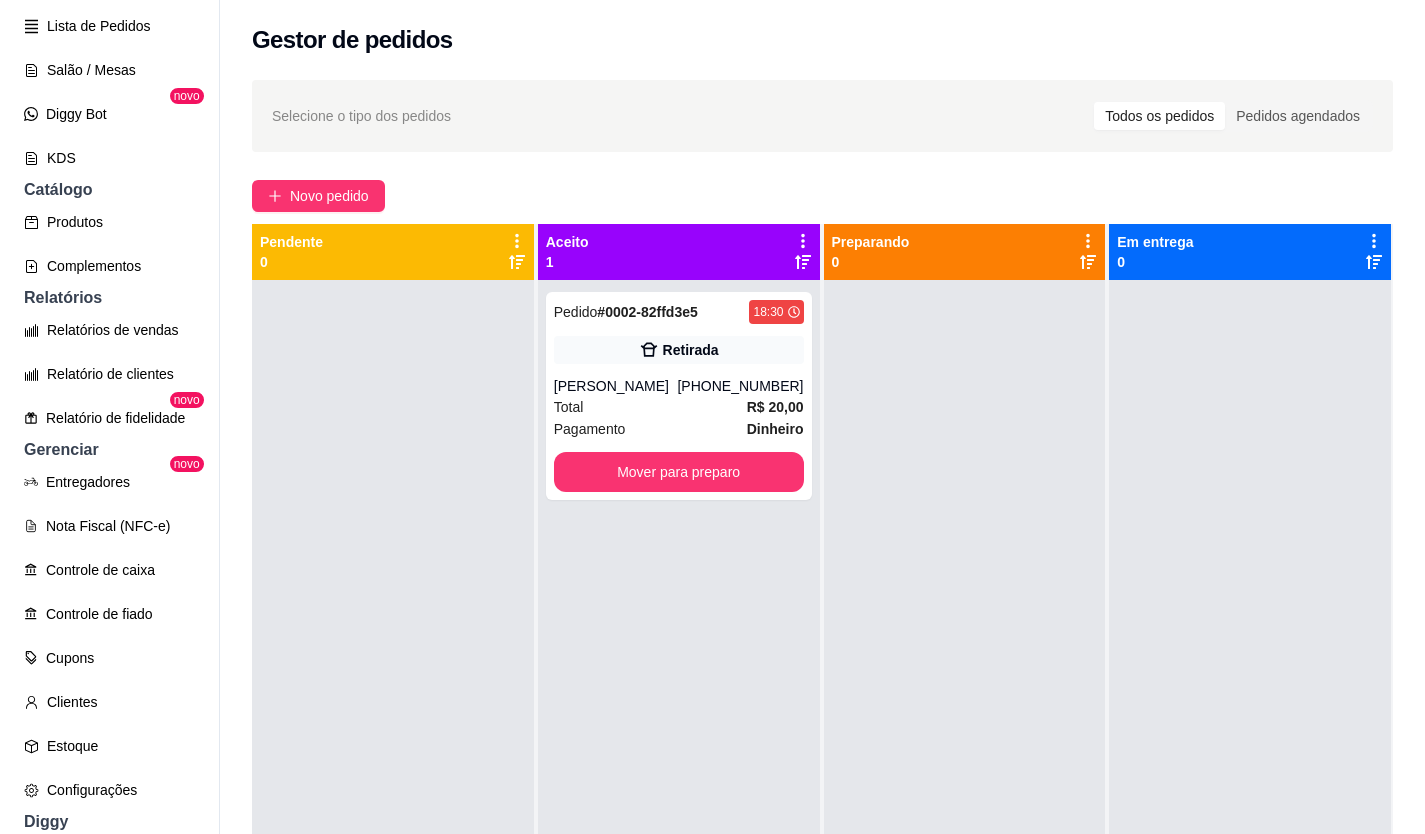 scroll, scrollTop: 536, scrollLeft: 0, axis: vertical 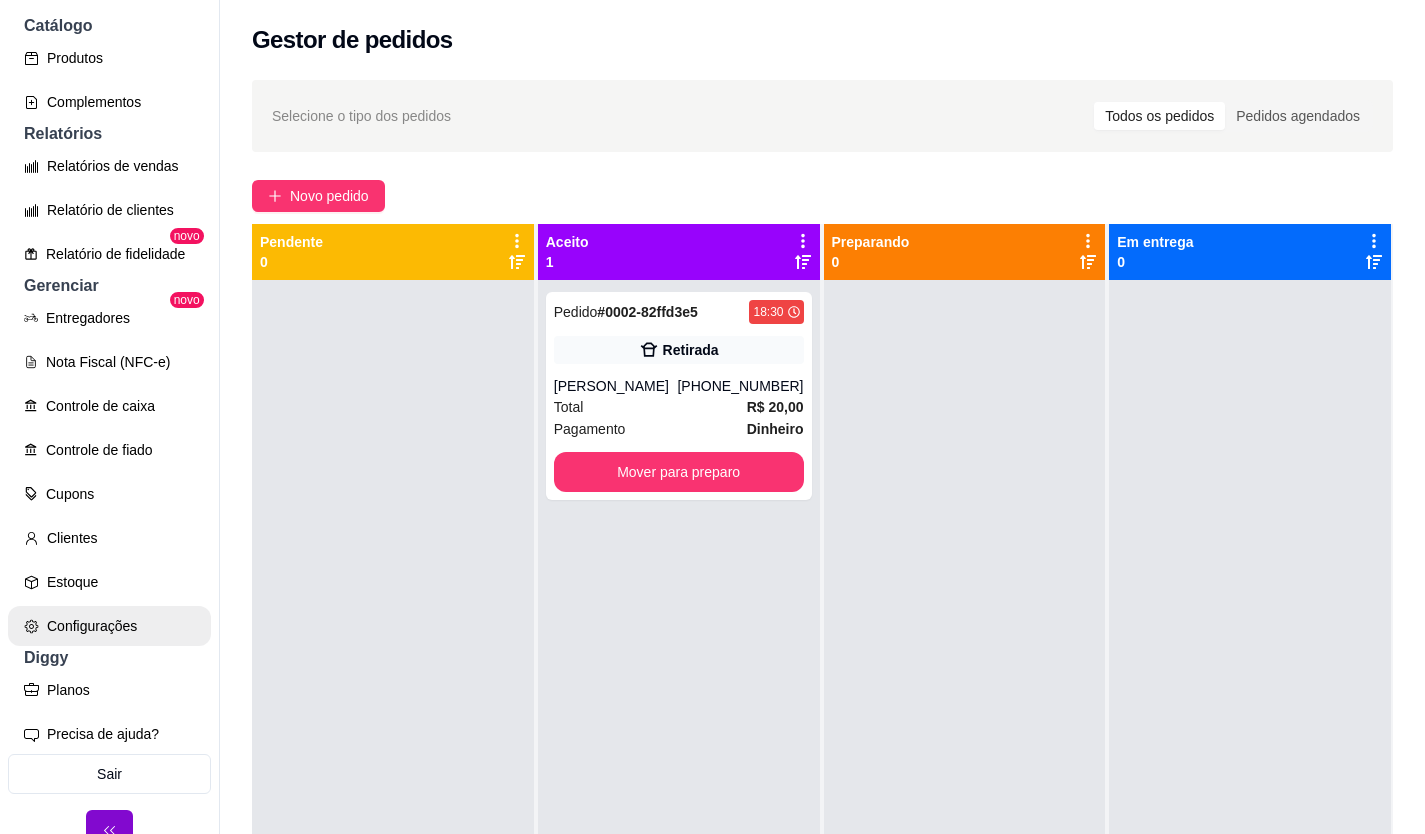 click on "Configurações" at bounding box center (109, 626) 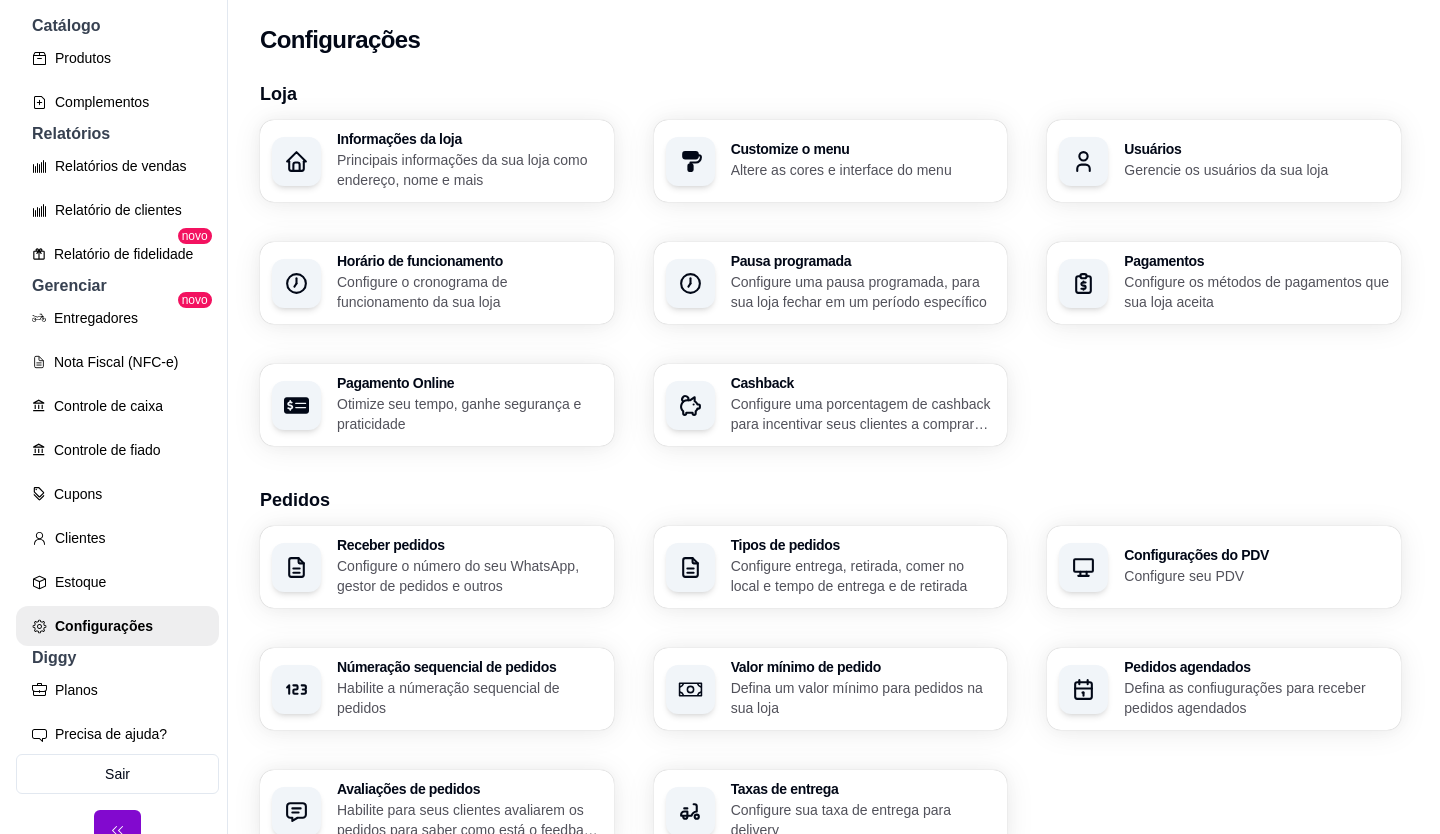 scroll, scrollTop: 581, scrollLeft: 0, axis: vertical 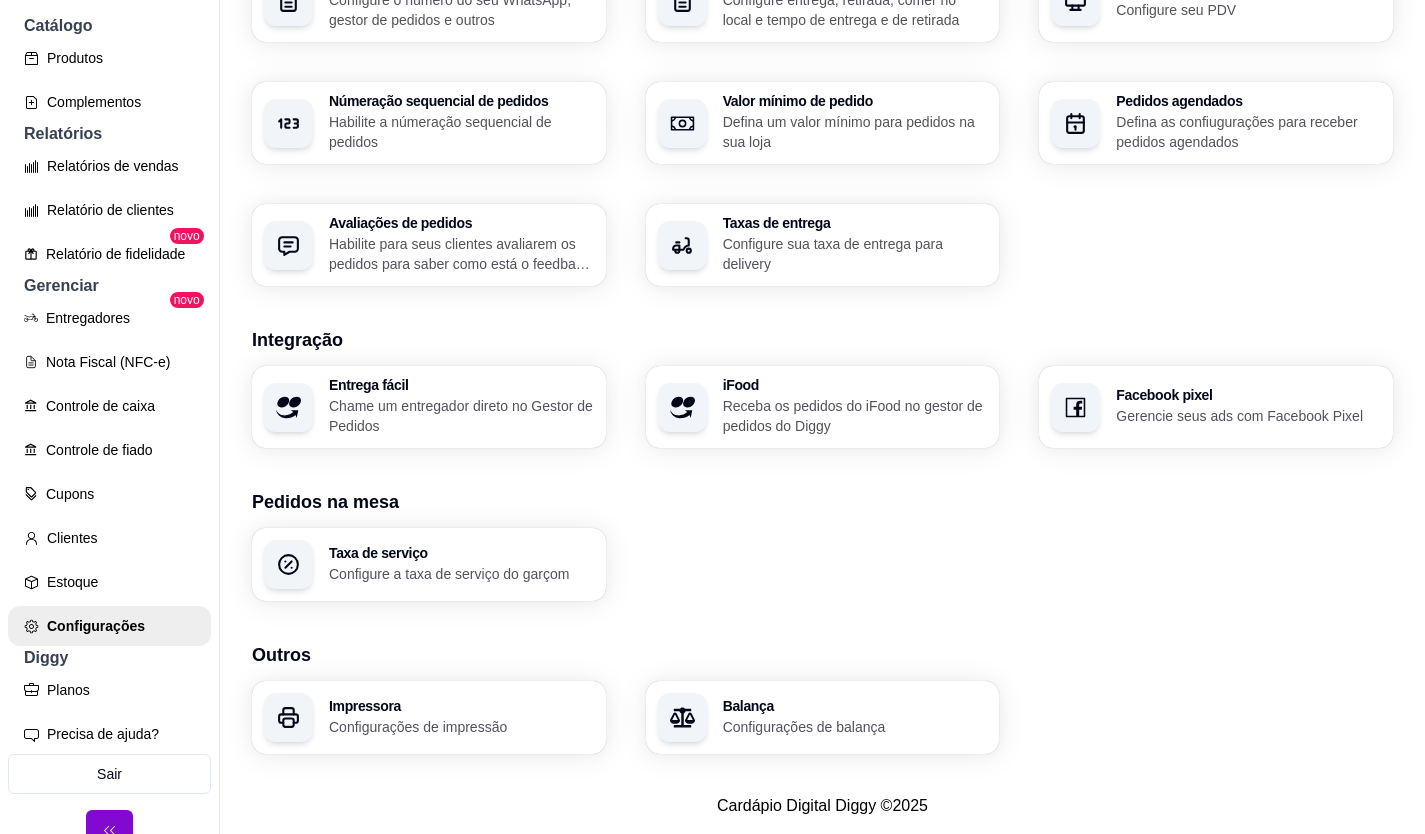 click at bounding box center (288, 717) 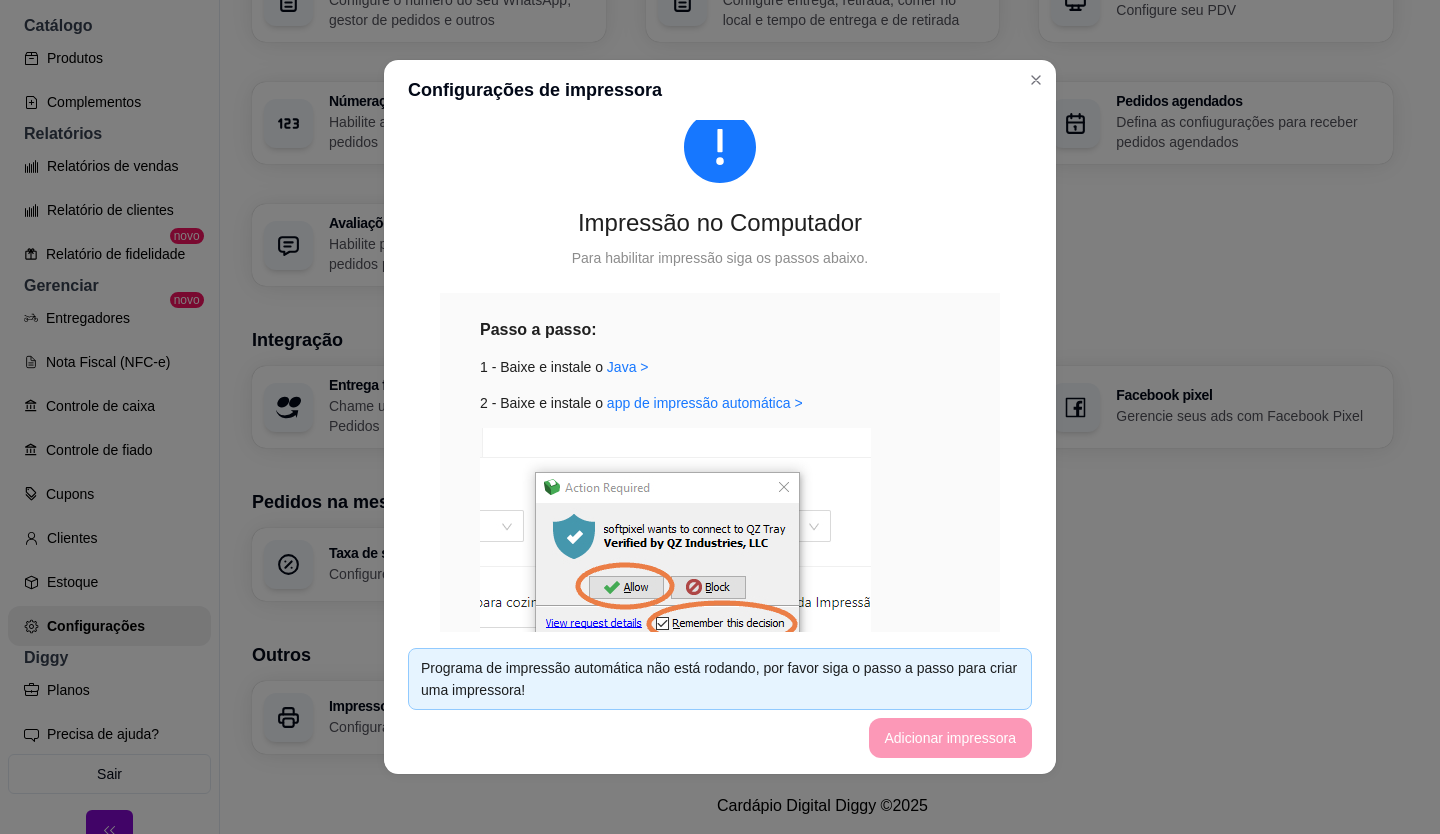 scroll, scrollTop: 0, scrollLeft: 0, axis: both 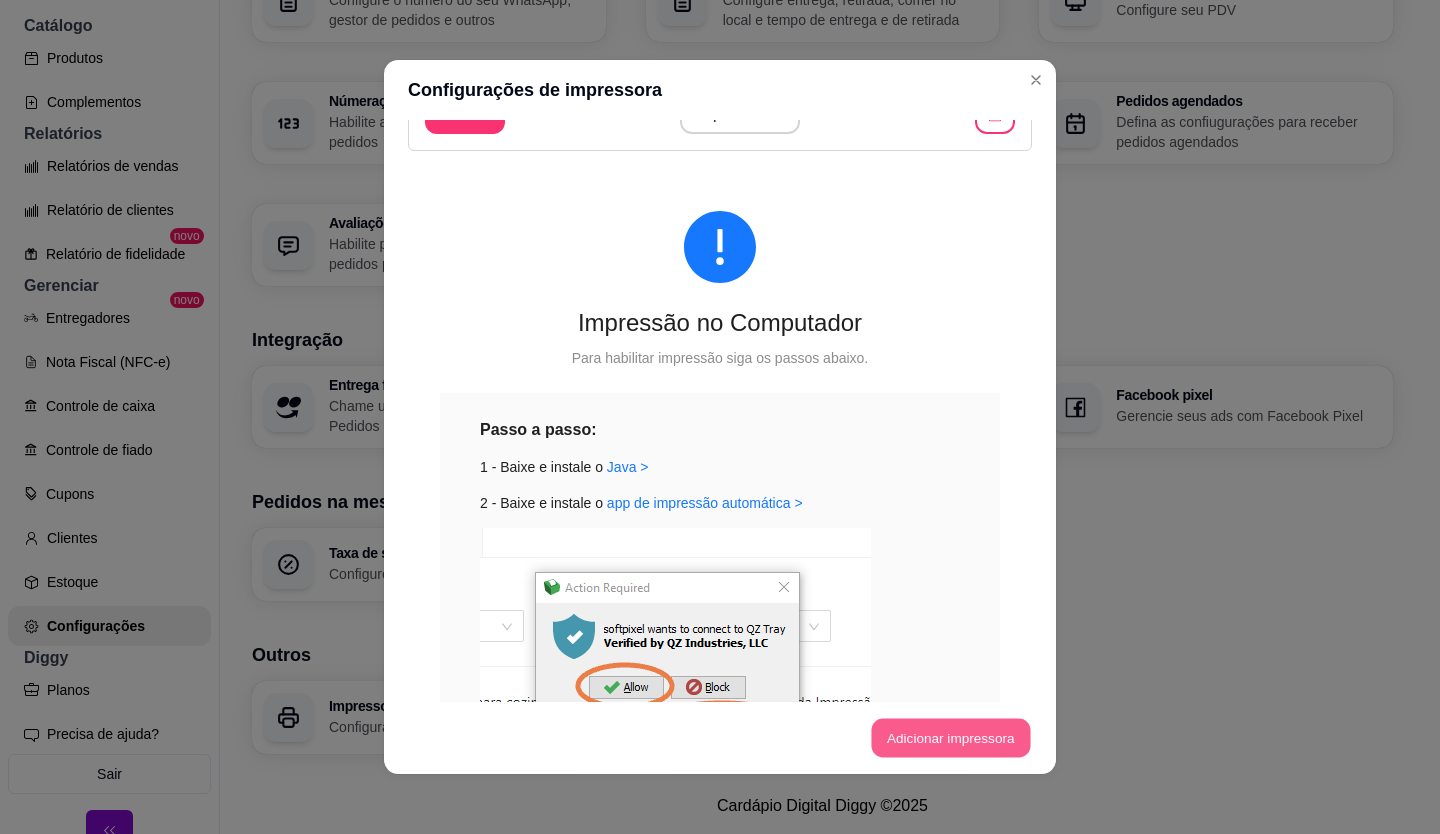 click on "Adicionar impressora" at bounding box center [950, 738] 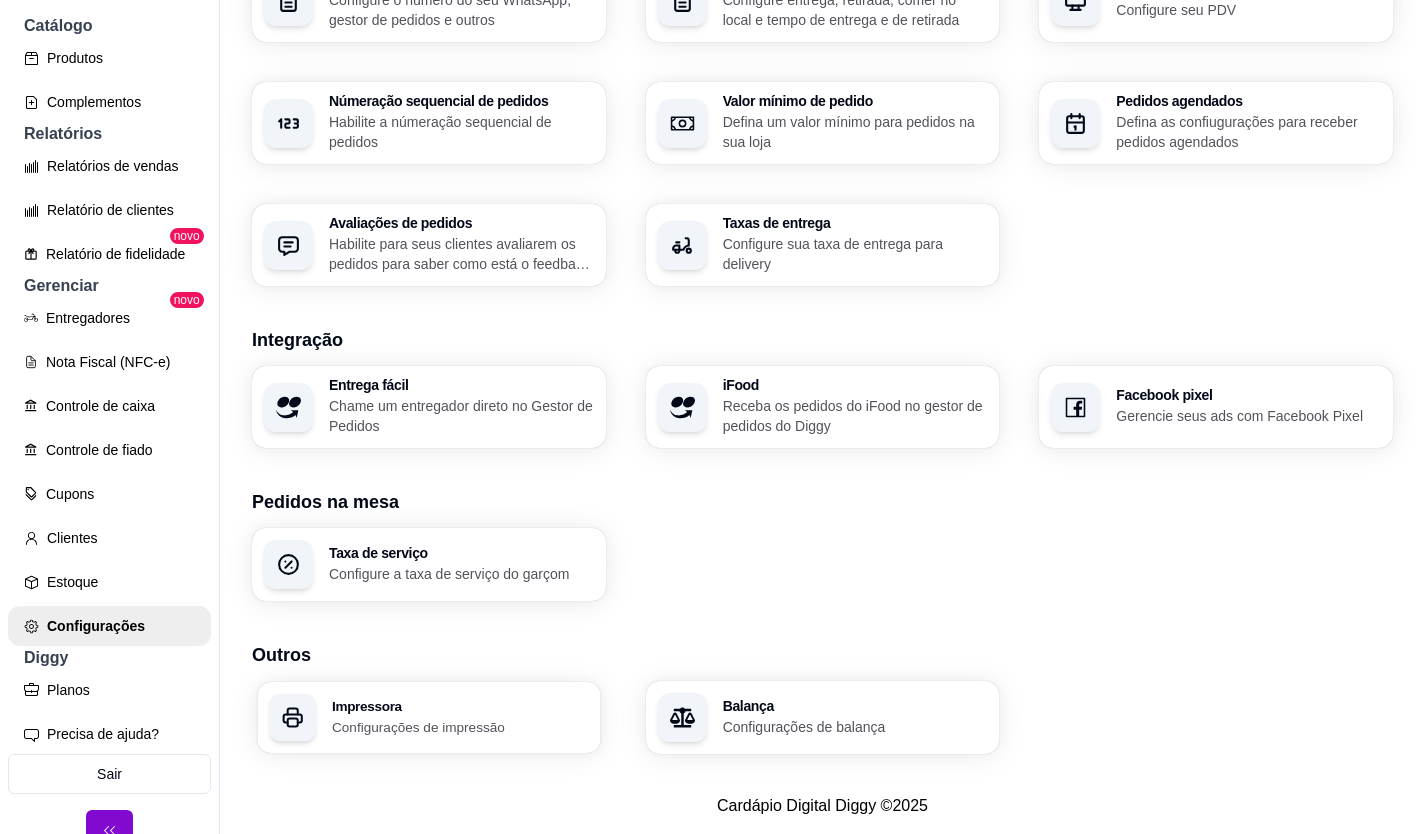 click on "Configurações de impressão" at bounding box center (460, 726) 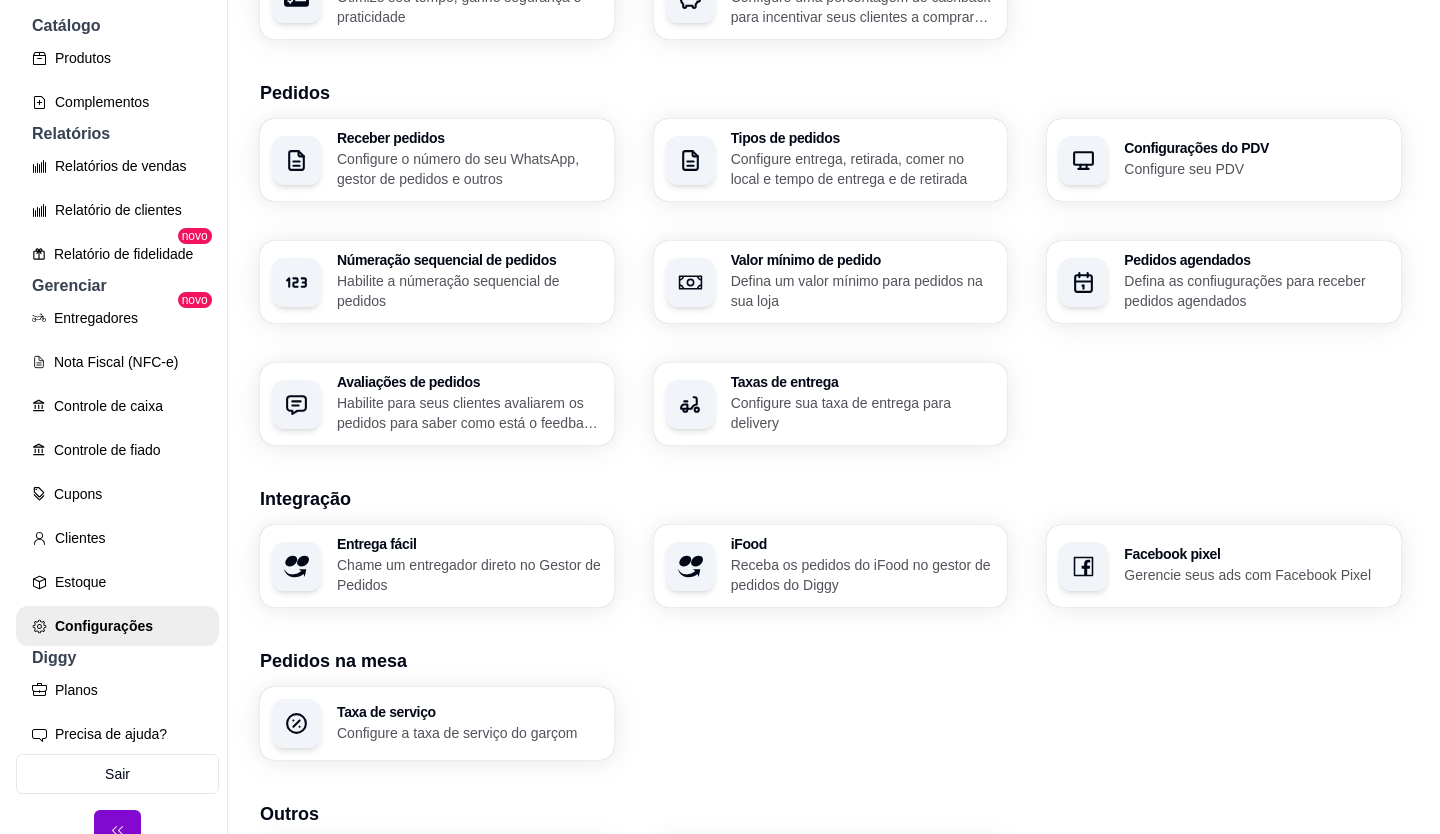 scroll, scrollTop: 381, scrollLeft: 0, axis: vertical 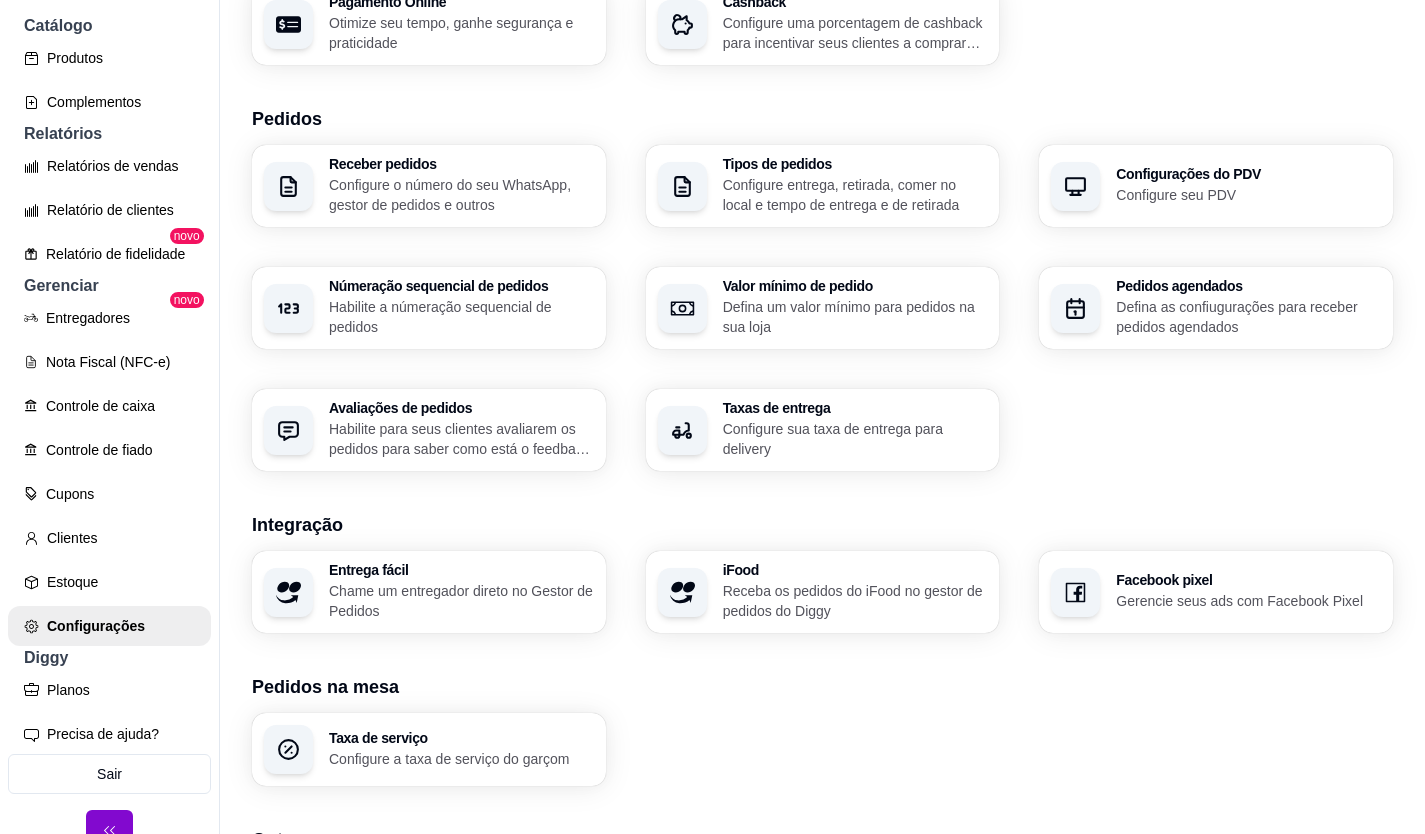 click on "Configure o número do seu WhatsApp, gestor de pedidos e outros" at bounding box center (461, 195) 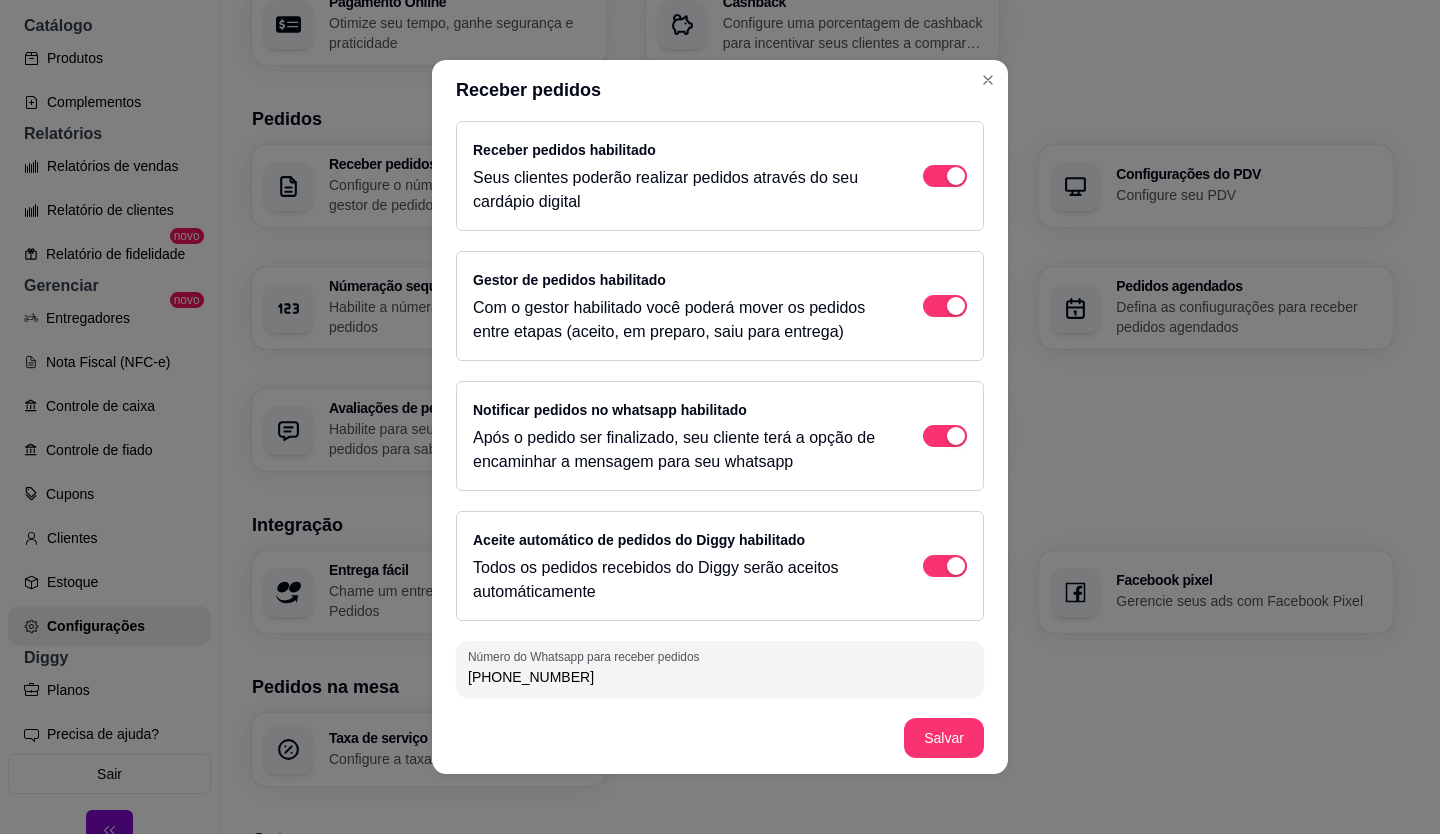 scroll, scrollTop: 10, scrollLeft: 0, axis: vertical 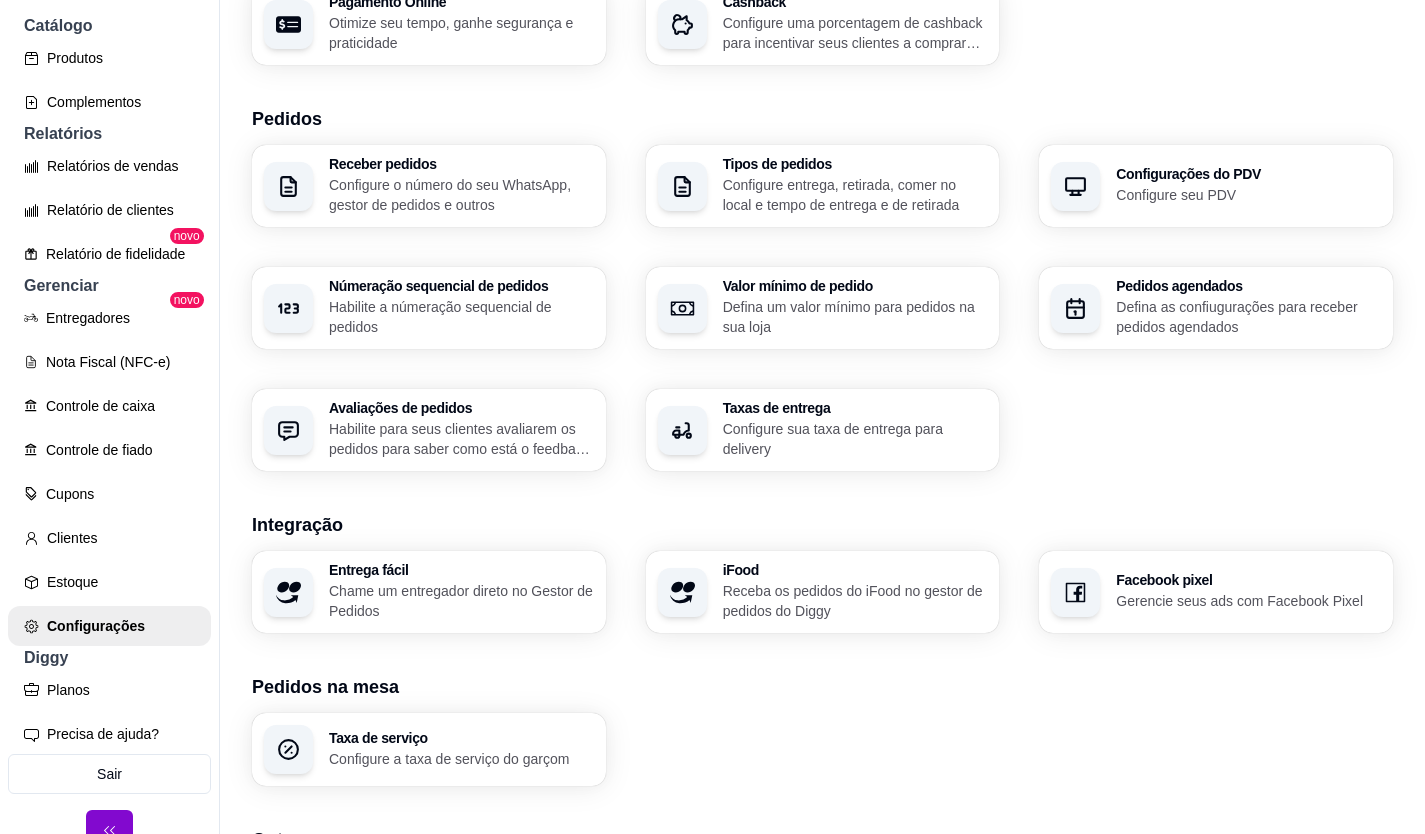 click on "Configure entrega, retirada, comer no local e tempo de entrega e de retirada" at bounding box center (855, 195) 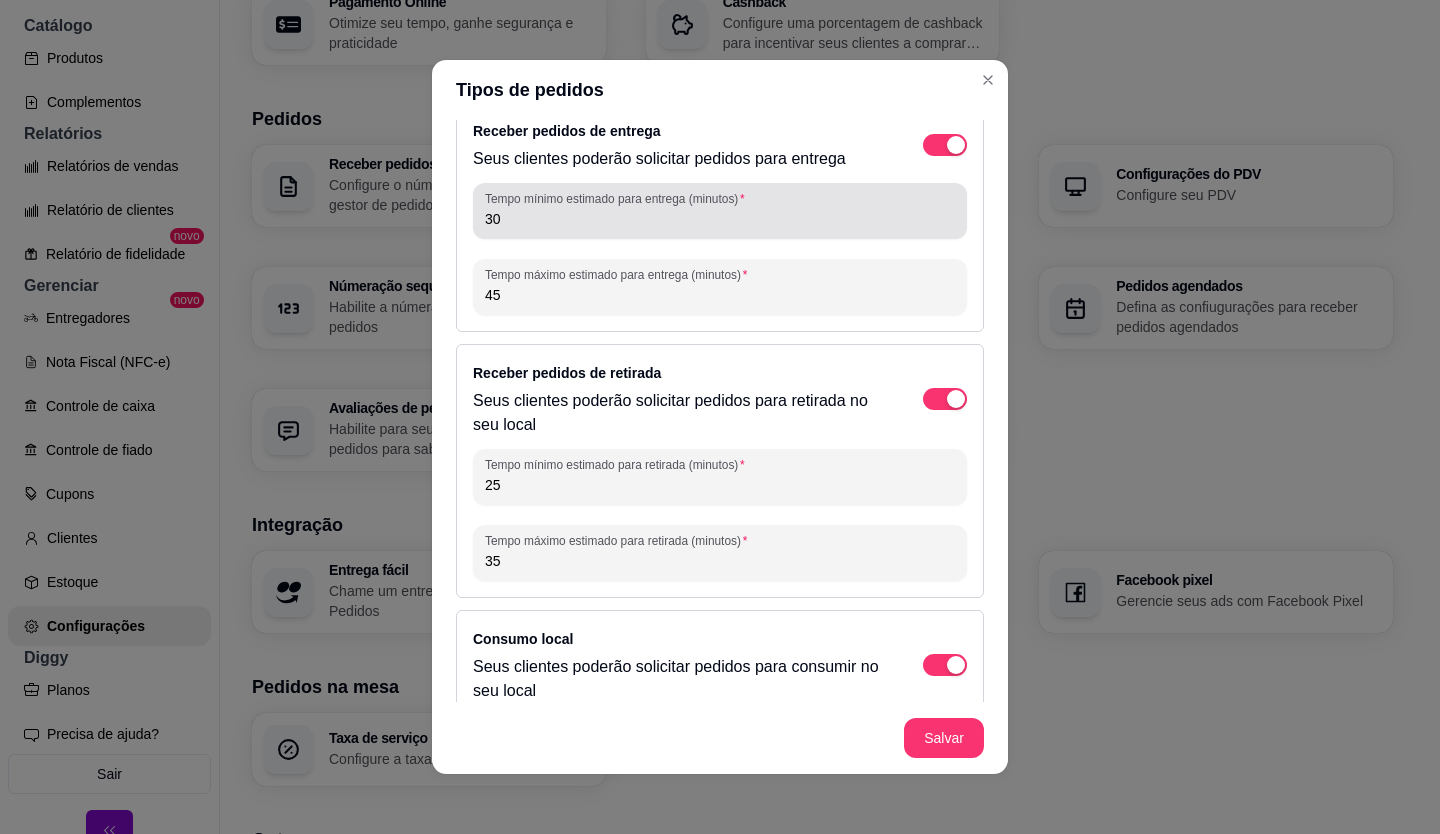 scroll, scrollTop: 52, scrollLeft: 0, axis: vertical 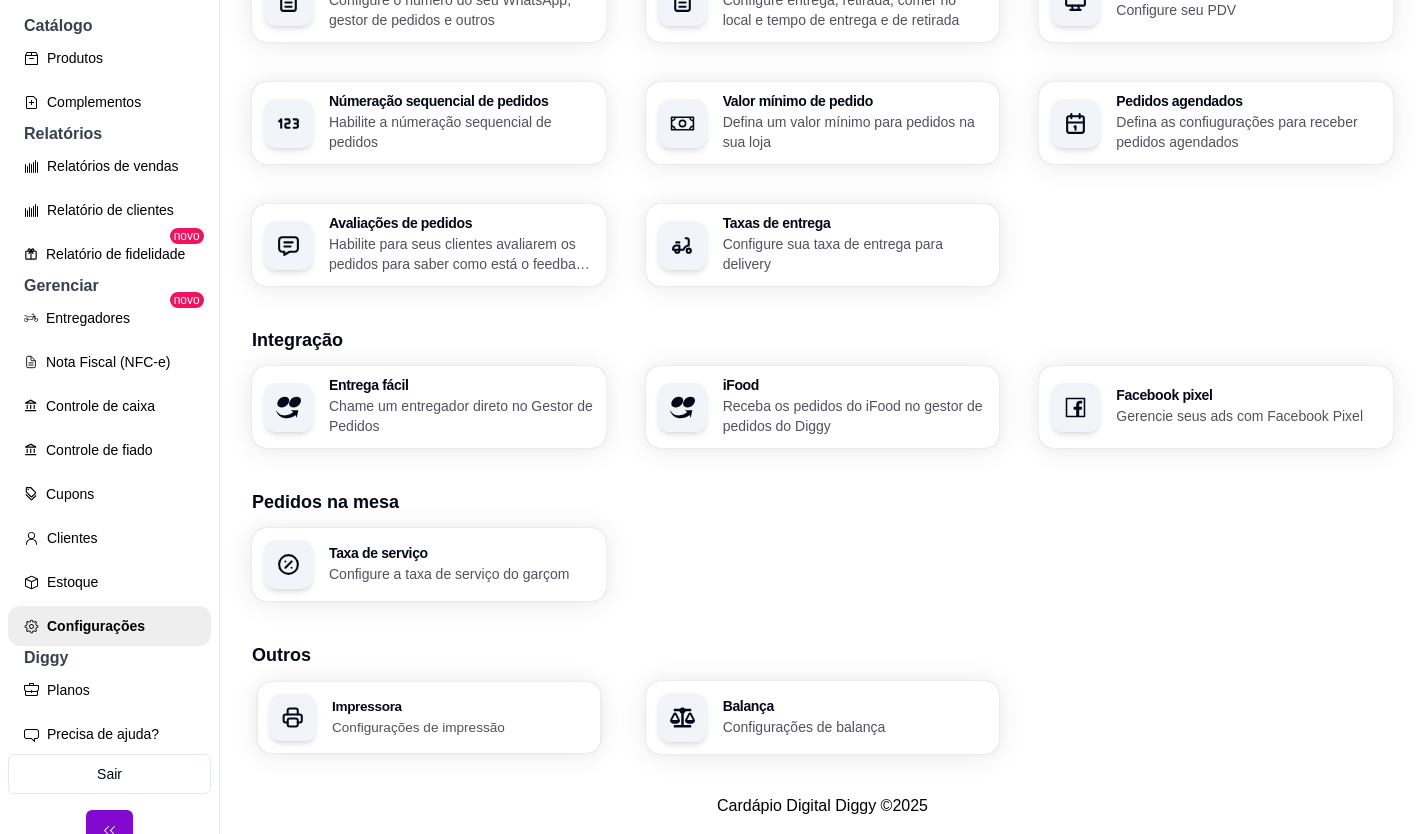 click on "Impressora" at bounding box center [460, 706] 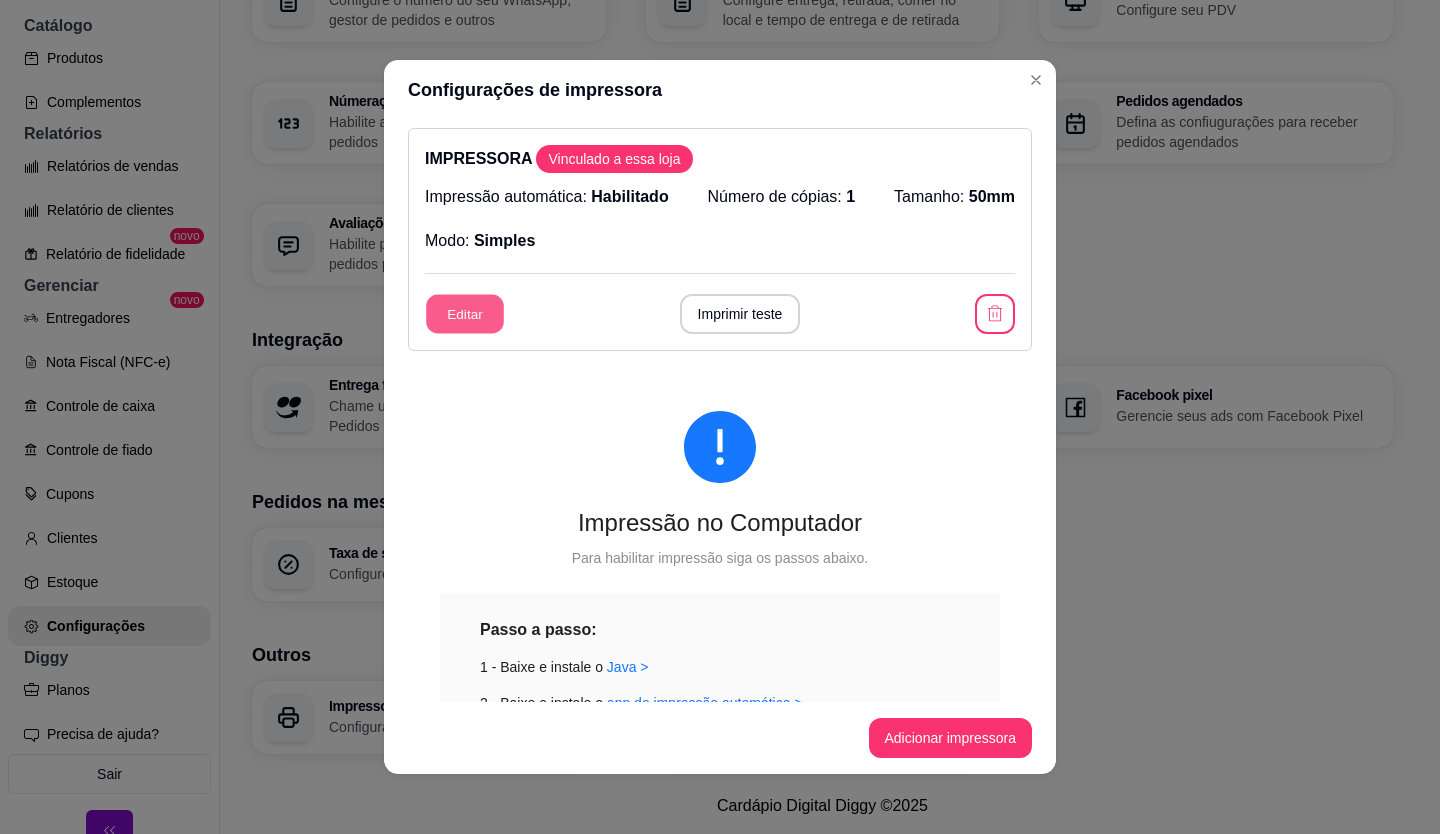 click on "Editar" at bounding box center [465, 314] 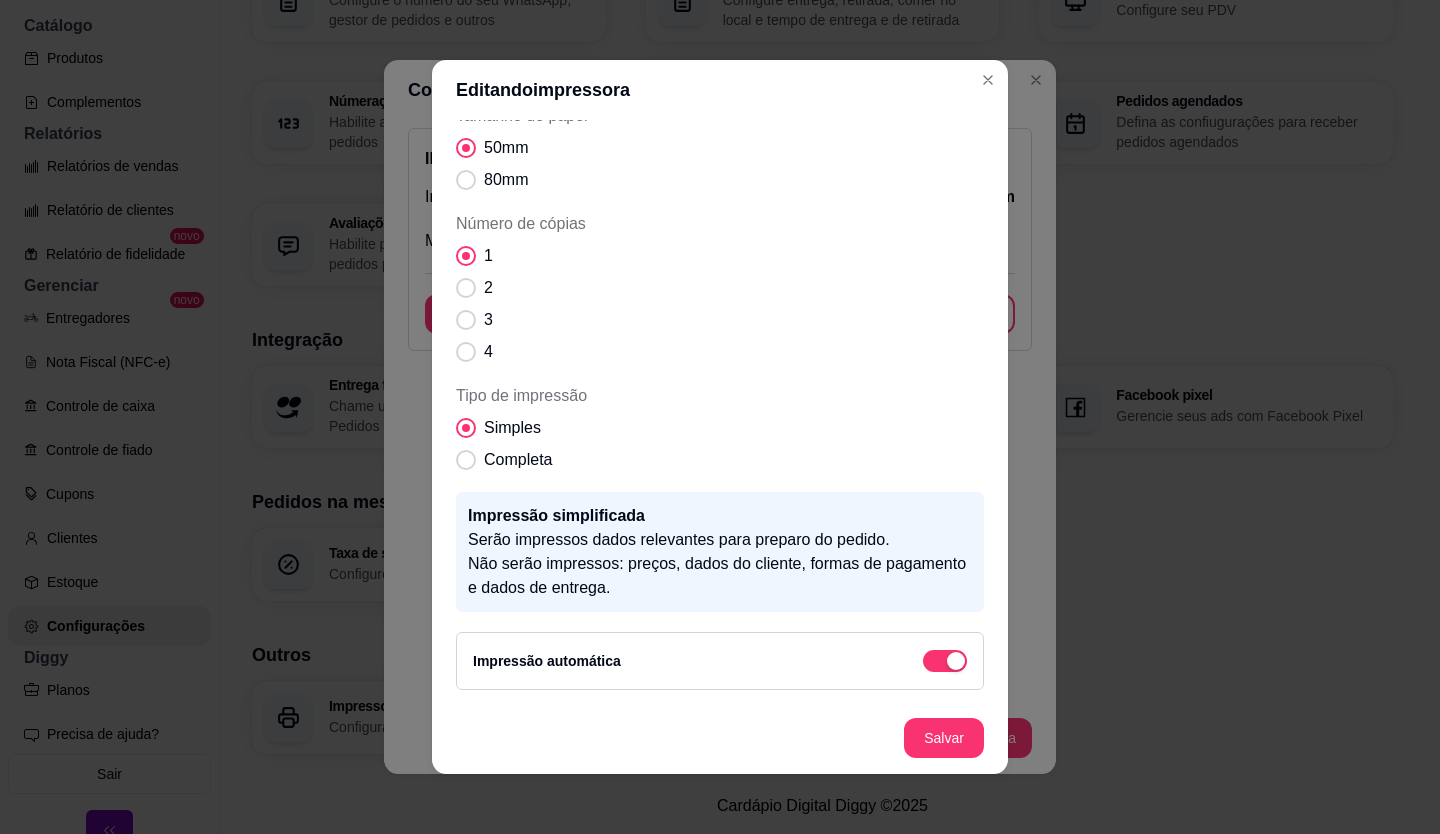 scroll, scrollTop: 168, scrollLeft: 0, axis: vertical 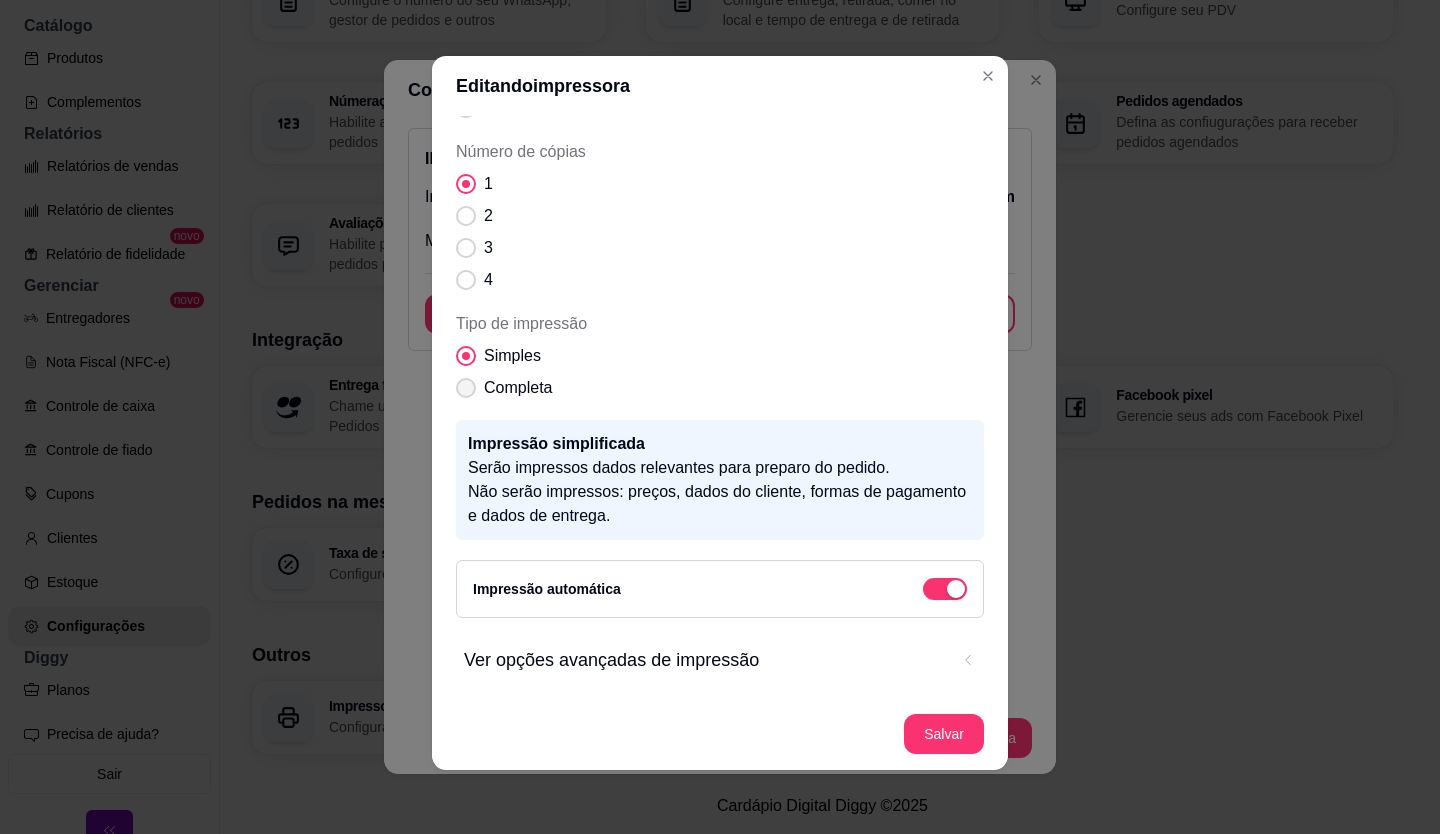 click at bounding box center (466, 388) 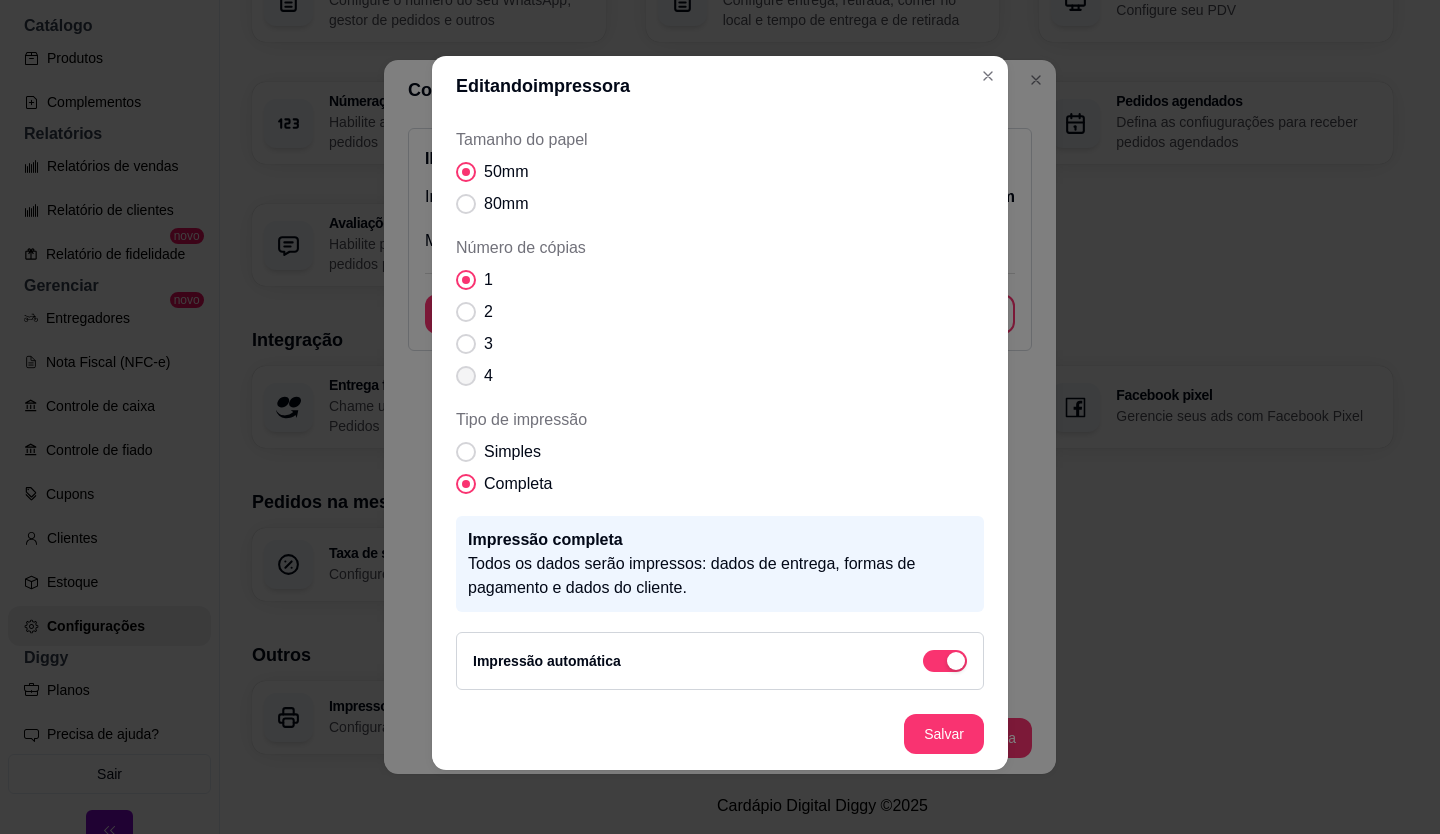 scroll, scrollTop: 72, scrollLeft: 0, axis: vertical 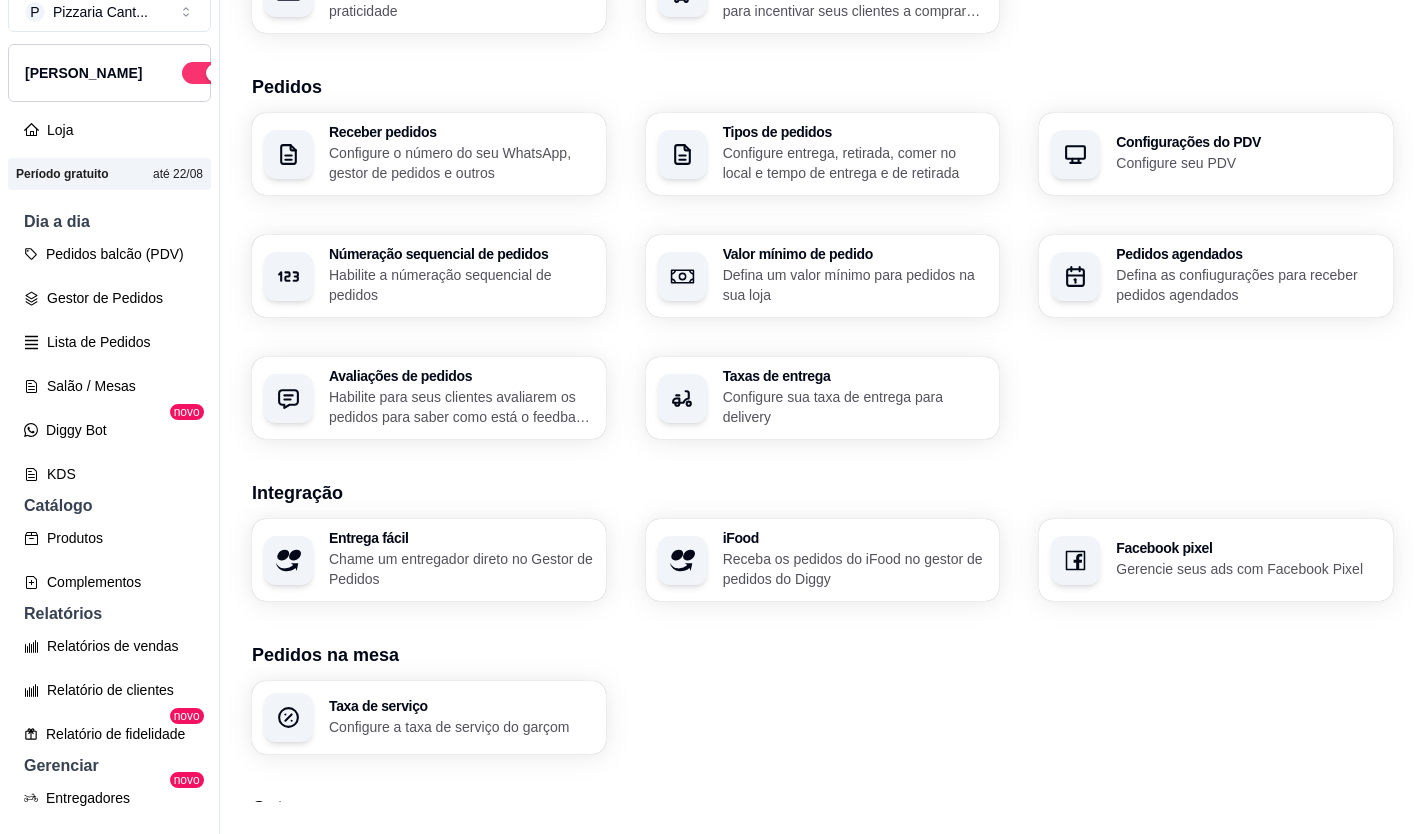 click on "Configure sua taxa de entrega para delivery" at bounding box center (855, 407) 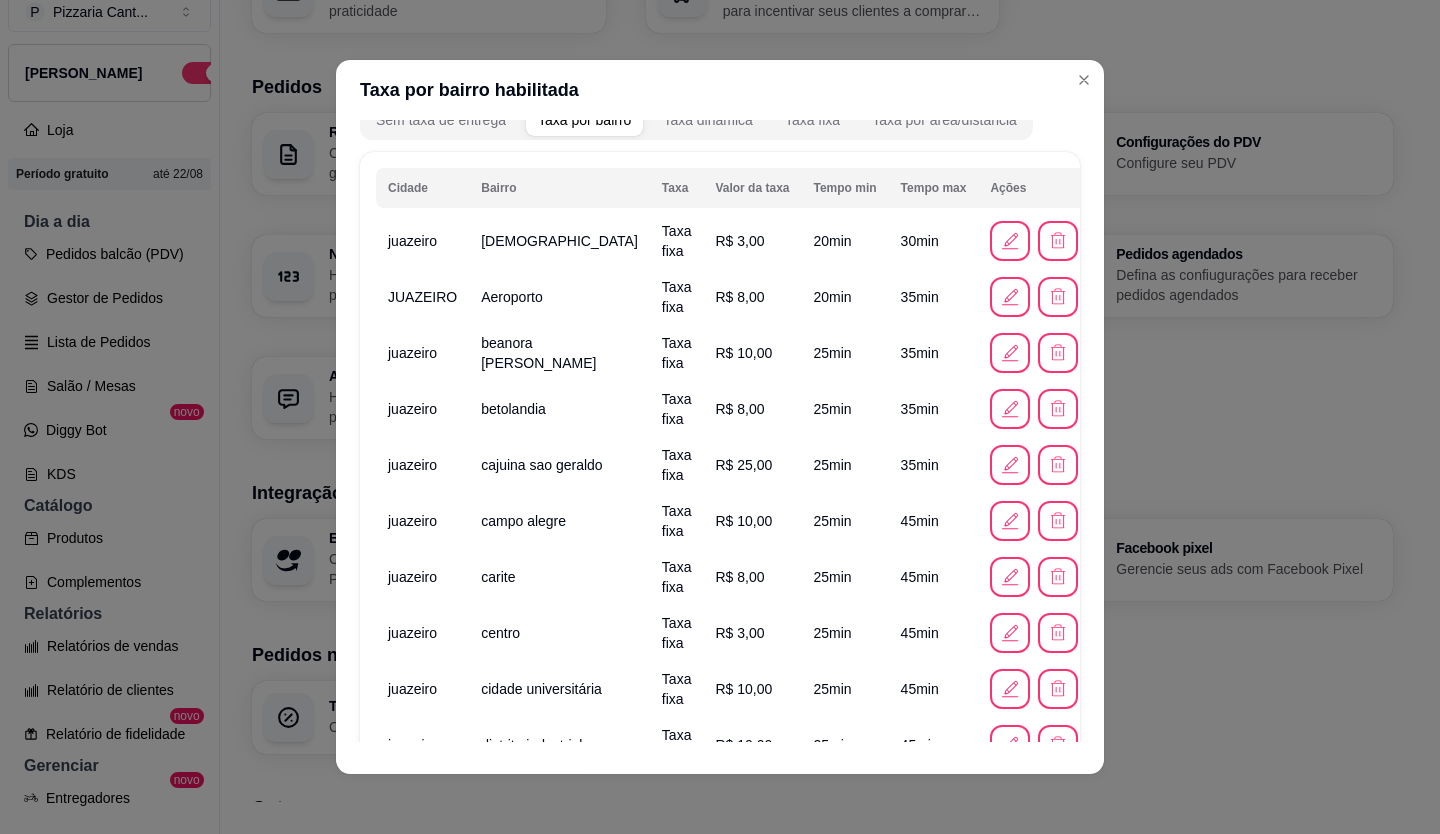 scroll, scrollTop: 300, scrollLeft: 0, axis: vertical 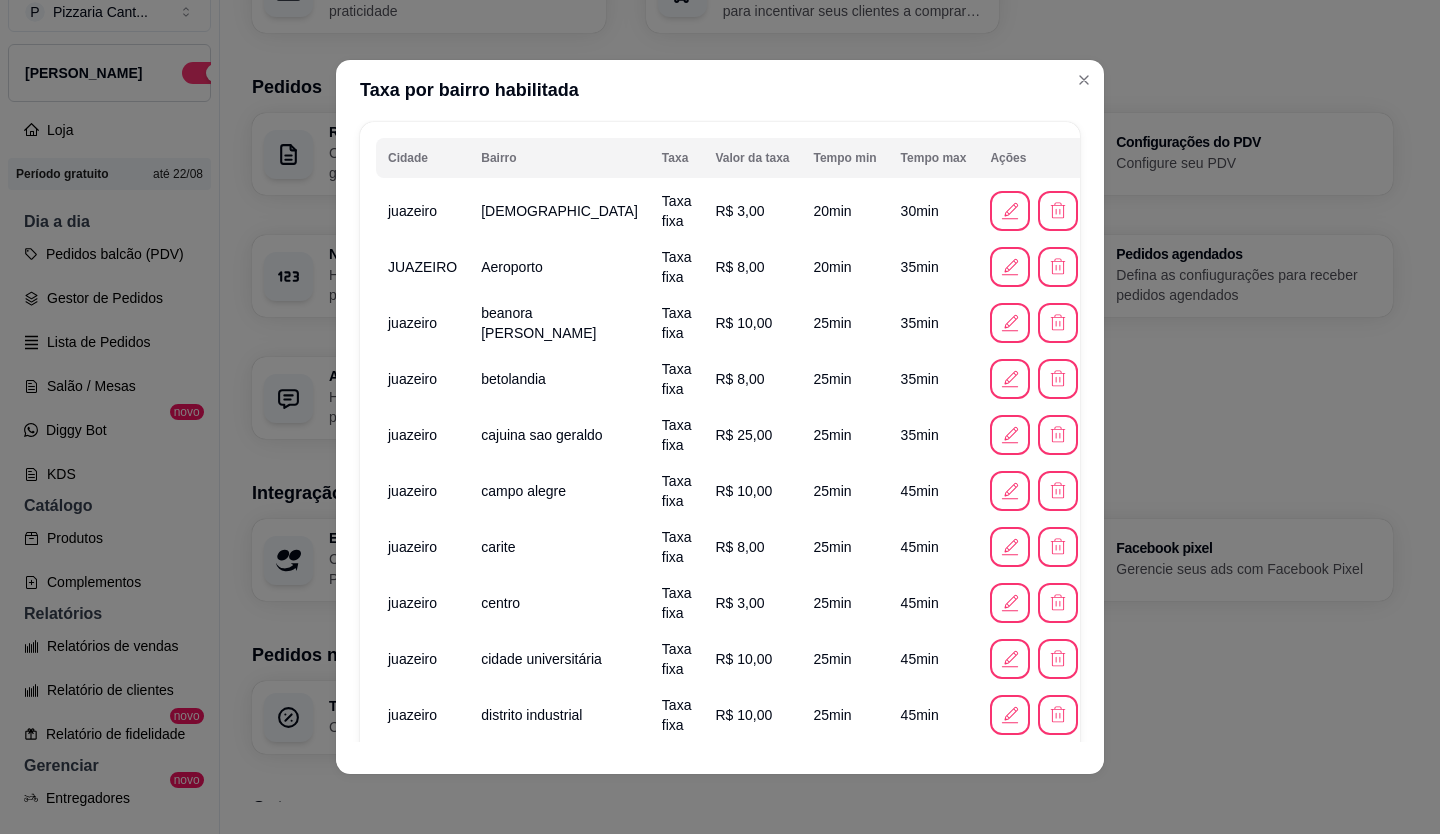 click on "cajuina sao geraldo" at bounding box center (541, 435) 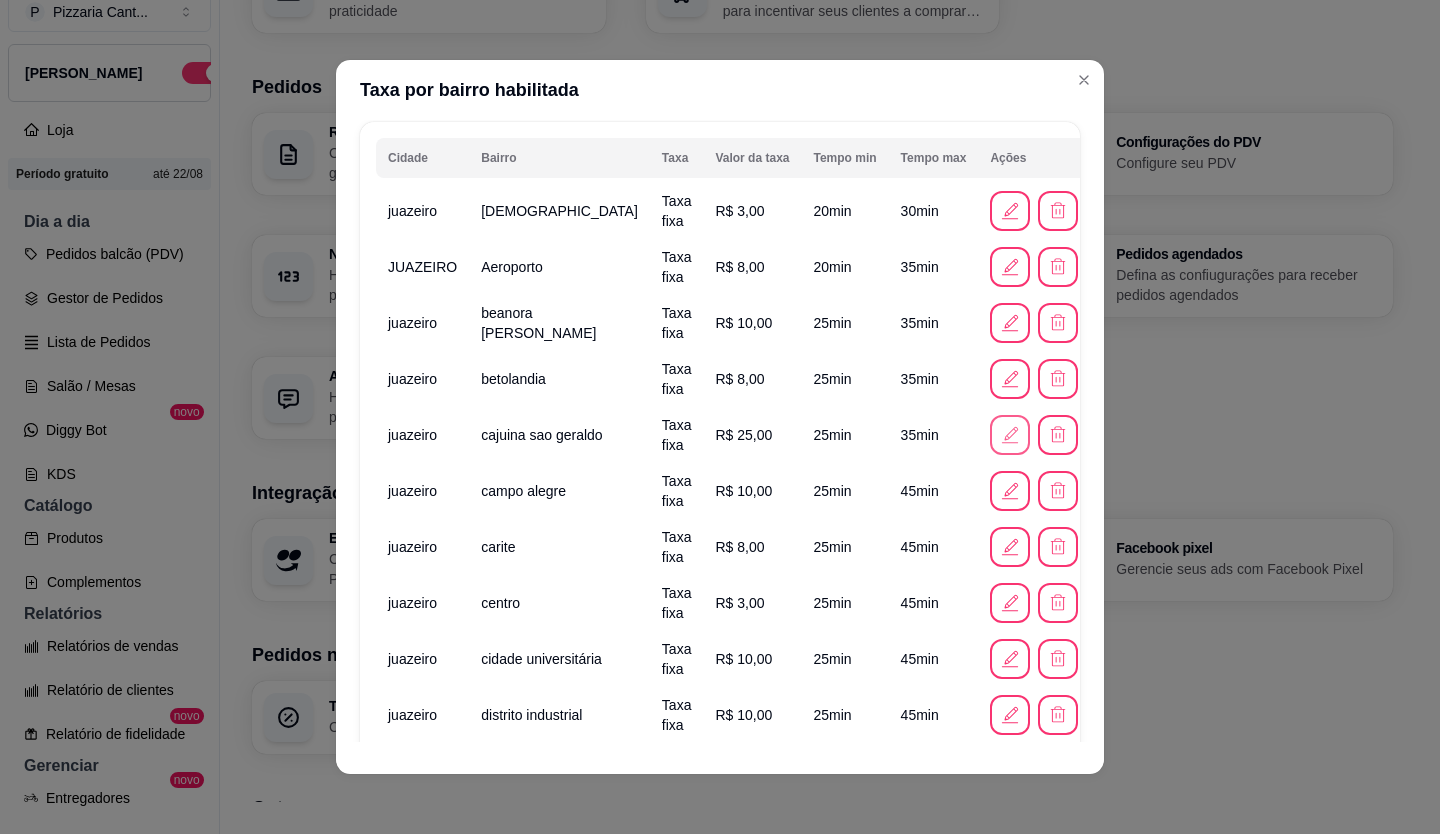 click 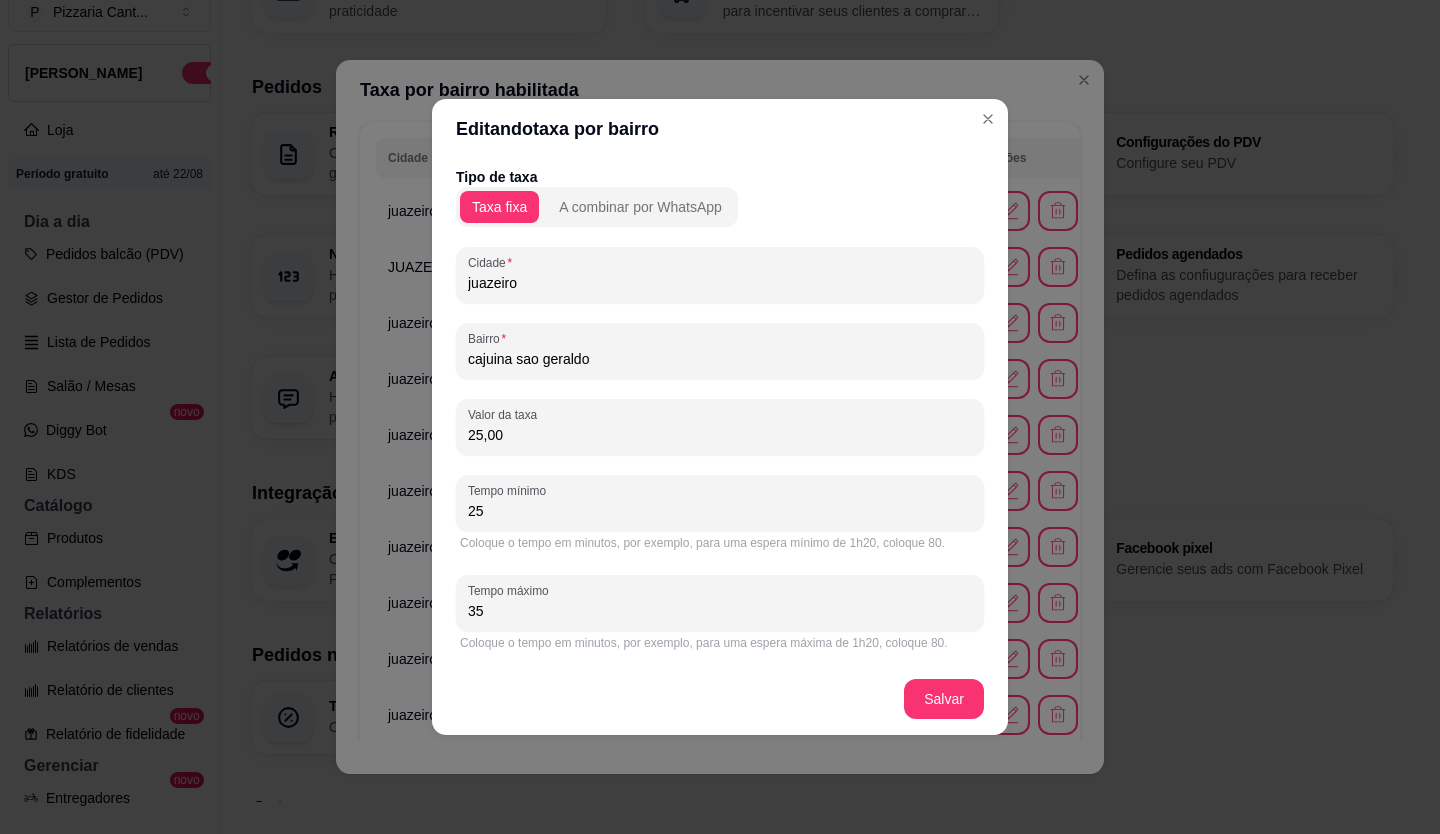 drag, startPoint x: 532, startPoint y: 426, endPoint x: 467, endPoint y: 454, distance: 70.77429 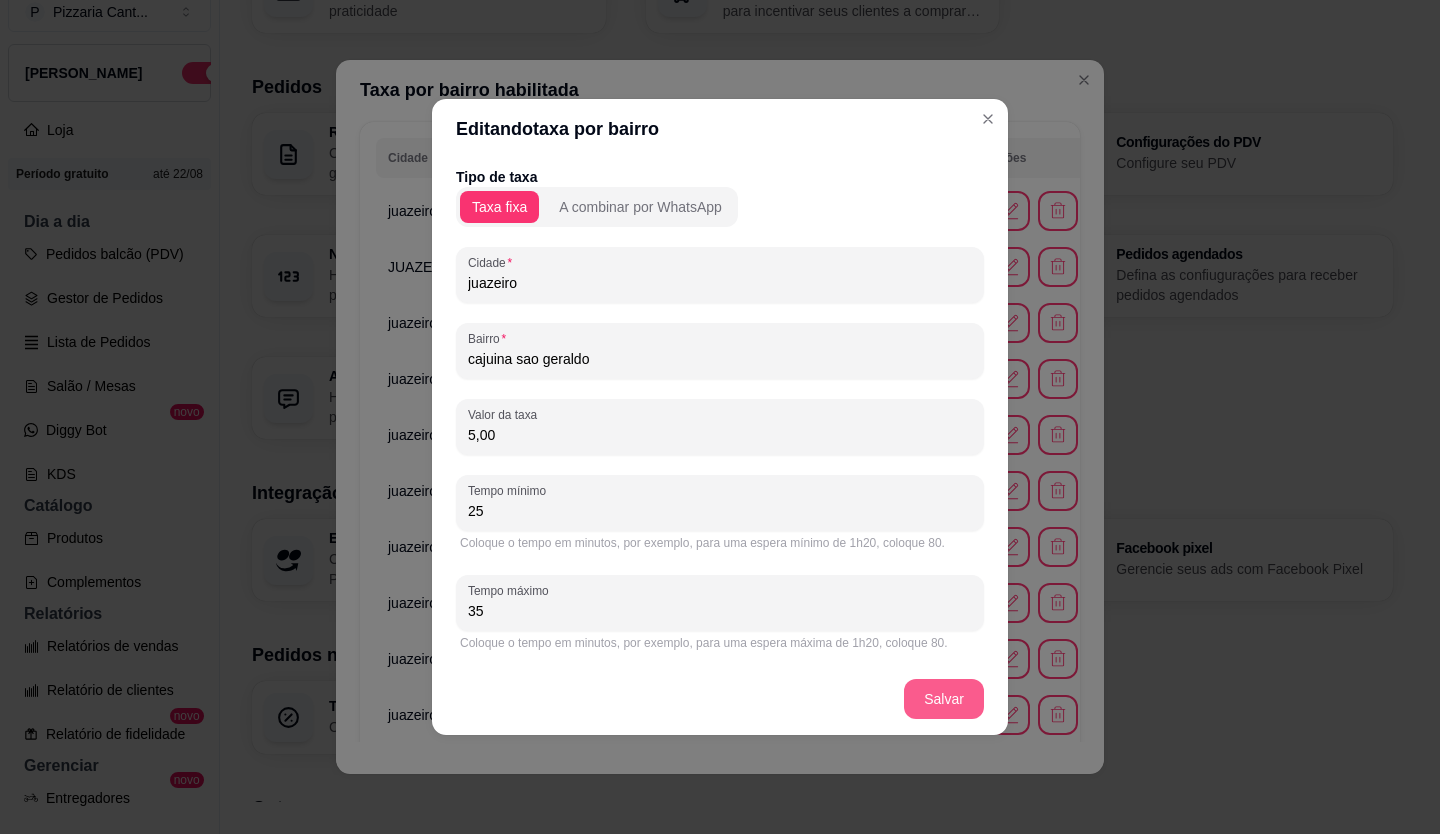 type on "5,00" 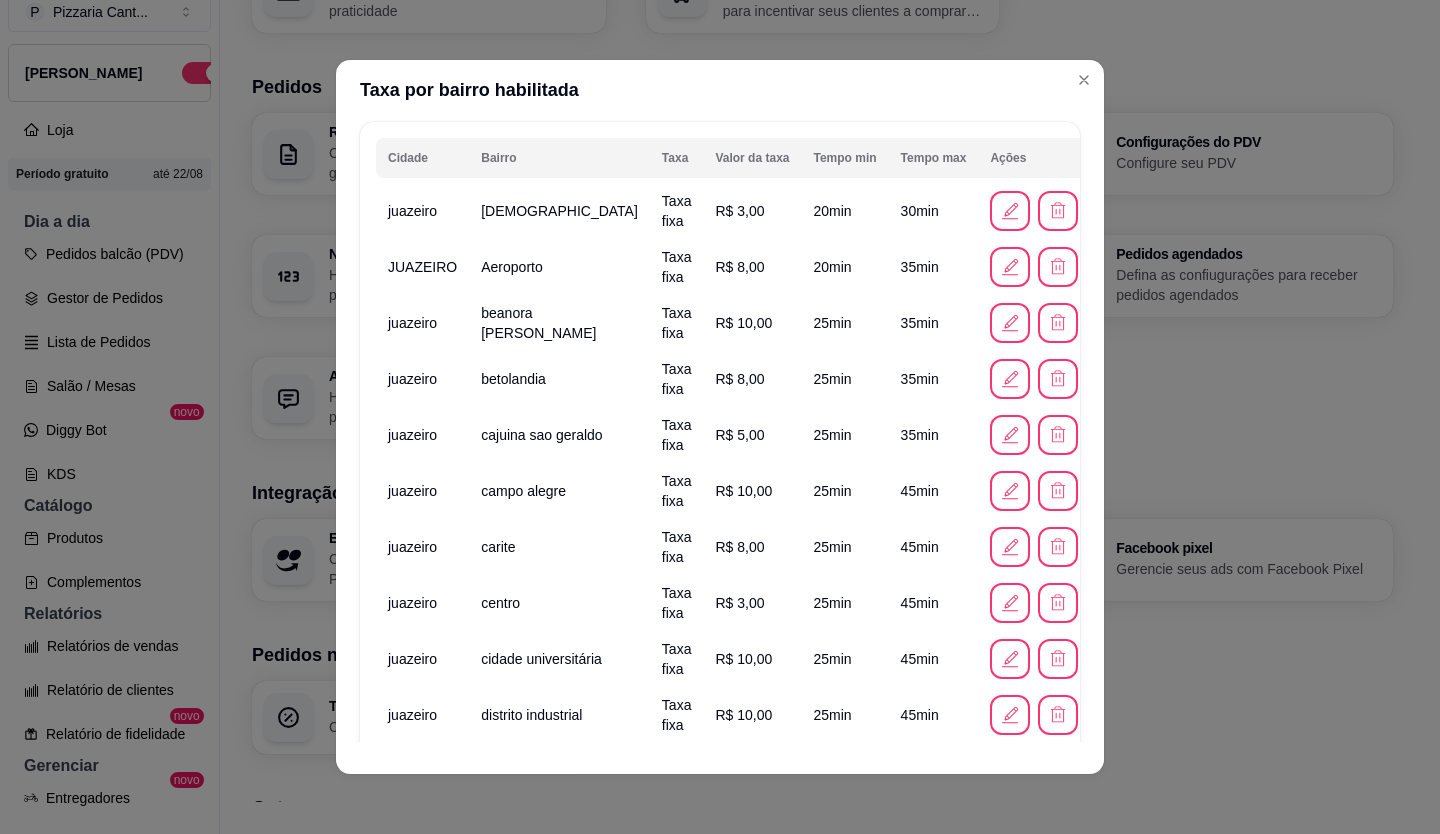 scroll, scrollTop: 400, scrollLeft: 0, axis: vertical 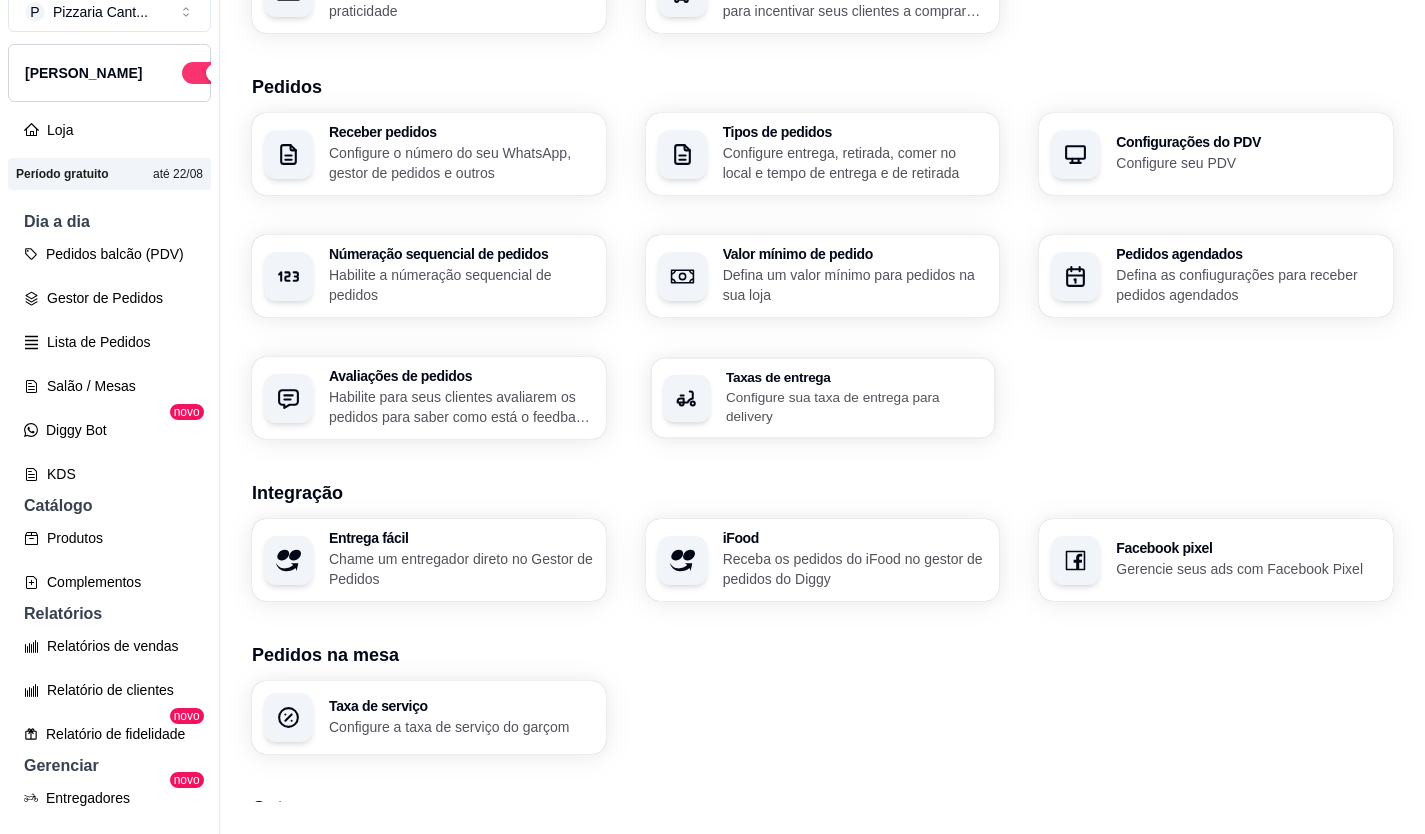 click on "Configure sua taxa de entrega para delivery" at bounding box center [854, 406] 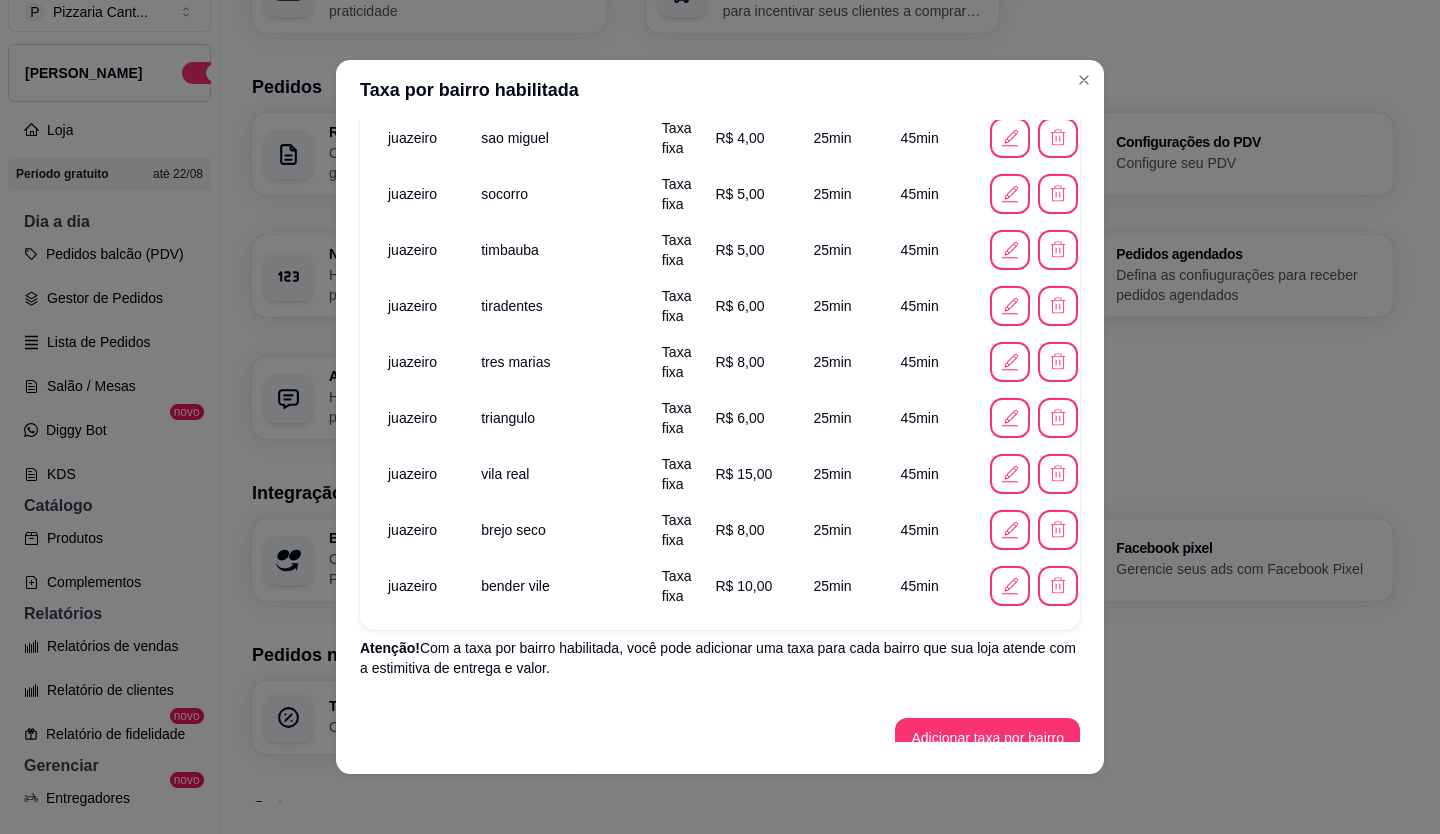 scroll, scrollTop: 2300, scrollLeft: 0, axis: vertical 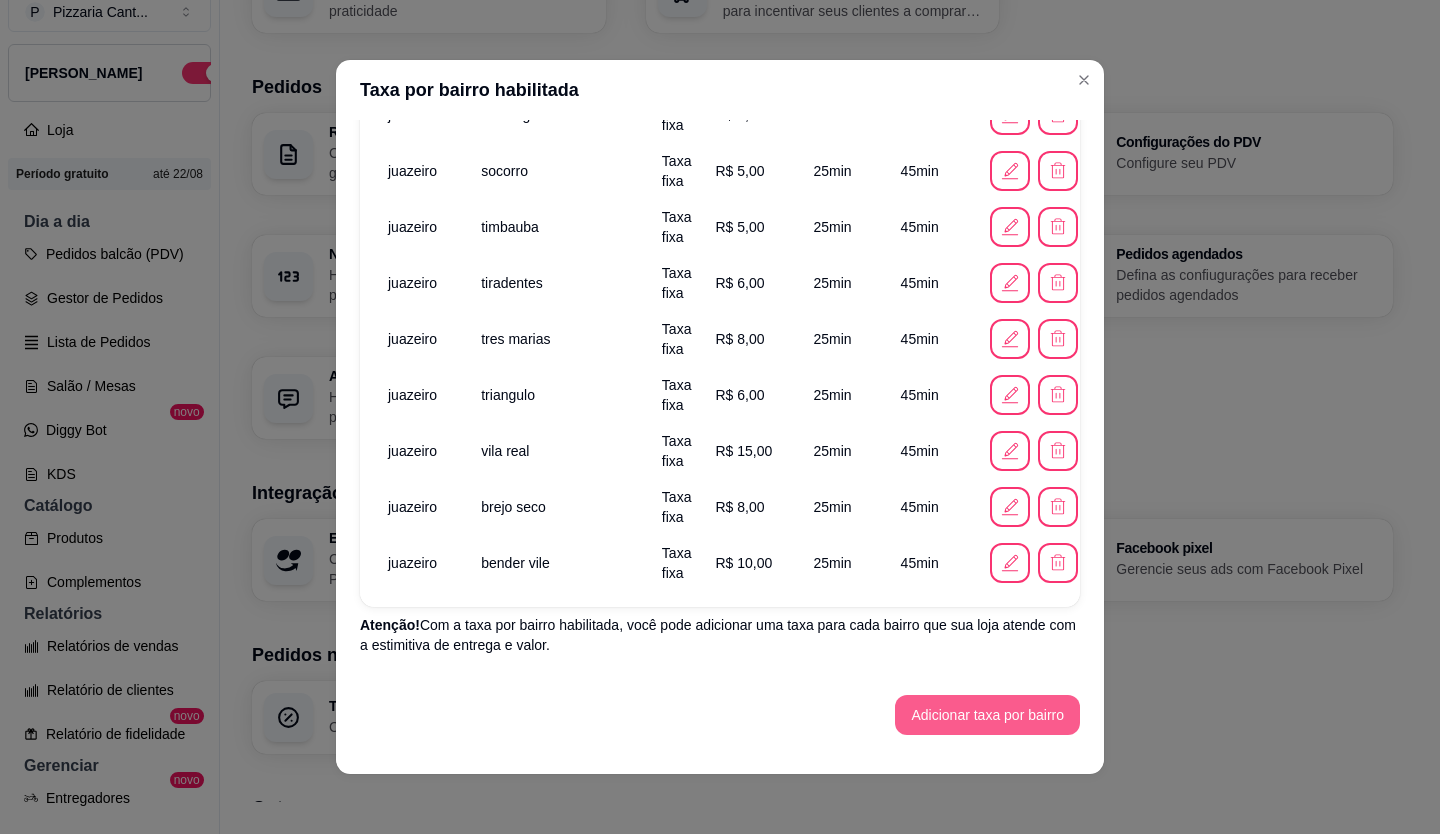 click on "Adicionar taxa por bairro" at bounding box center (987, 715) 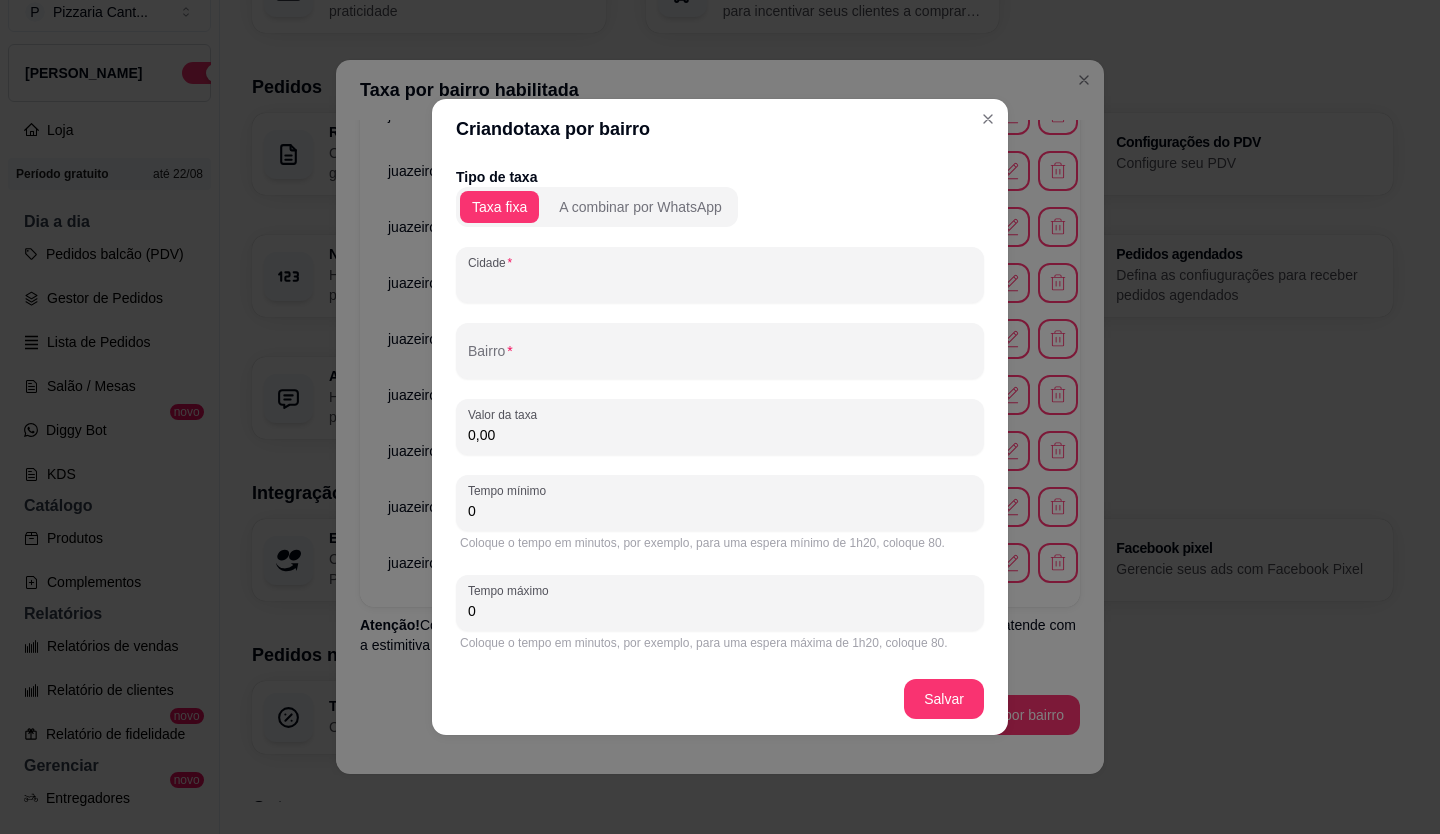 click on "Cidade" at bounding box center (720, 283) 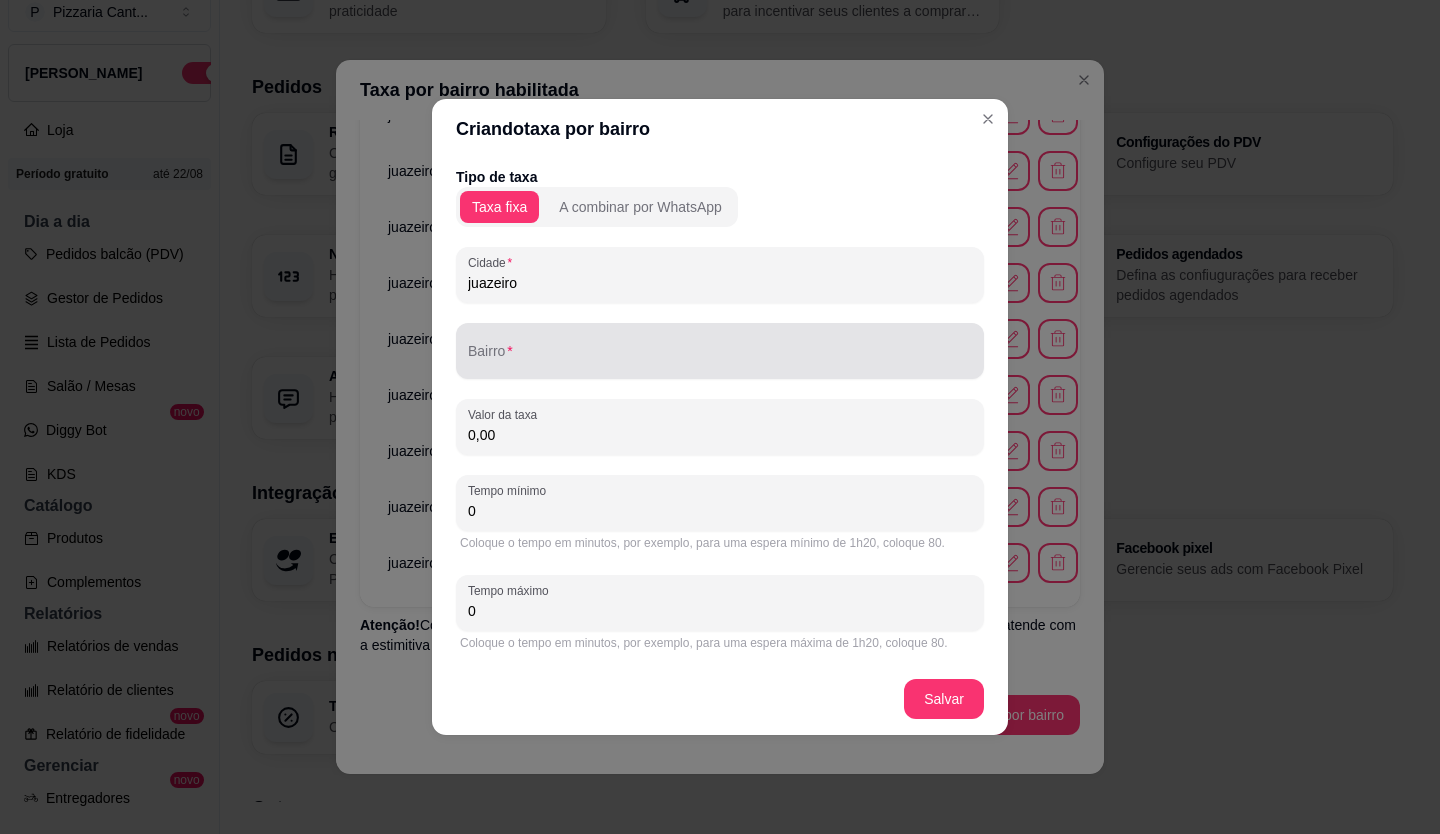 type on "juazeiro" 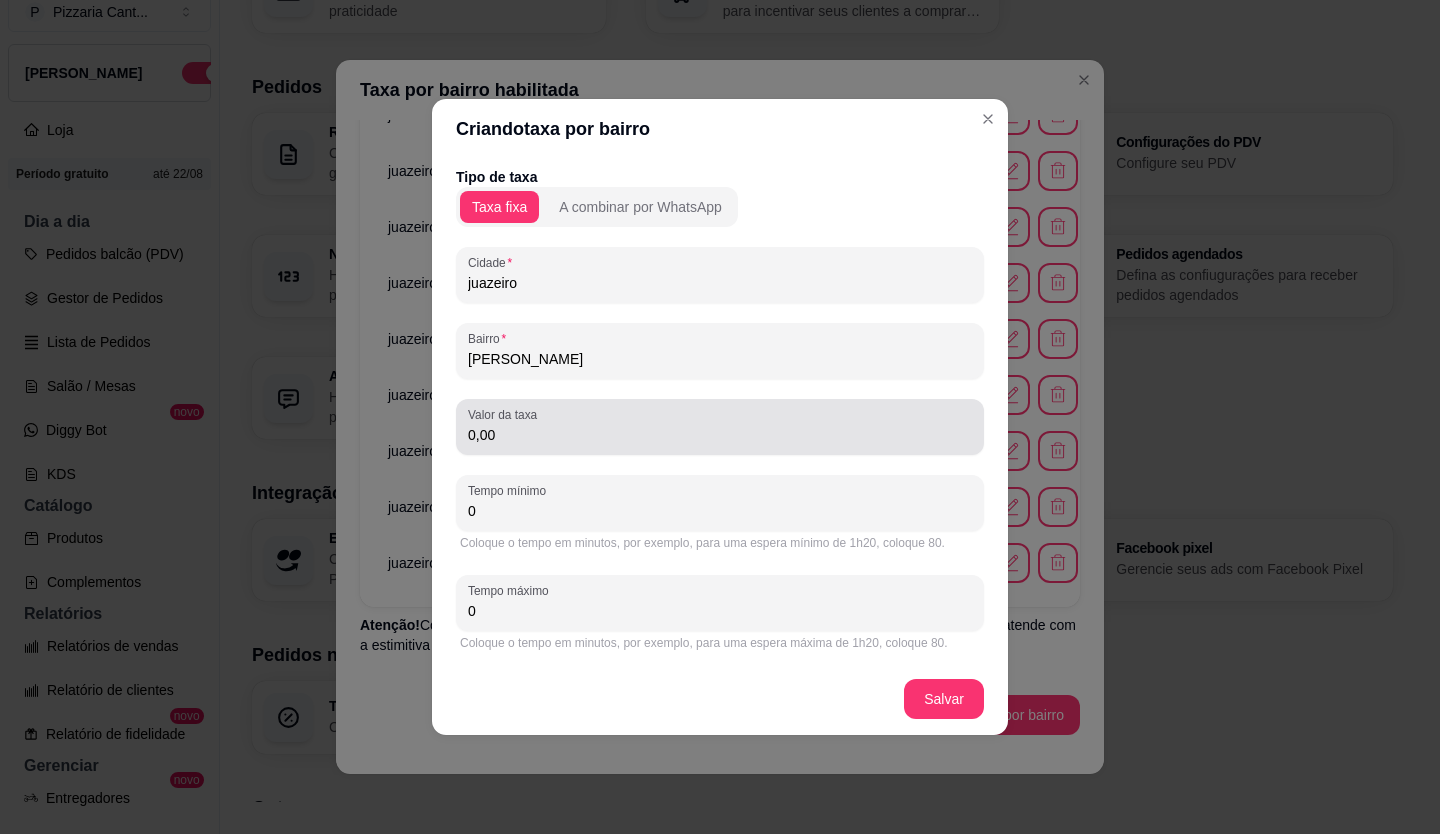 type on "[PERSON_NAME]" 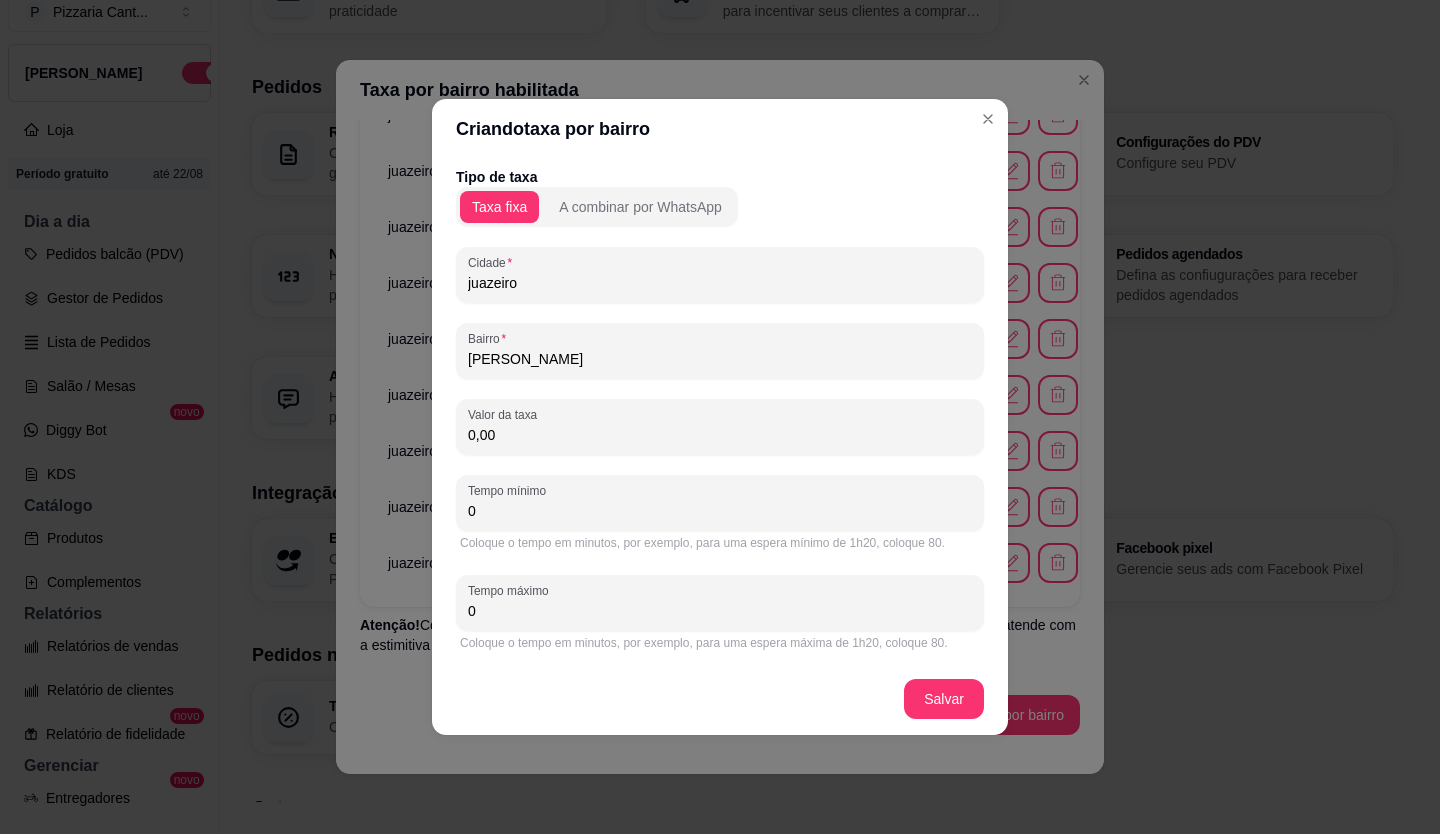 drag, startPoint x: 525, startPoint y: 436, endPoint x: 465, endPoint y: 459, distance: 64.25729 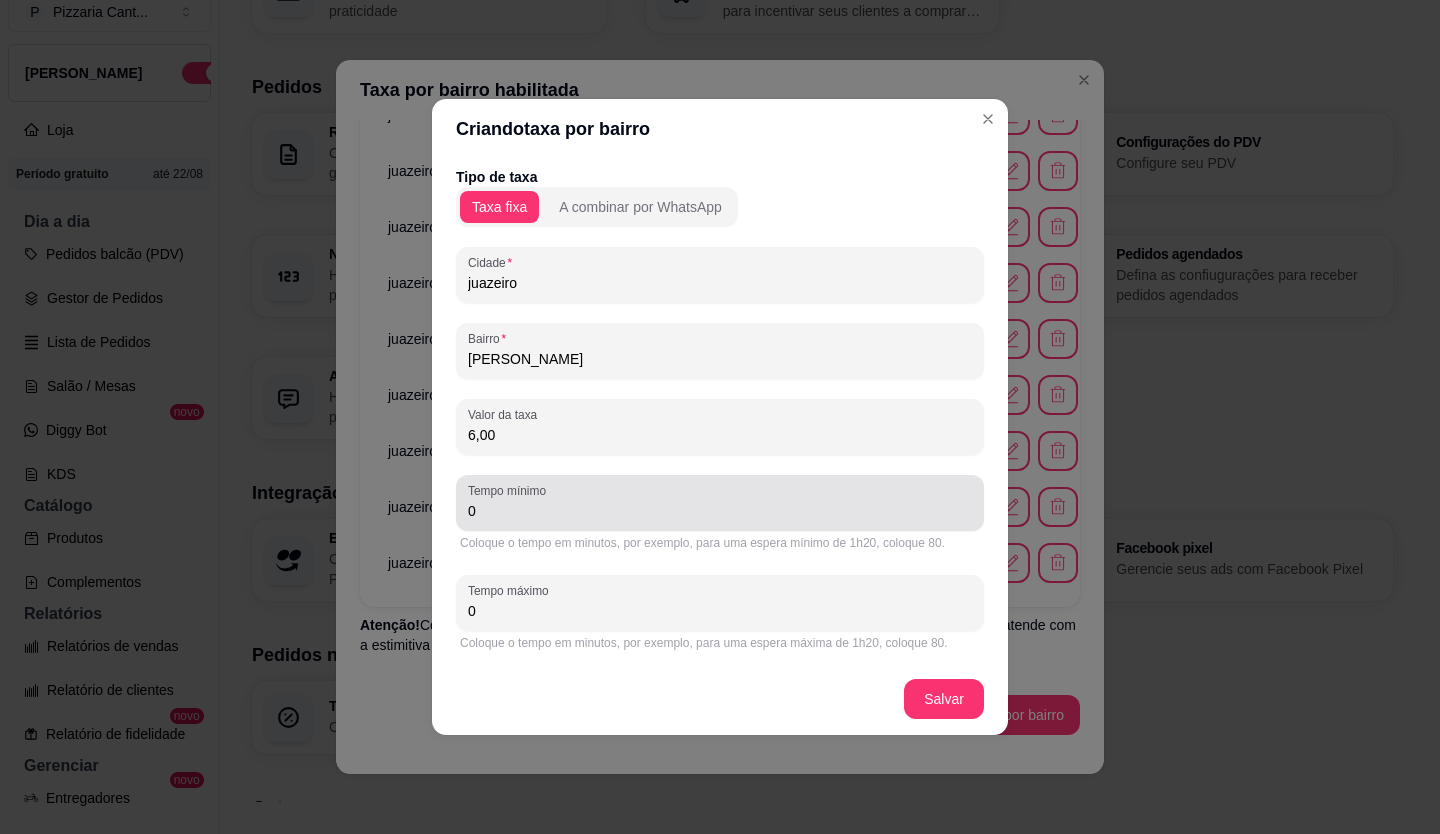 type on "6,00" 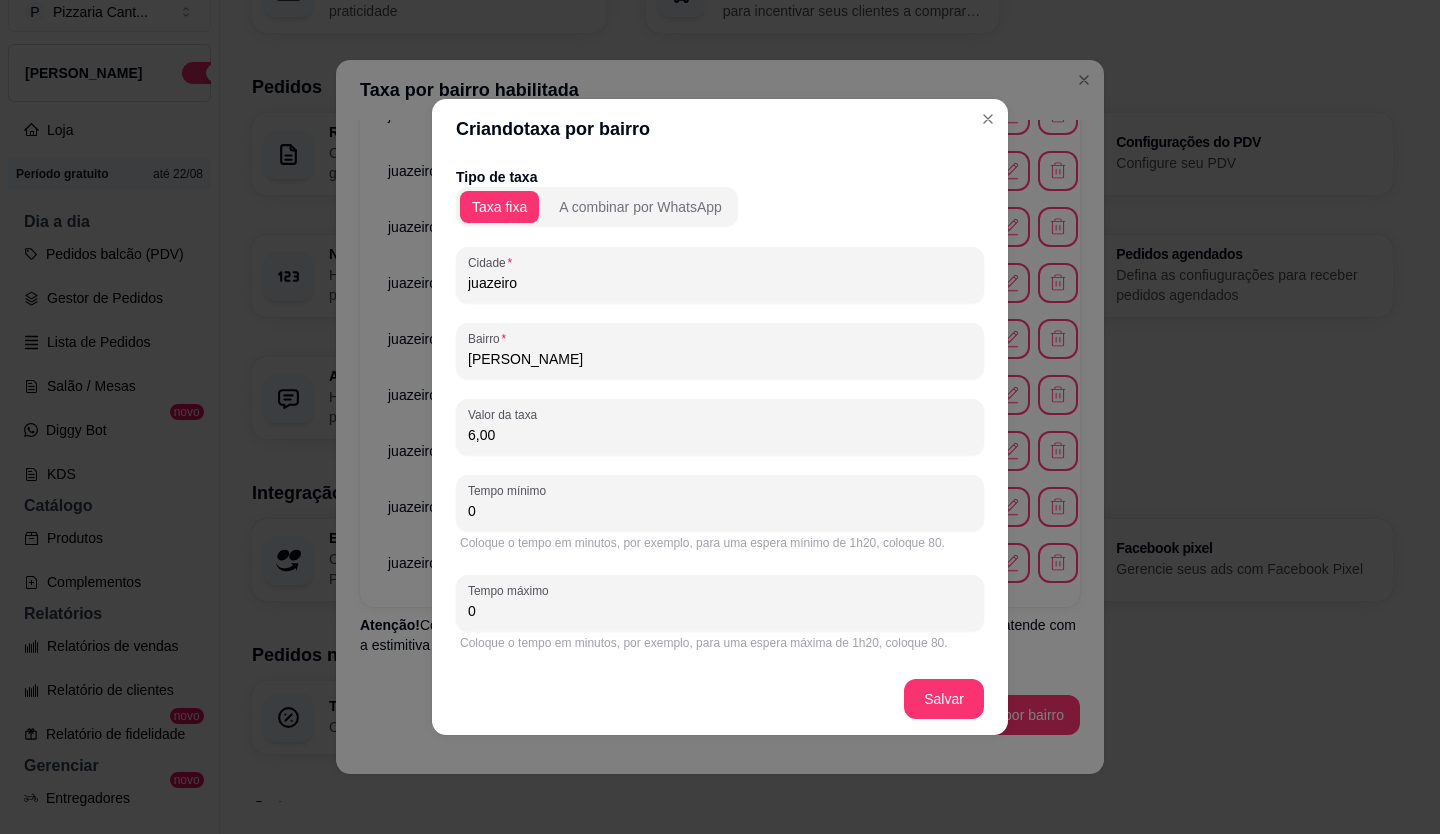 drag, startPoint x: 507, startPoint y: 508, endPoint x: 468, endPoint y: 525, distance: 42.544094 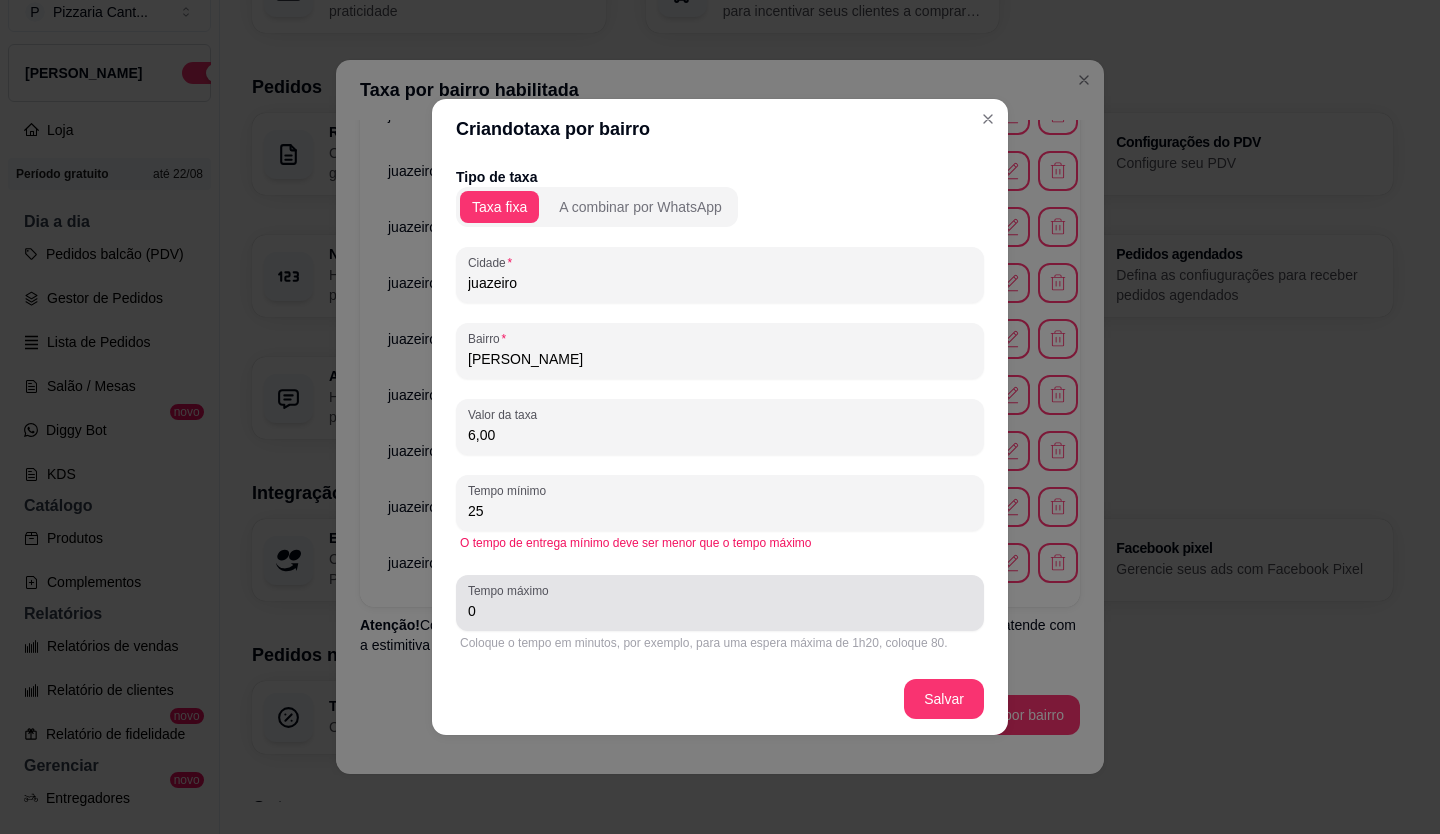 type on "25" 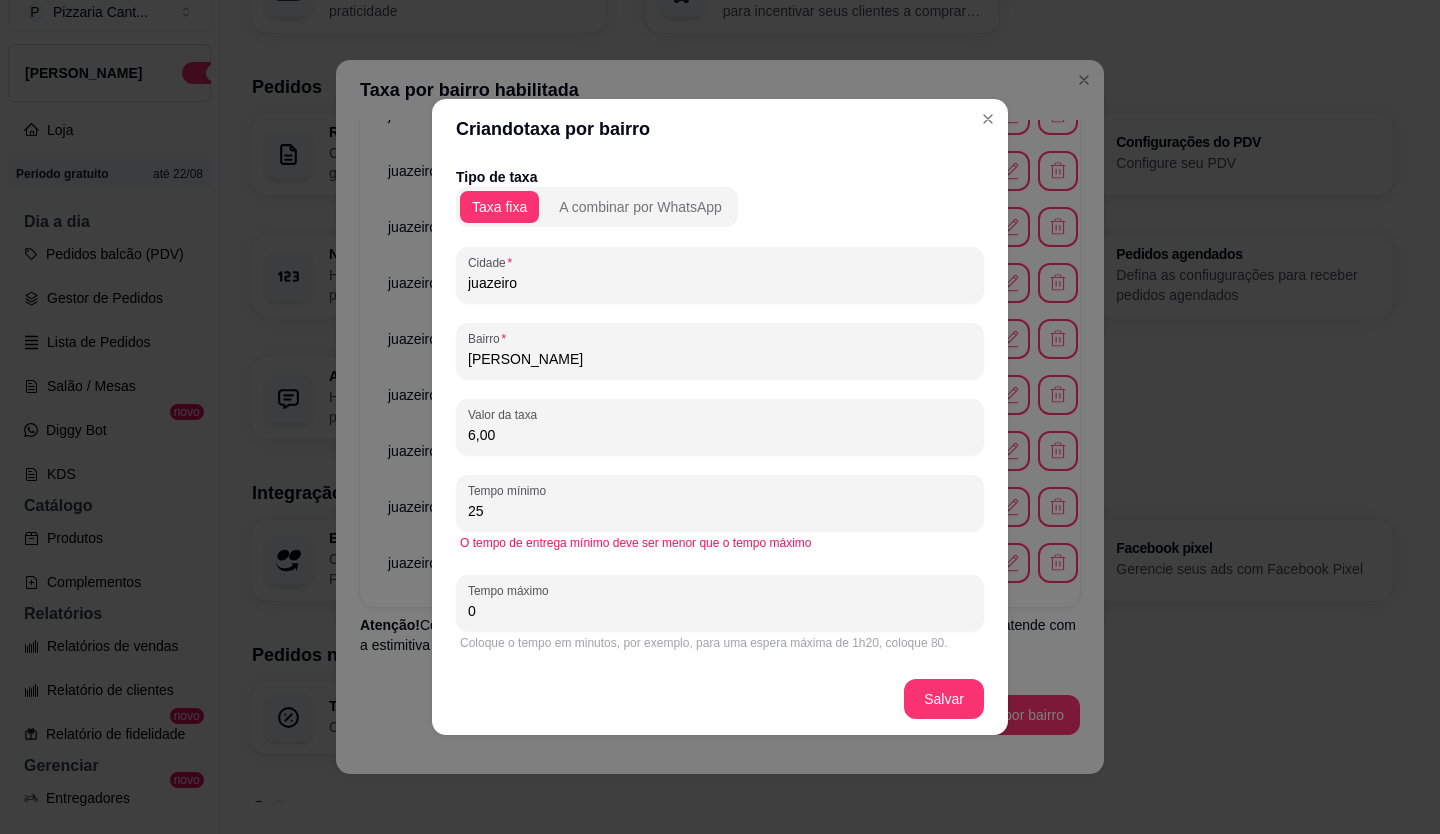 drag, startPoint x: 512, startPoint y: 616, endPoint x: 465, endPoint y: 625, distance: 47.853943 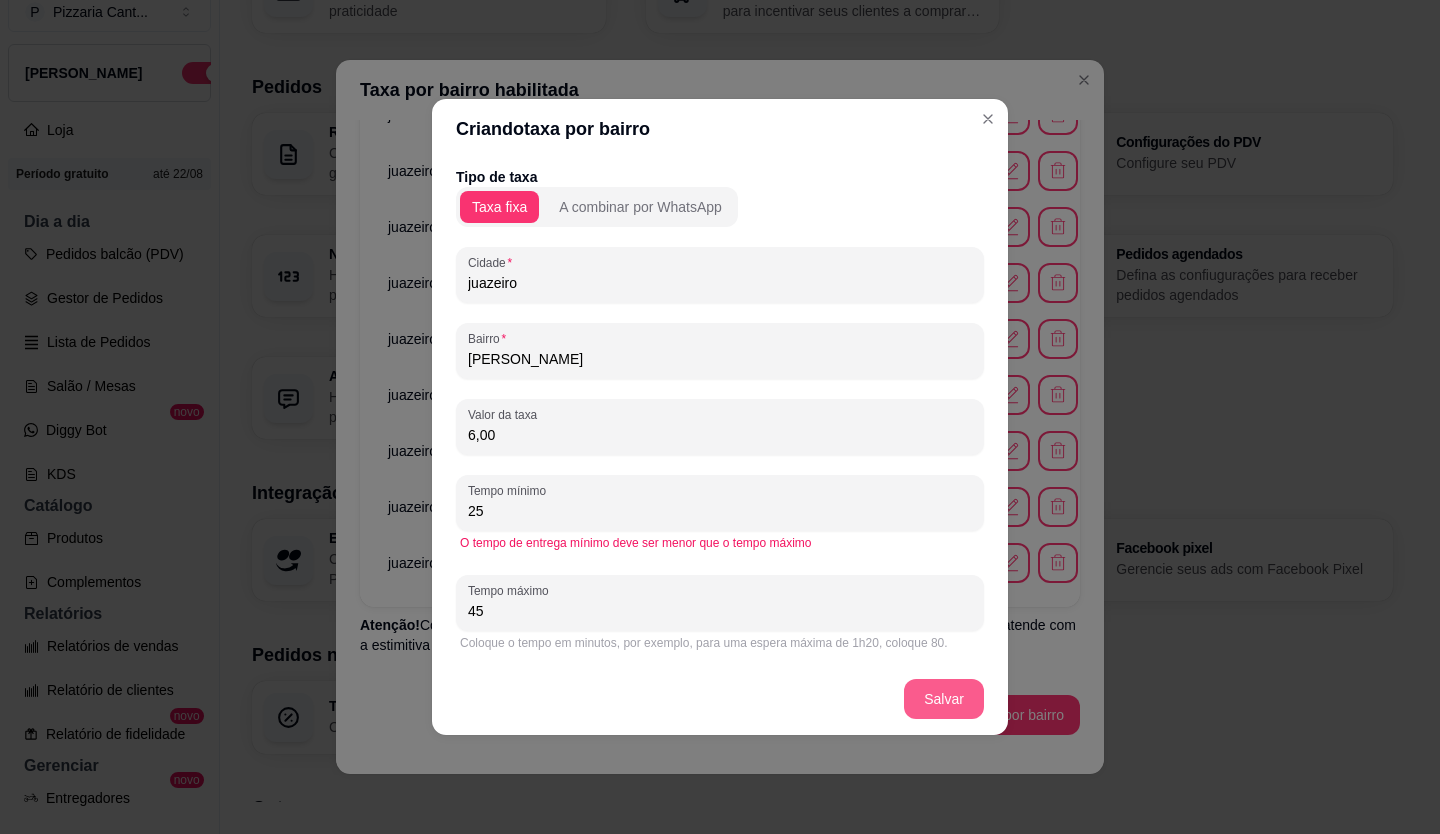 type on "45" 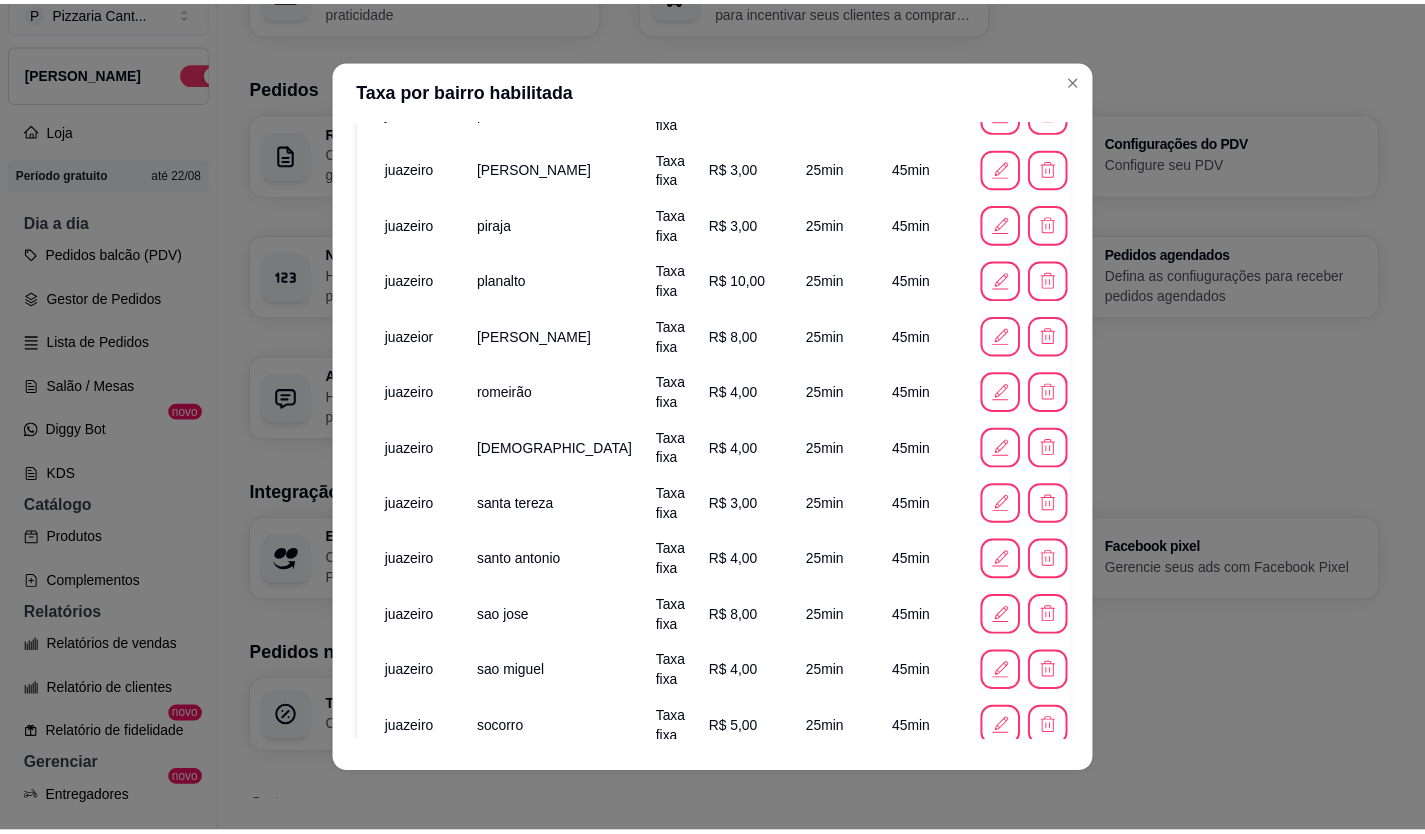 scroll, scrollTop: 1657, scrollLeft: 0, axis: vertical 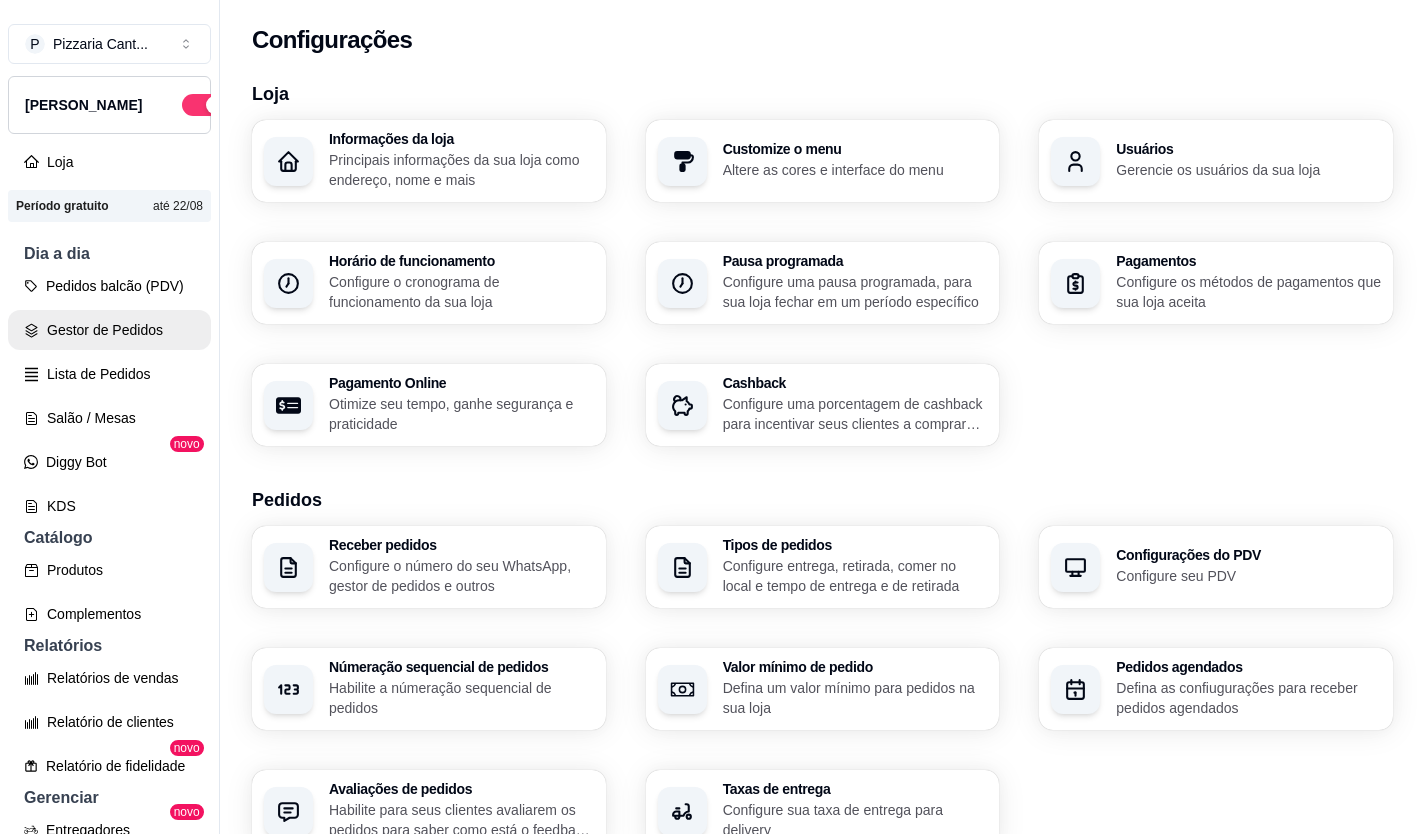 click on "Gestor de Pedidos" at bounding box center [109, 330] 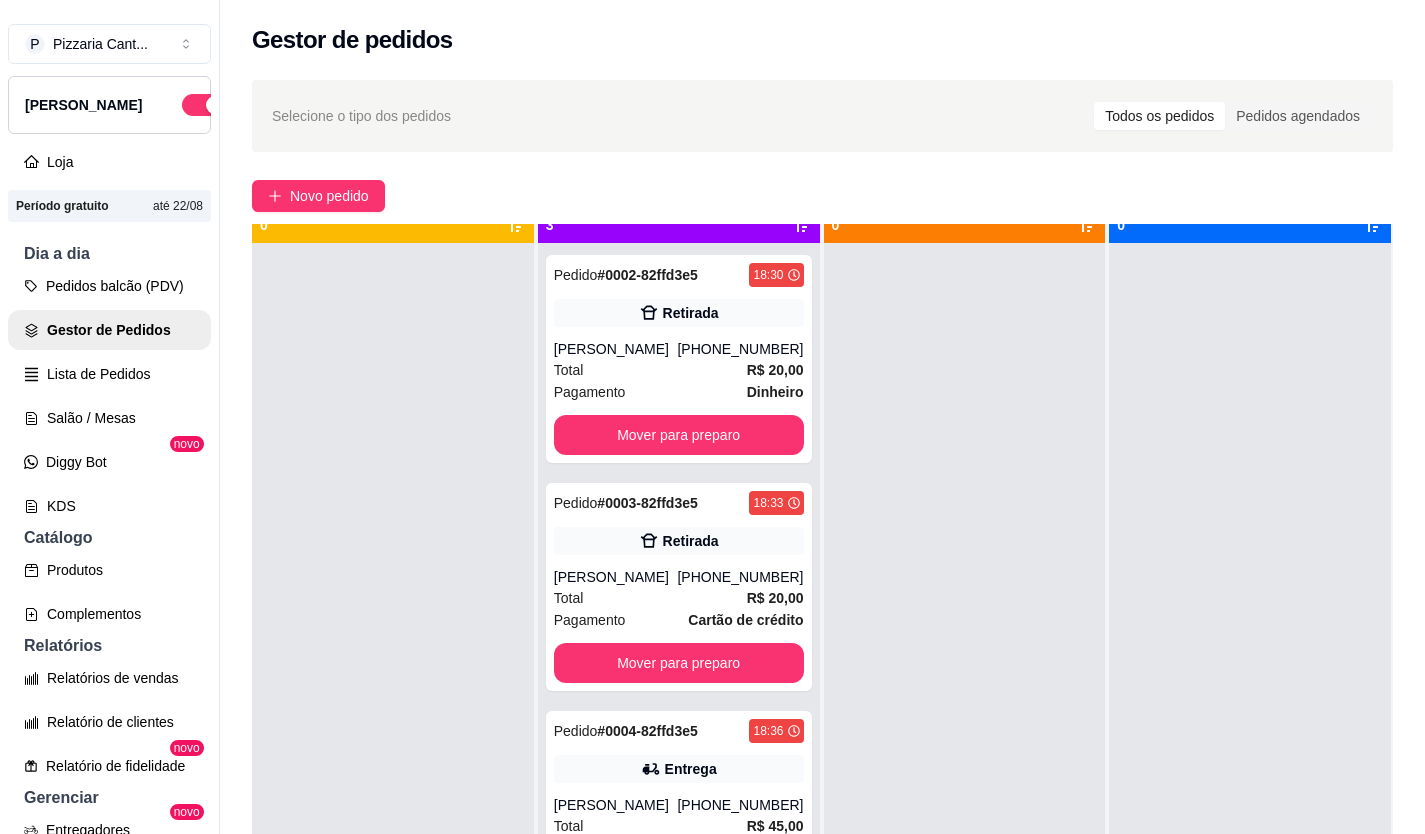 scroll, scrollTop: 56, scrollLeft: 0, axis: vertical 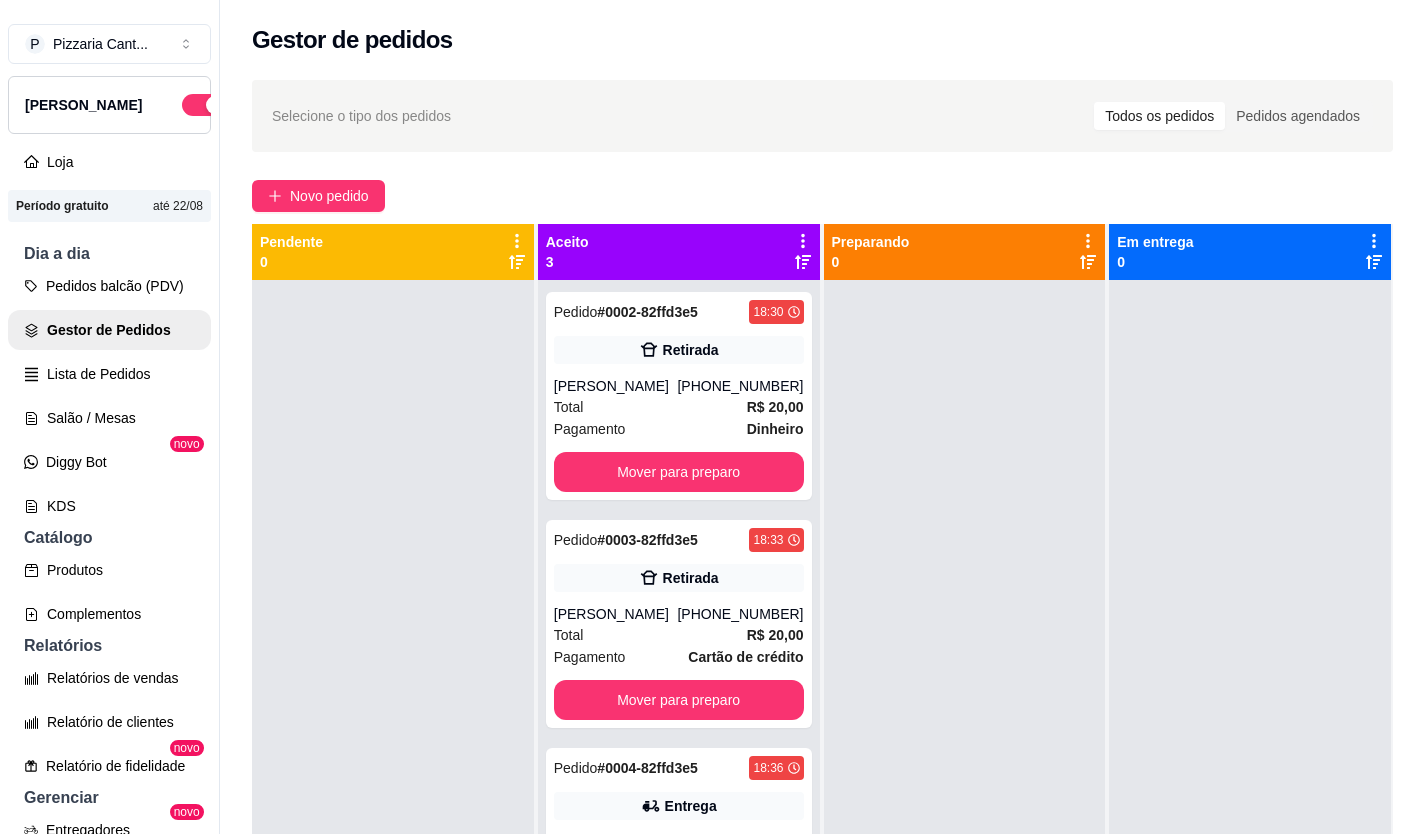 click 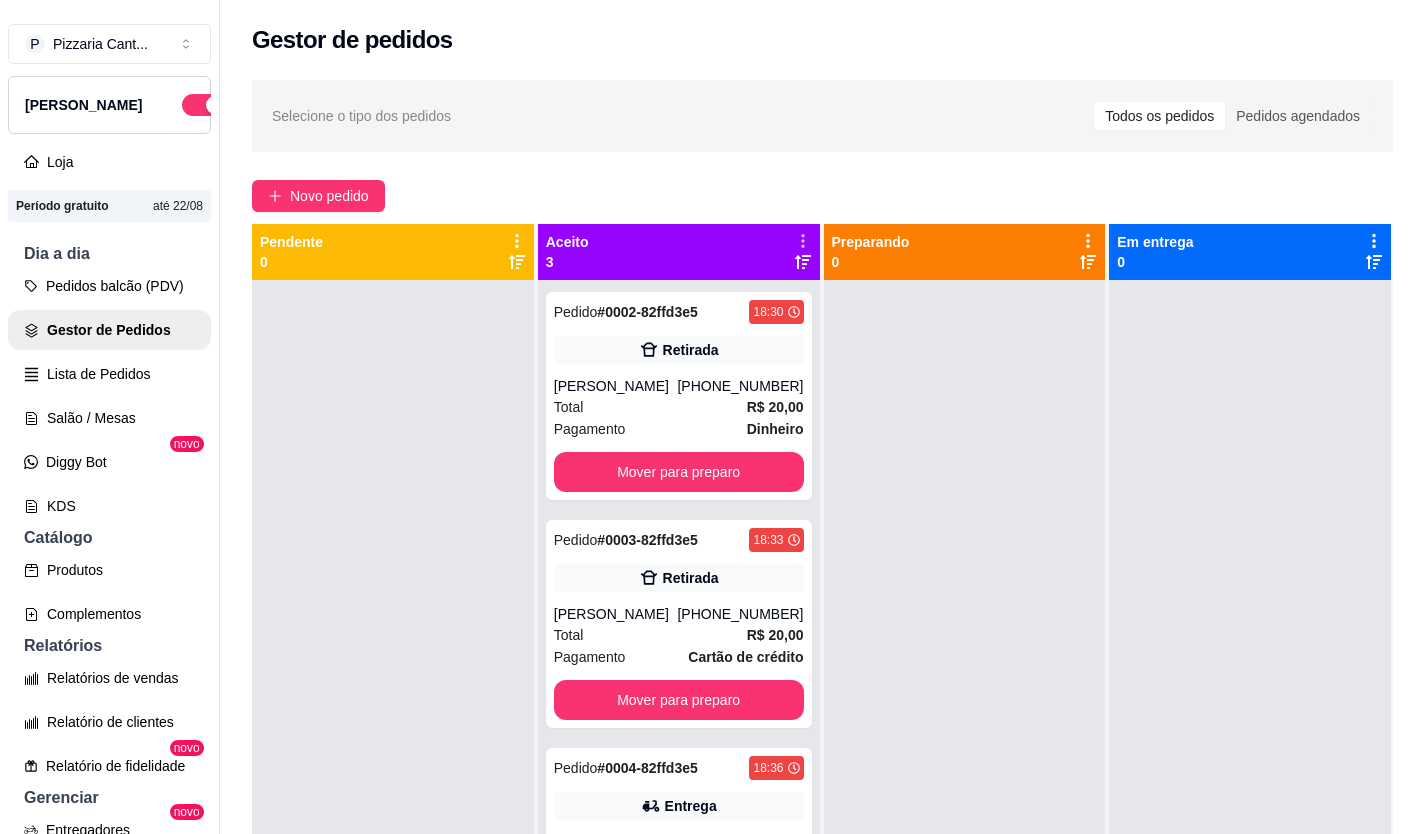 click at bounding box center (965, 697) 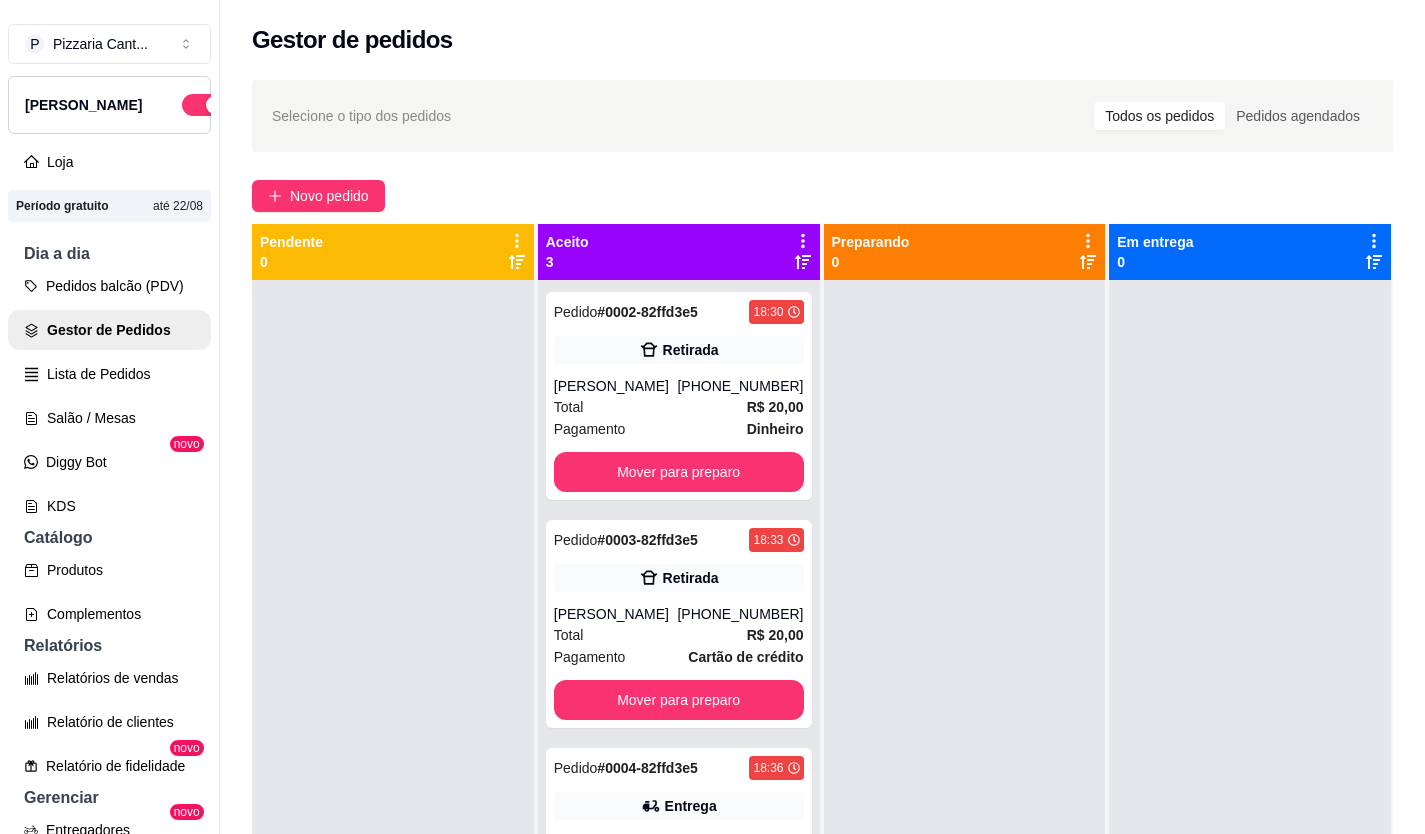 drag, startPoint x: 693, startPoint y: 400, endPoint x: 943, endPoint y: 343, distance: 256.41568 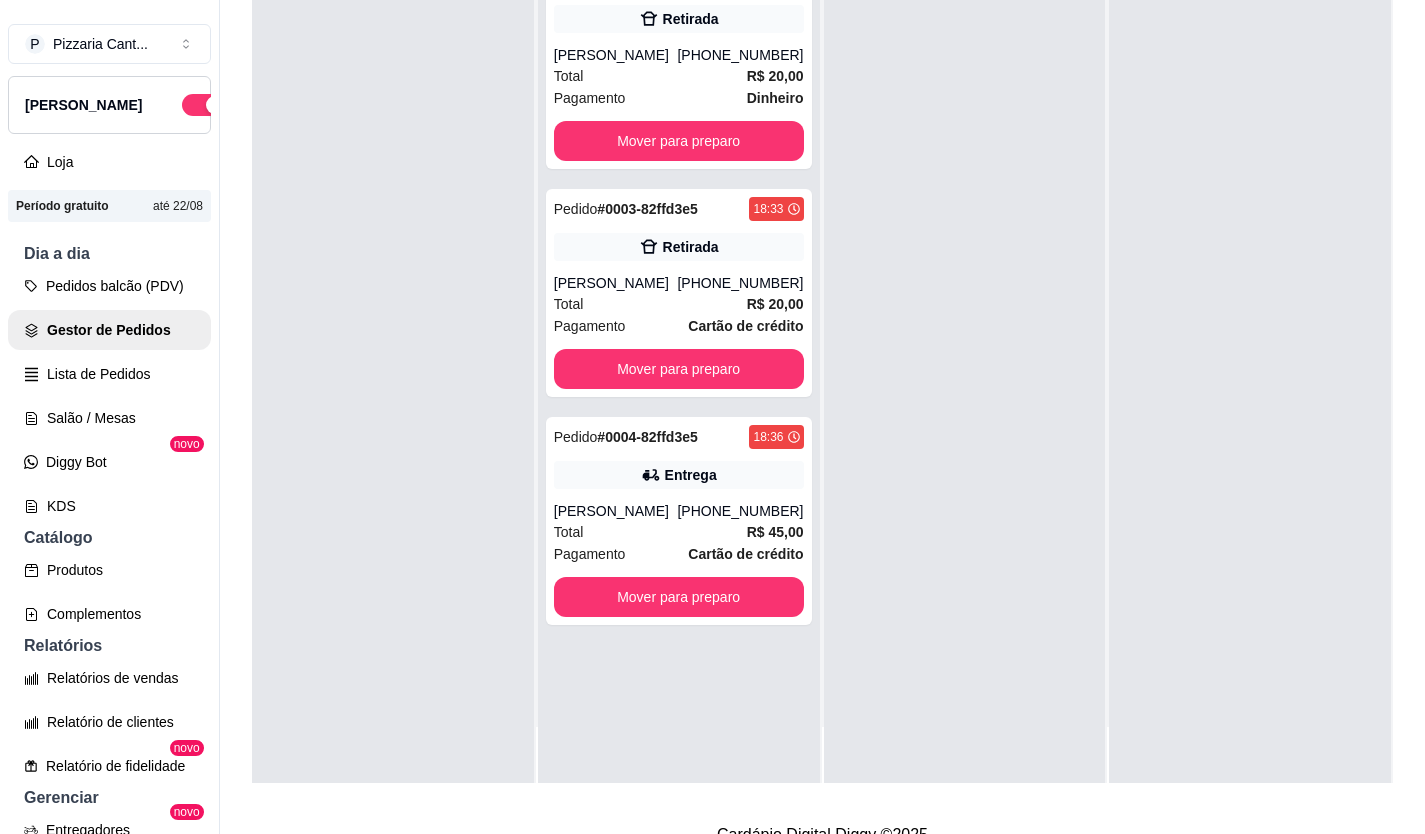 scroll, scrollTop: 319, scrollLeft: 0, axis: vertical 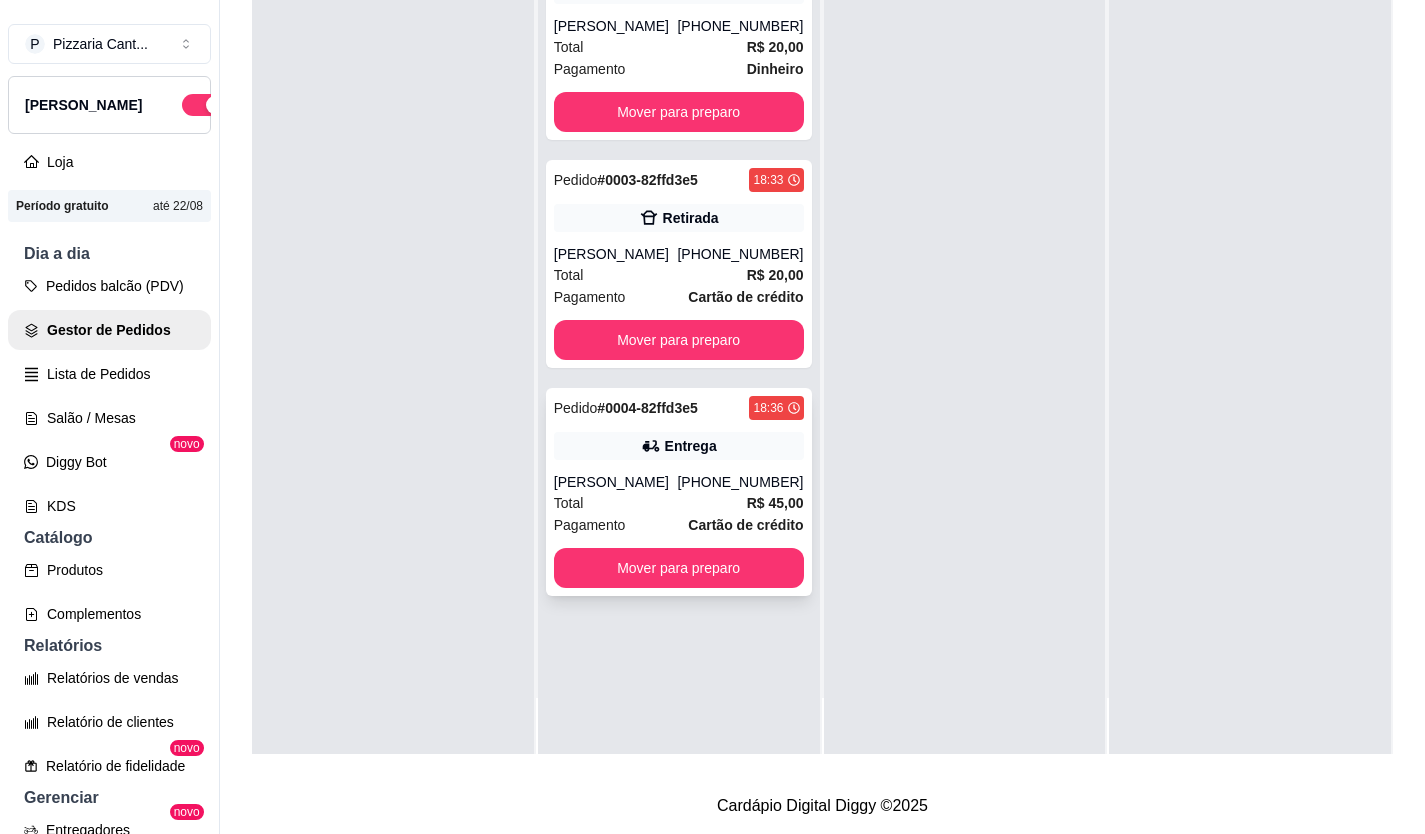 click on "Pedido  # 0004-82ffd3e5 18:36 Entrega [PERSON_NAME]  [PHONE_NUMBER] Total R$ 45,00 Pagamento Cartão de crédito Mover para preparo" at bounding box center [679, 492] 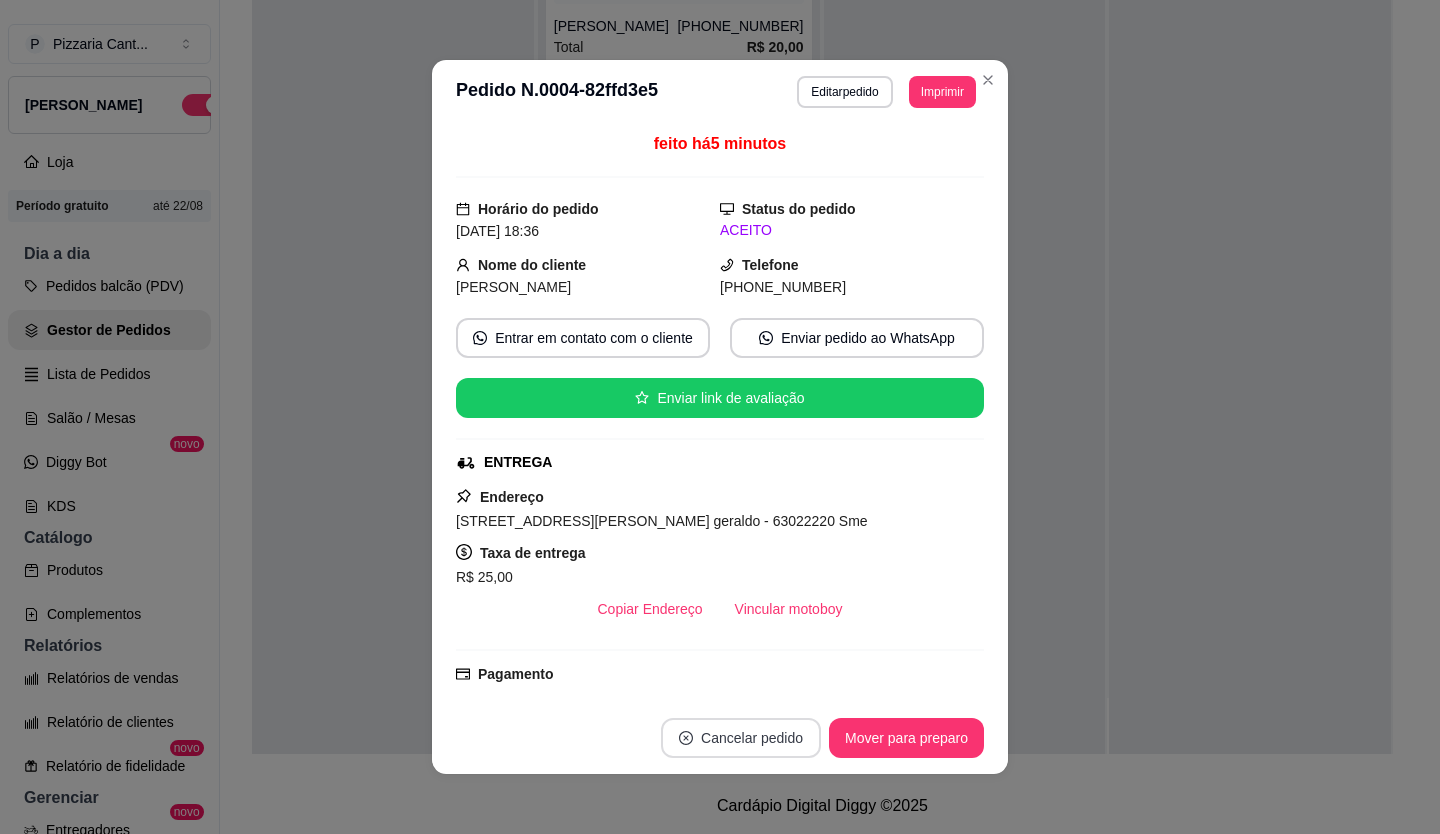 click on "Cancelar pedido" at bounding box center [741, 738] 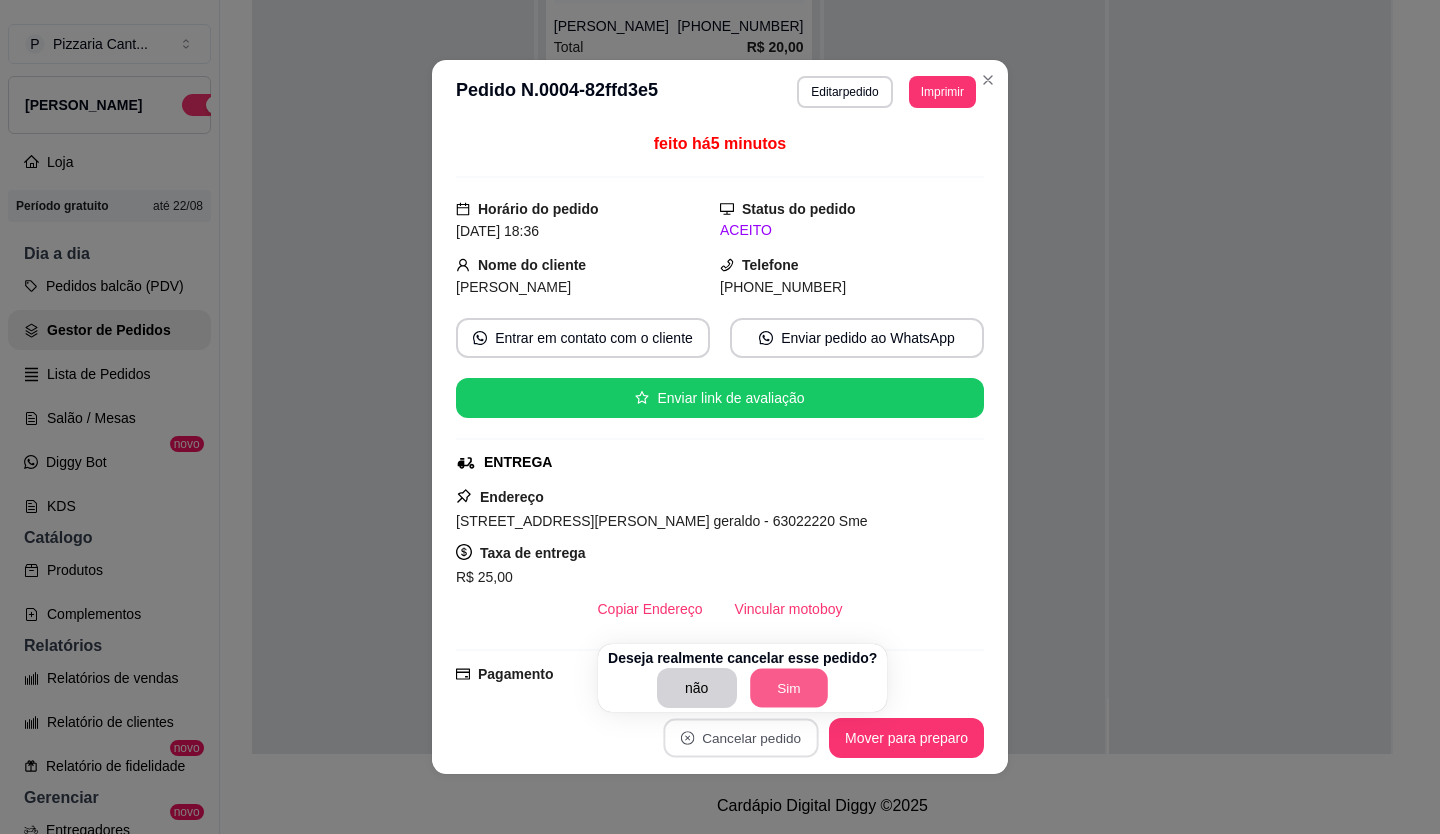 click on "Sim" at bounding box center (789, 688) 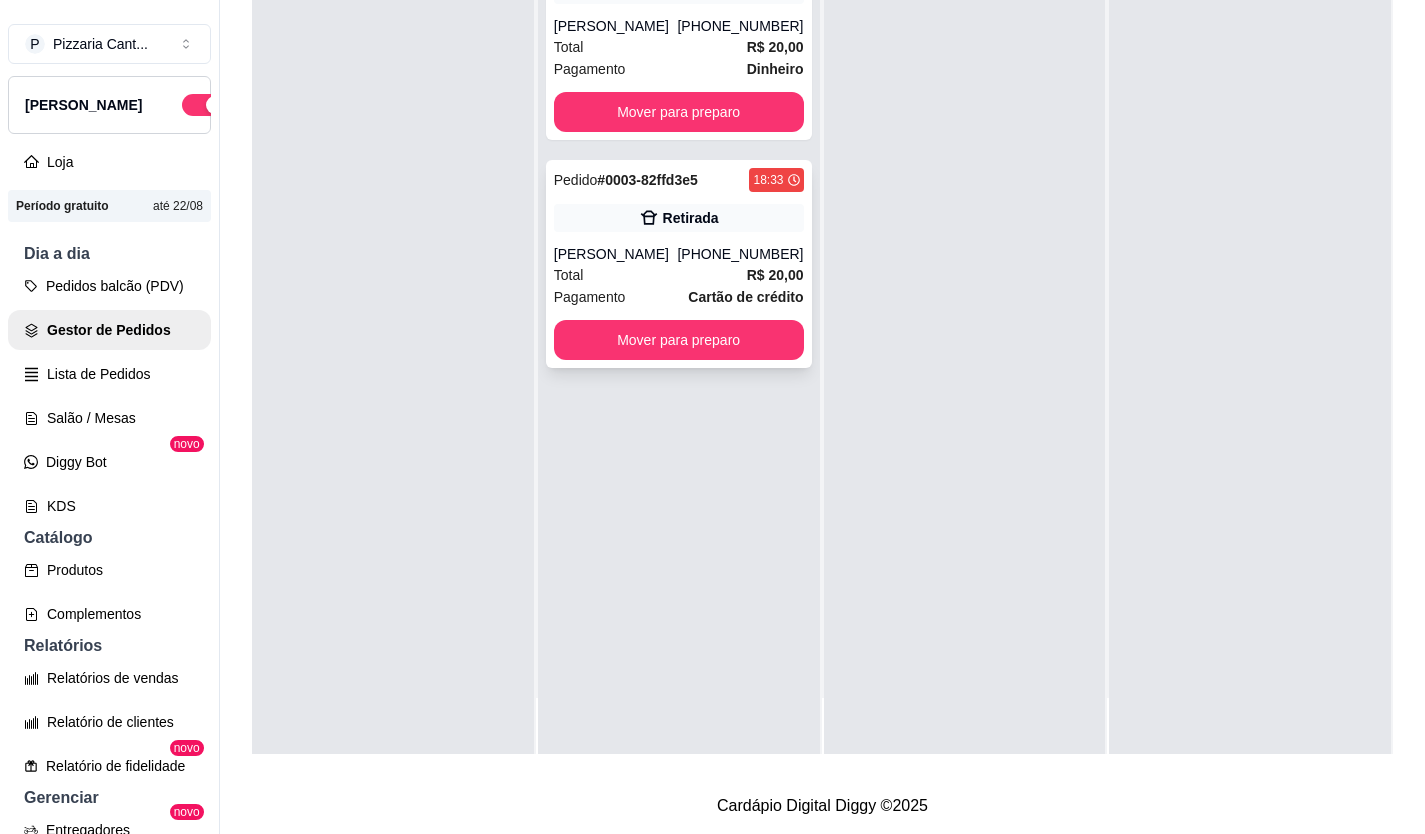 click on "Pedido  # 0003-82ffd3e5 18:33 Retirada [PERSON_NAME]  [PHONE_NUMBER] Total R$ 20,00 Pagamento Cartão de crédito Mover para preparo" at bounding box center [679, 264] 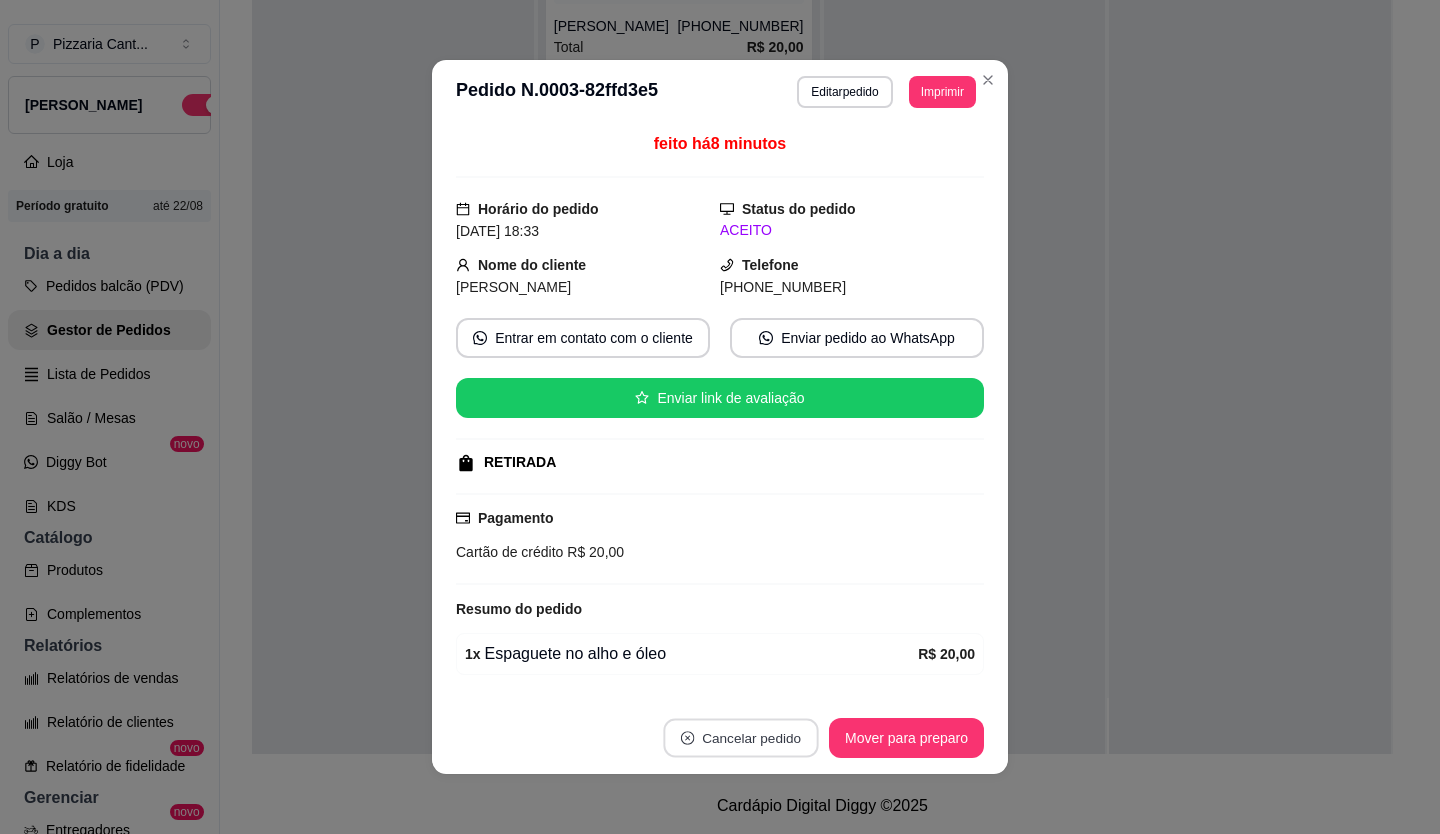 click on "Cancelar pedido" at bounding box center [740, 738] 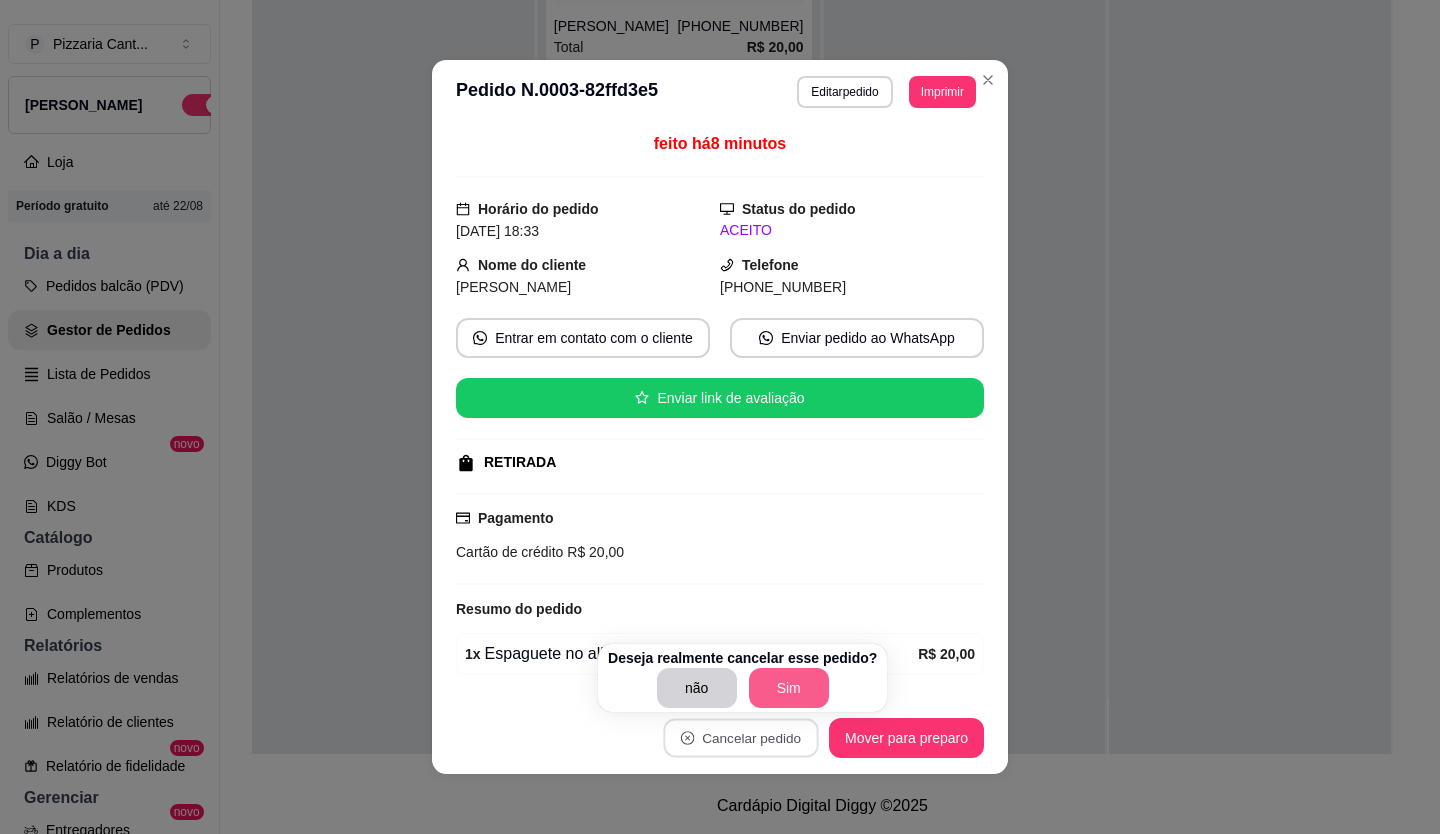 click on "Sim" at bounding box center [789, 688] 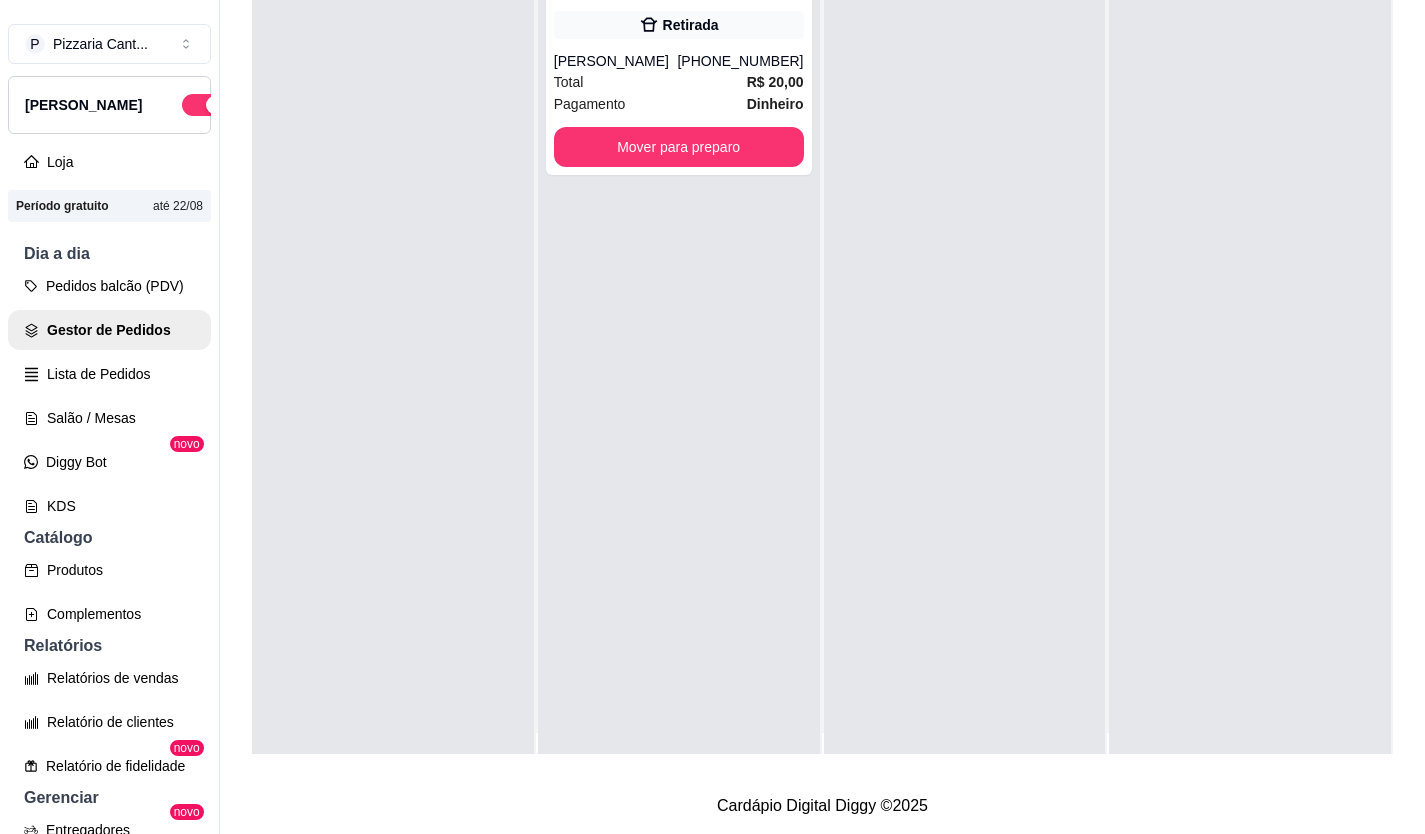 scroll, scrollTop: 0, scrollLeft: 0, axis: both 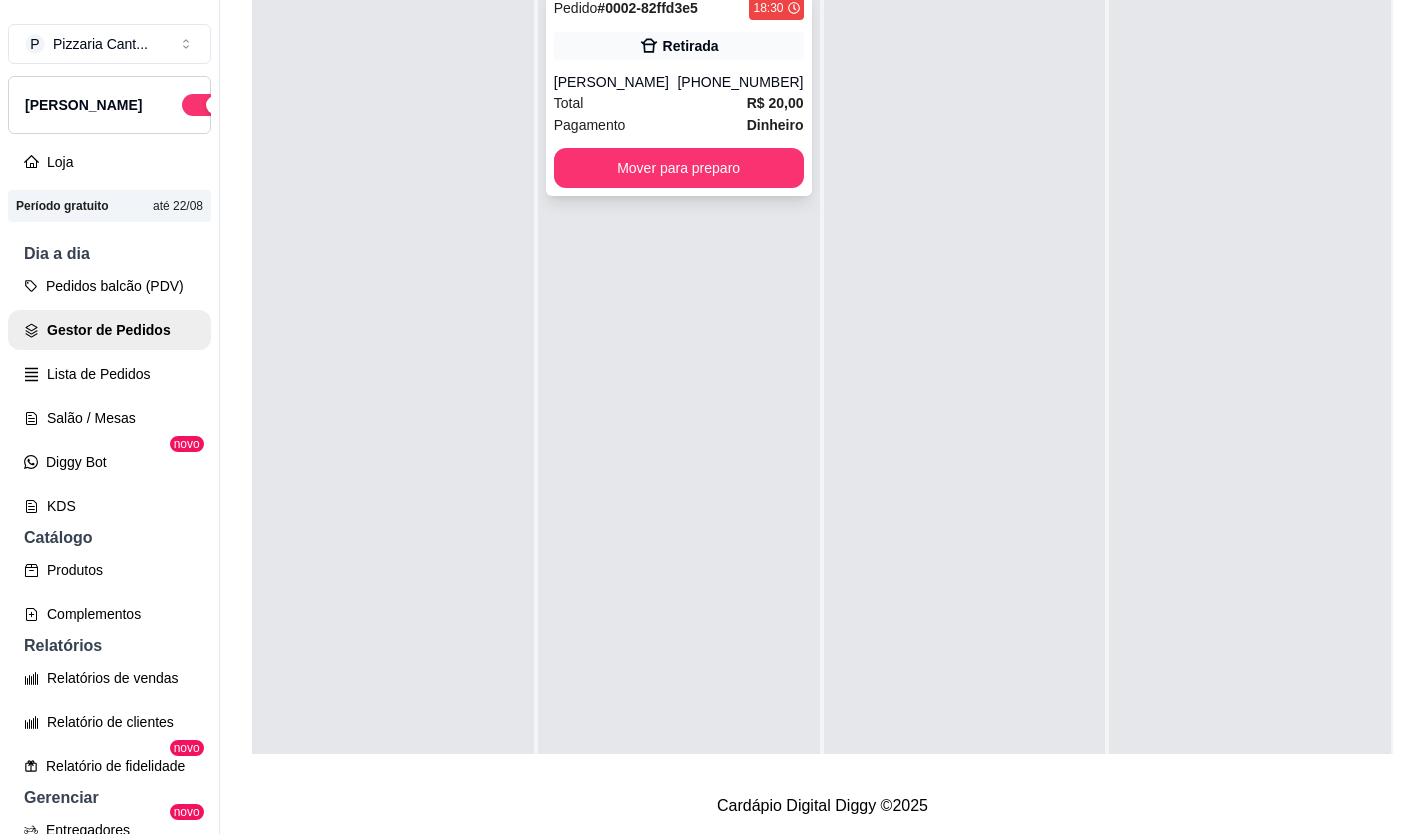 click on "Total R$ 20,00" at bounding box center (679, 103) 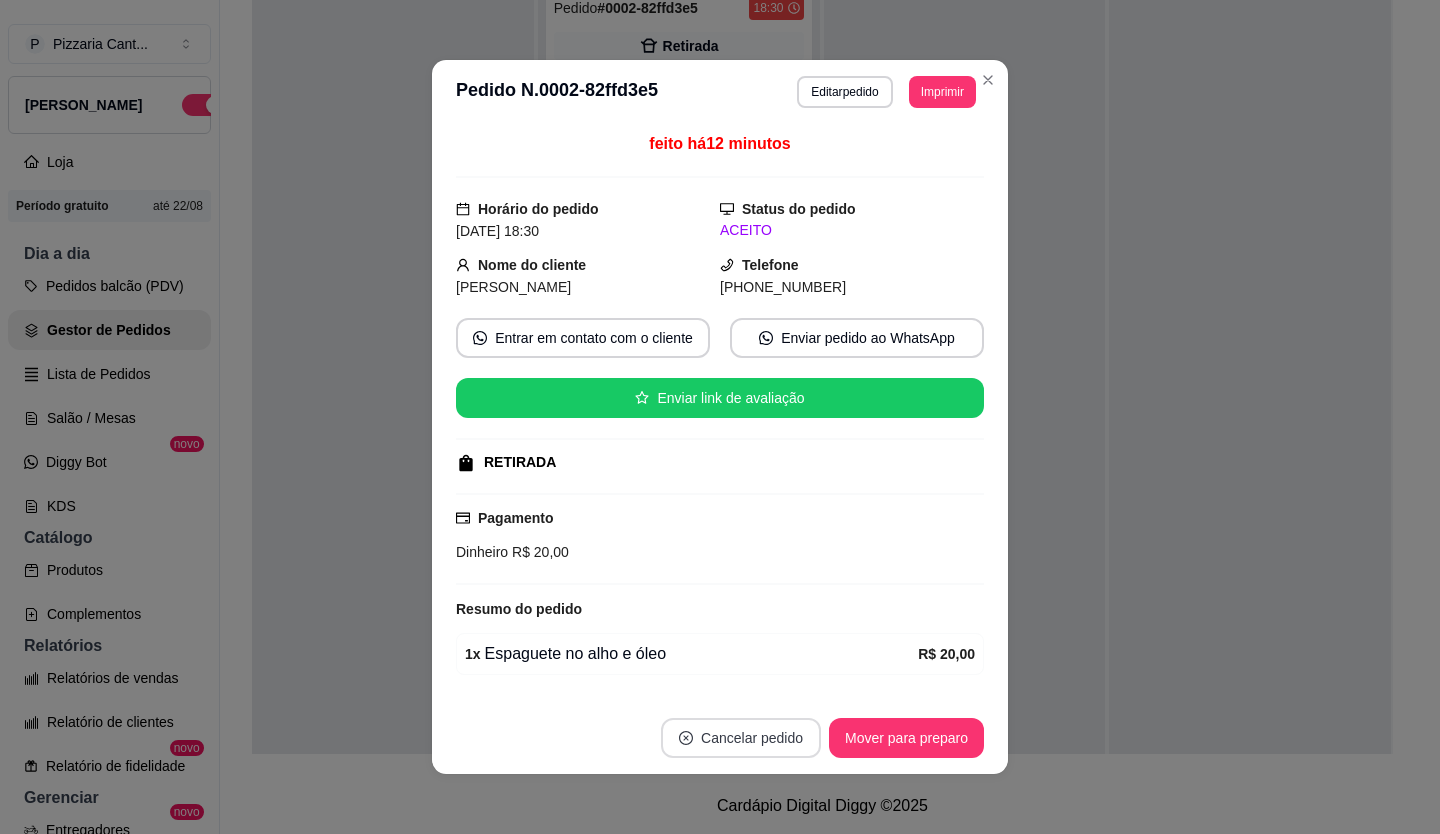click on "Cancelar pedido" at bounding box center (741, 738) 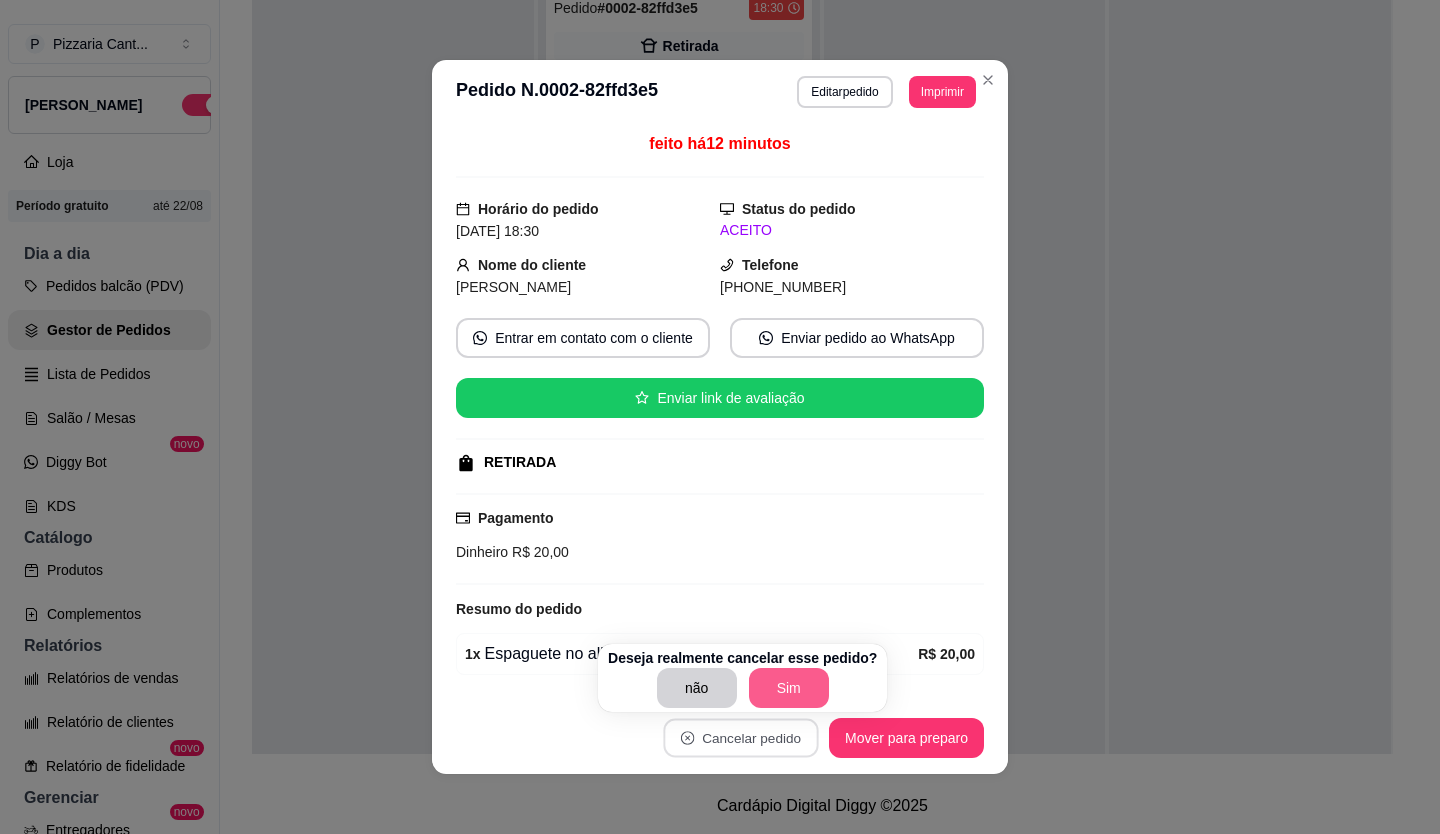 click on "Sim" at bounding box center (789, 688) 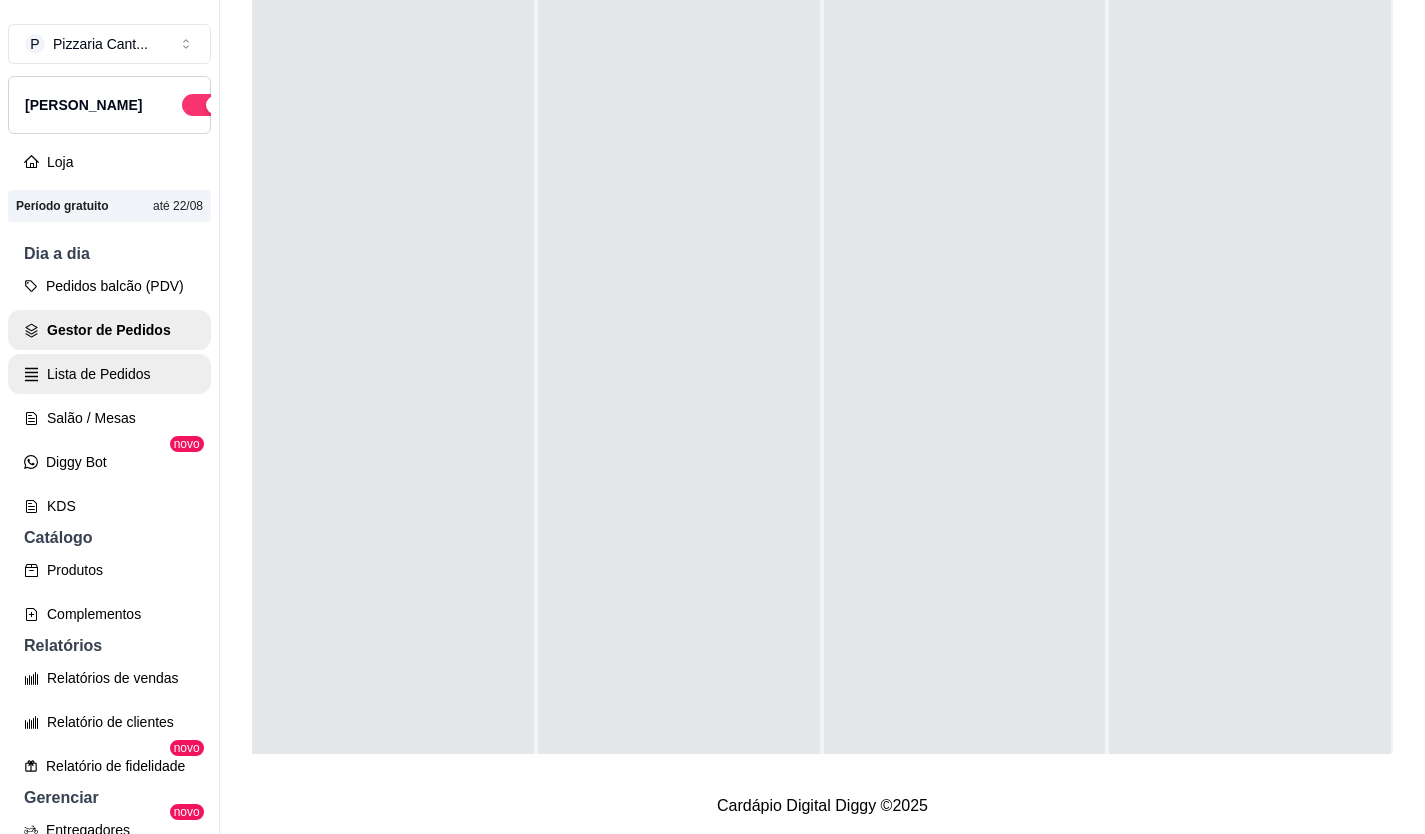click on "Lista de Pedidos" at bounding box center (109, 374) 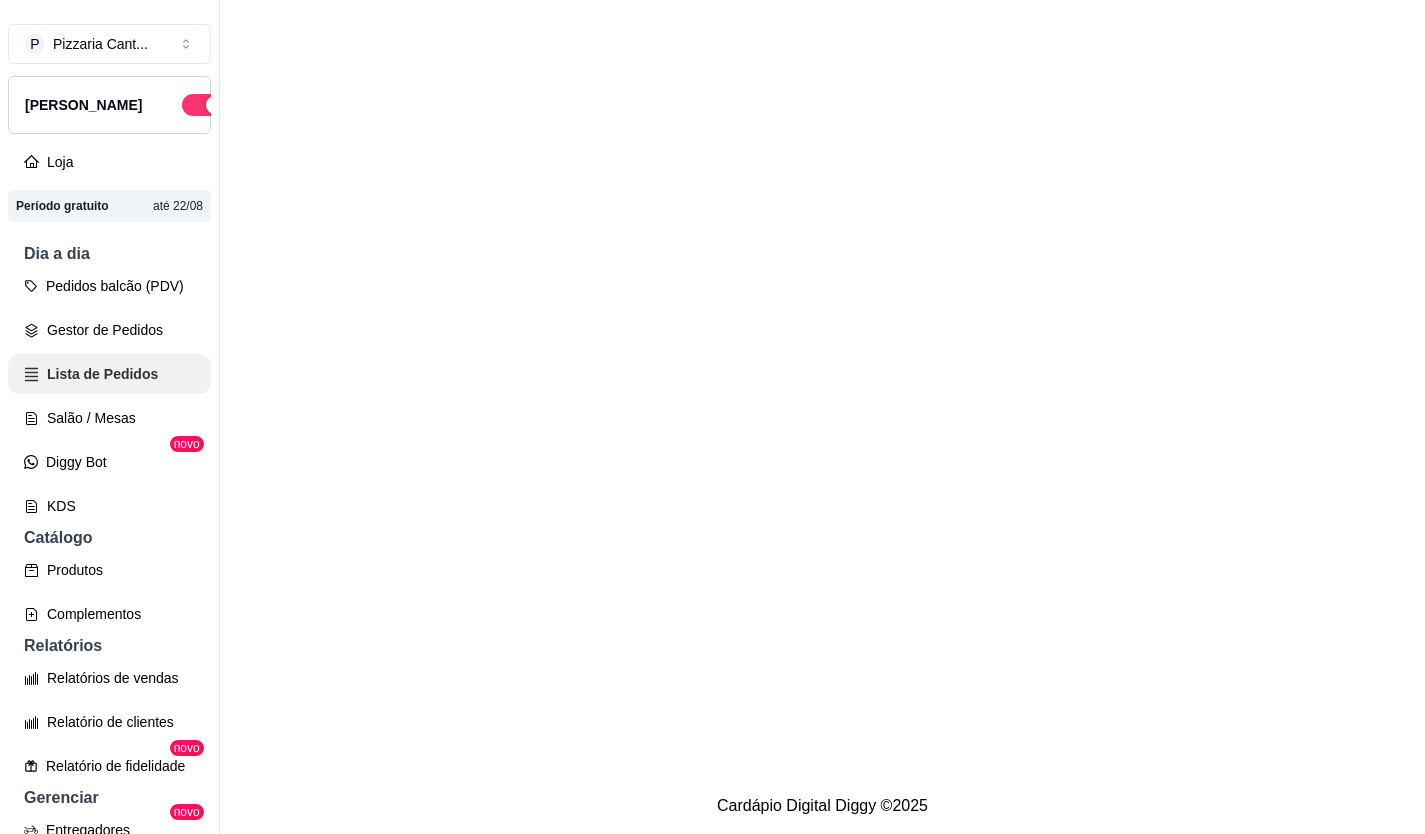 scroll, scrollTop: 0, scrollLeft: 0, axis: both 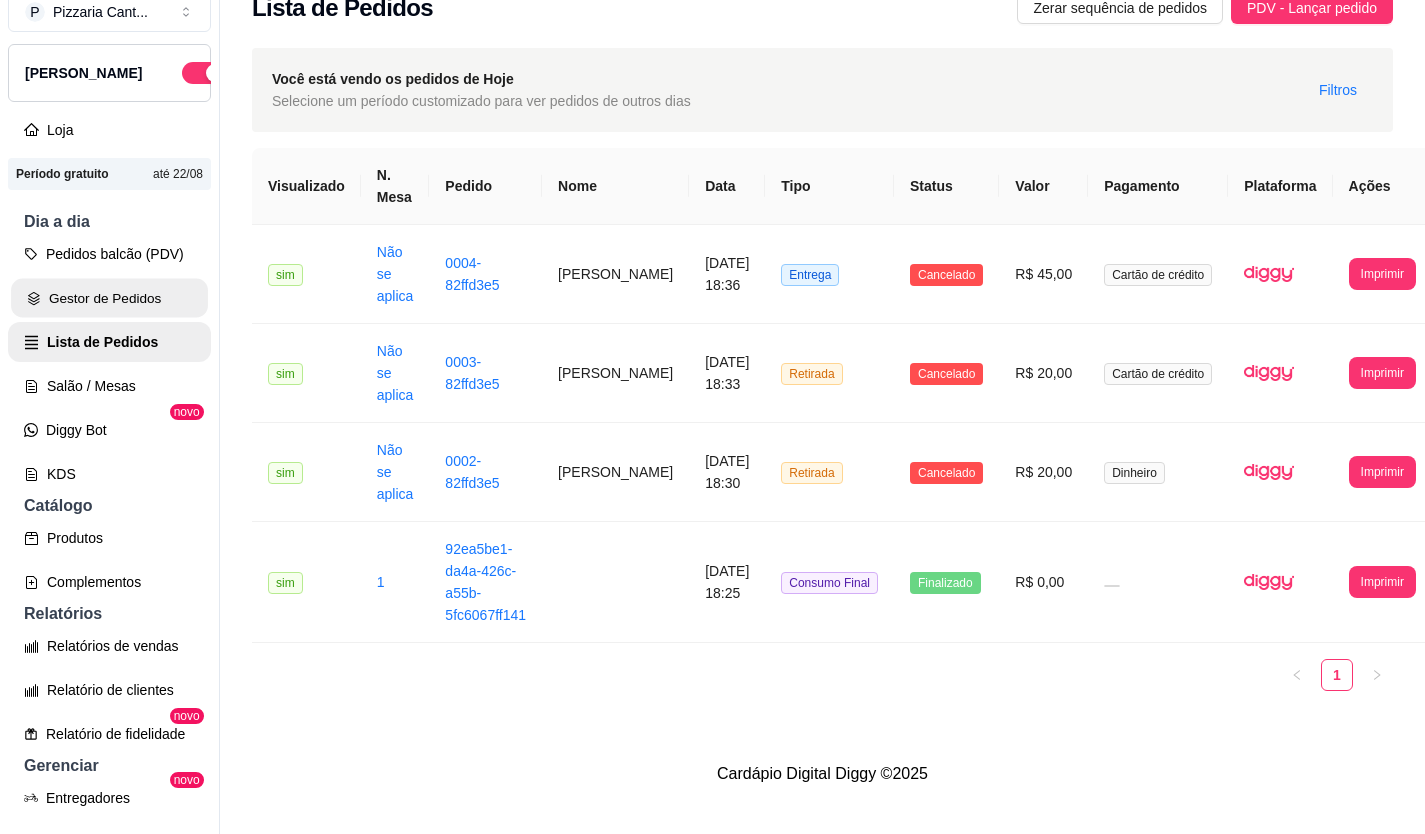 click on "Gestor de Pedidos" at bounding box center (109, 298) 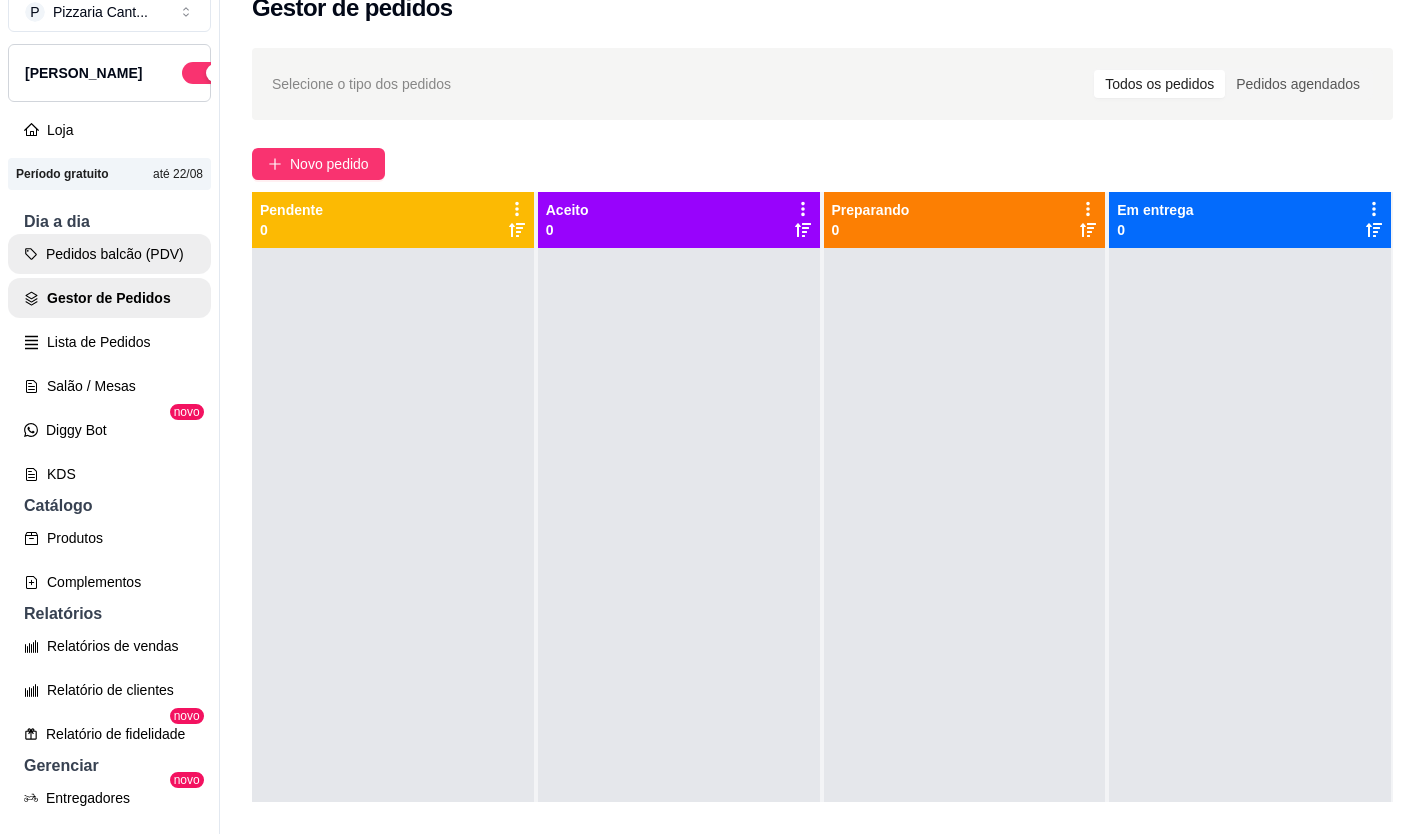 scroll, scrollTop: 0, scrollLeft: 0, axis: both 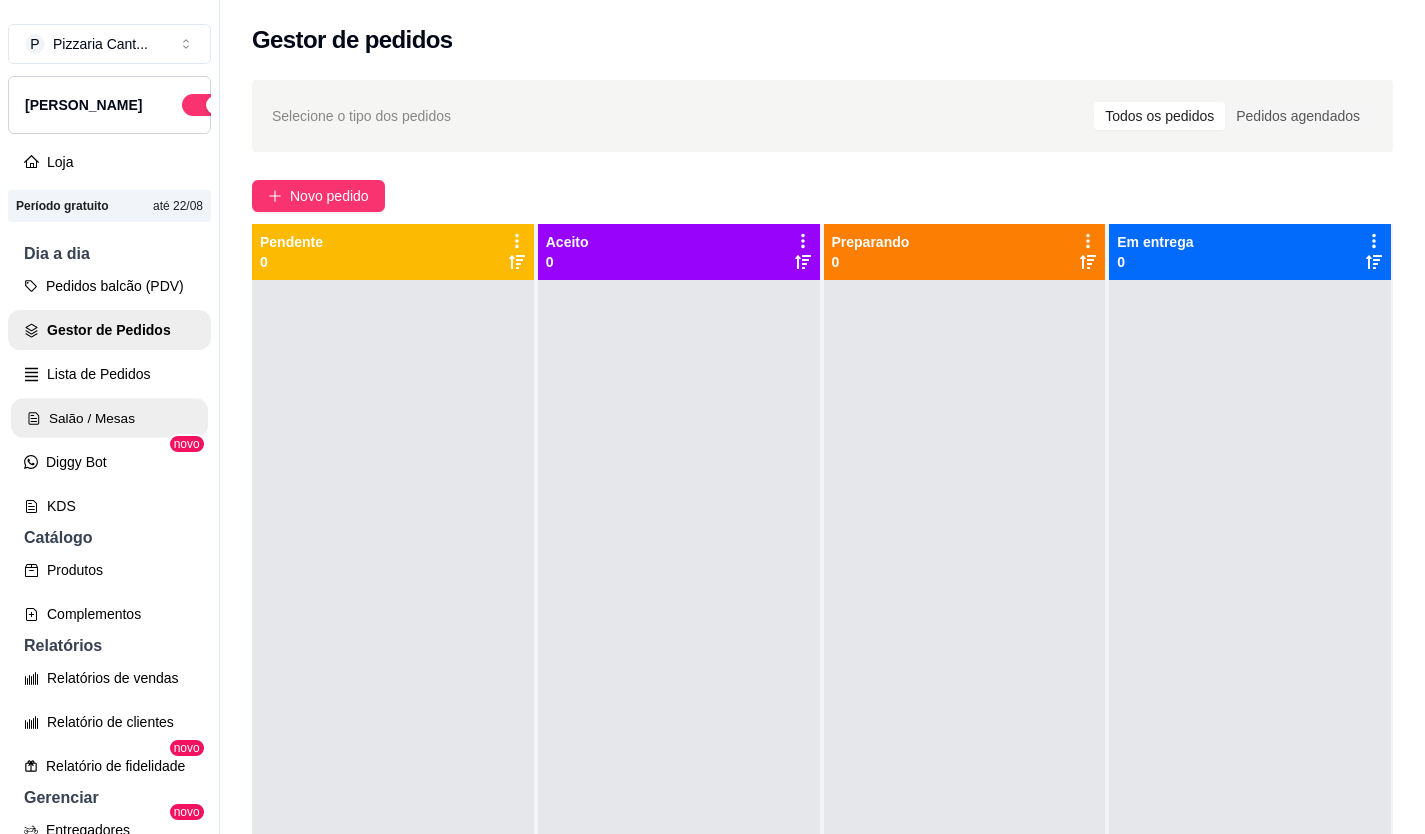click on "Salão / Mesas" at bounding box center (109, 418) 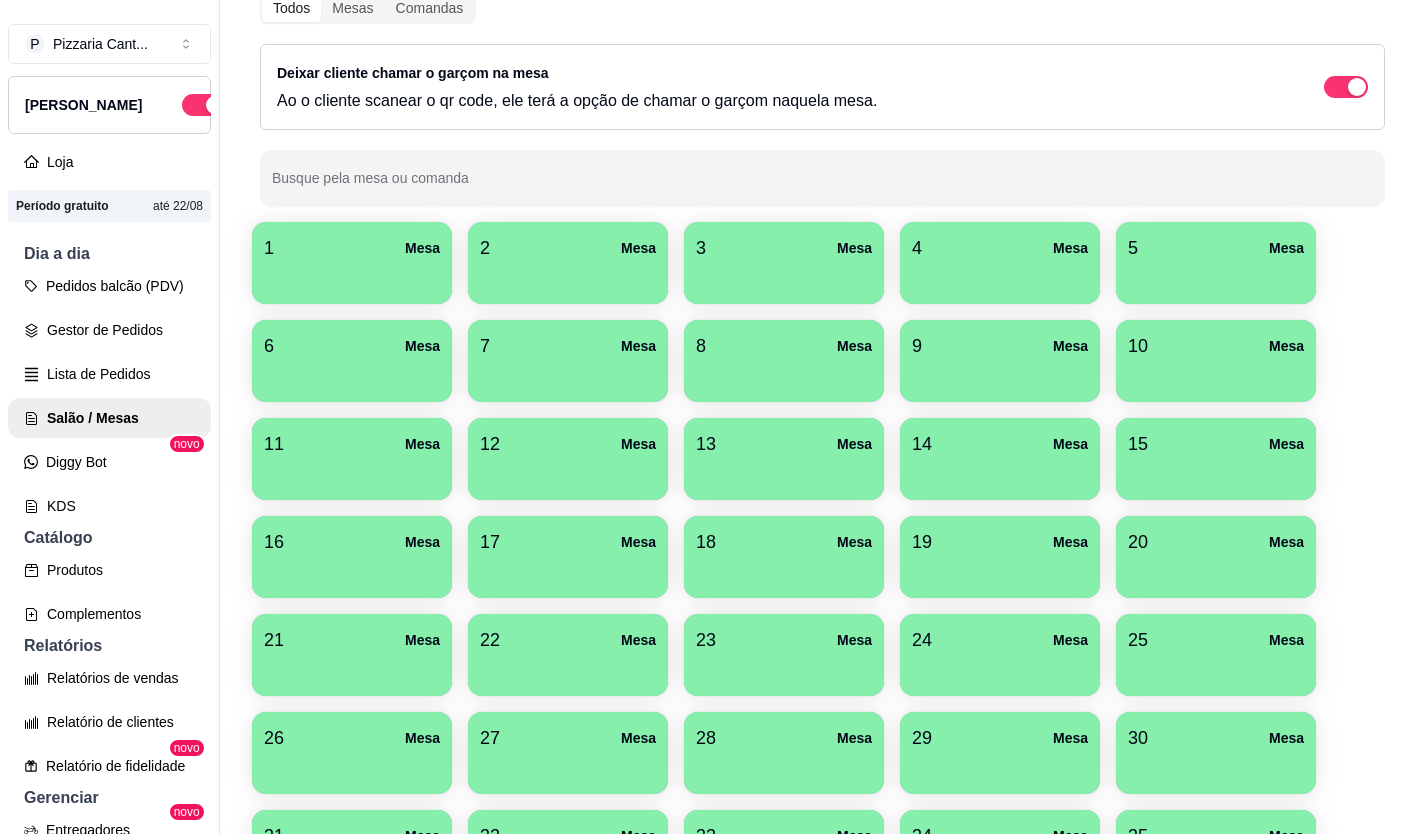 scroll, scrollTop: 0, scrollLeft: 0, axis: both 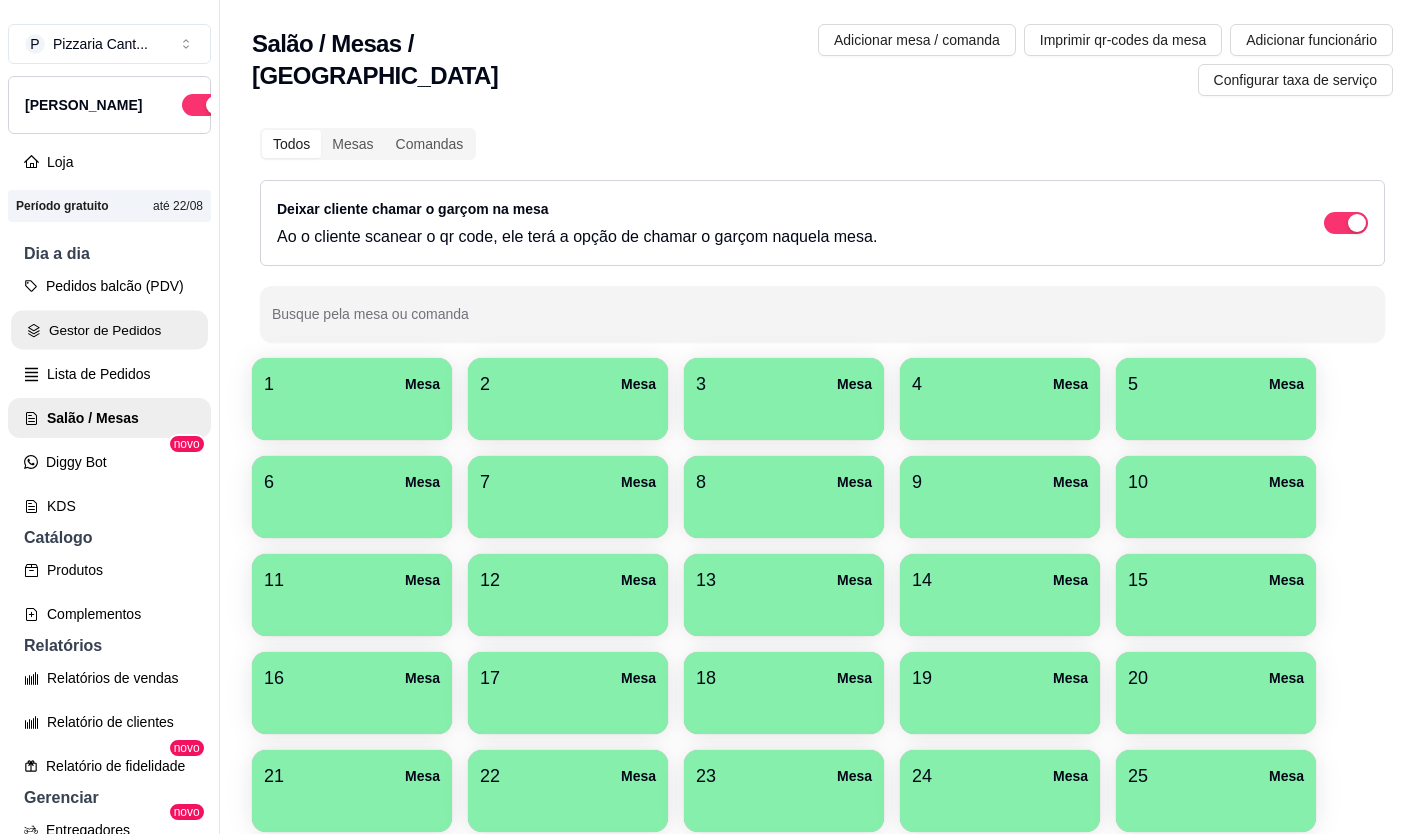 click on "Gestor de Pedidos" at bounding box center [109, 330] 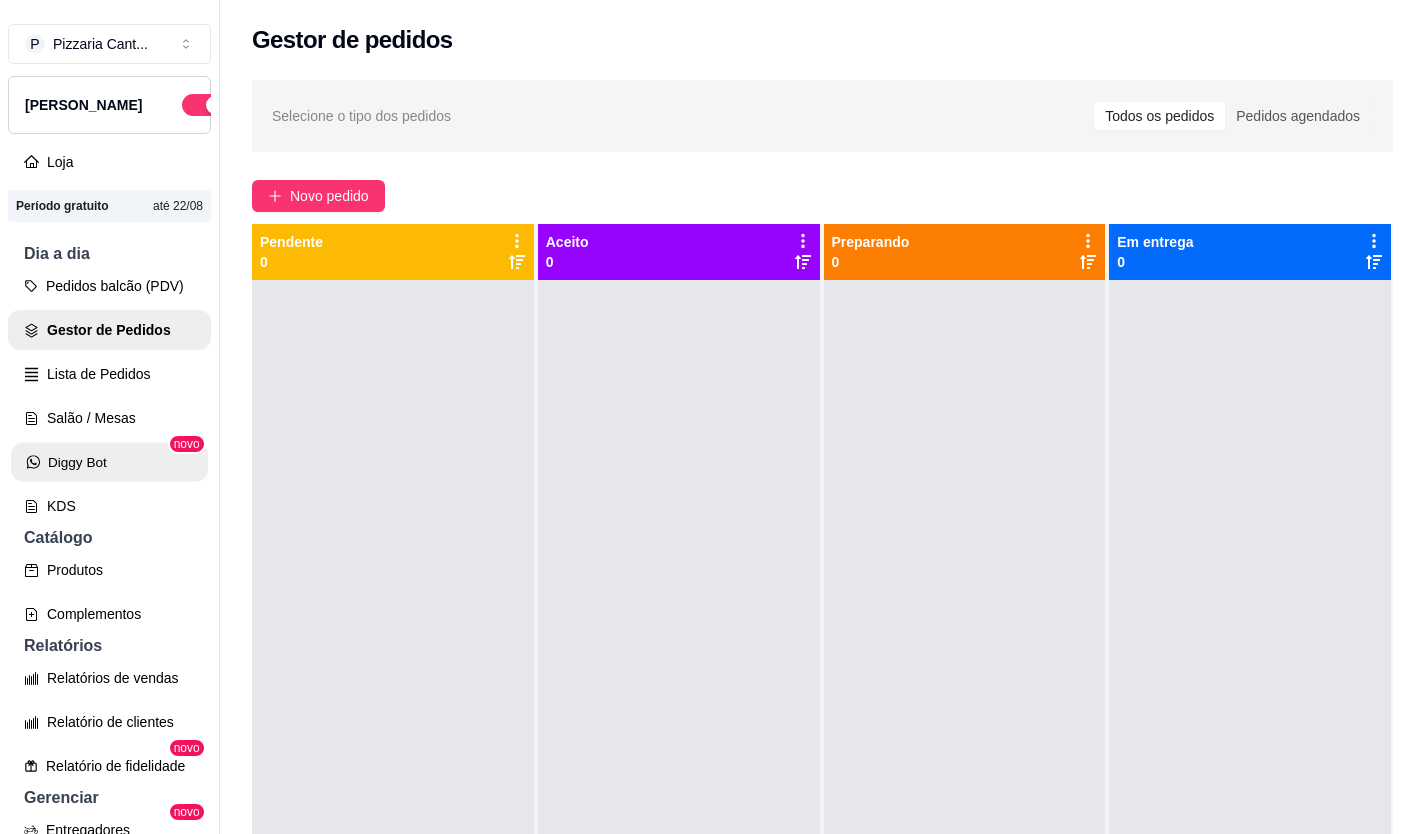 click on "Diggy Bot" at bounding box center (109, 462) 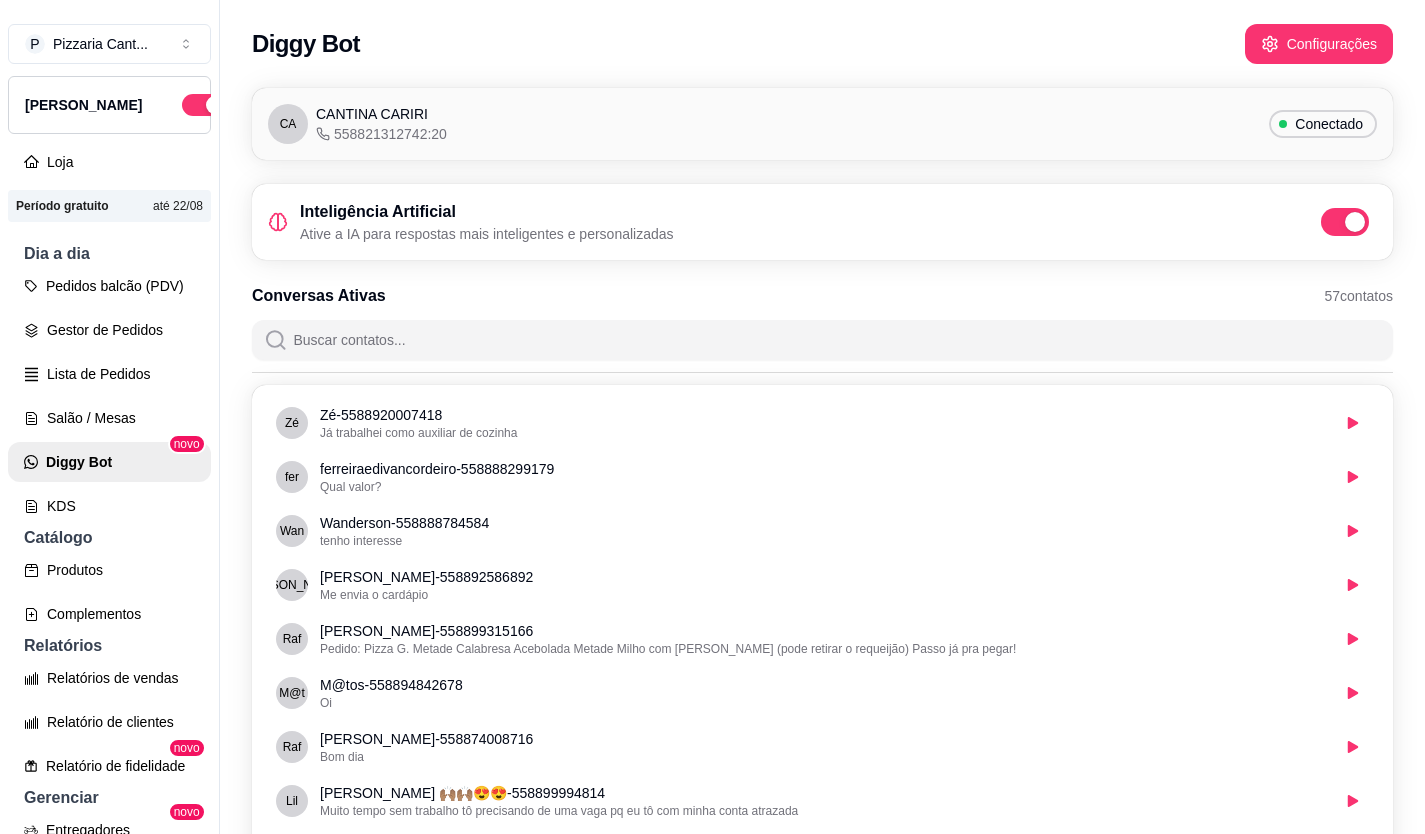 click at bounding box center [1355, 222] 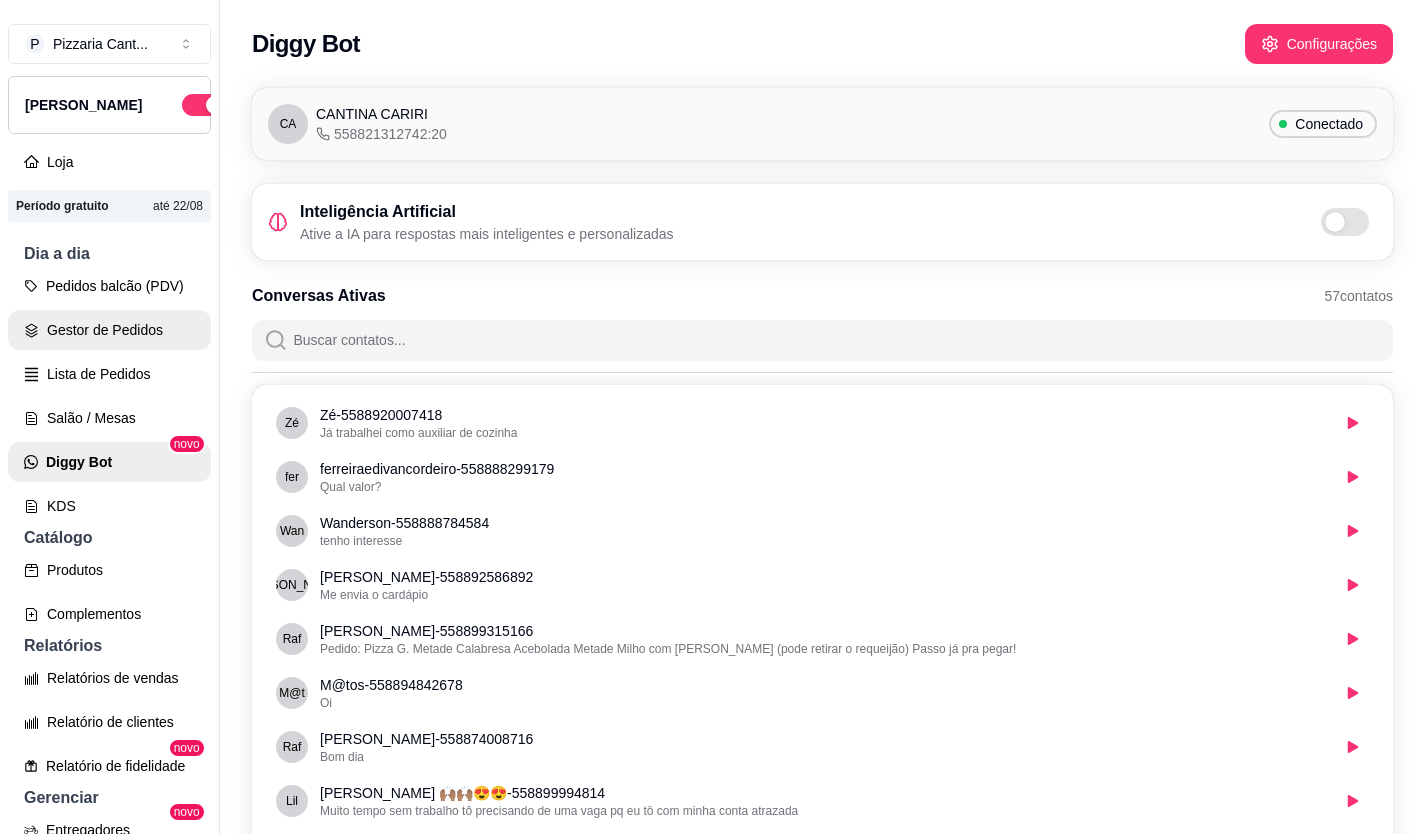 click on "Gestor de Pedidos" at bounding box center (109, 330) 